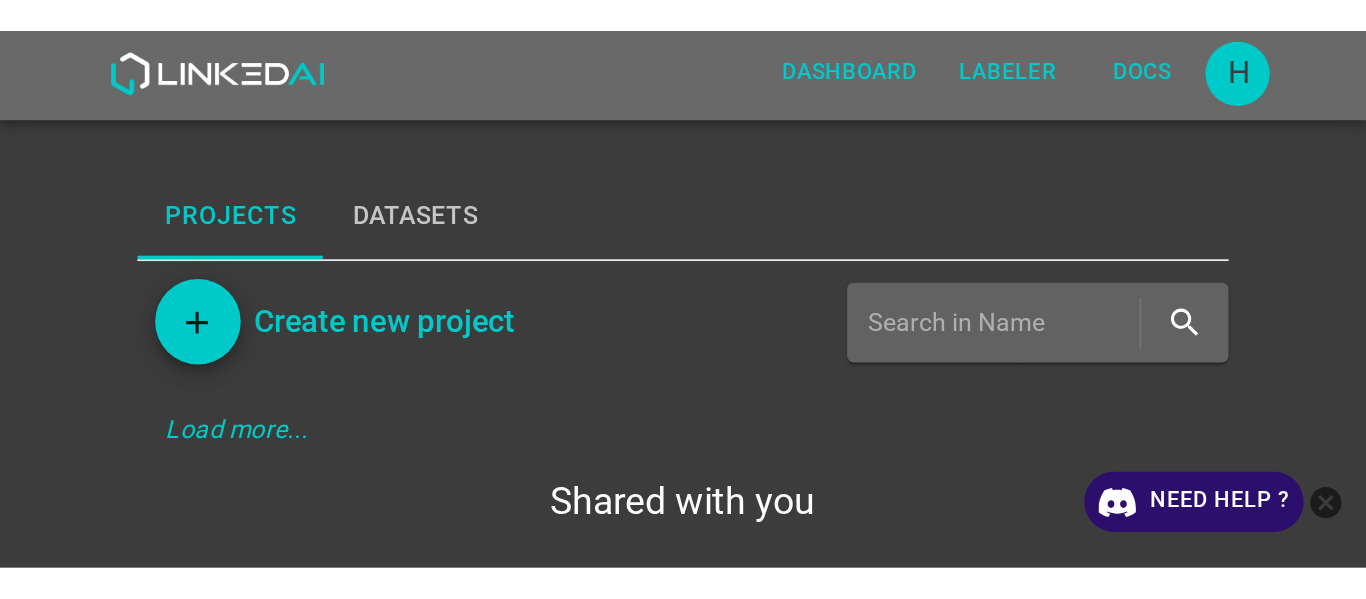 scroll, scrollTop: 0, scrollLeft: 0, axis: both 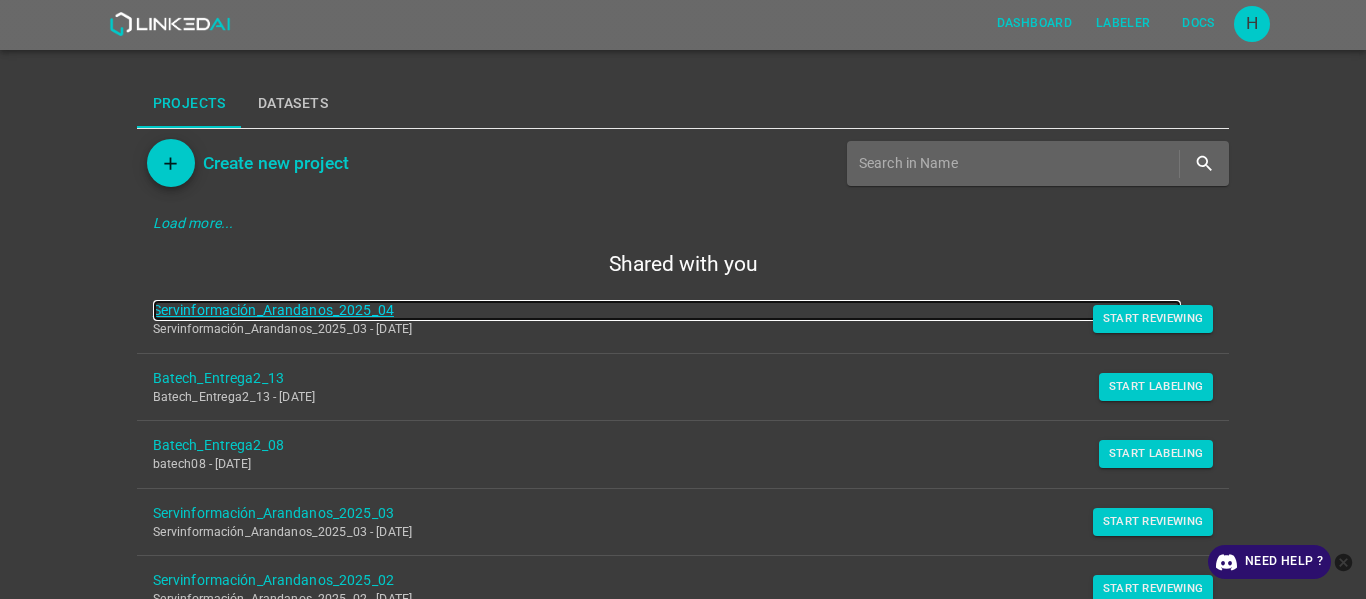 click on "Servinformación_Arandanos_2025_04" at bounding box center [667, 310] 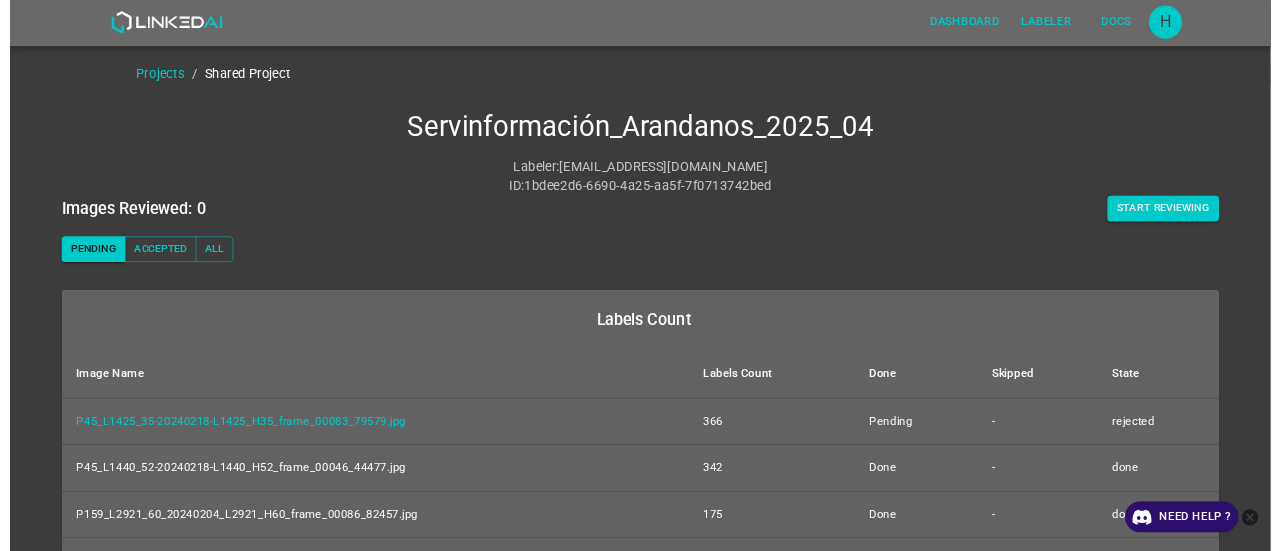 scroll, scrollTop: 0, scrollLeft: 0, axis: both 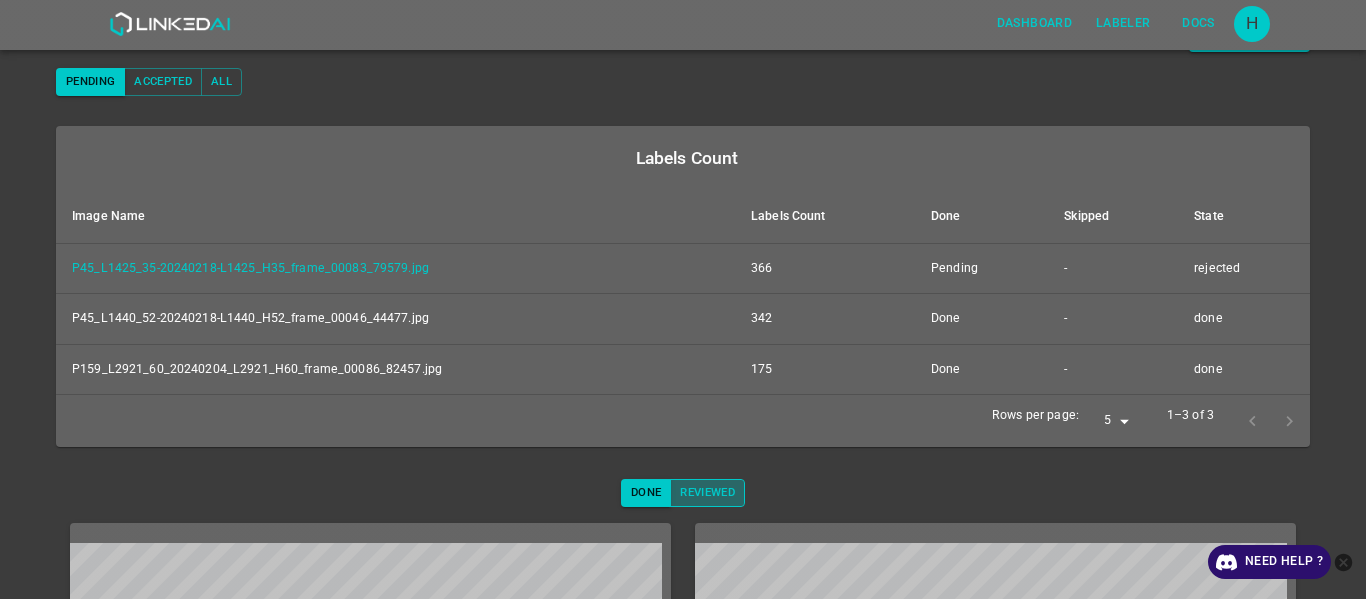 click on "Reviewed" at bounding box center [707, 493] 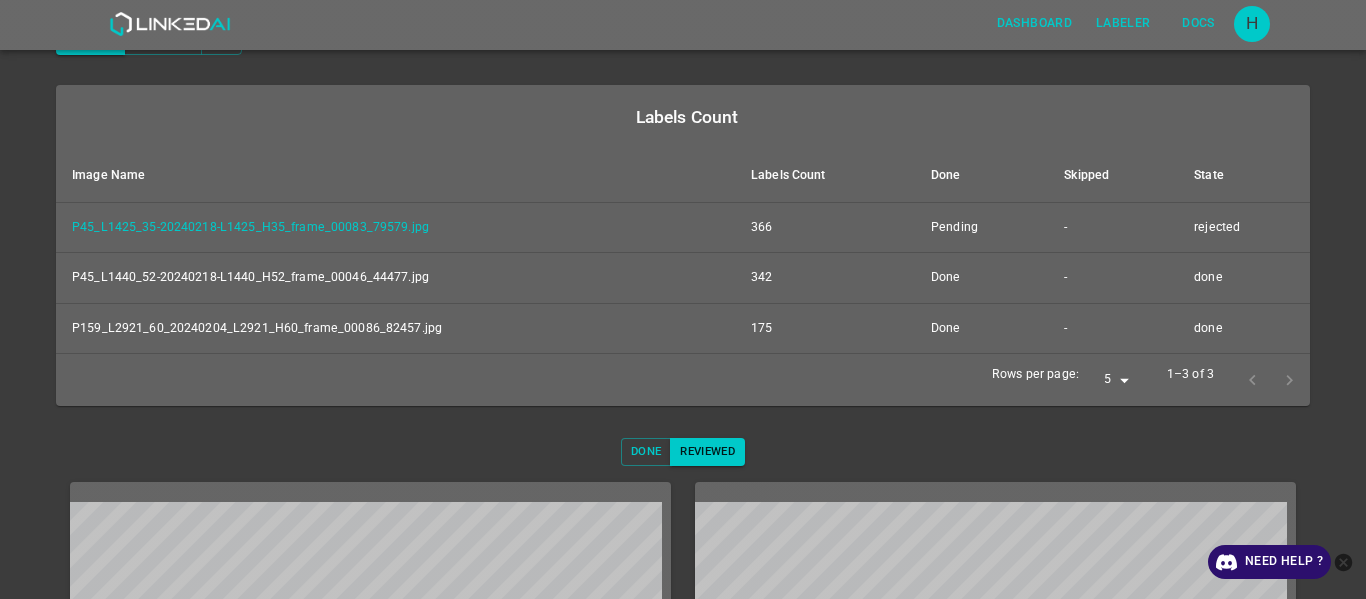 scroll, scrollTop: 188, scrollLeft: 0, axis: vertical 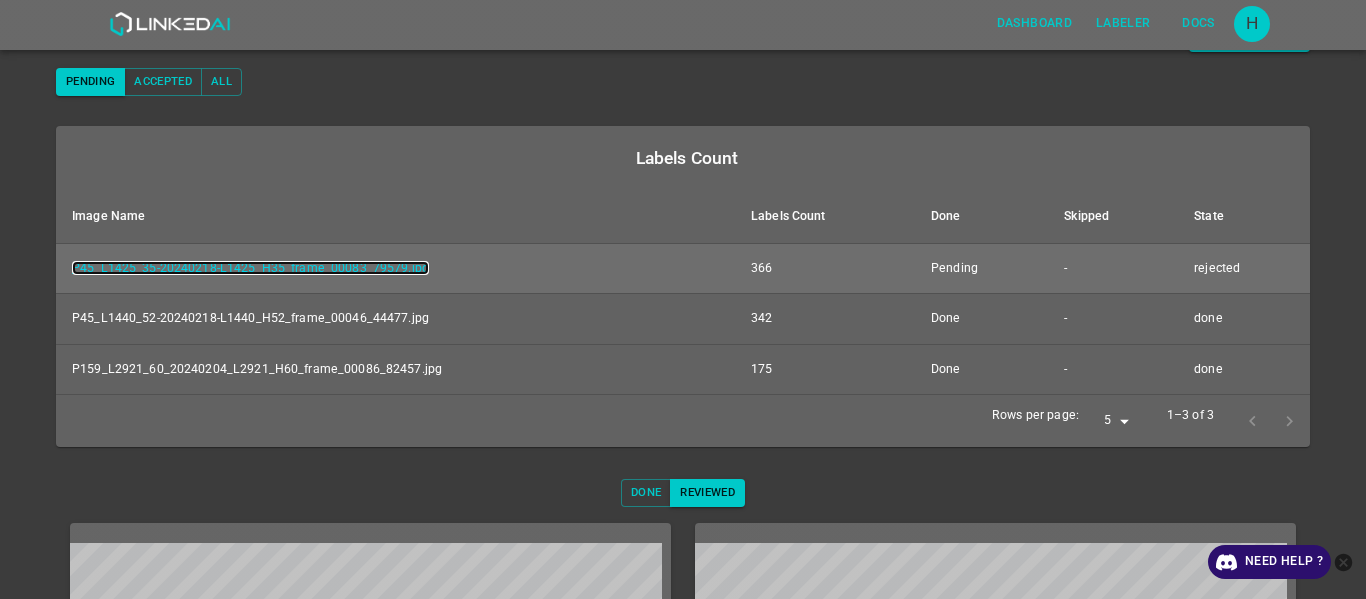 click on "P45_L1425_35-20240218-L1425_H35_frame_00083_79579.jpg" at bounding box center (250, 268) 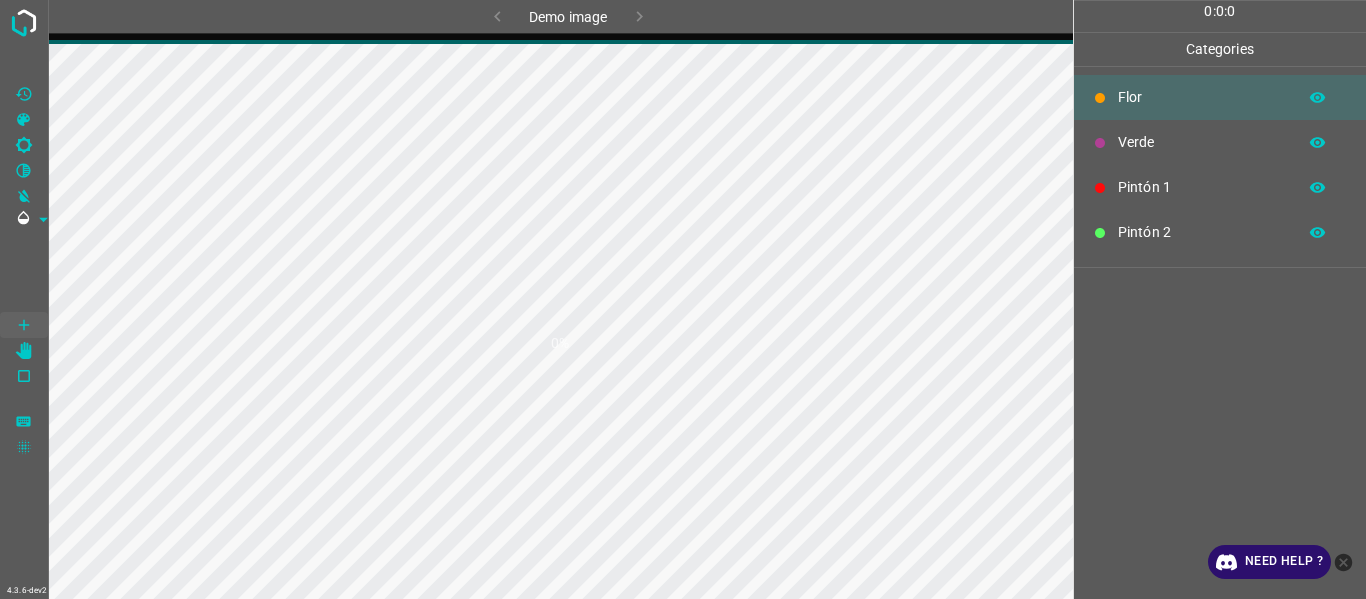 scroll, scrollTop: 0, scrollLeft: 0, axis: both 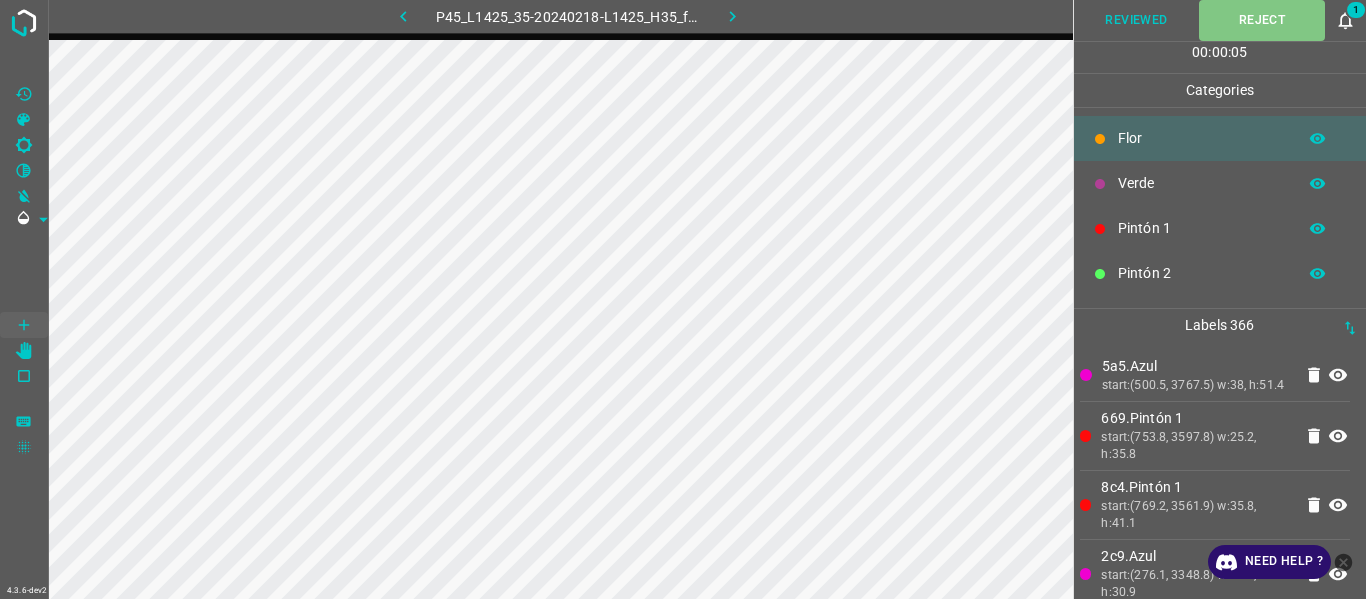 click 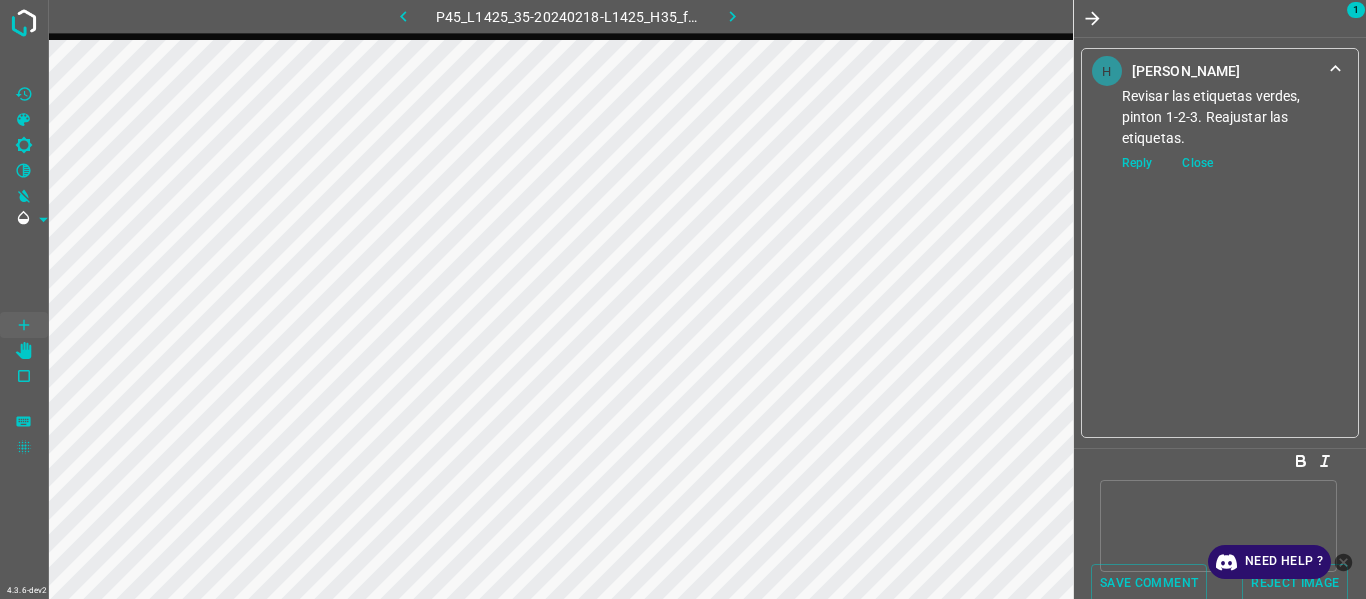 click 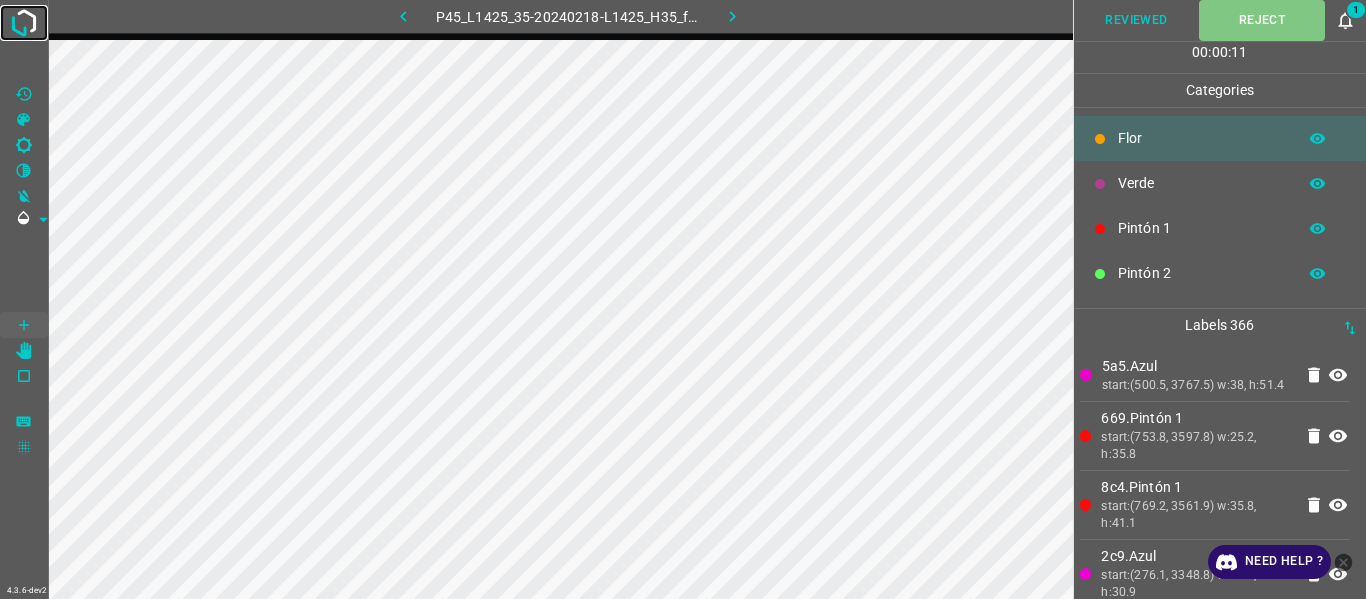 click at bounding box center (24, 23) 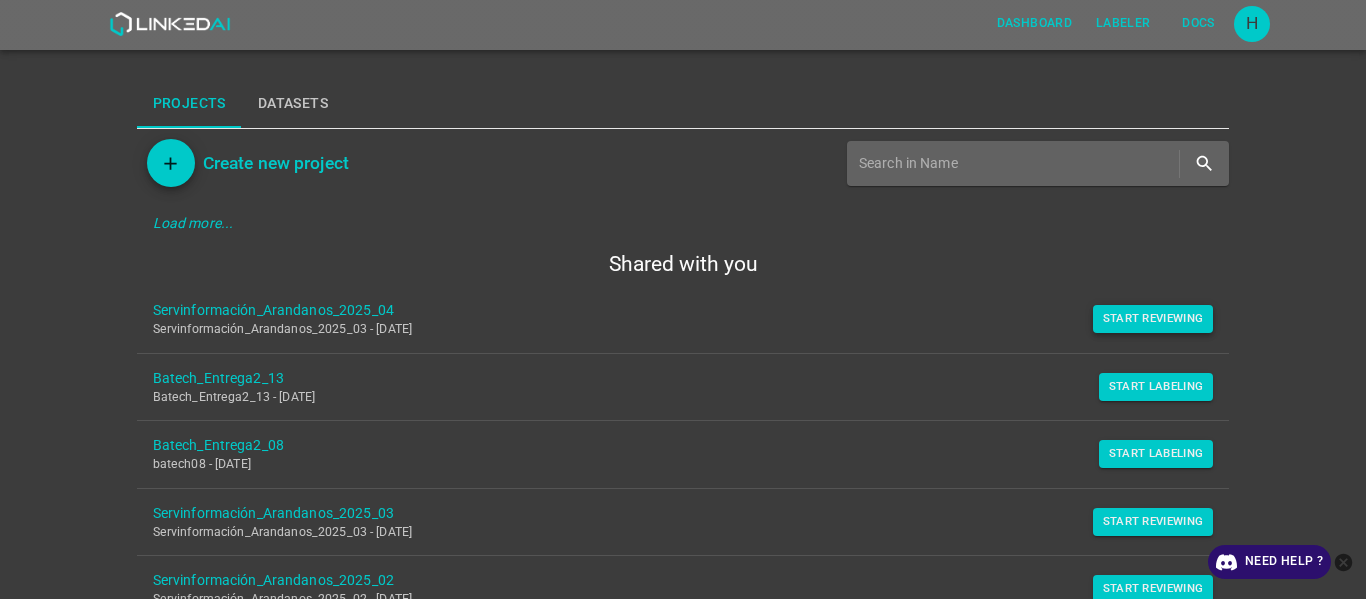 click on "Start Reviewing" at bounding box center (1153, 319) 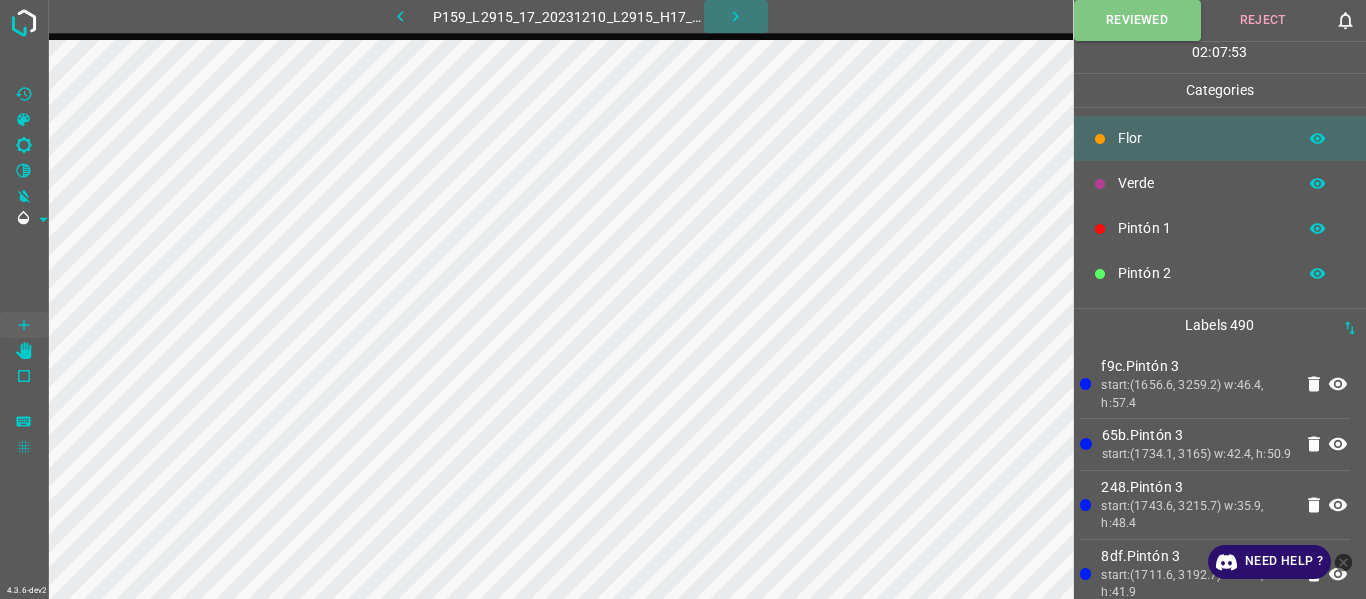 click at bounding box center [736, 16] 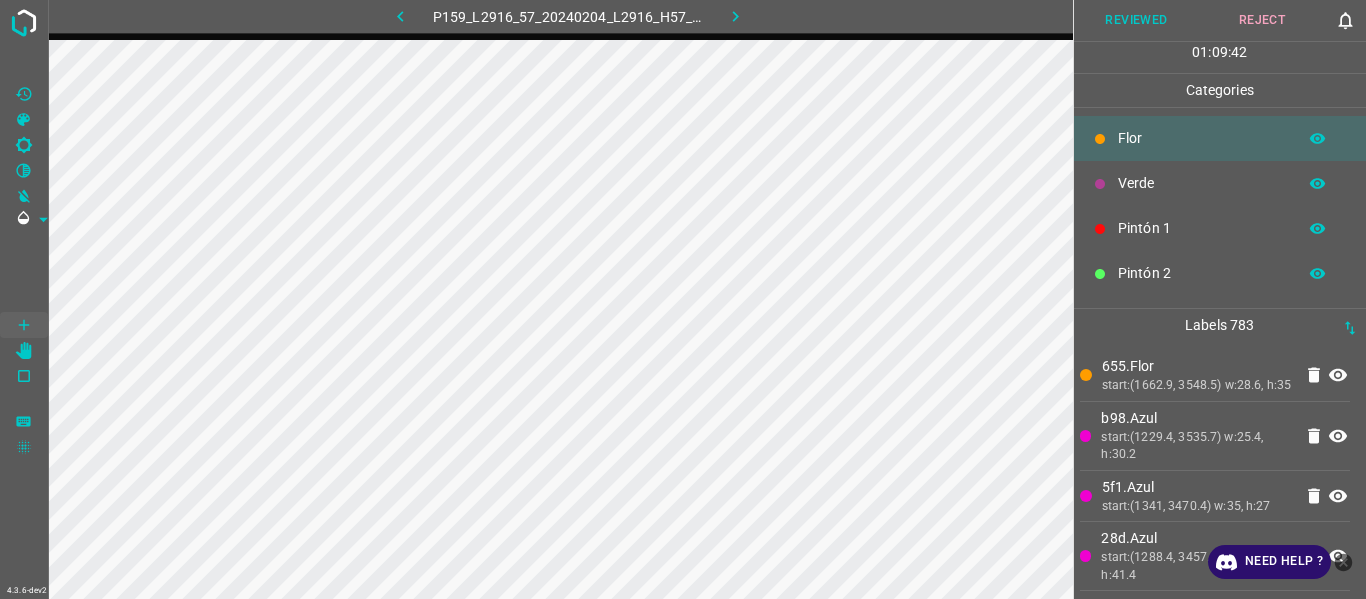 click on "start:(1662.9, 3548.5)
w:28.6, h:35" at bounding box center (1197, 386) 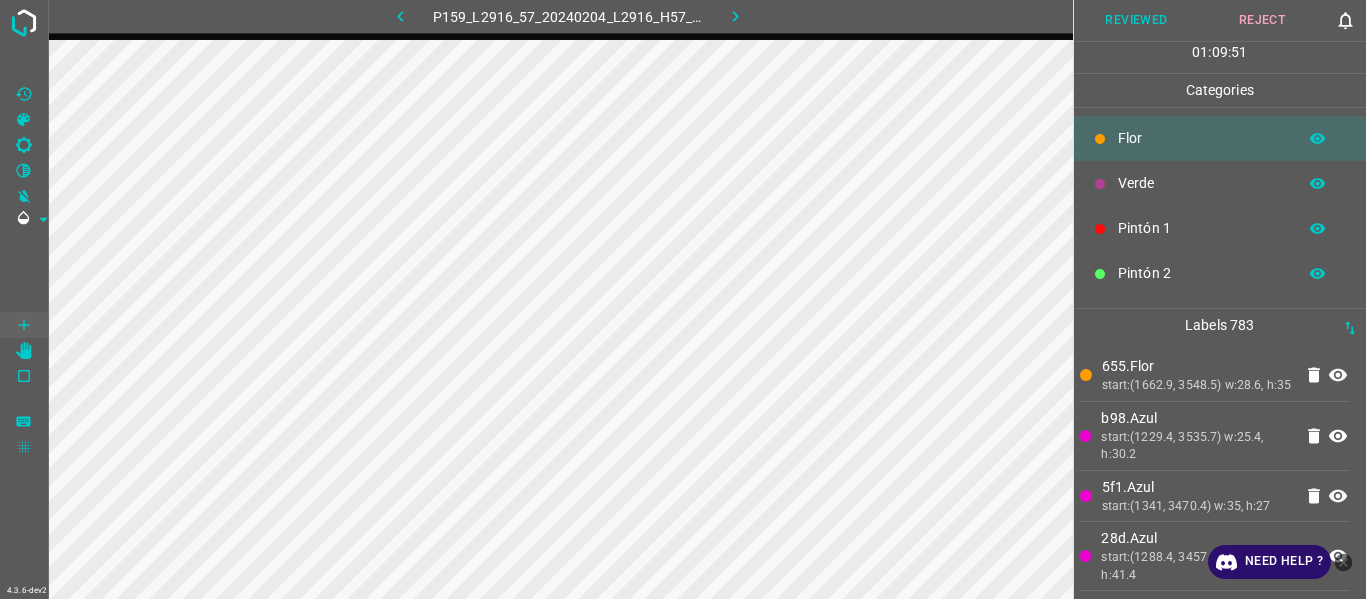 click on "start:(1662.9, 3548.5)
w:28.6, h:35" at bounding box center [1197, 386] 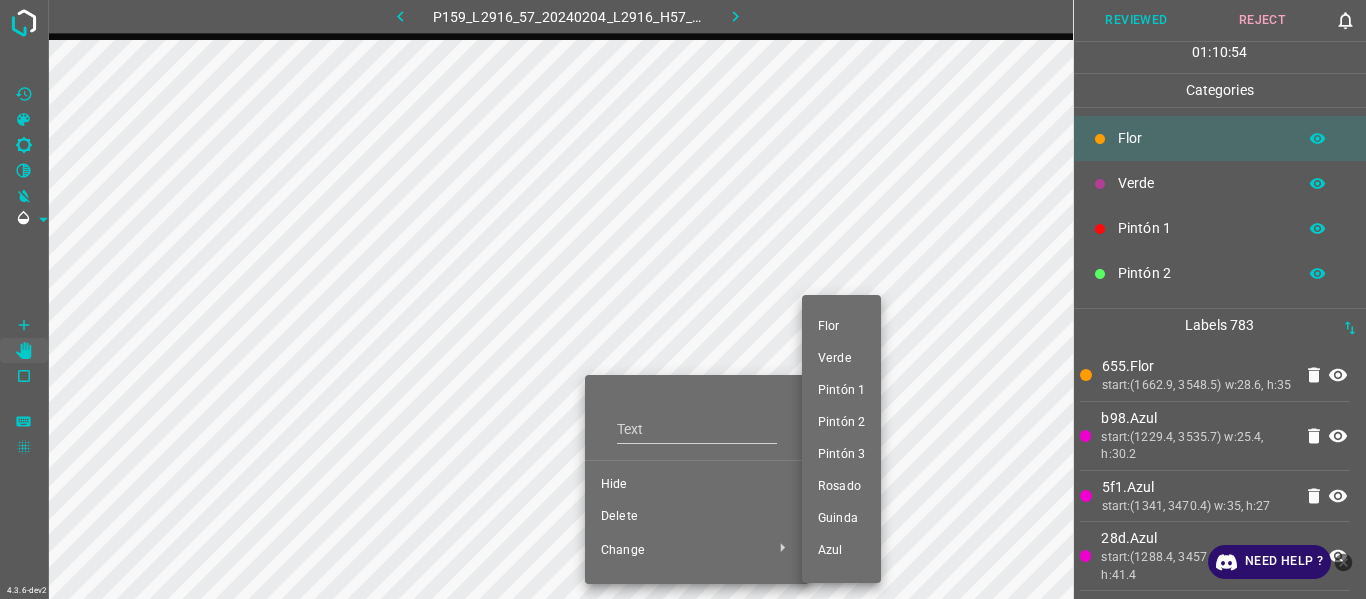 click at bounding box center [683, 299] 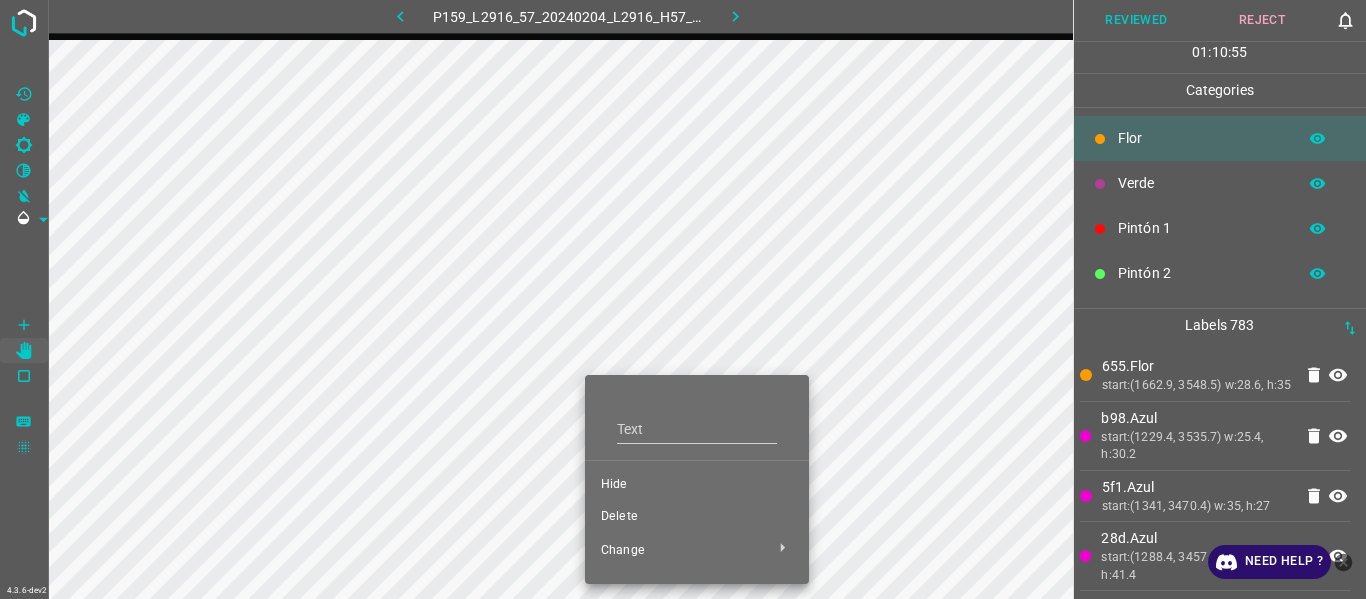 click on "Delete" at bounding box center [697, 517] 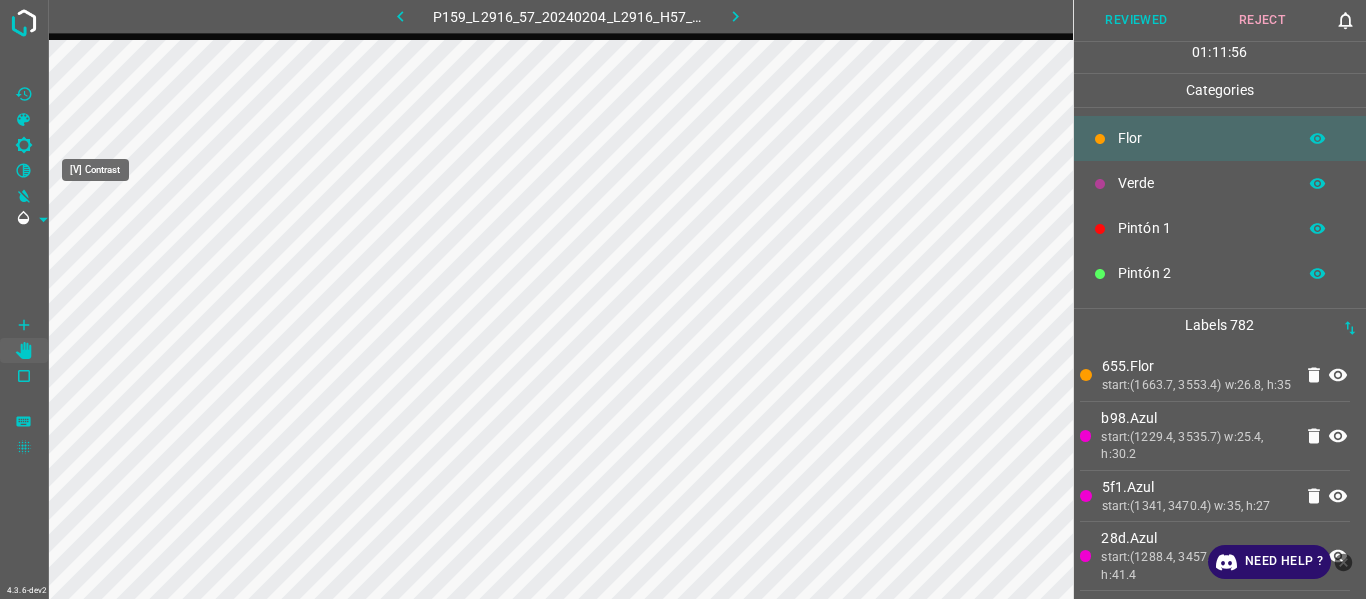 click 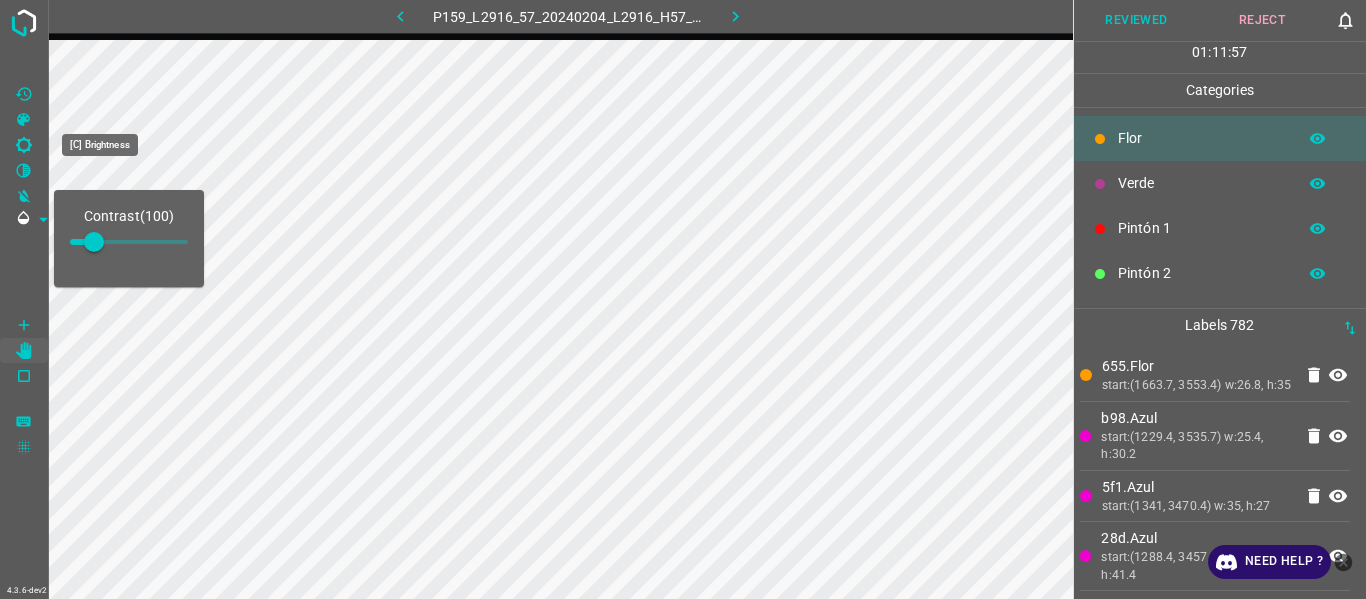click 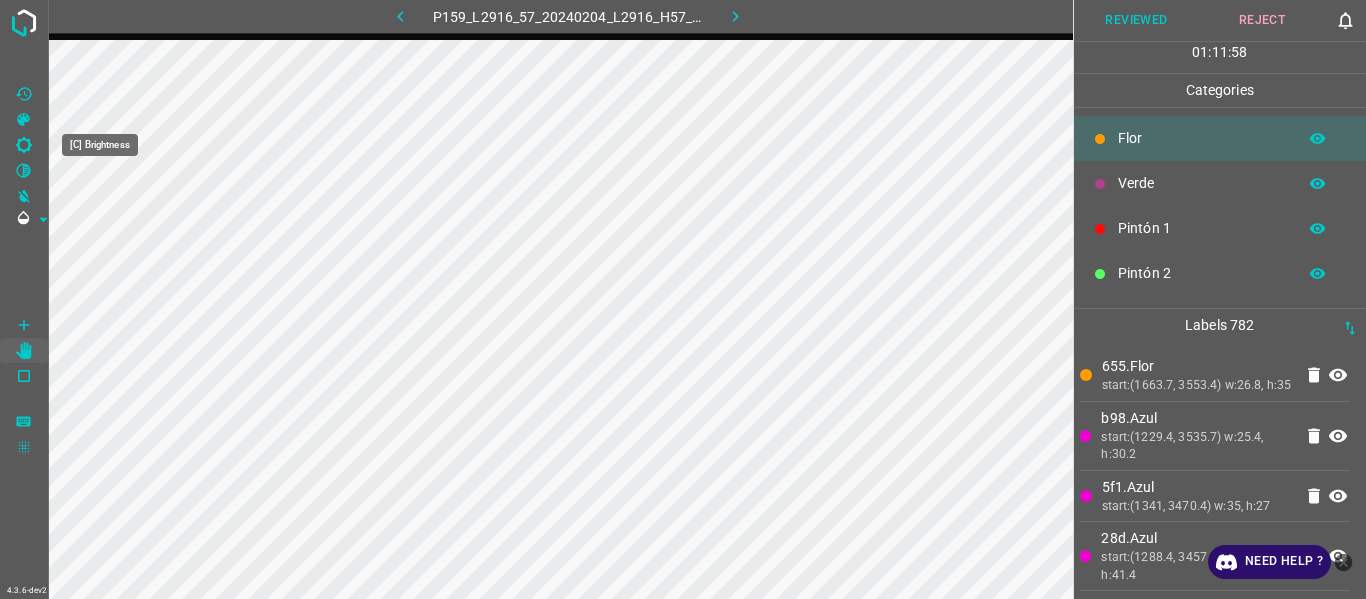 click 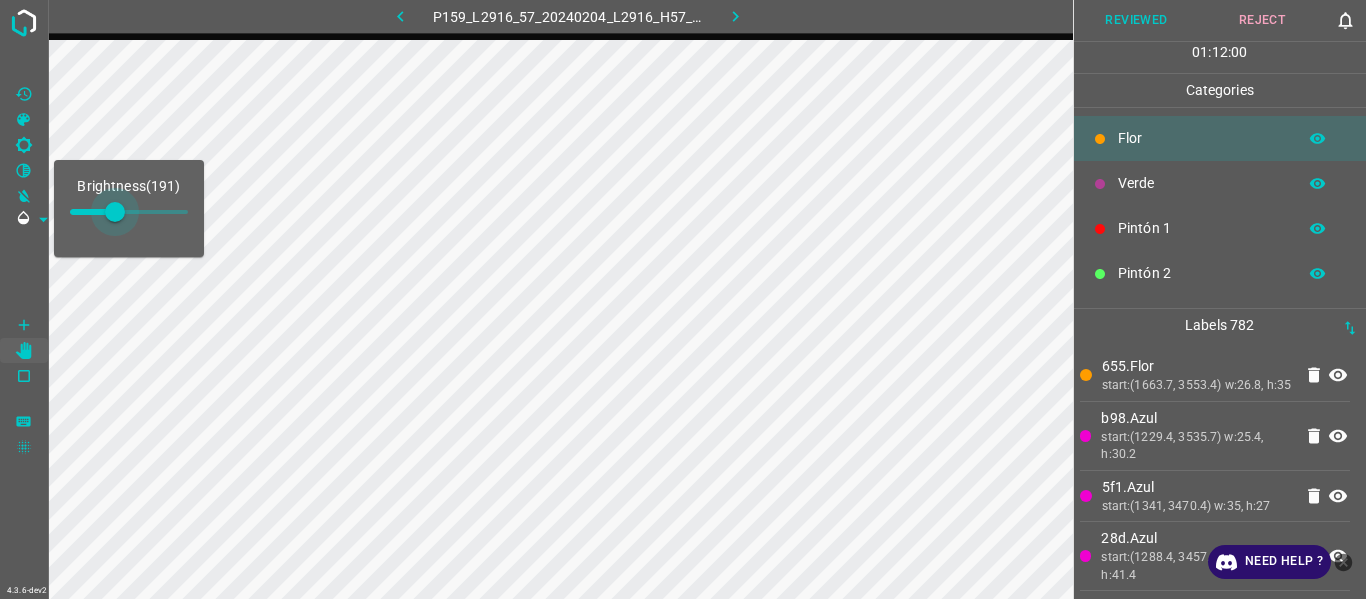 type on "191" 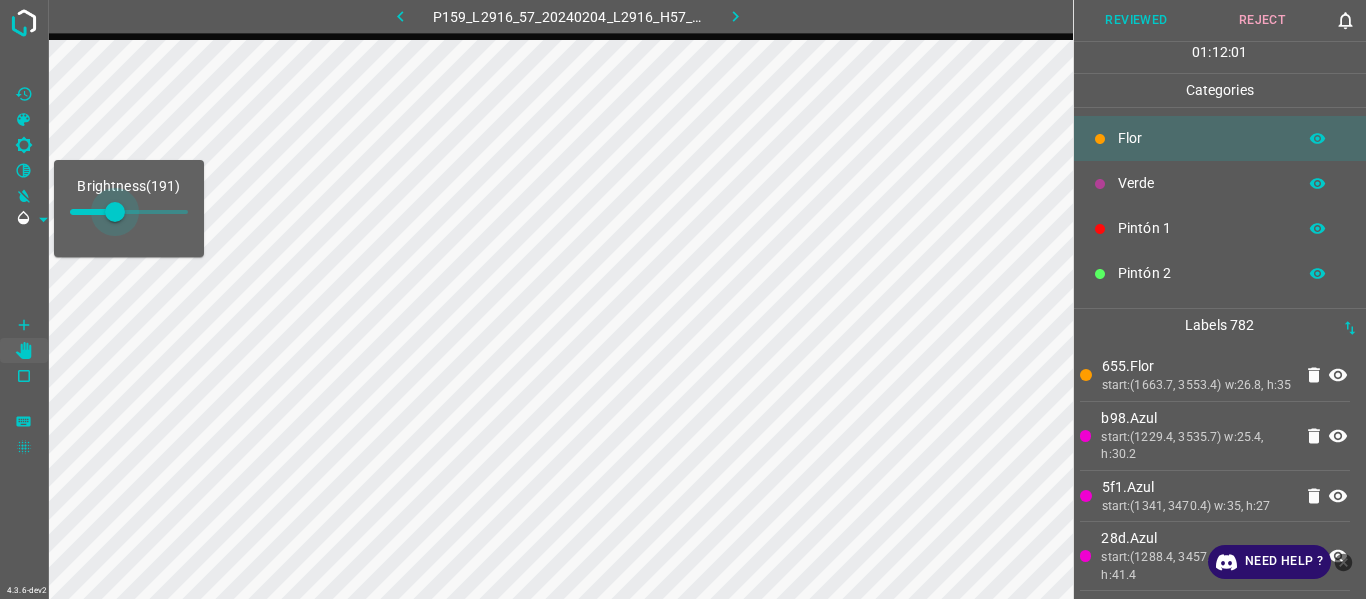 drag, startPoint x: 91, startPoint y: 213, endPoint x: 115, endPoint y: 225, distance: 26.832815 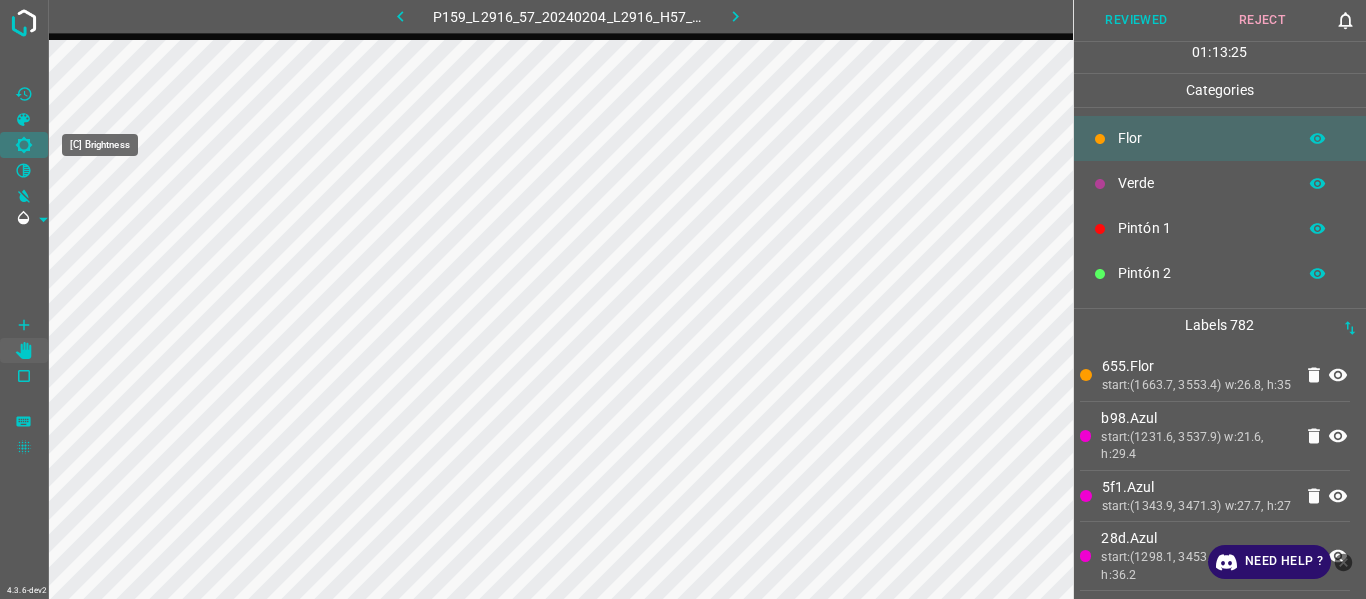 click 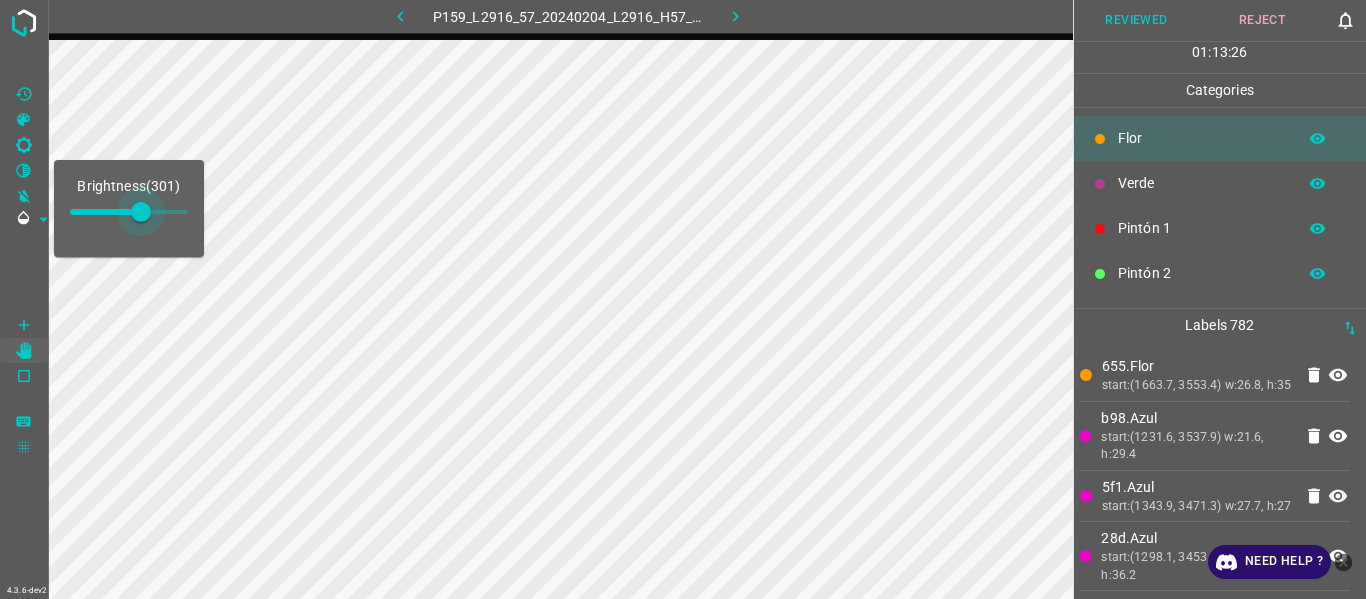click at bounding box center [141, 212] 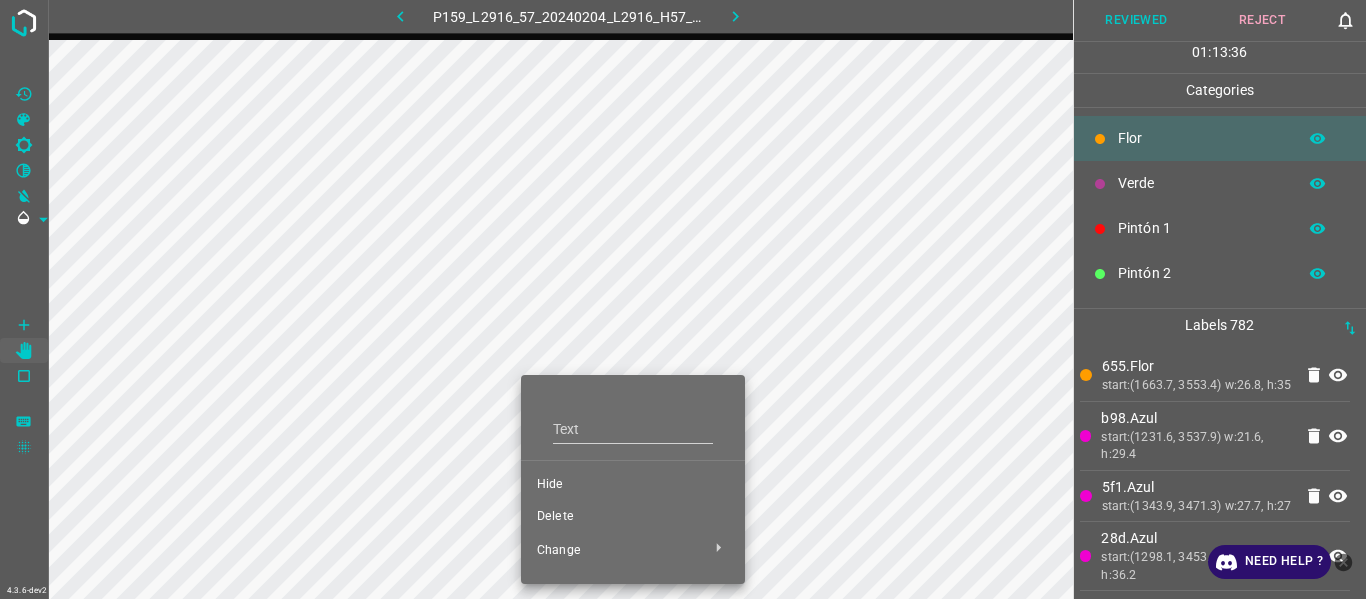 click on "Delete" at bounding box center [633, 517] 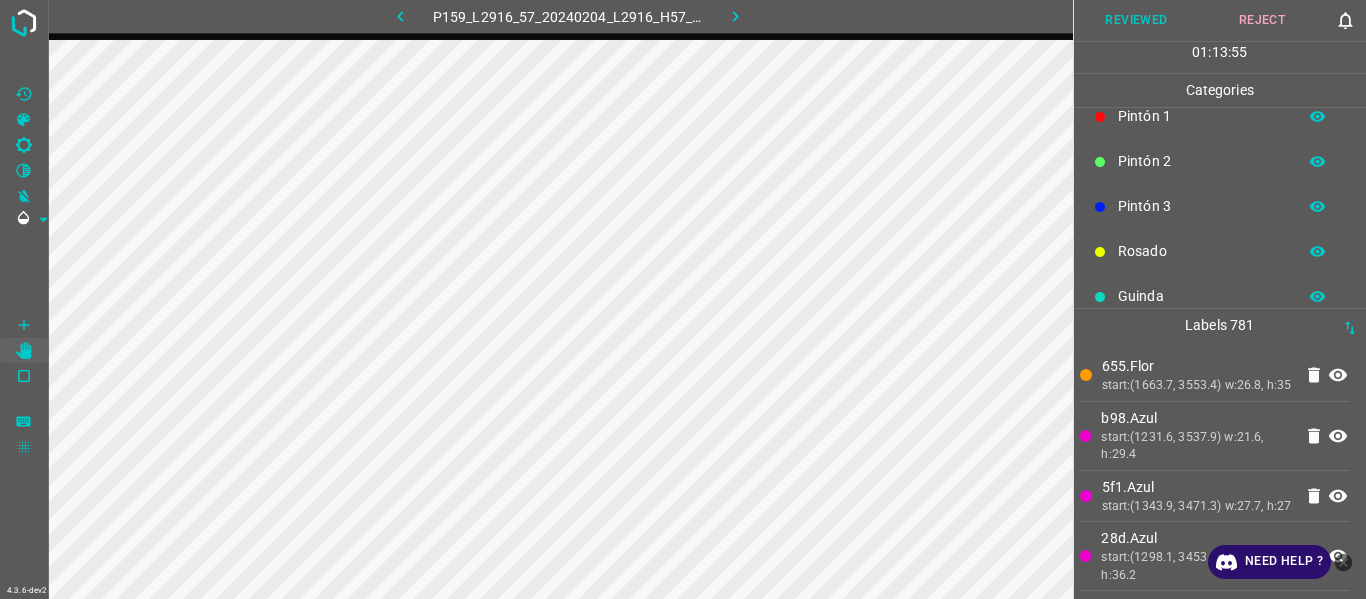 scroll, scrollTop: 176, scrollLeft: 0, axis: vertical 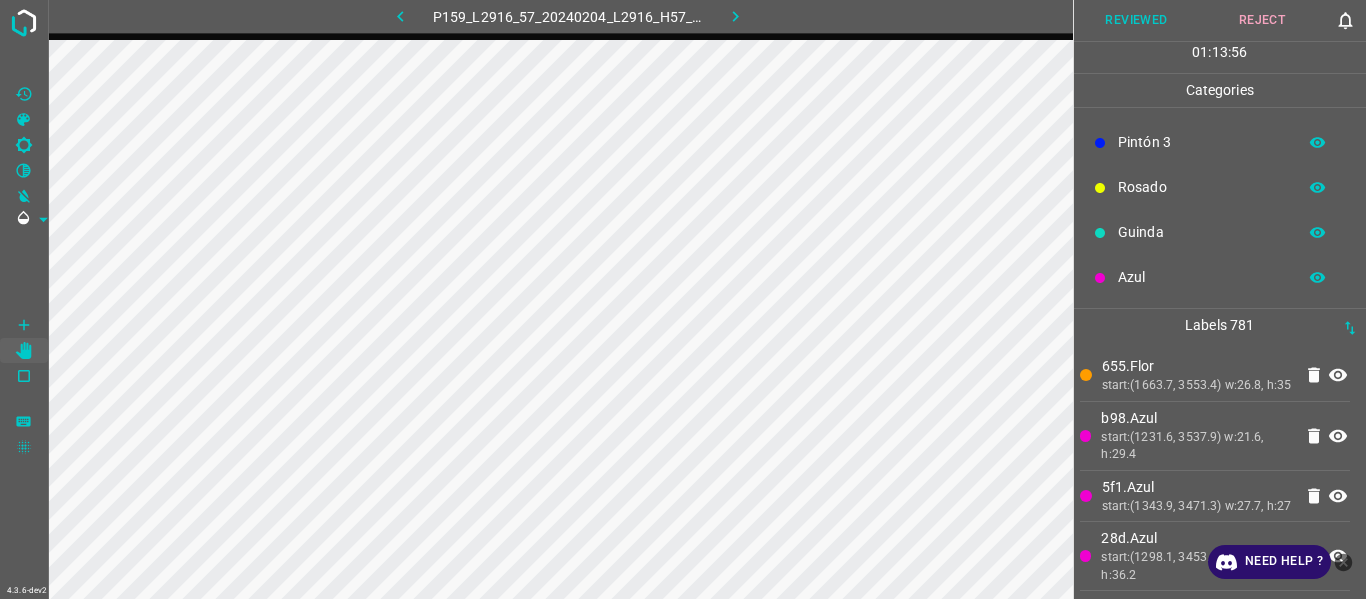 click on "Guinda" at bounding box center (1202, 232) 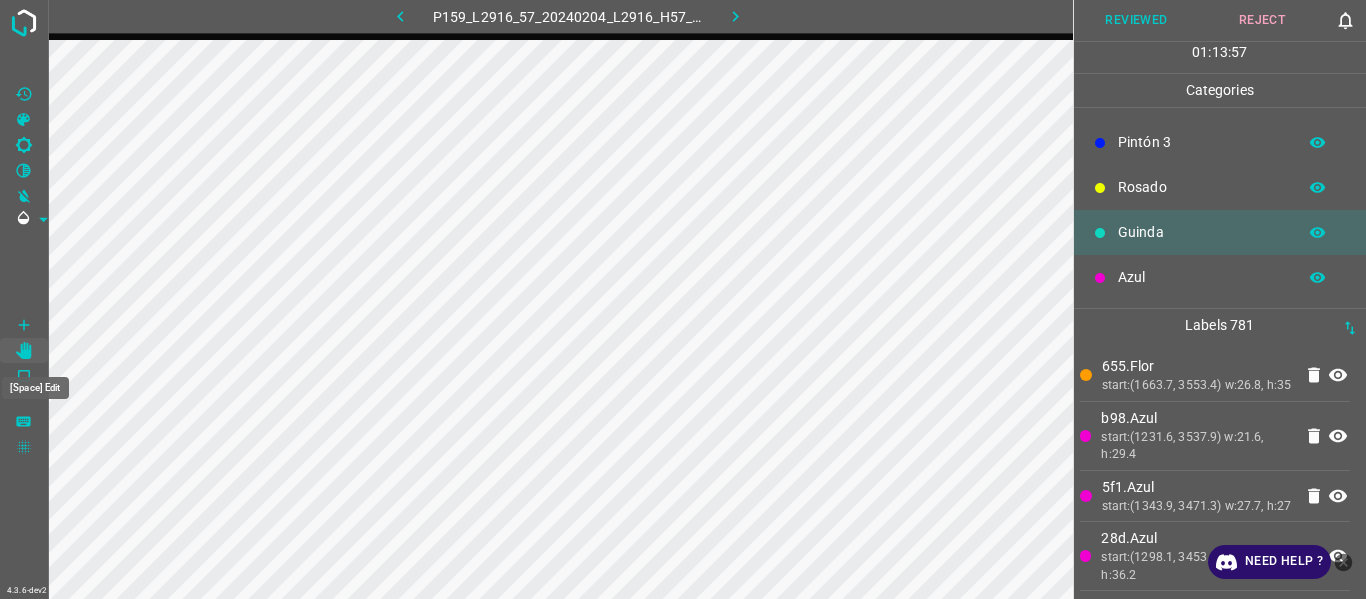 click at bounding box center [24, 325] 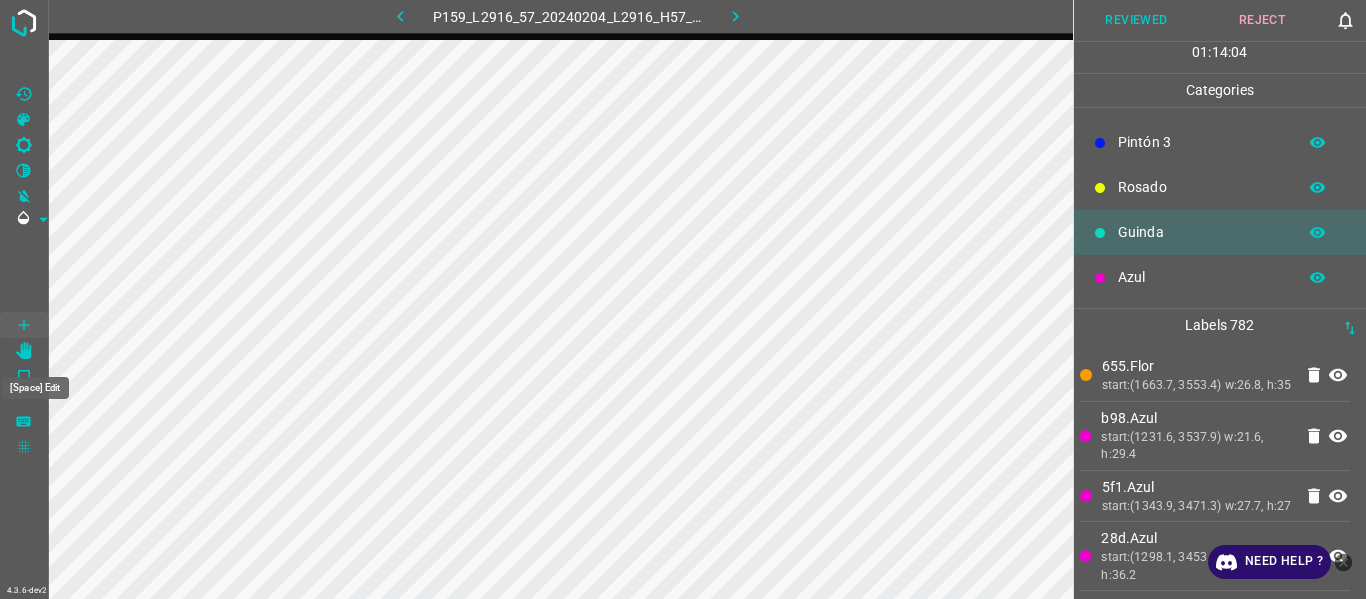 click 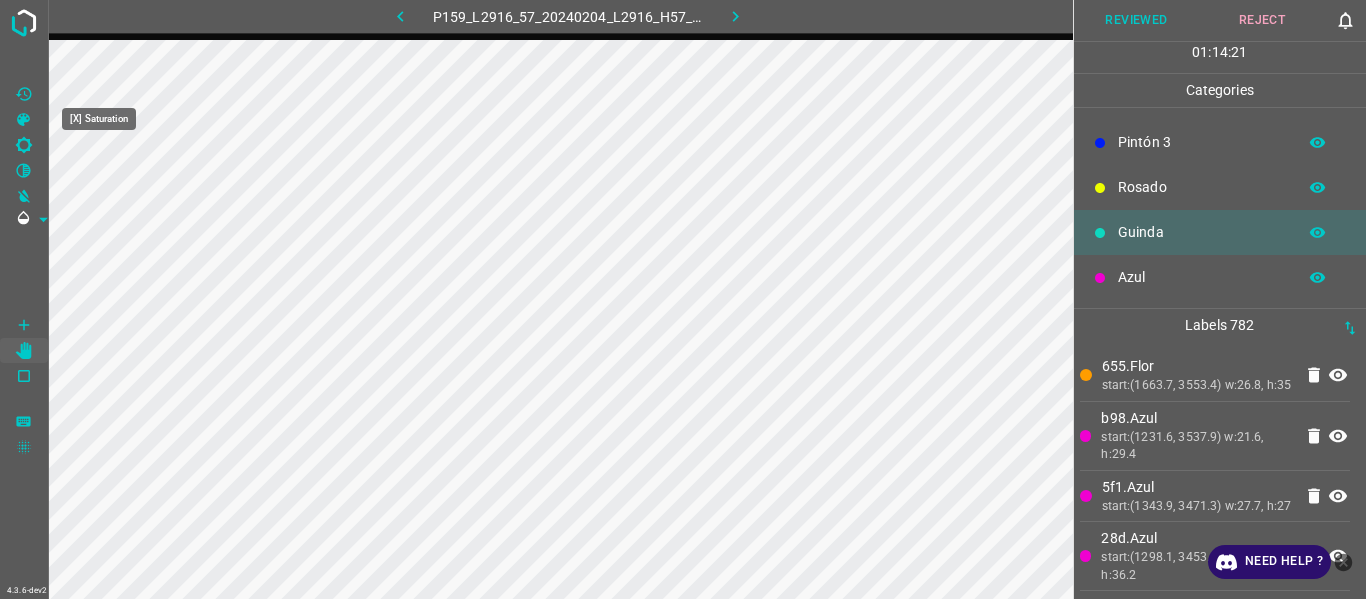 click at bounding box center [24, 94] 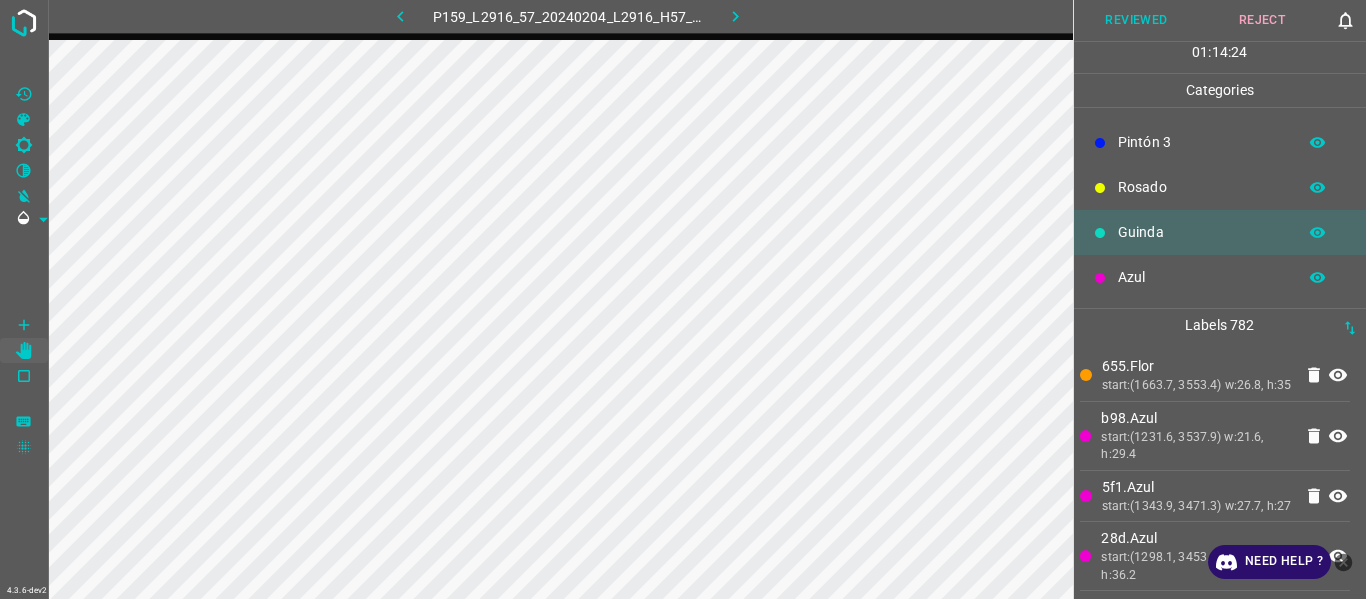 click at bounding box center [24, 145] 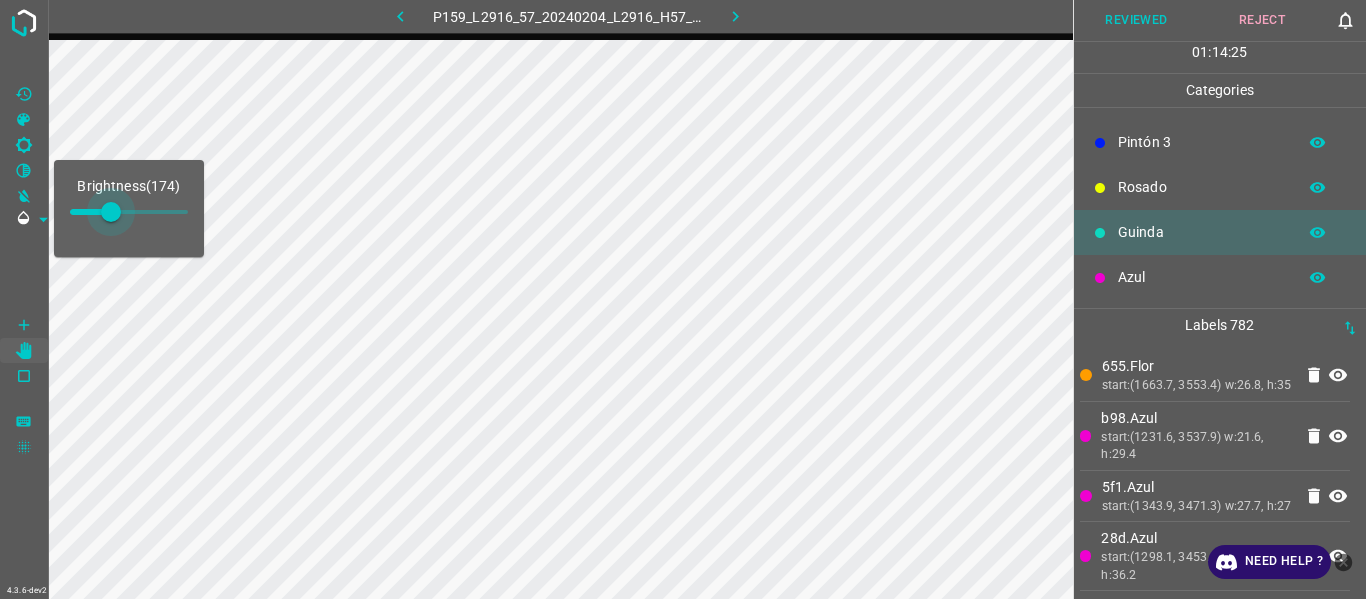 click at bounding box center (111, 212) 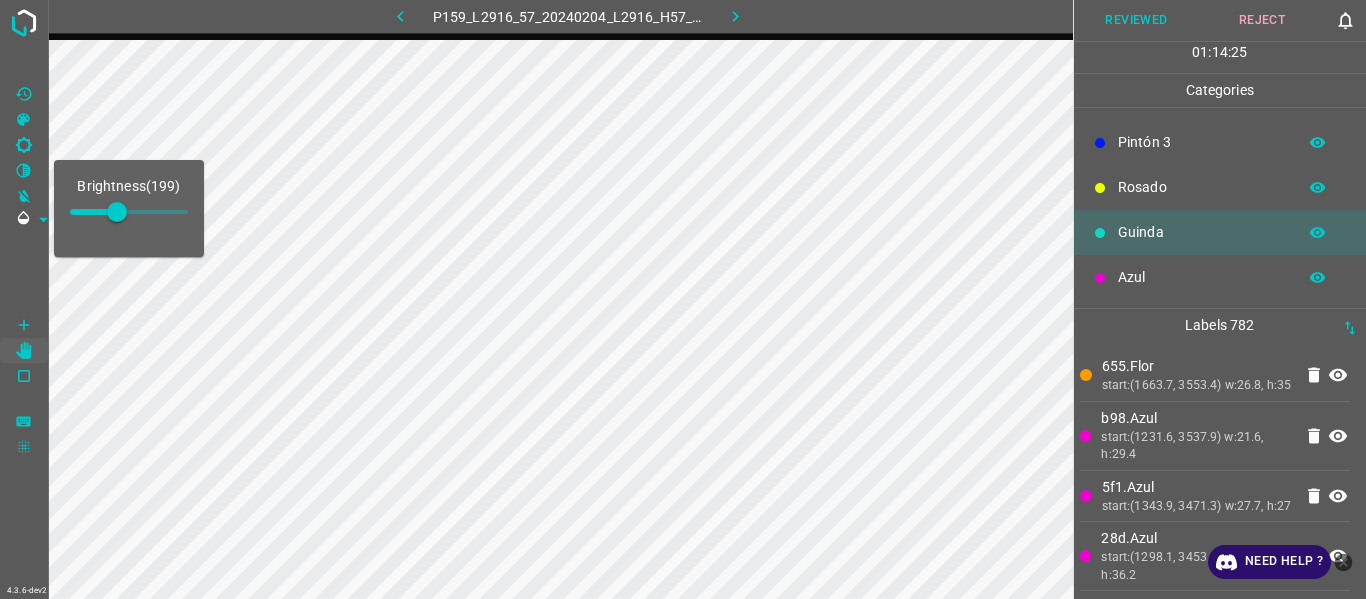 type on "199" 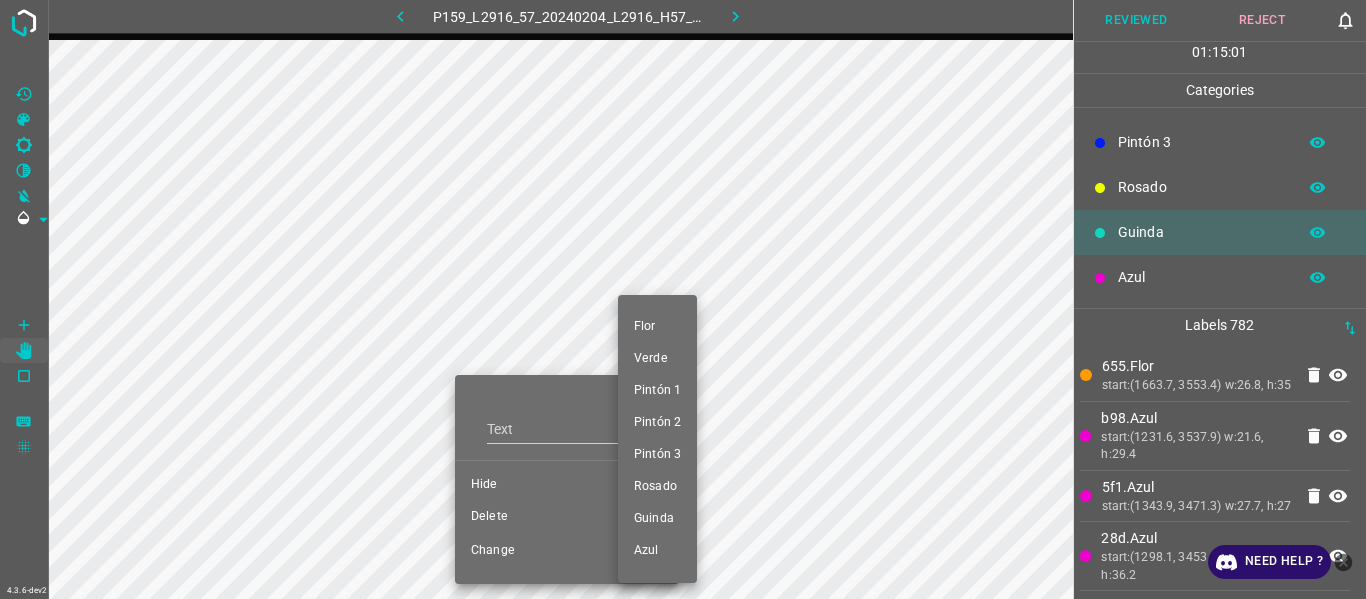 click at bounding box center (683, 299) 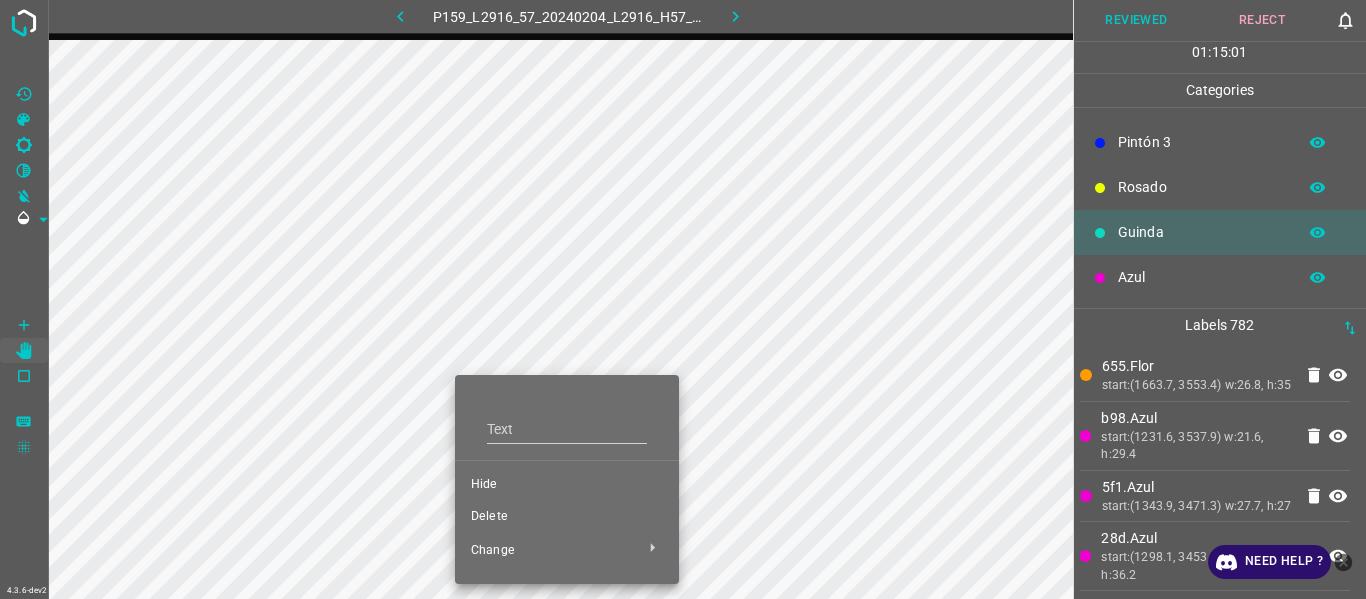 click on "Delete" at bounding box center [567, 517] 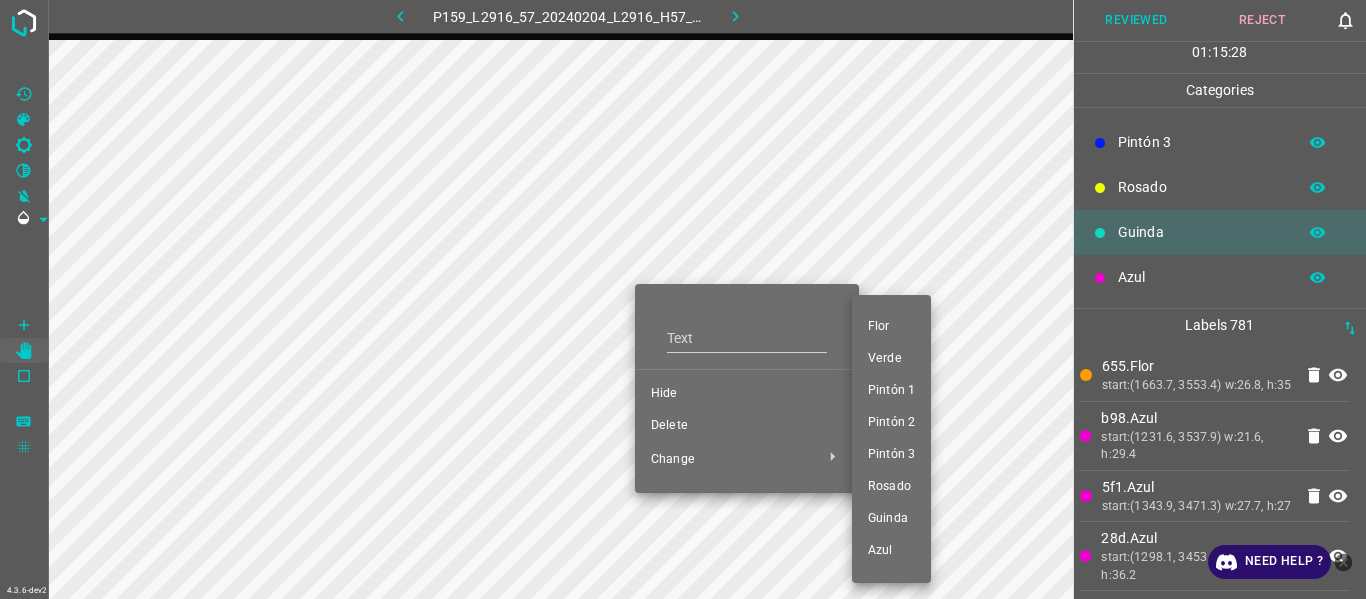 click on "Pintón 2" at bounding box center (891, 423) 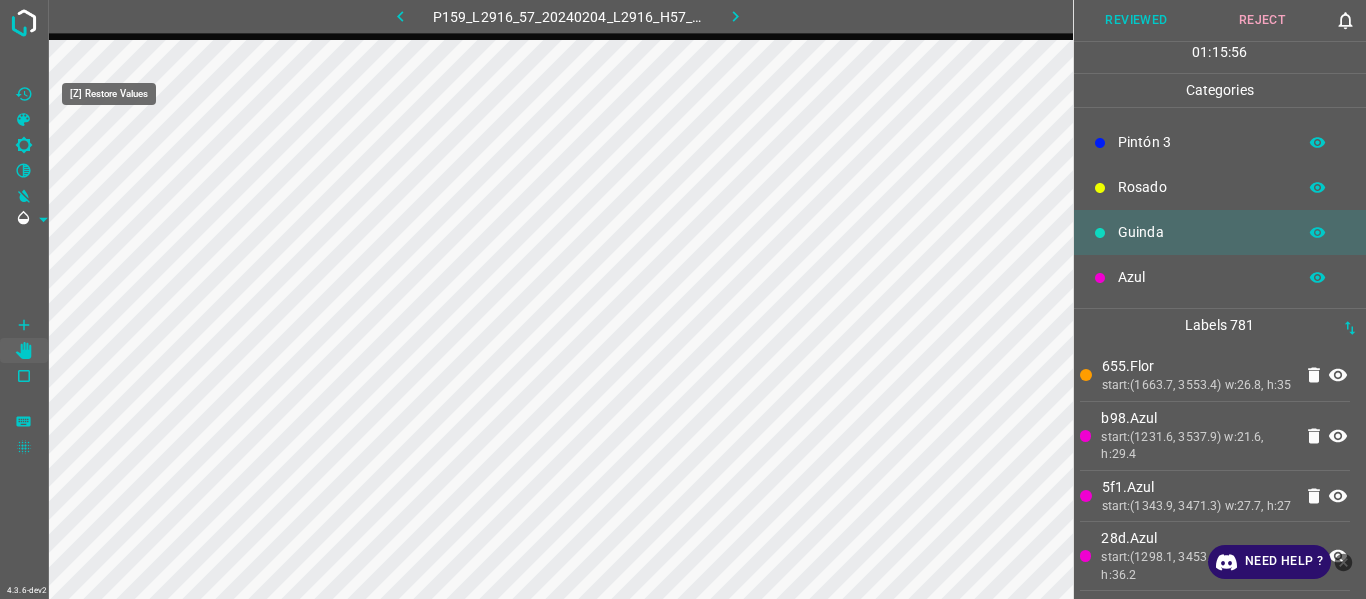 click at bounding box center (24, 94) 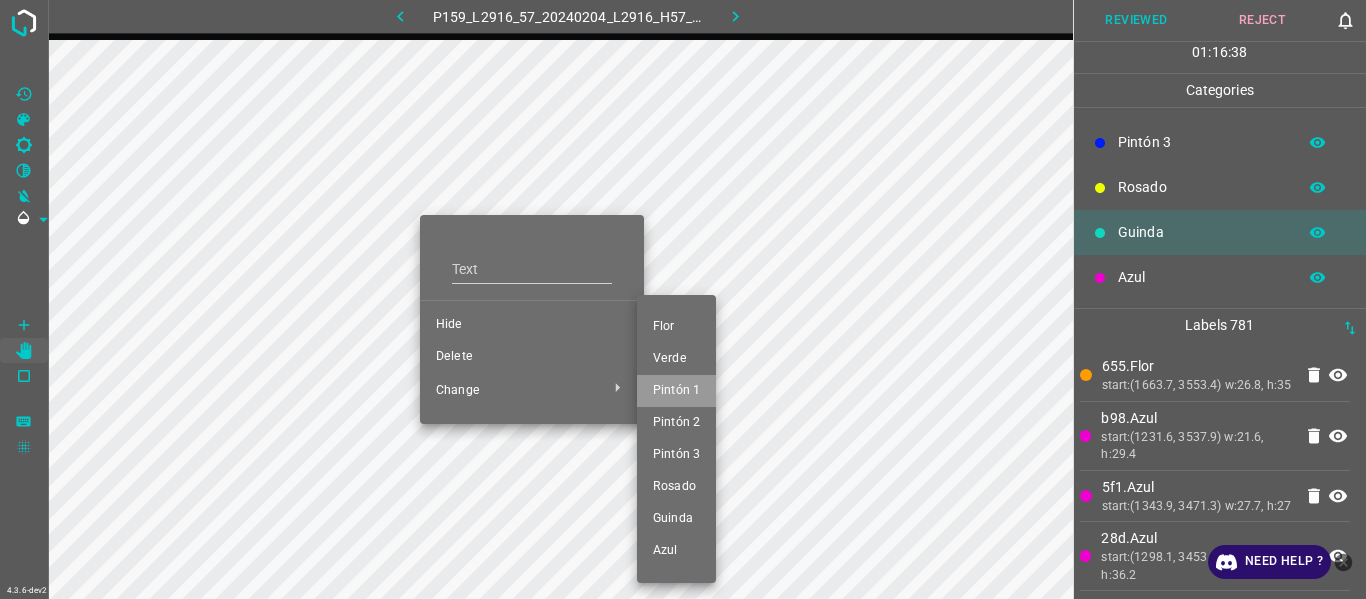 click on "Pintón 1" at bounding box center (676, 391) 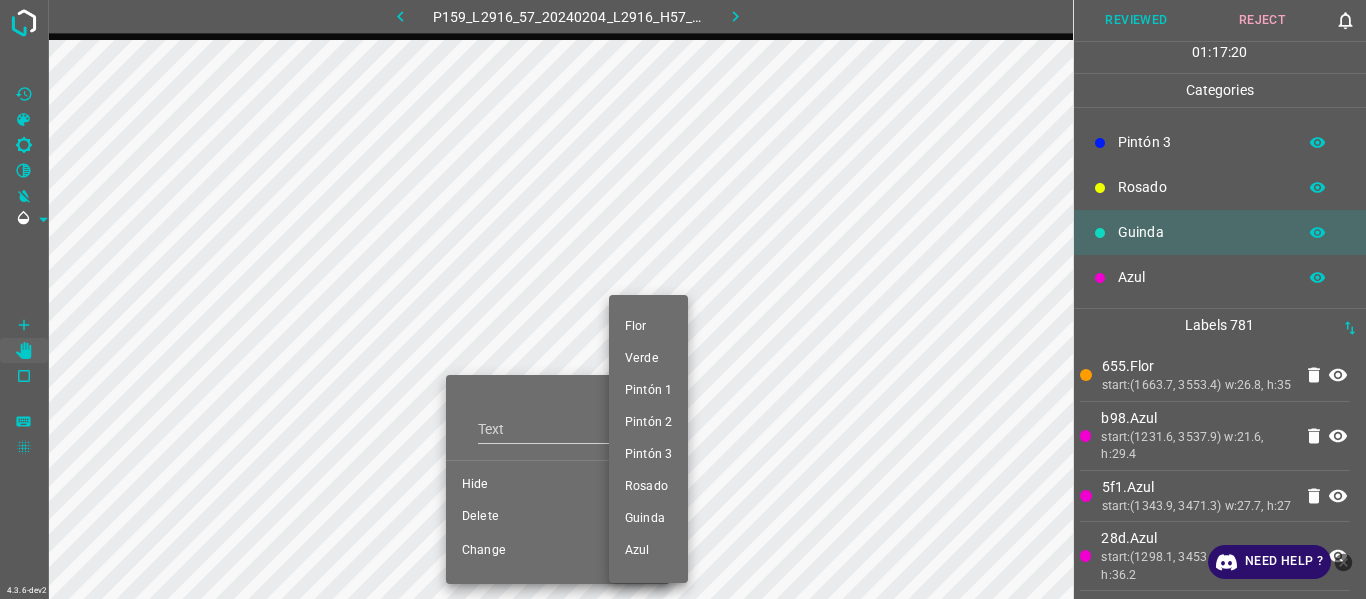 click at bounding box center (683, 299) 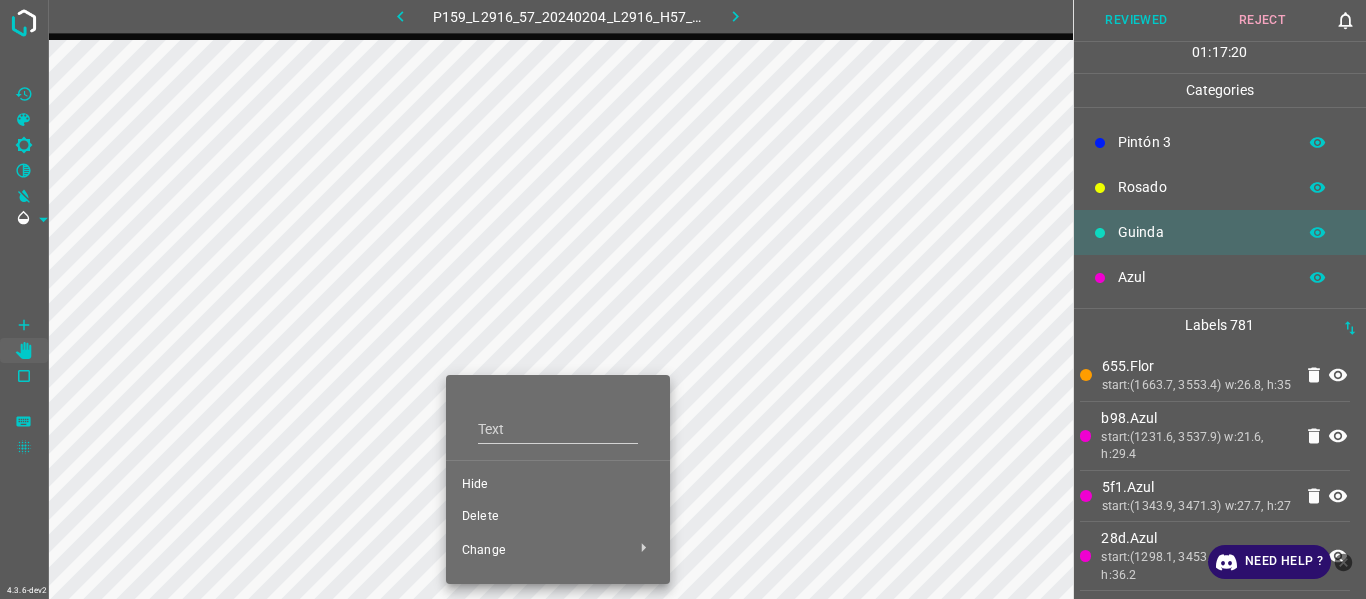 click on "Flor Verde Pintón 1 Pintón 2 Pintón 3 Rosado Guinda Azul" at bounding box center [683, 299] 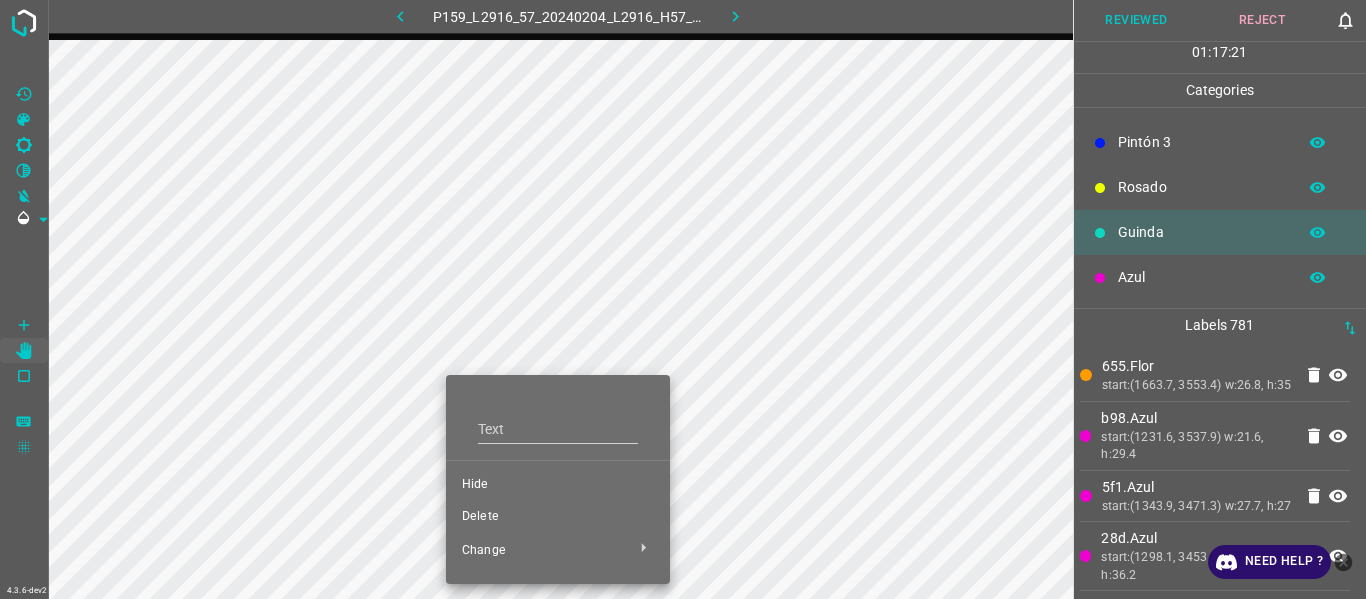 click on "Delete" at bounding box center [558, 517] 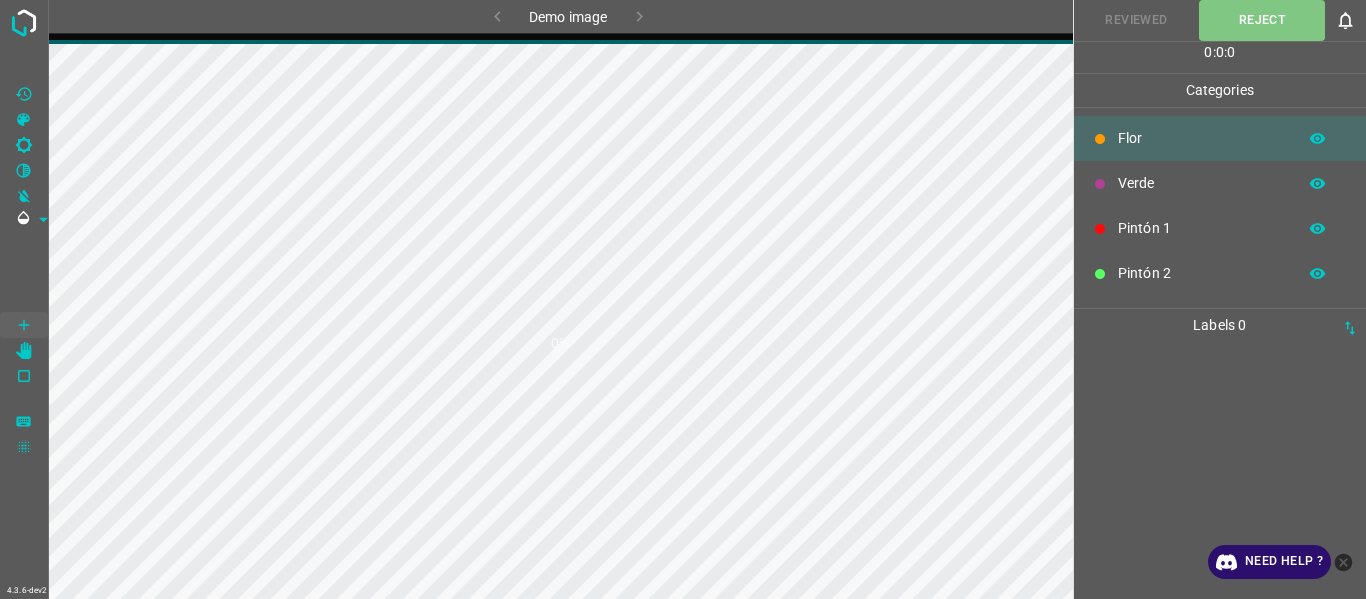 scroll, scrollTop: 0, scrollLeft: 0, axis: both 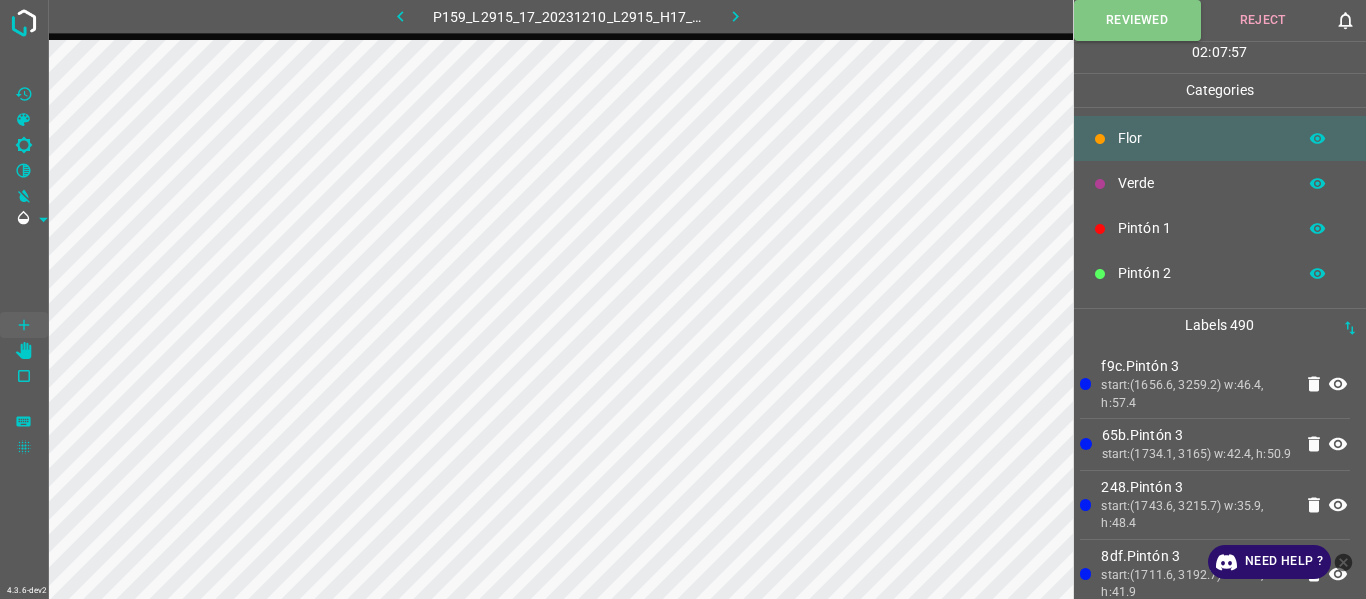 click 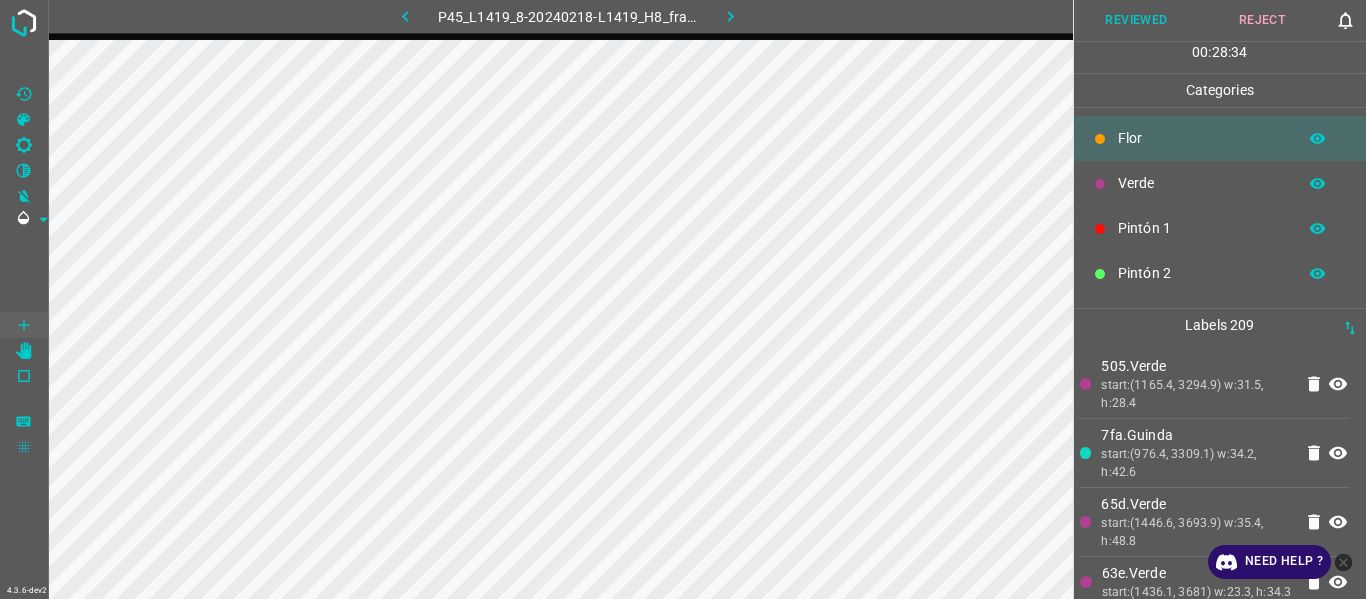 click on "65d.Verde" at bounding box center (1196, 504) 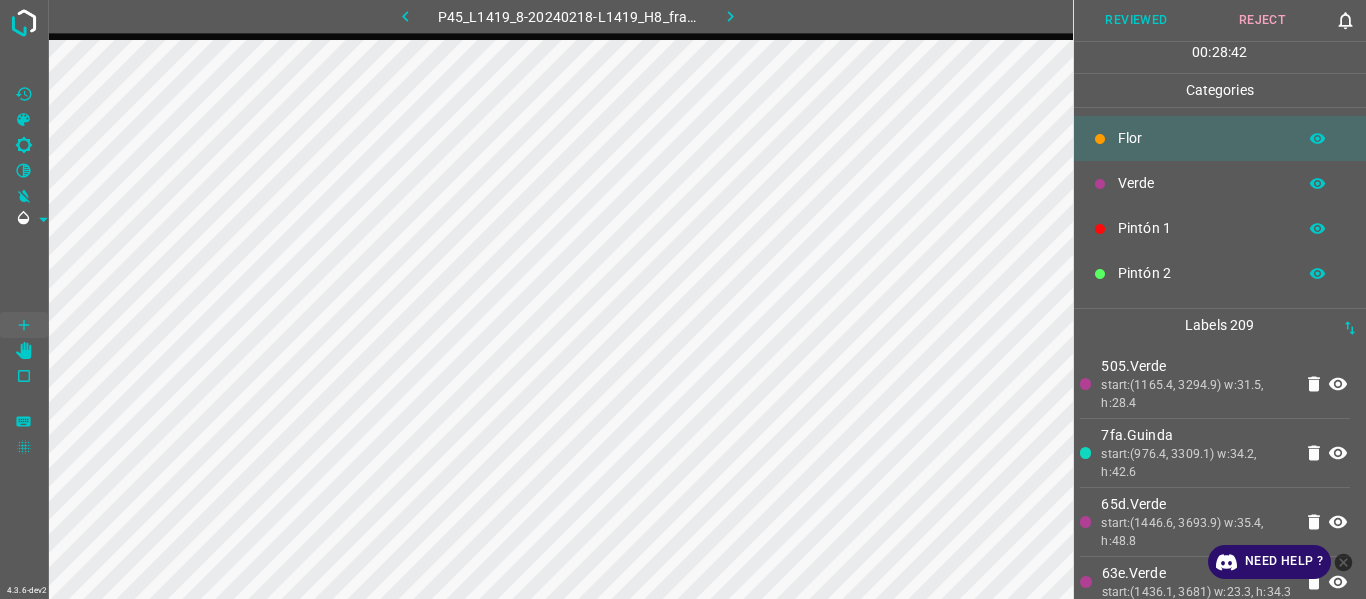 click on "start:(1165.4, 3294.9)
w:31.5, h:28.4" at bounding box center (1196, 394) 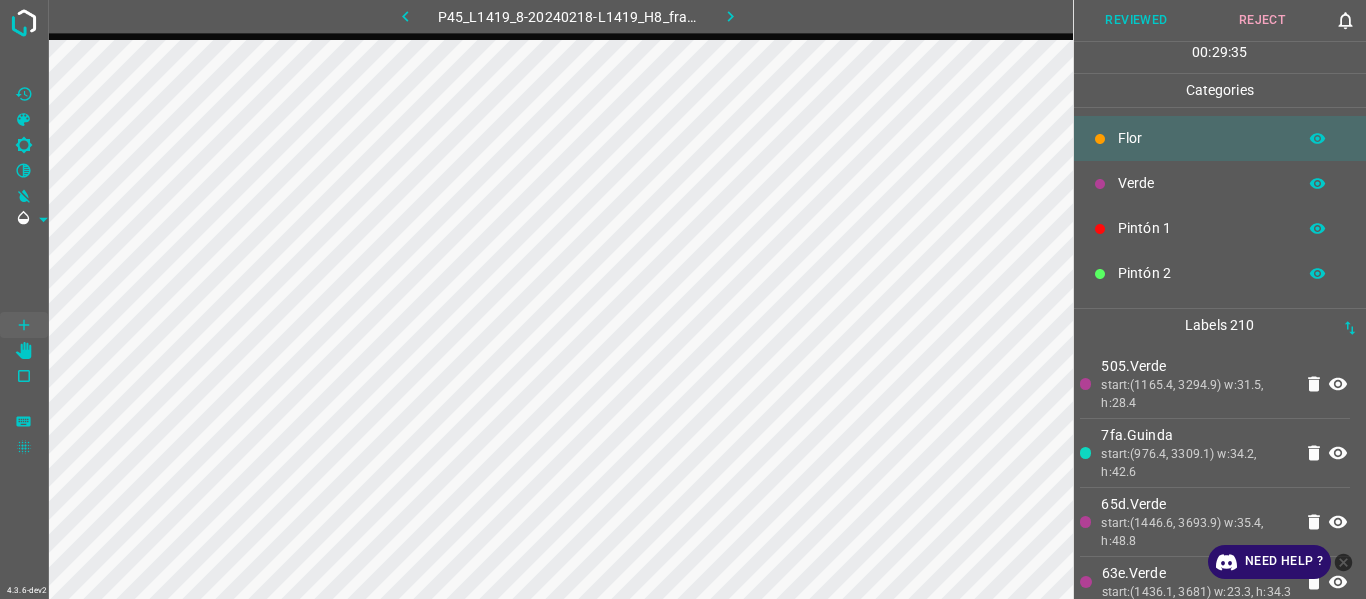 click on "7fa.Guinda" at bounding box center [1196, 435] 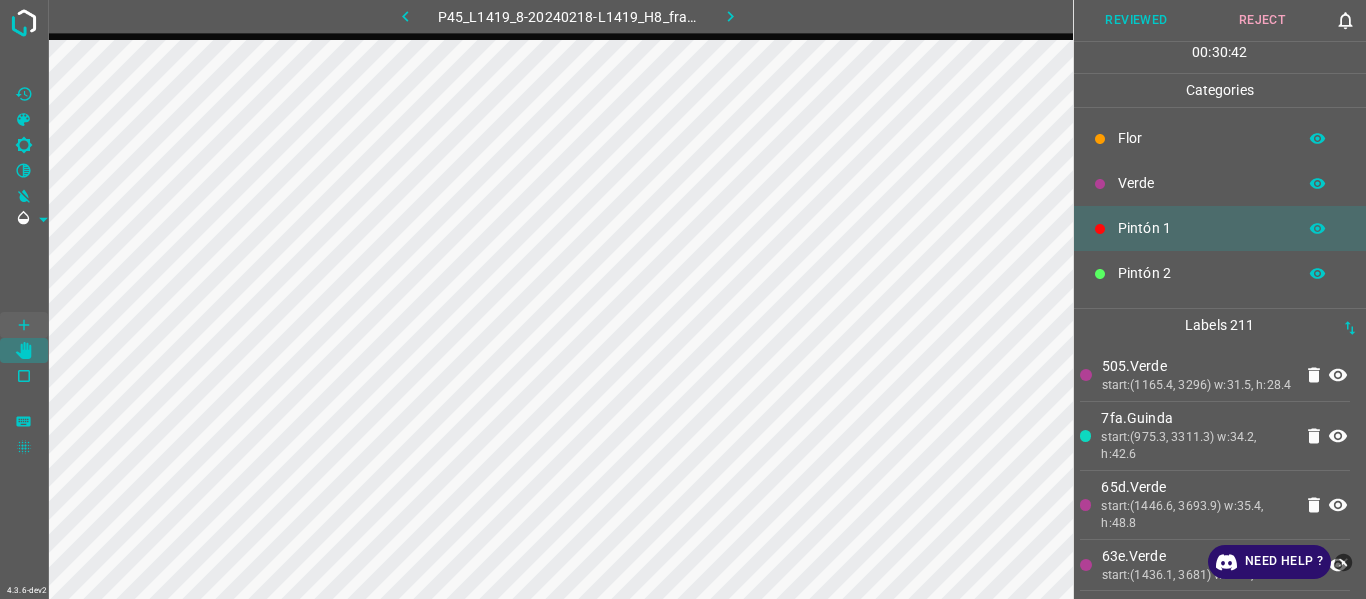 click 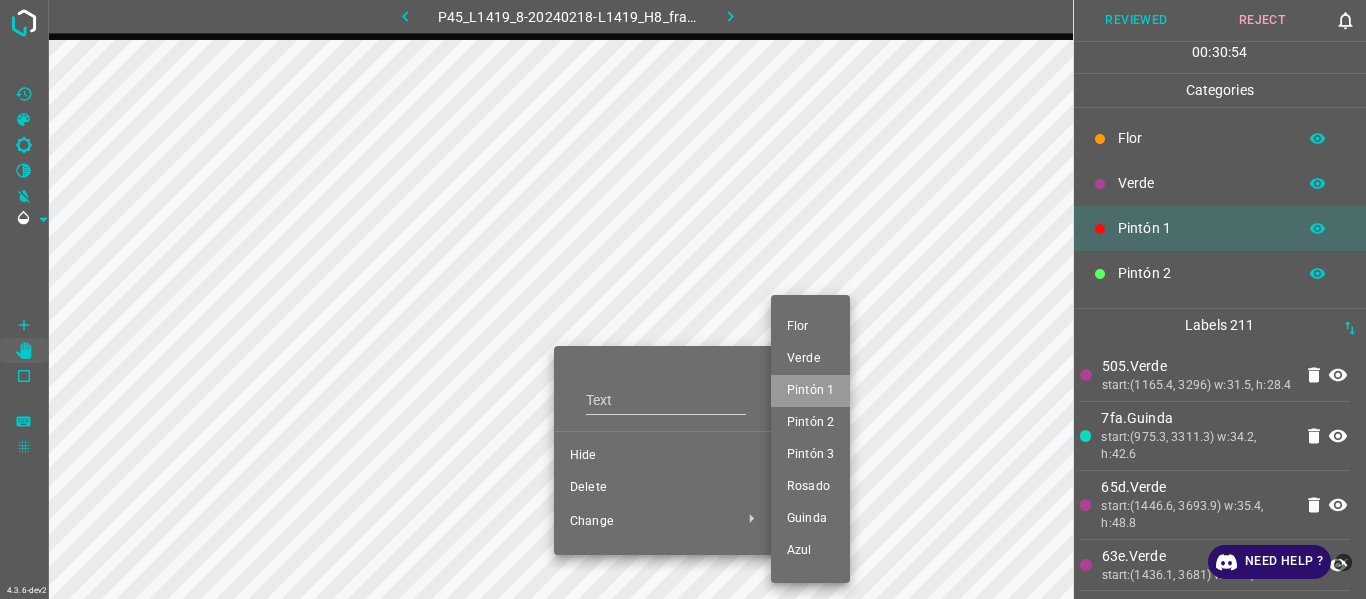 click on "Pintón 1" at bounding box center (810, 391) 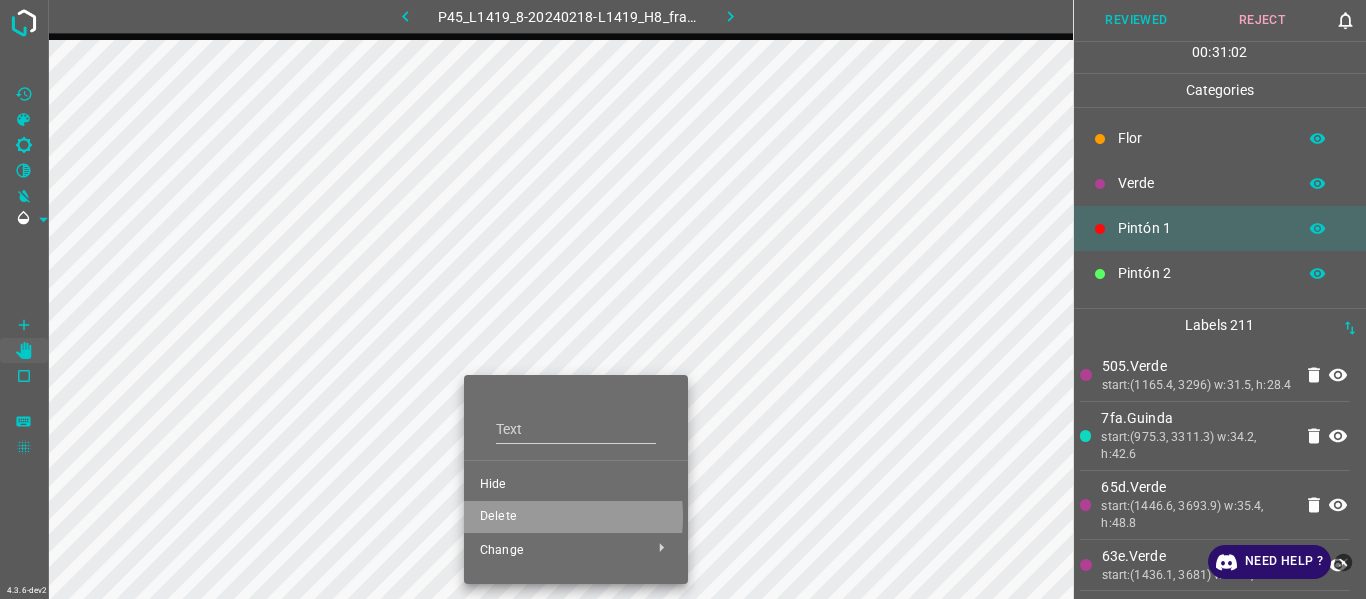 click on "Delete" at bounding box center (576, 517) 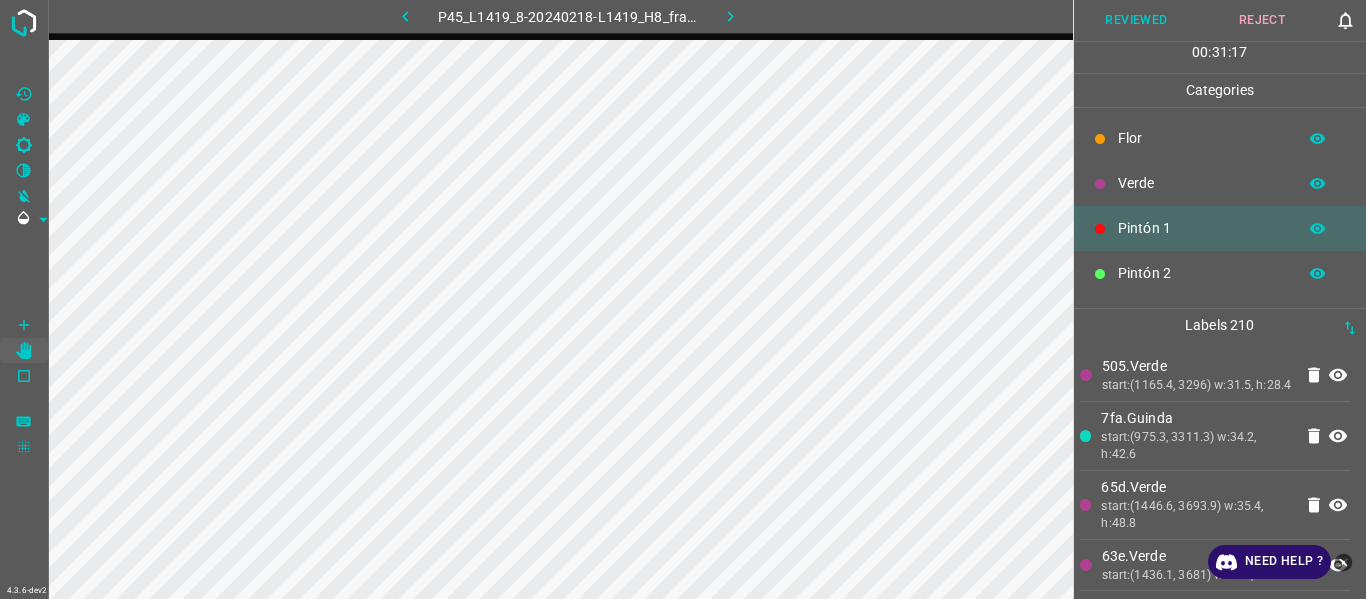 scroll, scrollTop: 176, scrollLeft: 0, axis: vertical 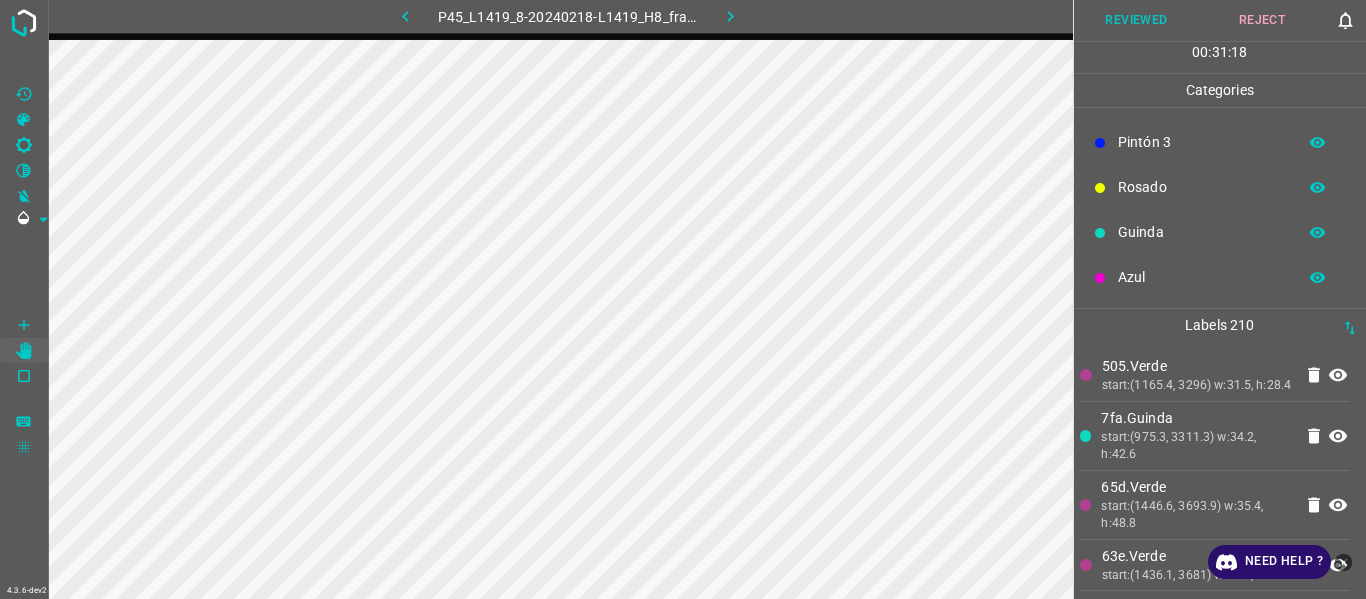 click on "Rosado" at bounding box center [1220, 187] 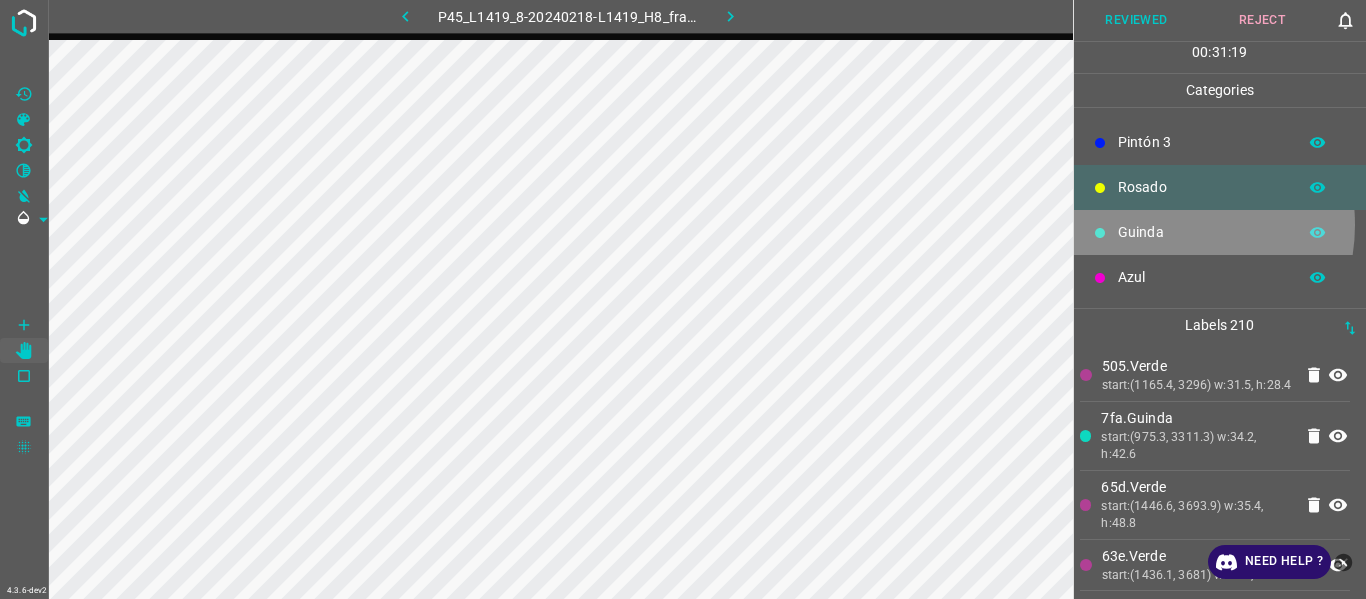 click on "Guinda" at bounding box center (1202, 232) 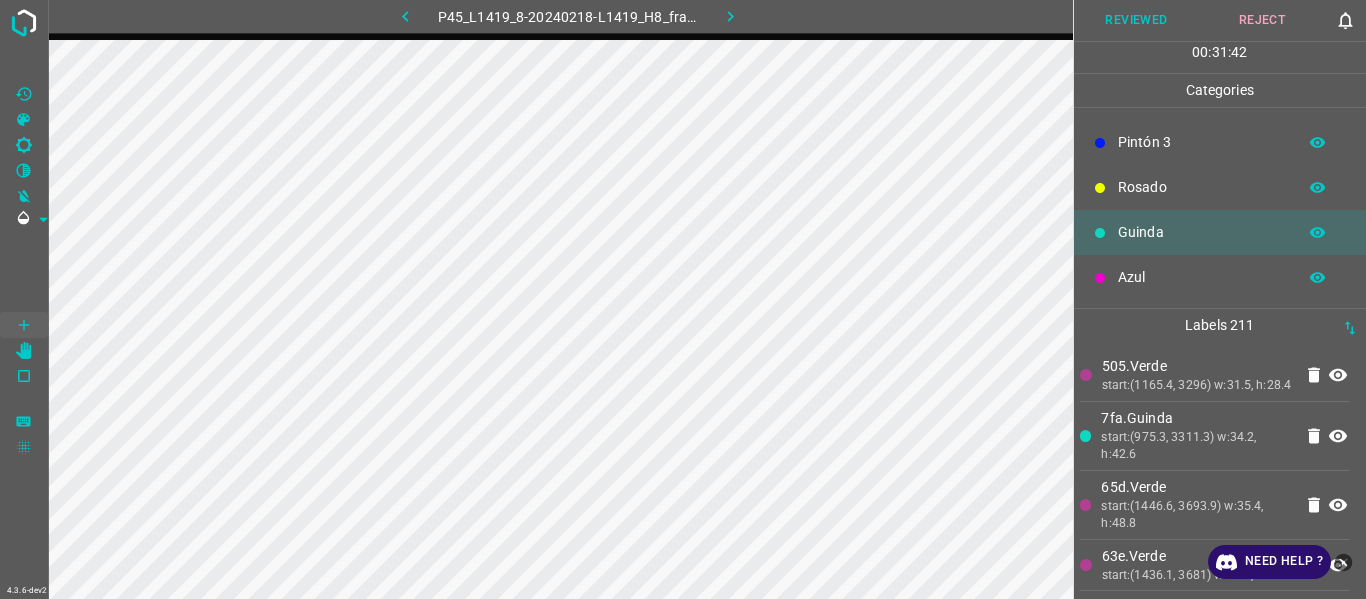 click on "Rosado" at bounding box center [1202, 187] 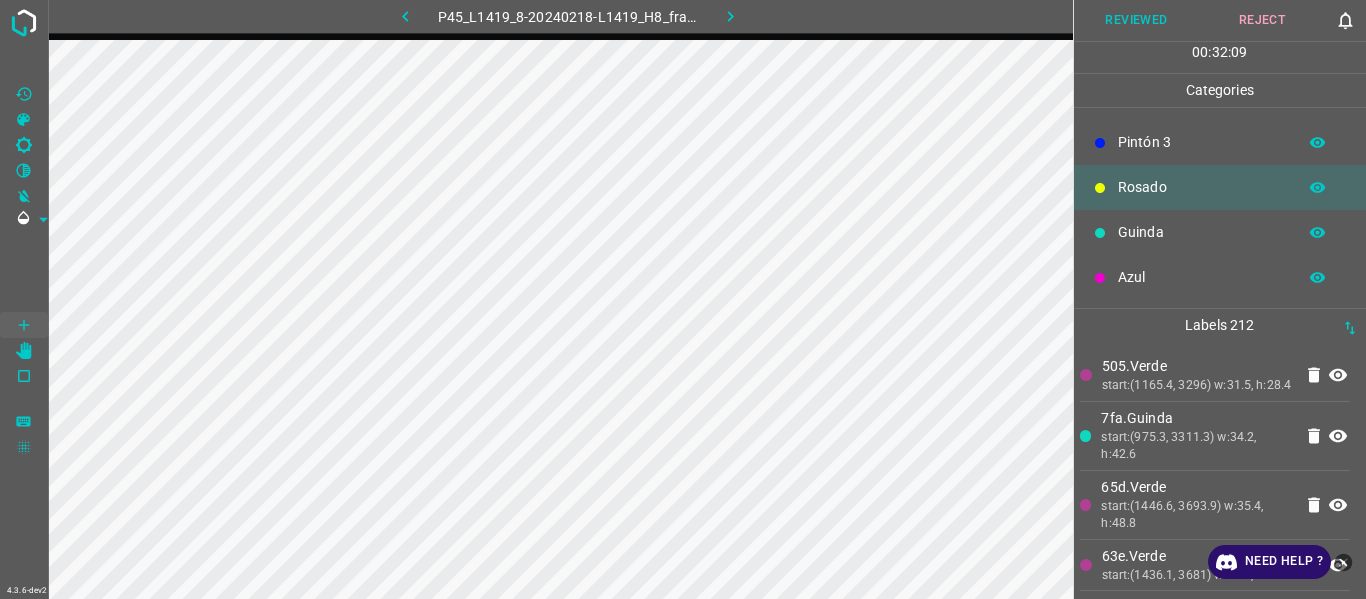 click on "7fa.Guinda" at bounding box center (1196, 418) 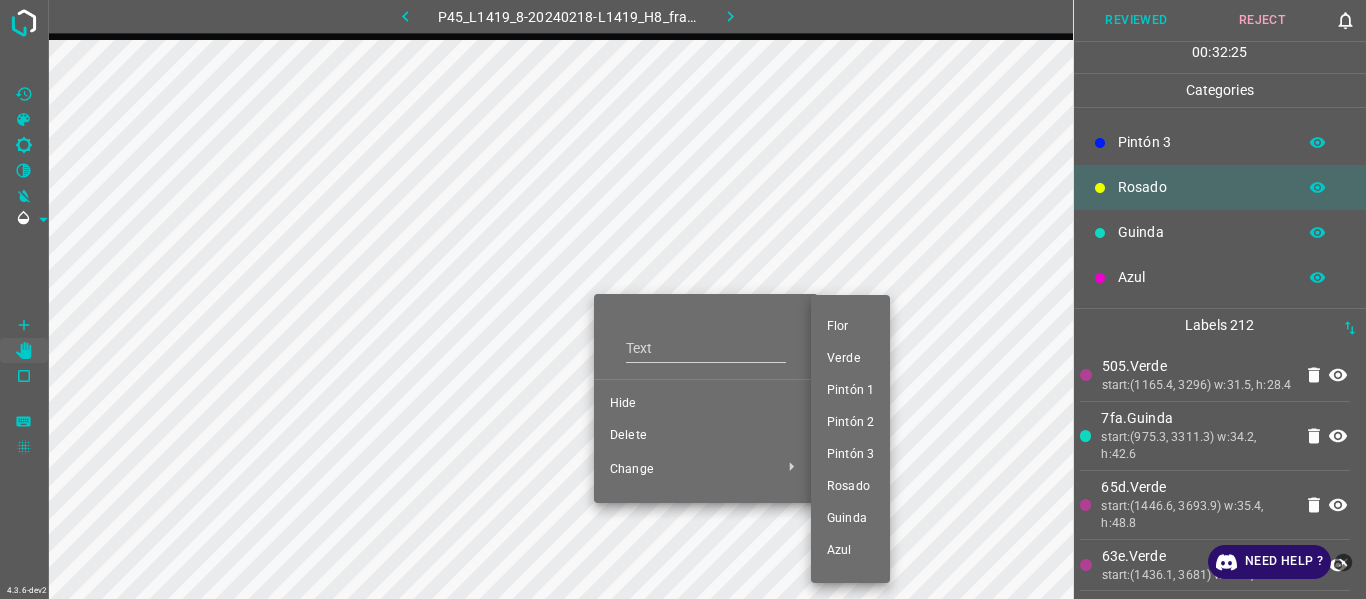 click on "Pintón 1" at bounding box center (850, 391) 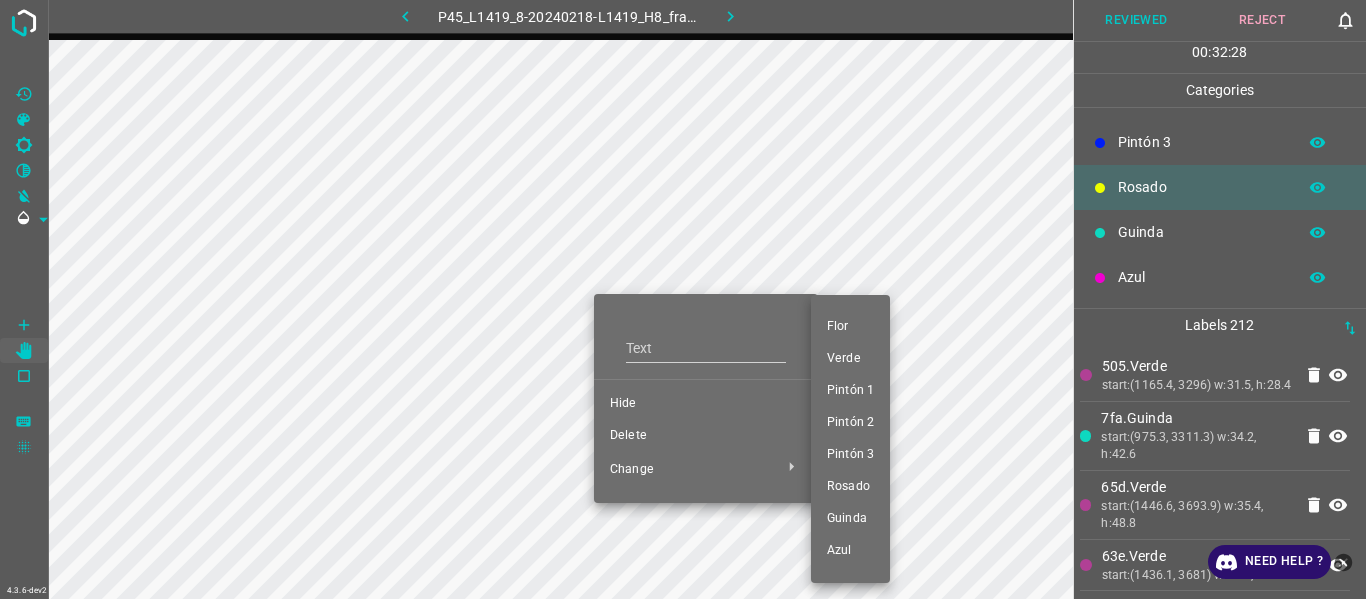 click at bounding box center (683, 299) 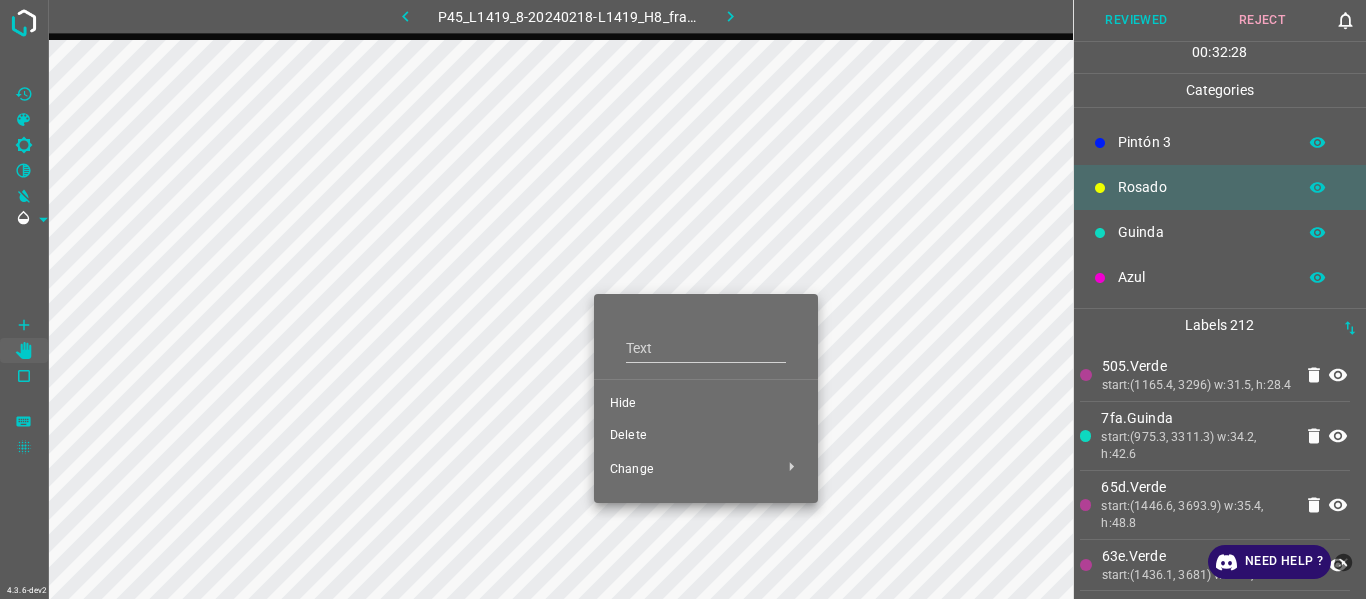 click at bounding box center [683, 299] 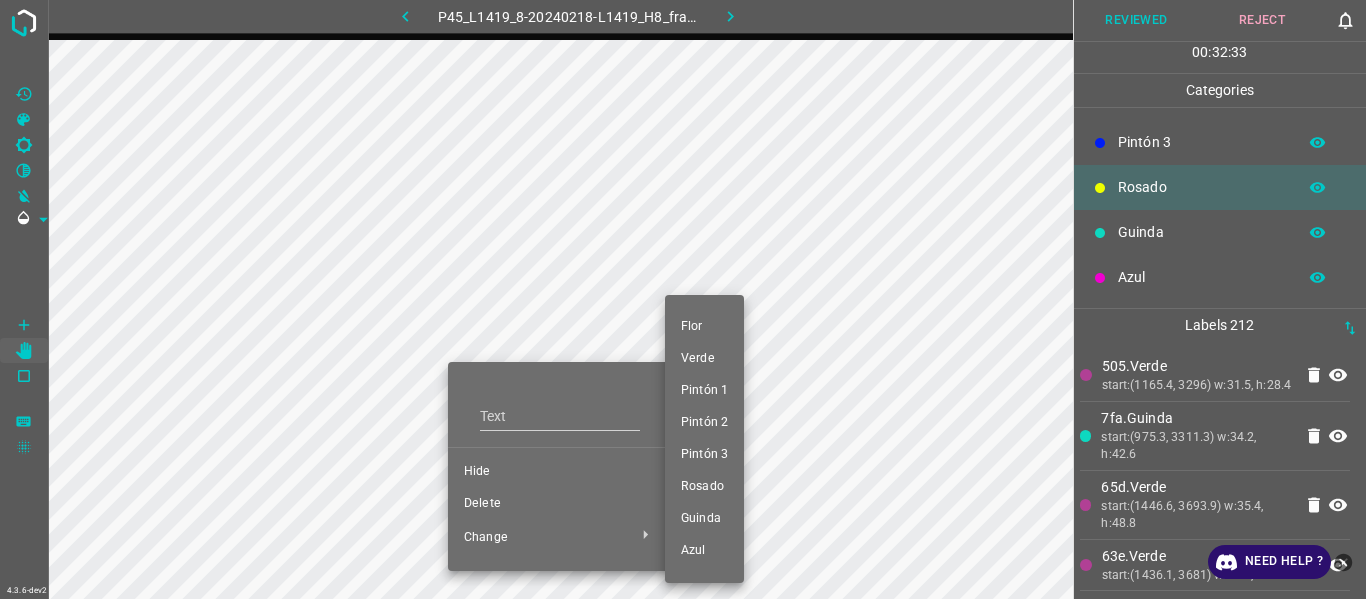click on "Pintón 1" at bounding box center [704, 391] 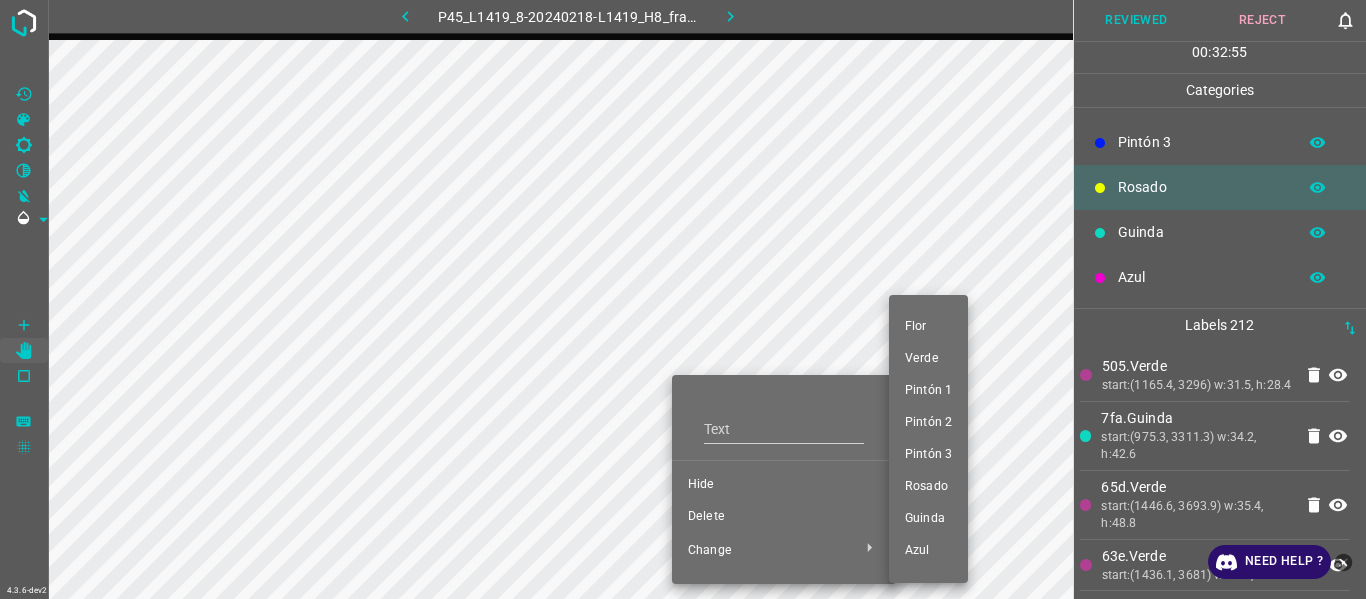 click on "Pintón 2" at bounding box center (928, 423) 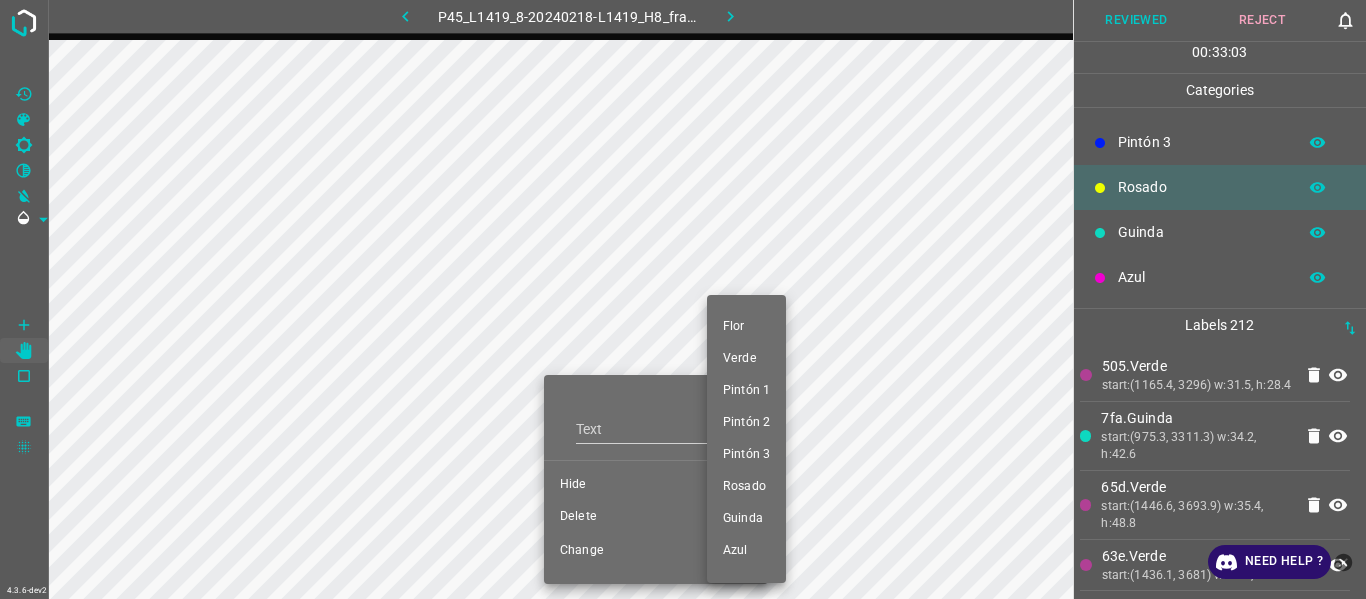 click on "Pintón 2" at bounding box center (746, 423) 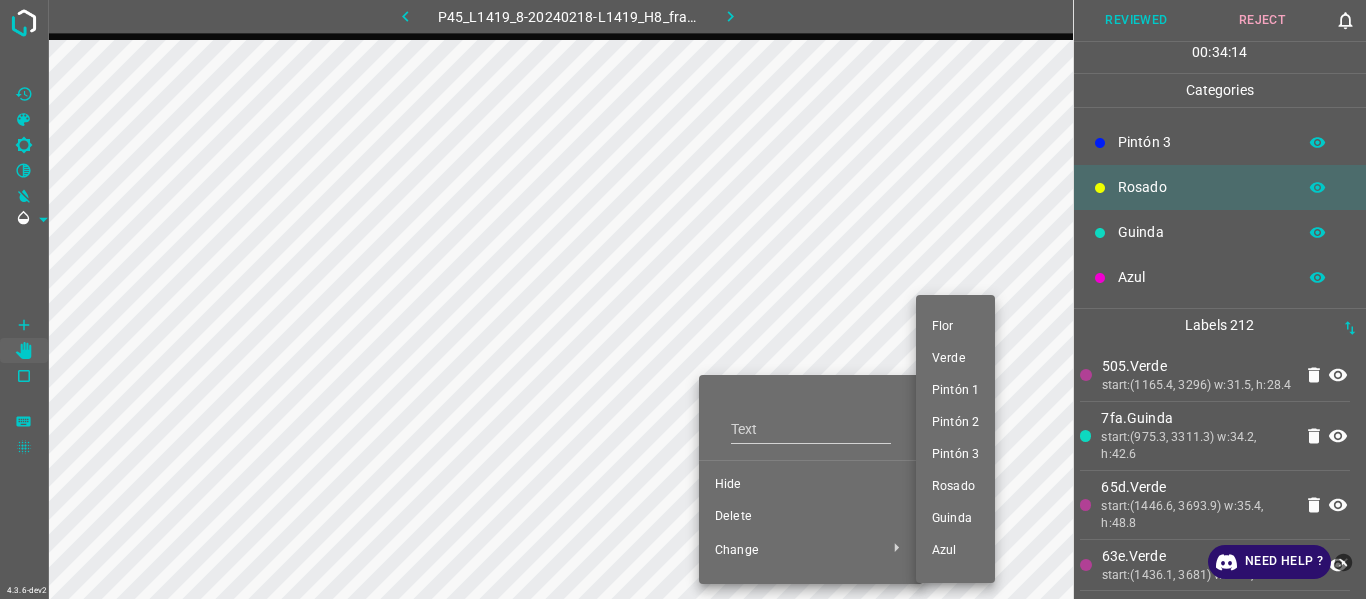 click on "Pintón 3" at bounding box center [955, 455] 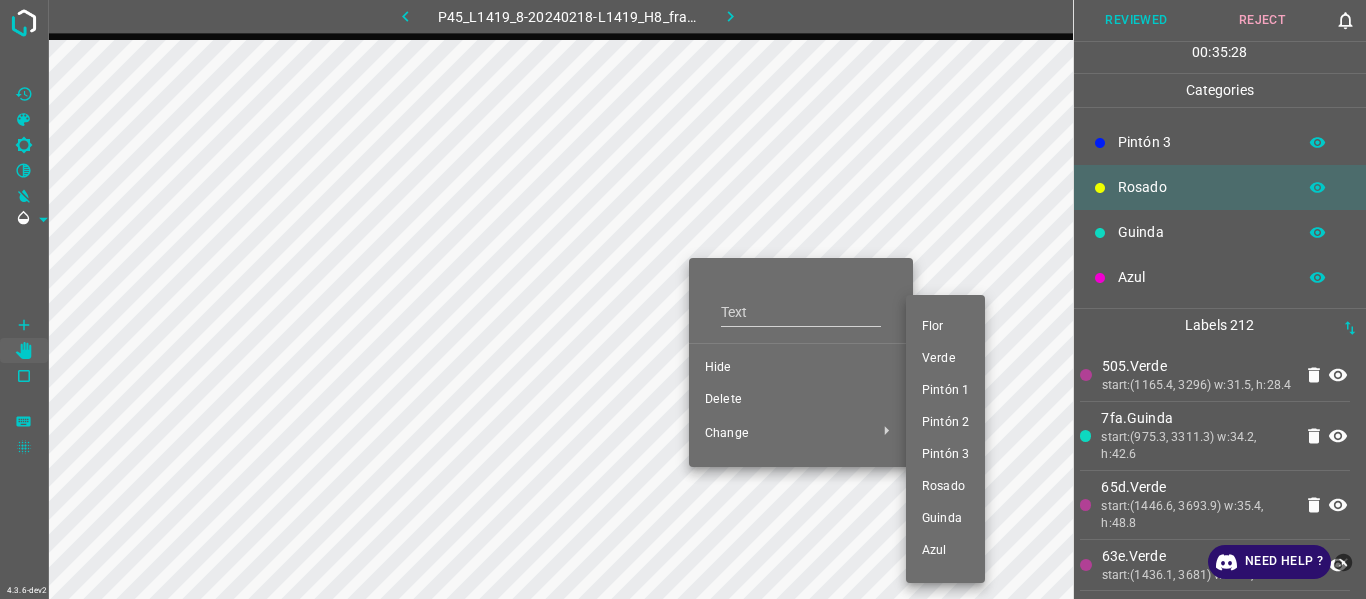 click on "Pintón 2" at bounding box center [945, 423] 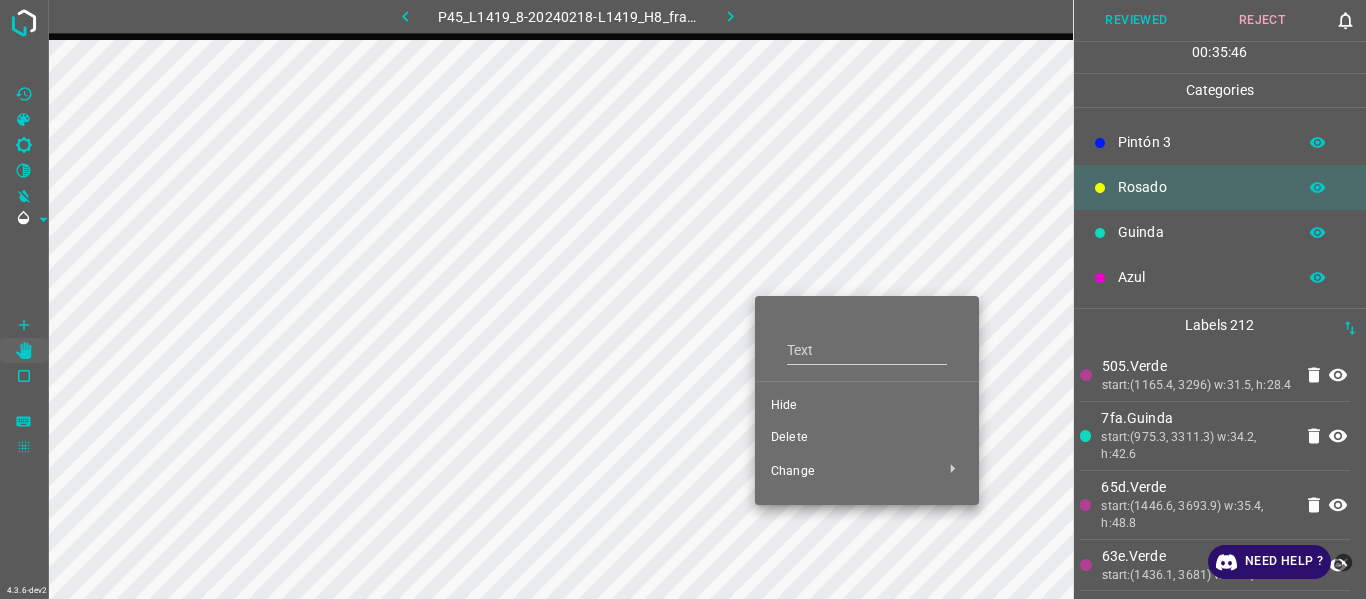 click on "Delete" at bounding box center [867, 438] 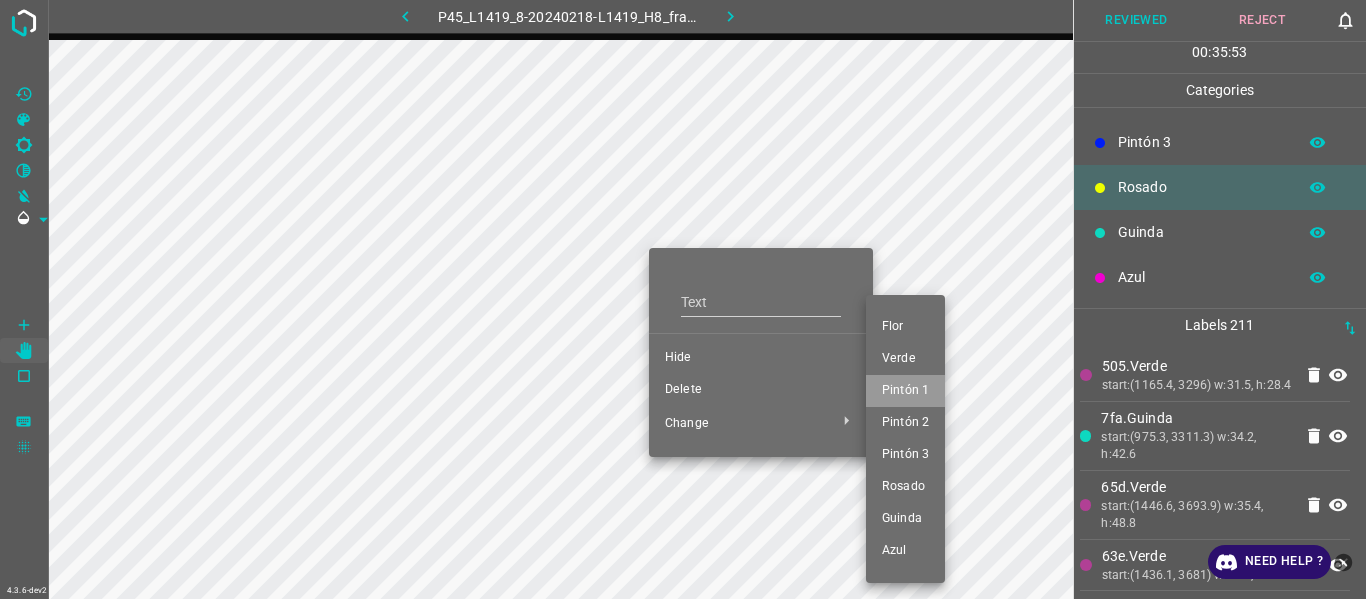 drag, startPoint x: 893, startPoint y: 391, endPoint x: 529, endPoint y: 355, distance: 365.77588 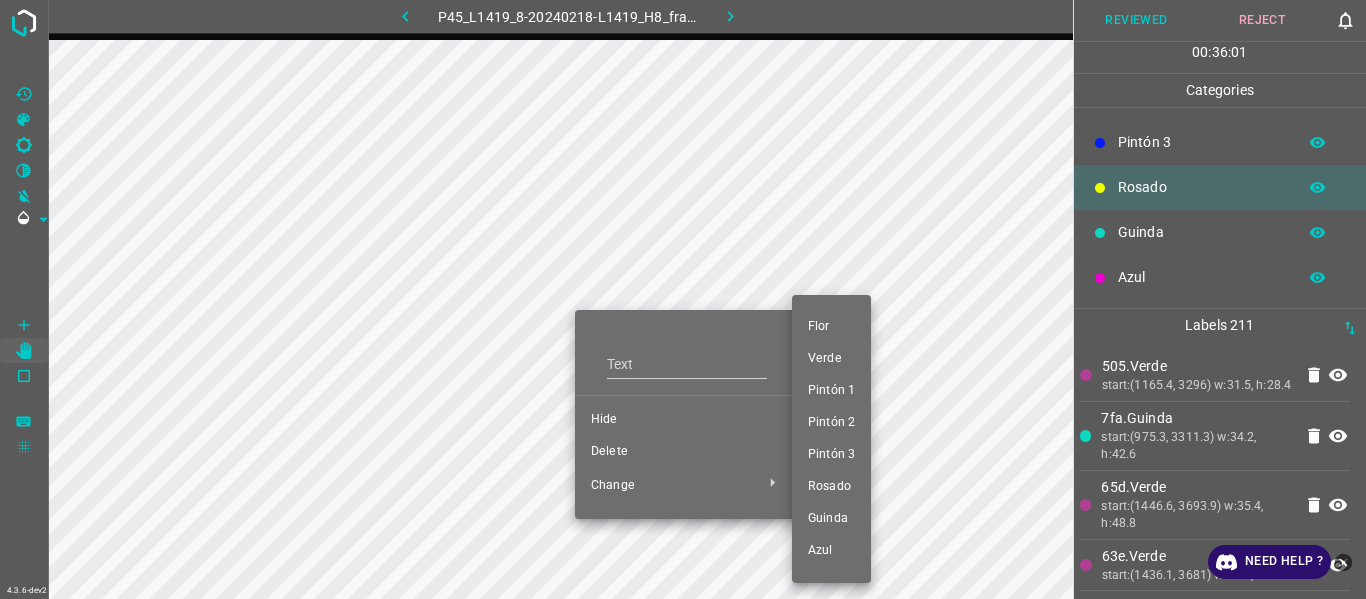click on "Pintón 1" at bounding box center [831, 391] 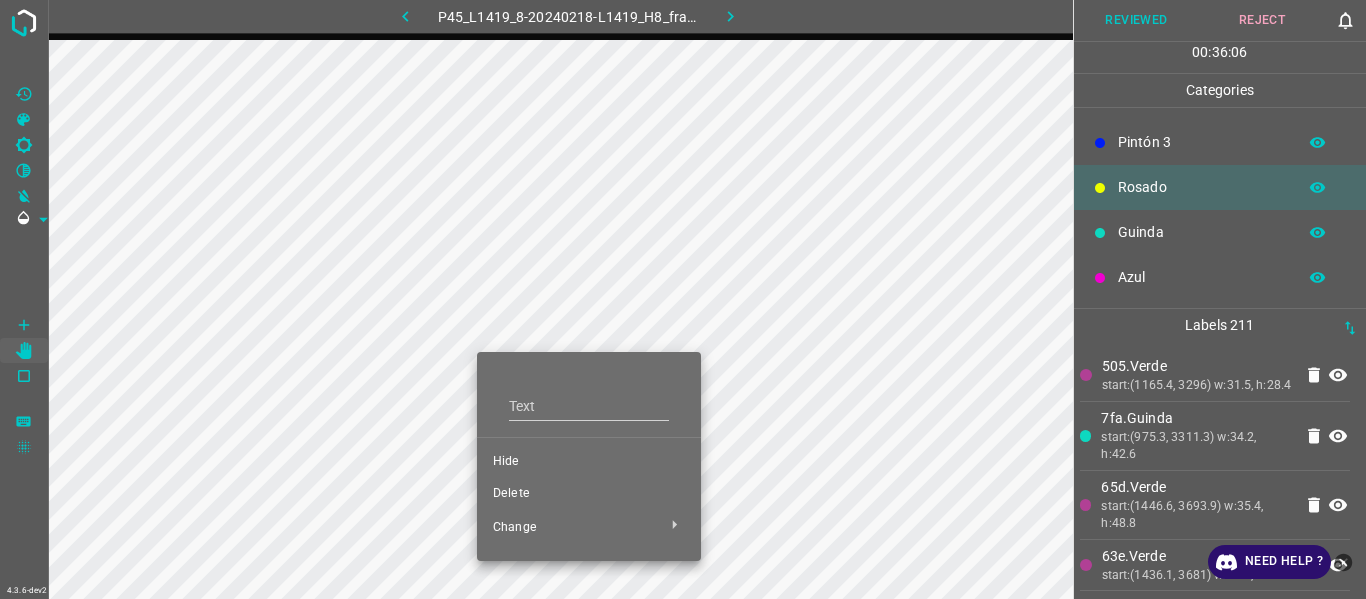 click at bounding box center (683, 299) 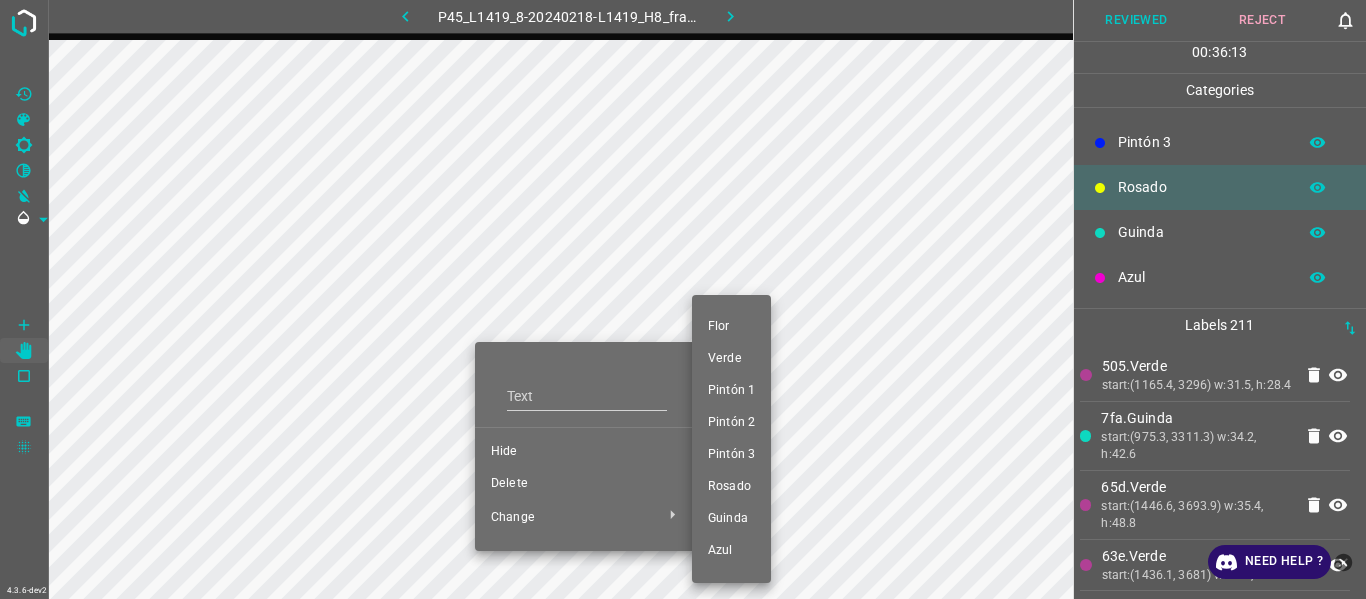 drag, startPoint x: 737, startPoint y: 395, endPoint x: 589, endPoint y: 371, distance: 149.93332 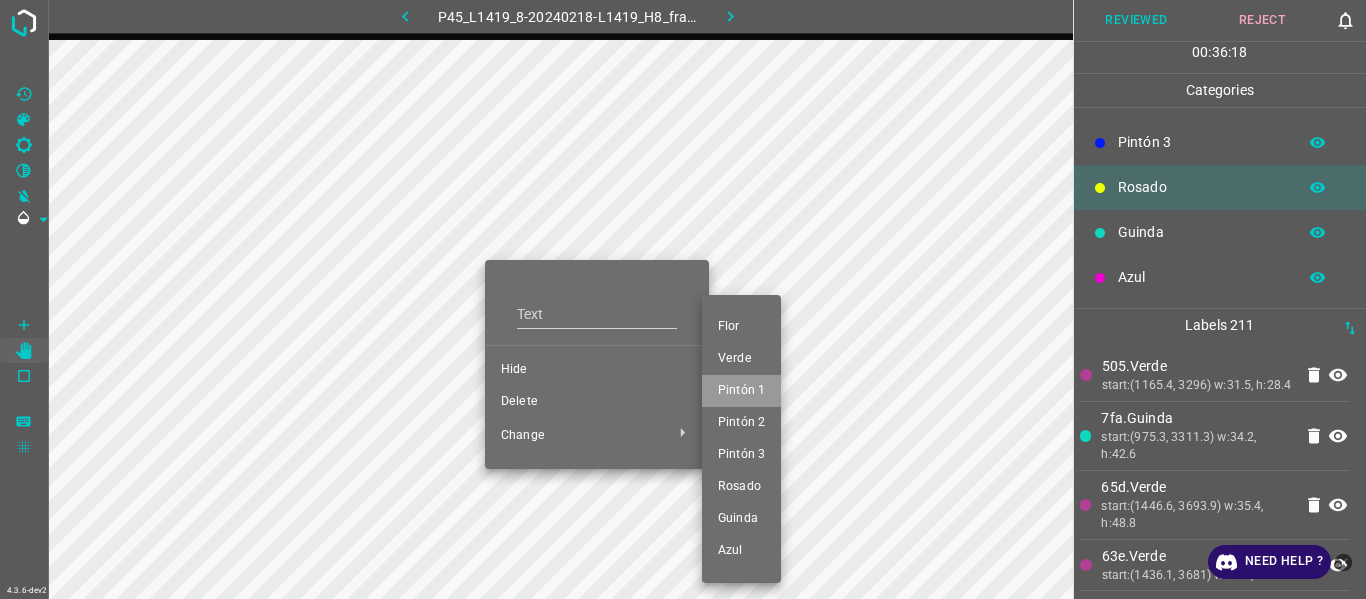 drag, startPoint x: 743, startPoint y: 383, endPoint x: 451, endPoint y: 463, distance: 302.76062 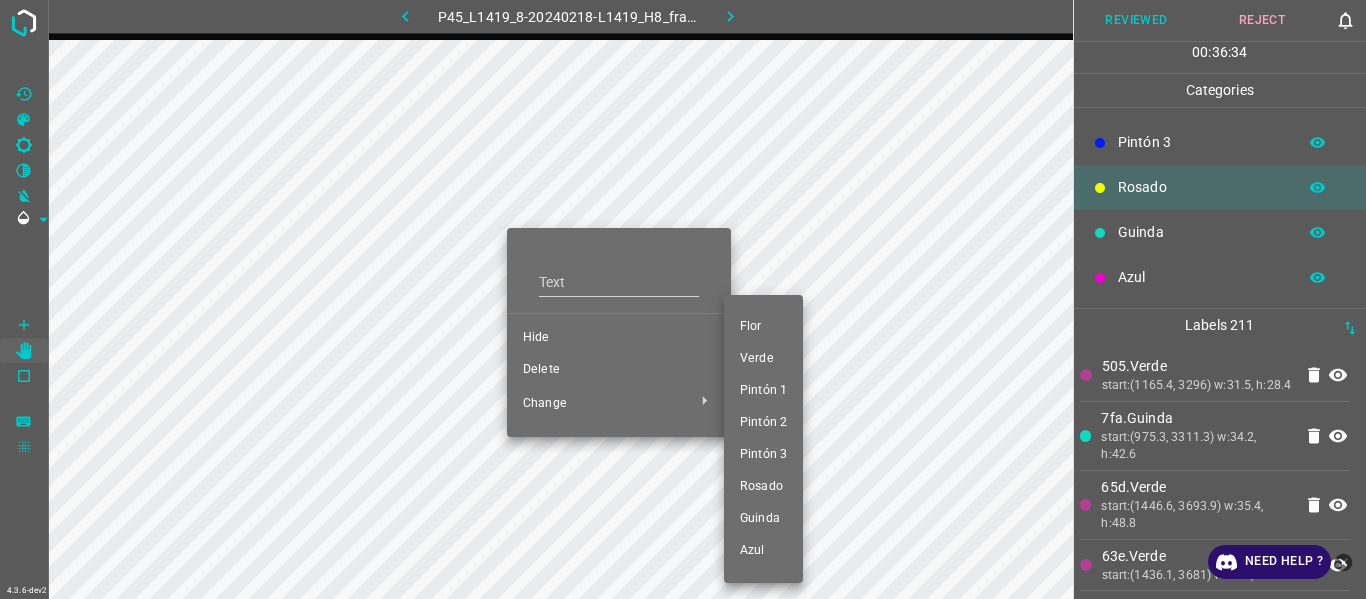 click on "Pintón 1" at bounding box center (763, 391) 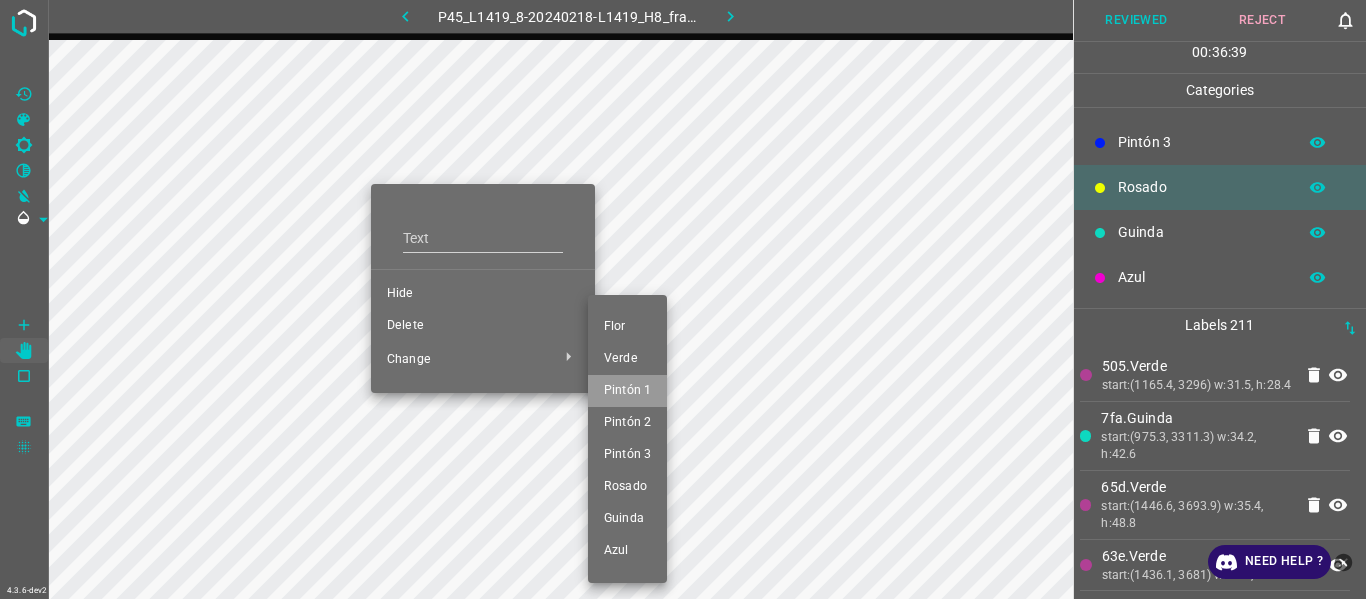 click on "Pintón 1" at bounding box center [627, 391] 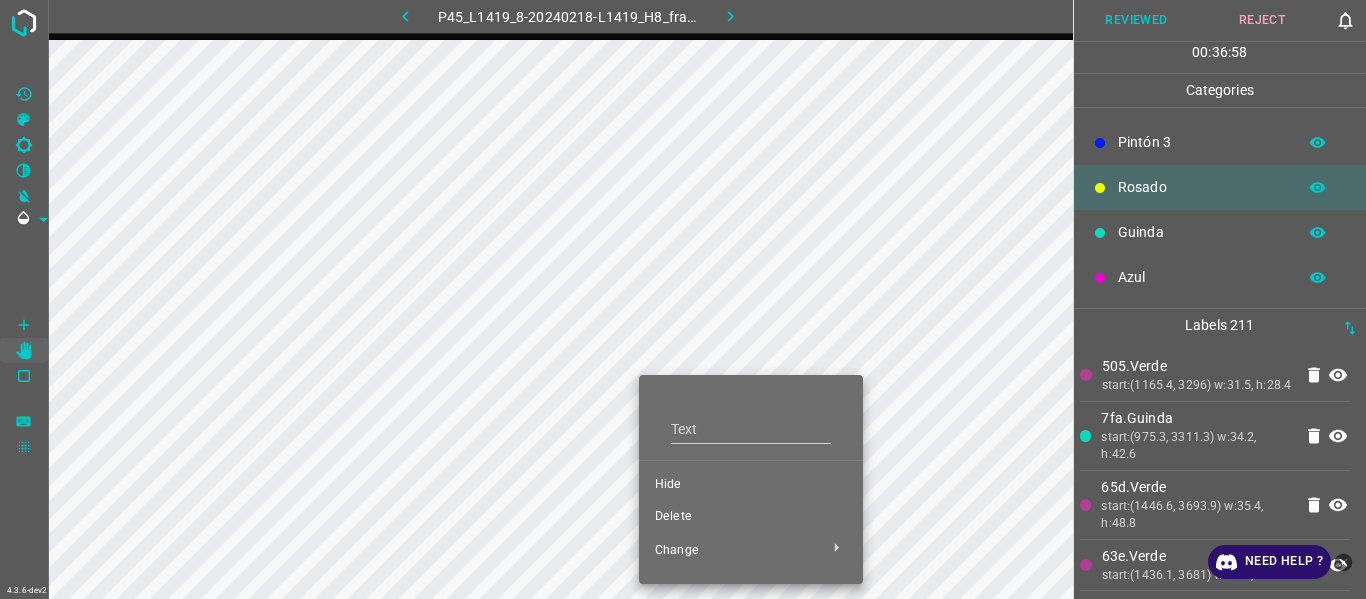 click on "Delete" at bounding box center [751, 517] 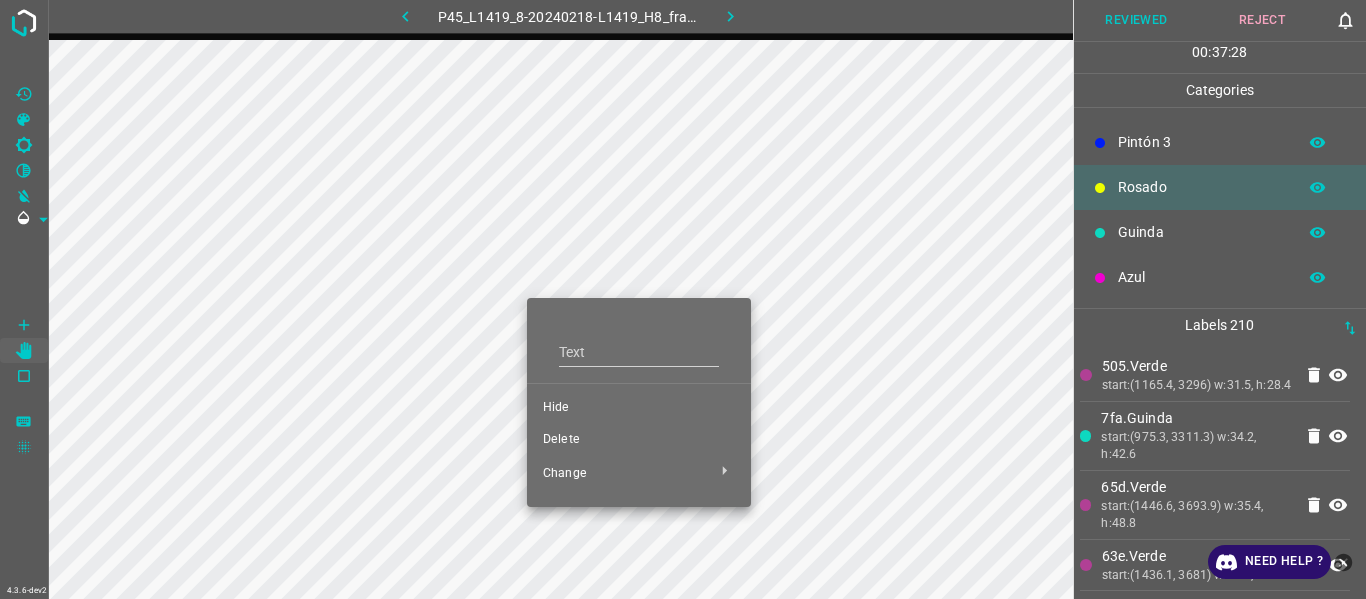 click on "Delete" at bounding box center [639, 440] 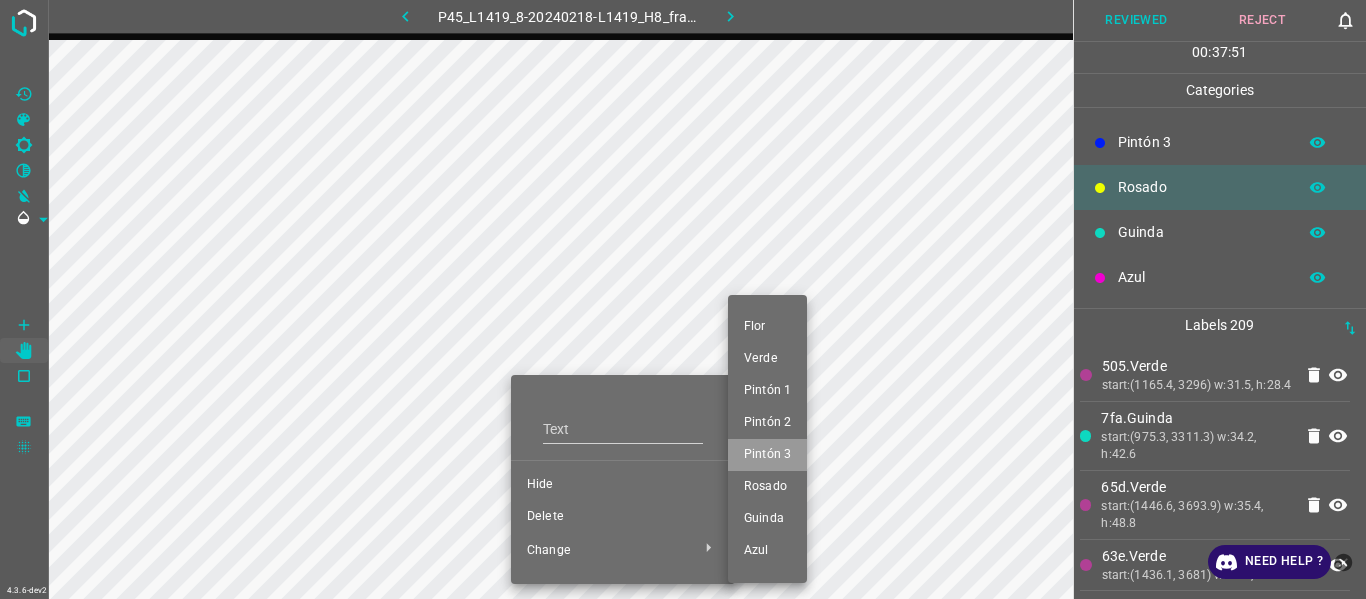 drag, startPoint x: 779, startPoint y: 465, endPoint x: 389, endPoint y: 411, distance: 393.7207 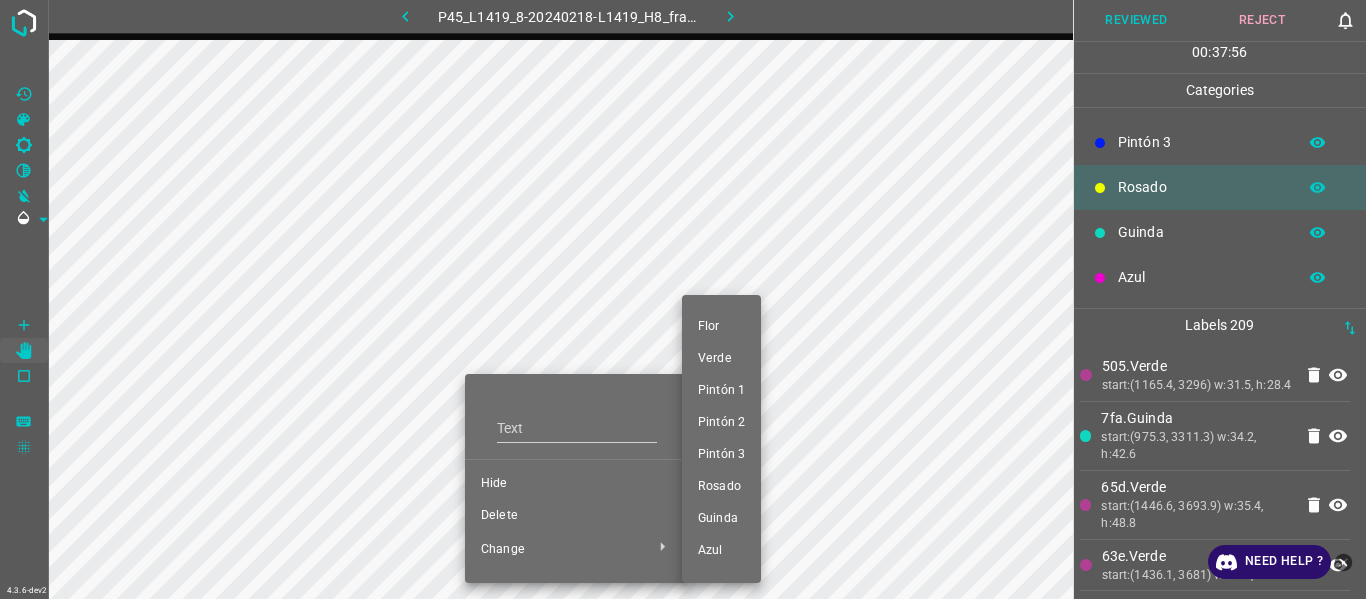 click on "Pintón 3" at bounding box center [721, 455] 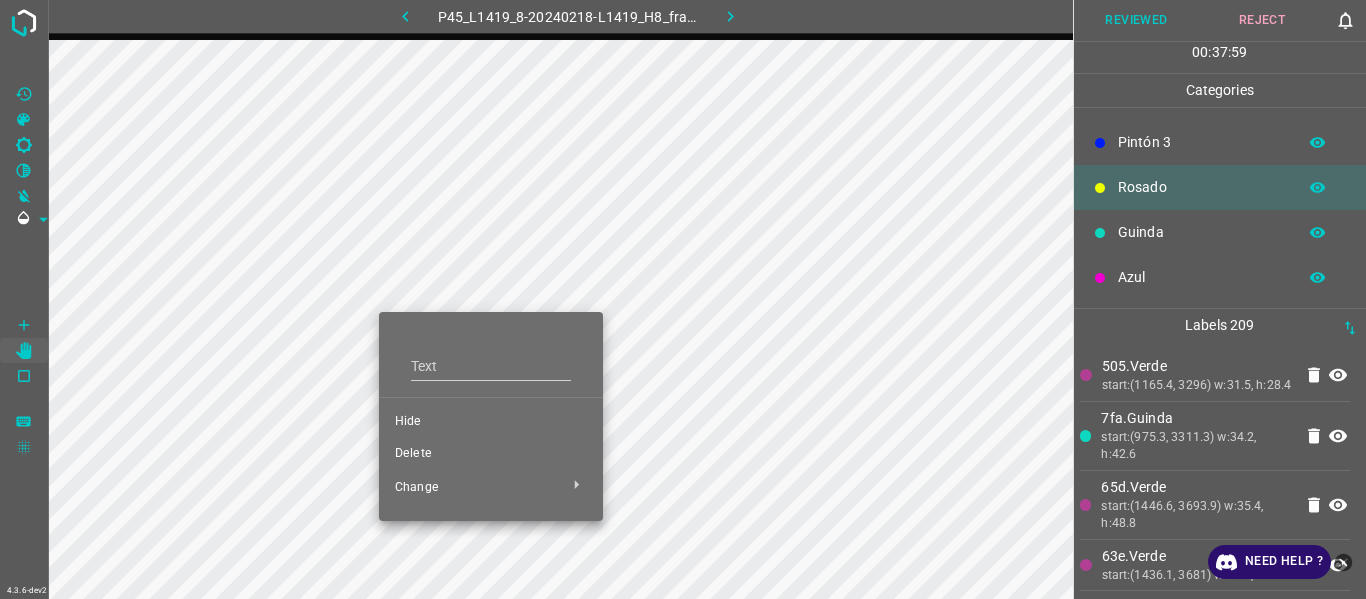 click at bounding box center [683, 299] 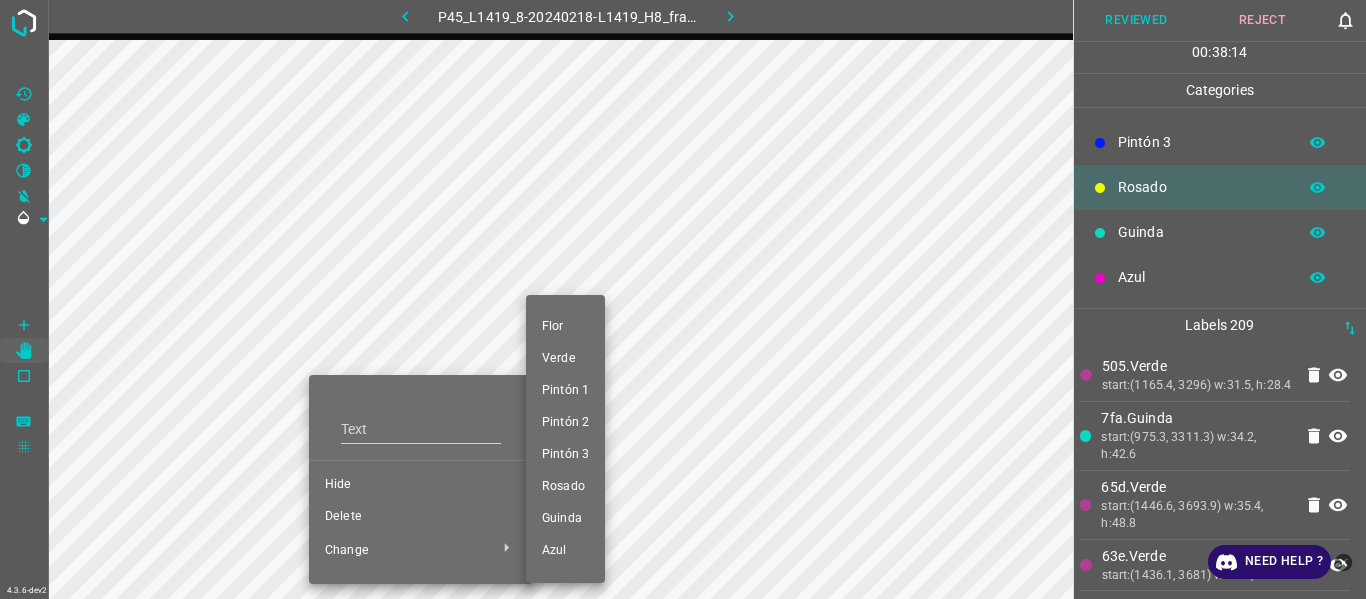 click on "Pintón 2" at bounding box center (565, 423) 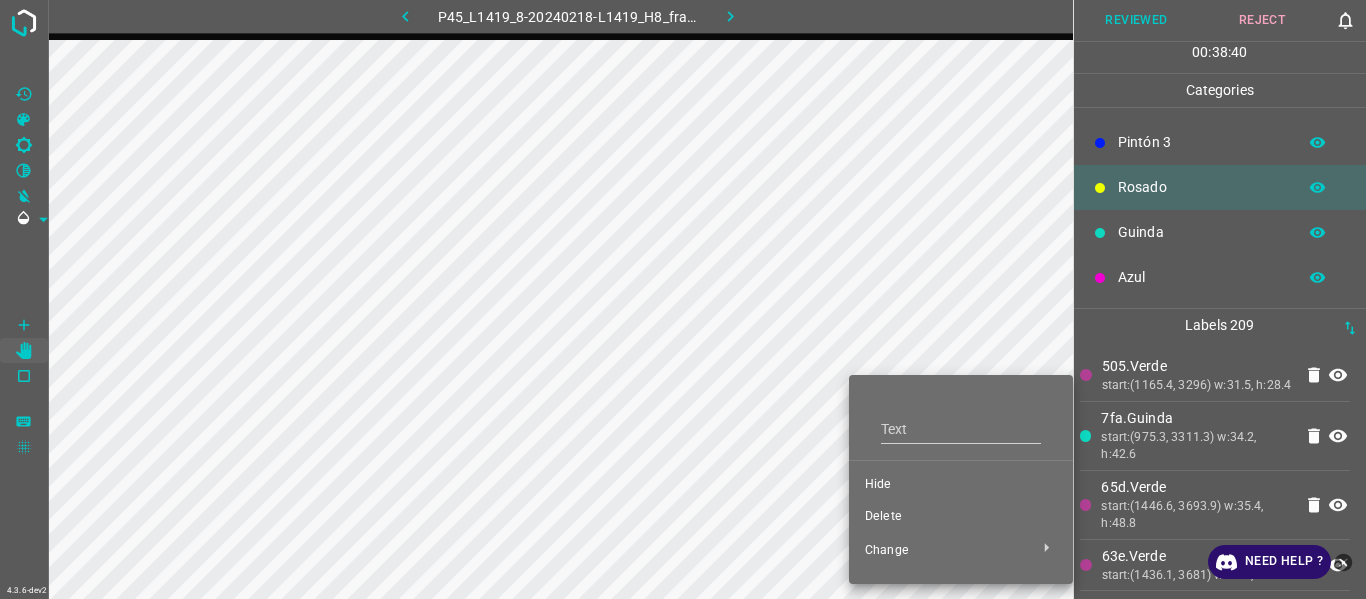 click on "Delete" at bounding box center (961, 517) 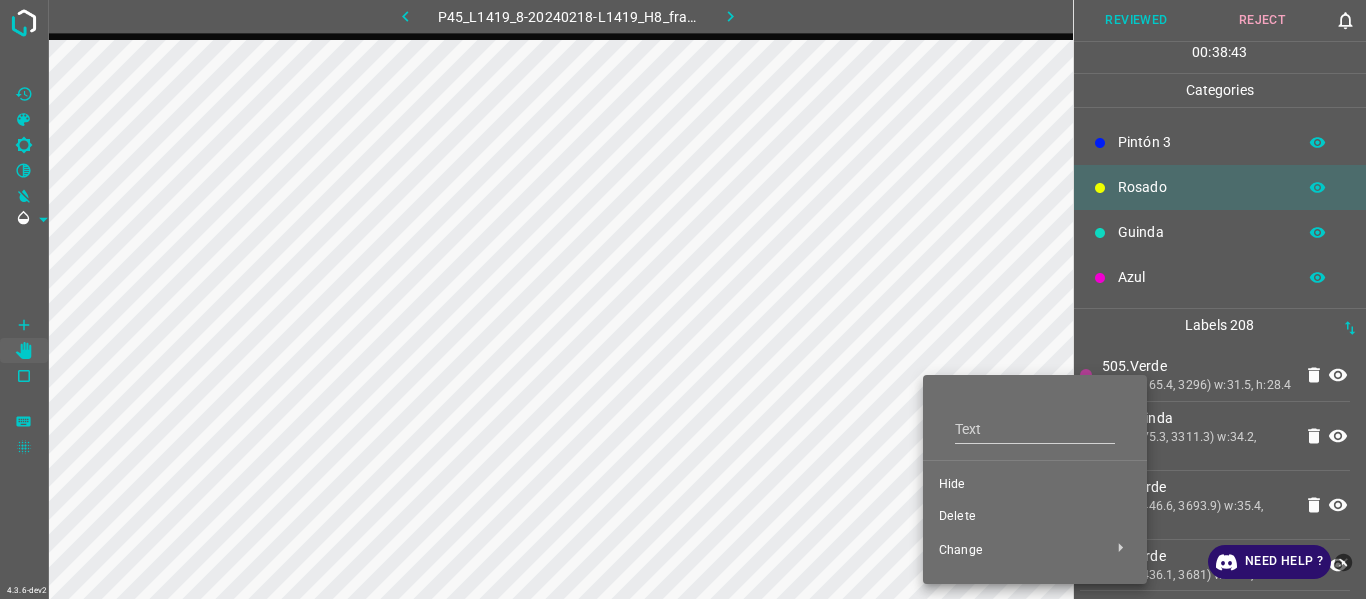 click at bounding box center [683, 299] 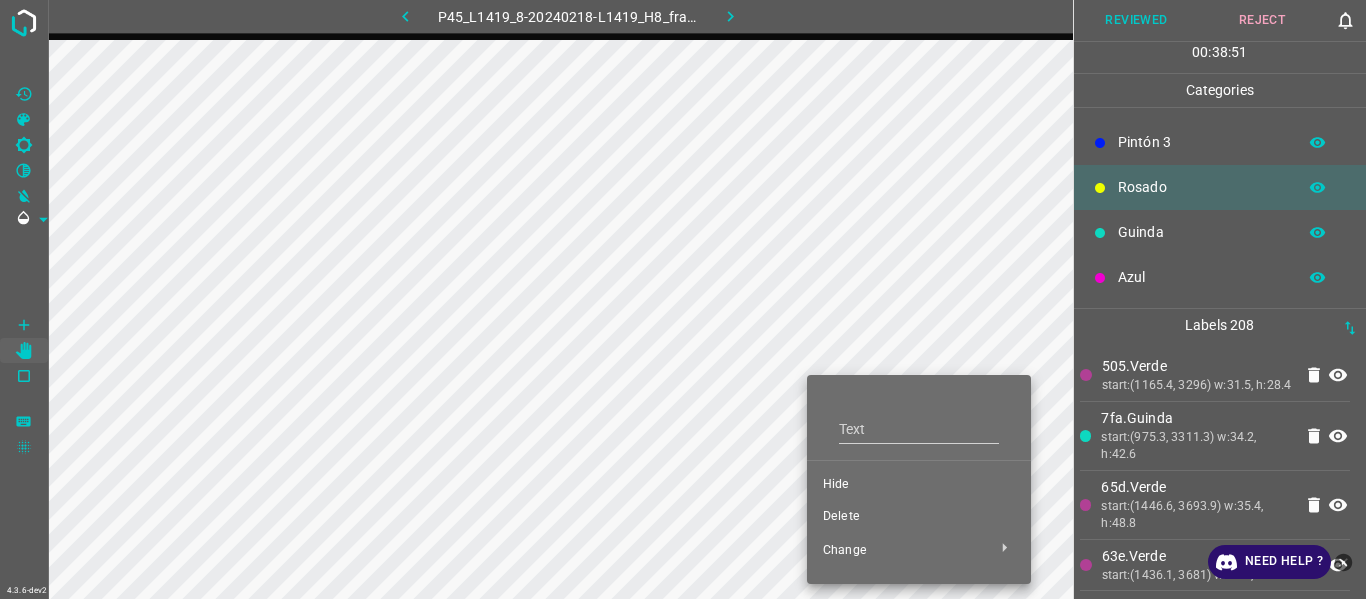 click on "Delete" at bounding box center [919, 517] 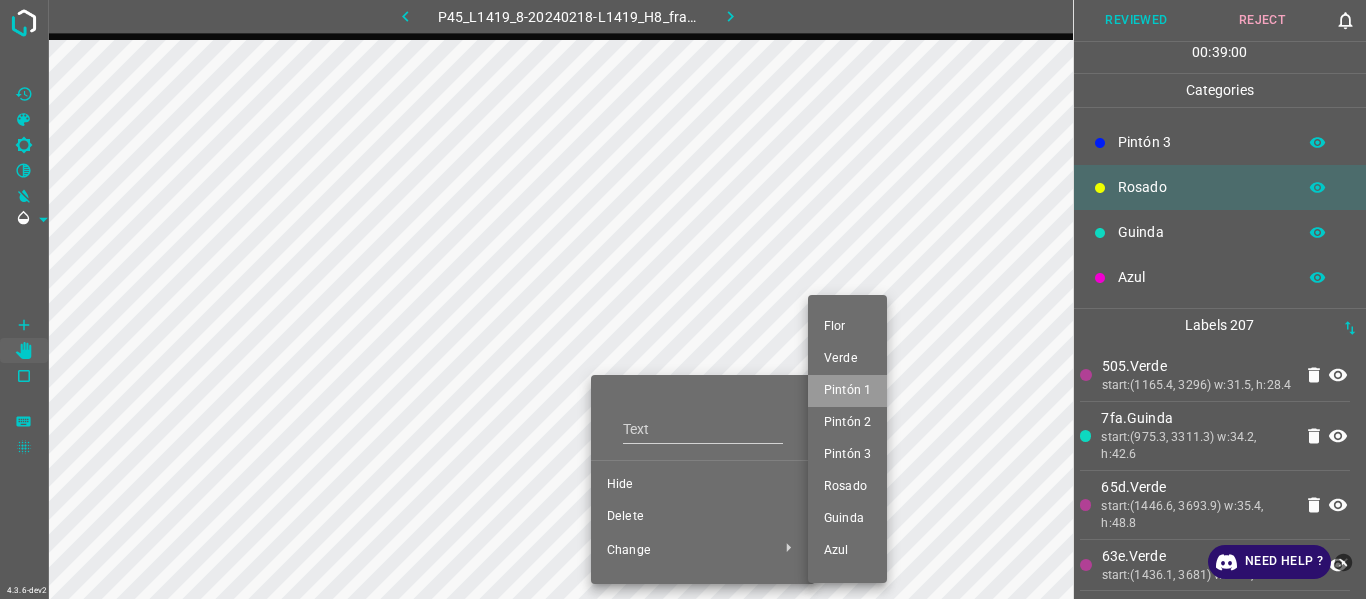 click on "Pintón 1" at bounding box center (847, 391) 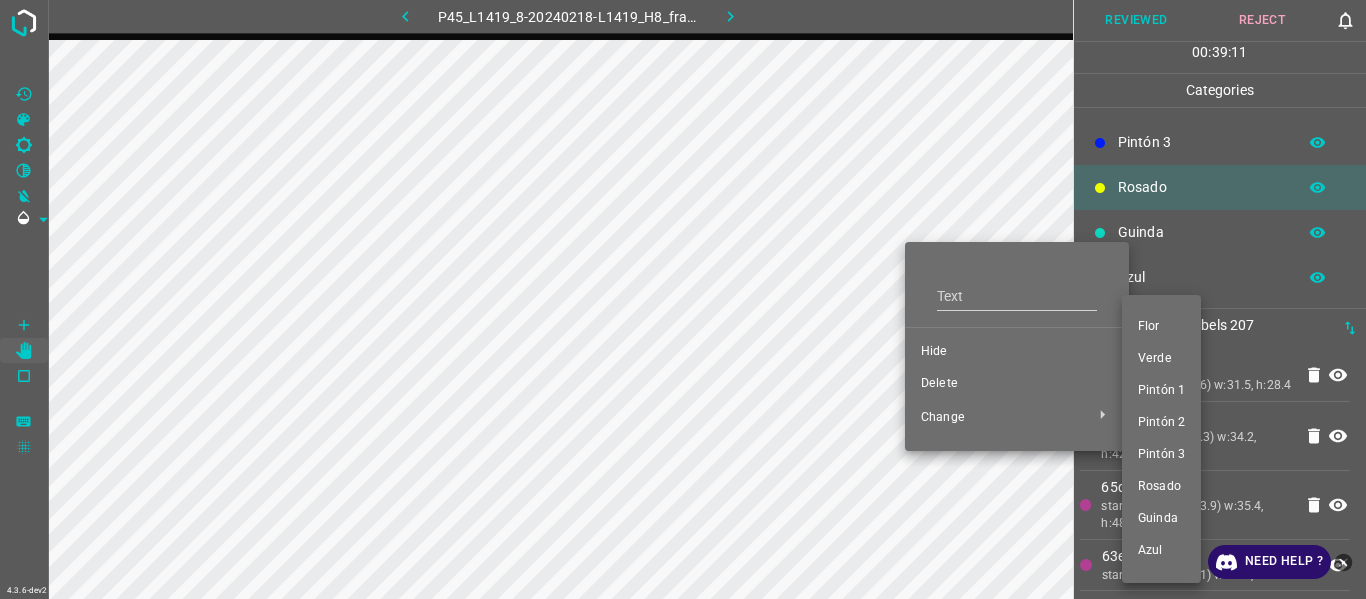 click on "Pintón 1" at bounding box center (1161, 391) 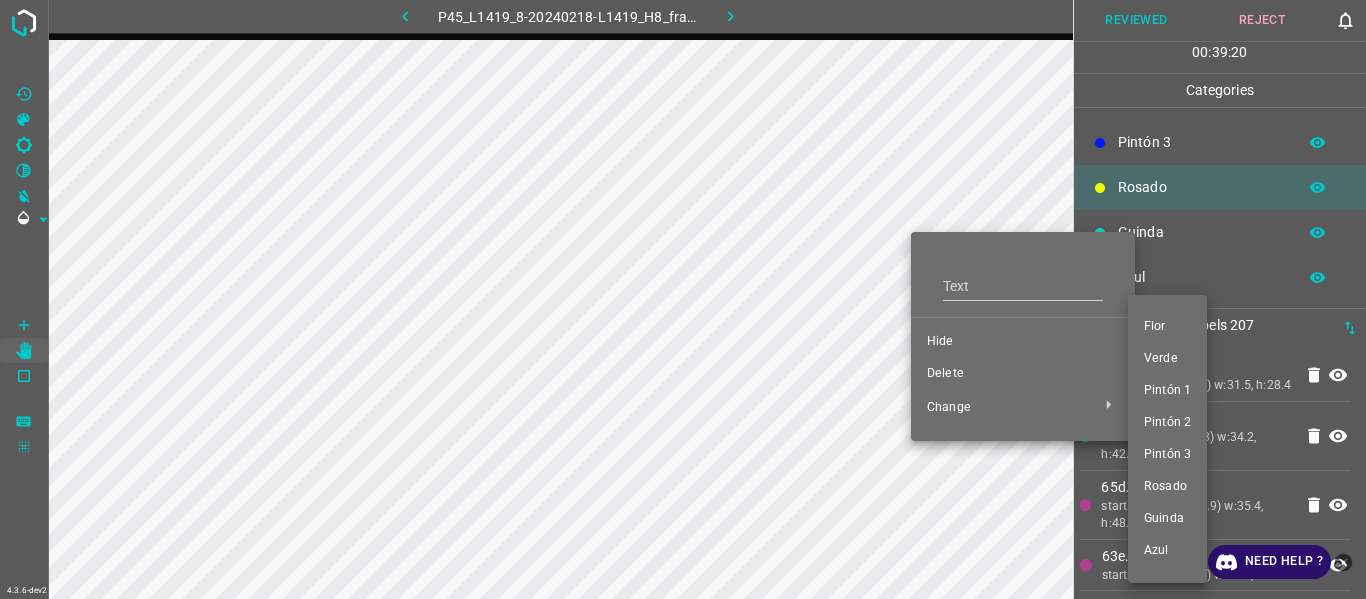 drag, startPoint x: 1163, startPoint y: 385, endPoint x: 999, endPoint y: 341, distance: 169.79988 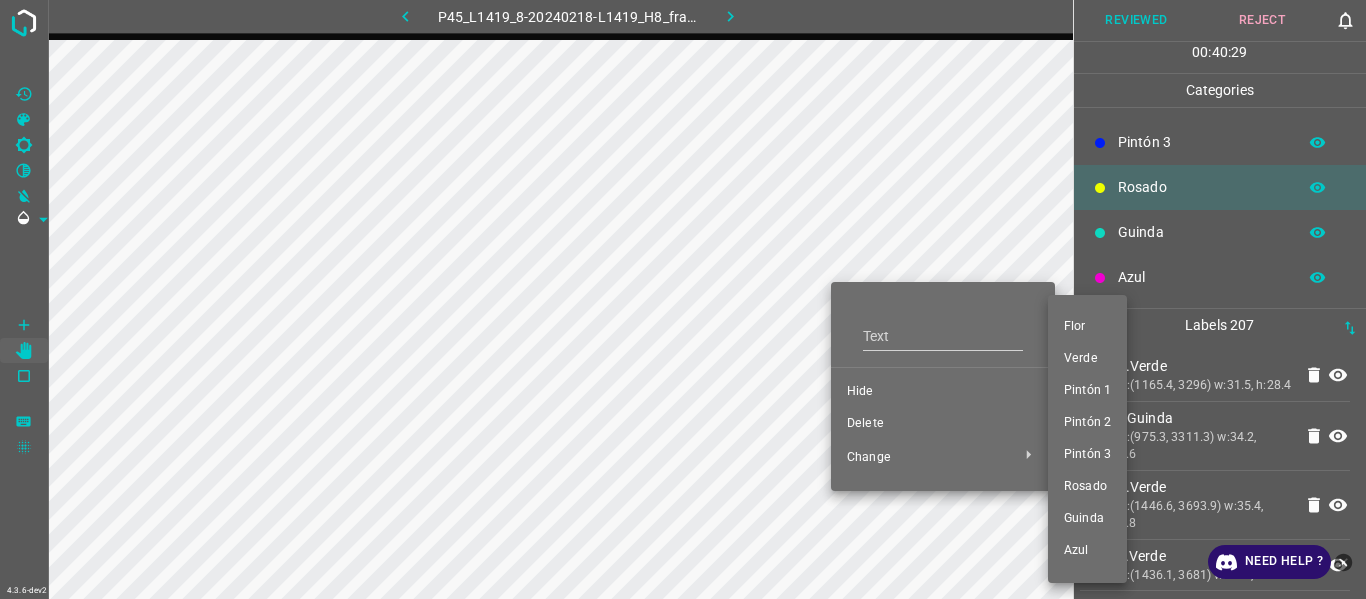 click on "Verde" at bounding box center (1087, 359) 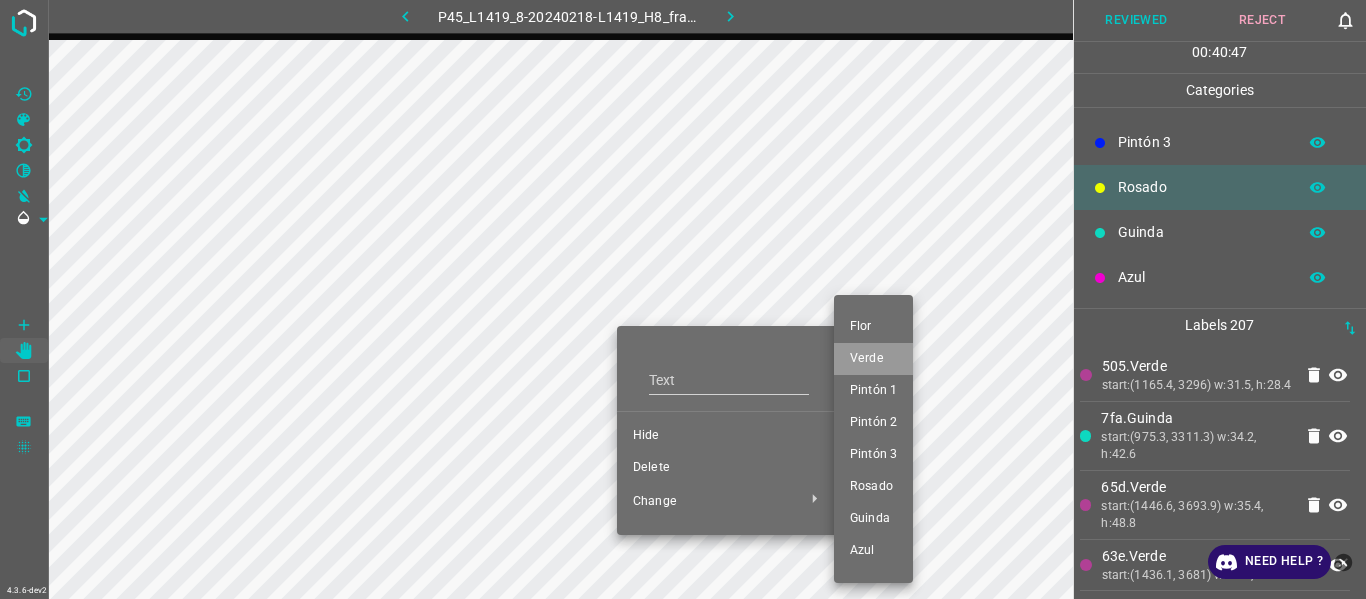 drag, startPoint x: 871, startPoint y: 359, endPoint x: 623, endPoint y: 351, distance: 248.129 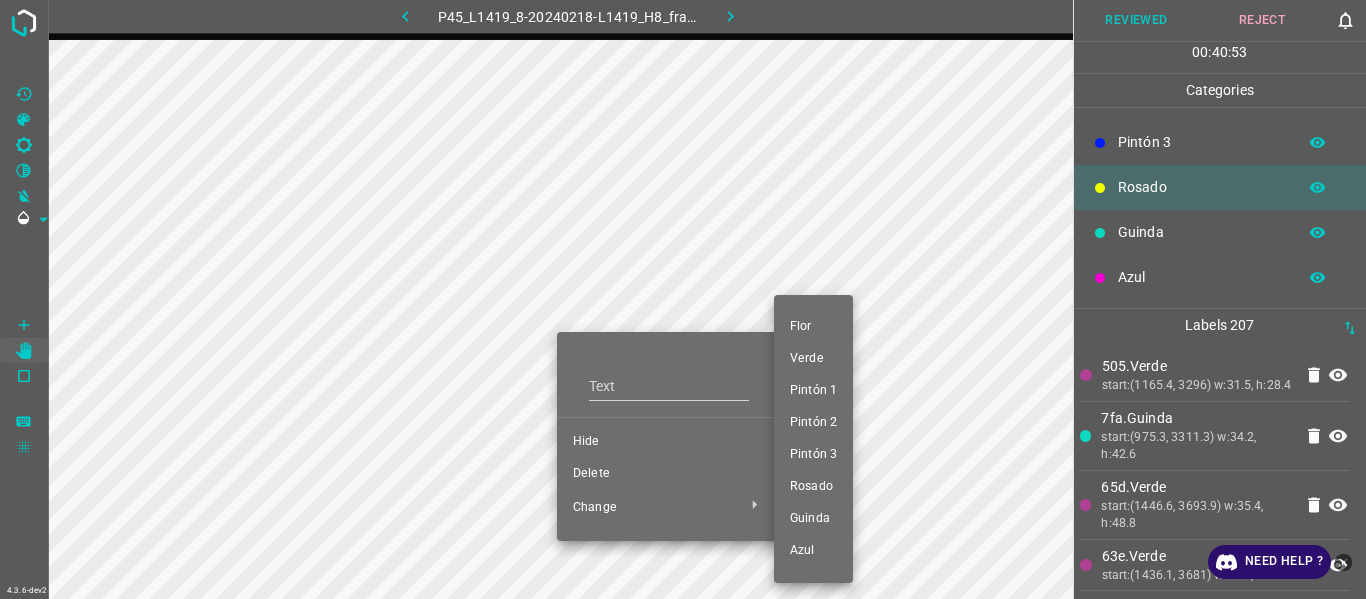click on "Pintón 1" at bounding box center (813, 391) 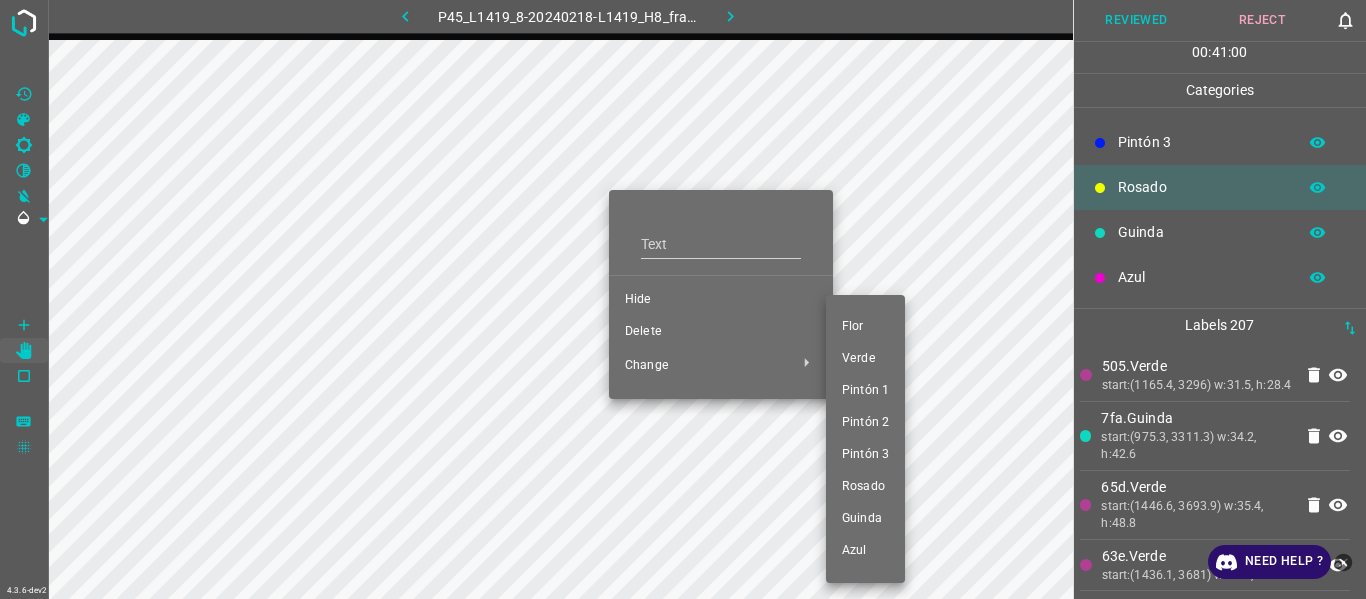 click at bounding box center [683, 299] 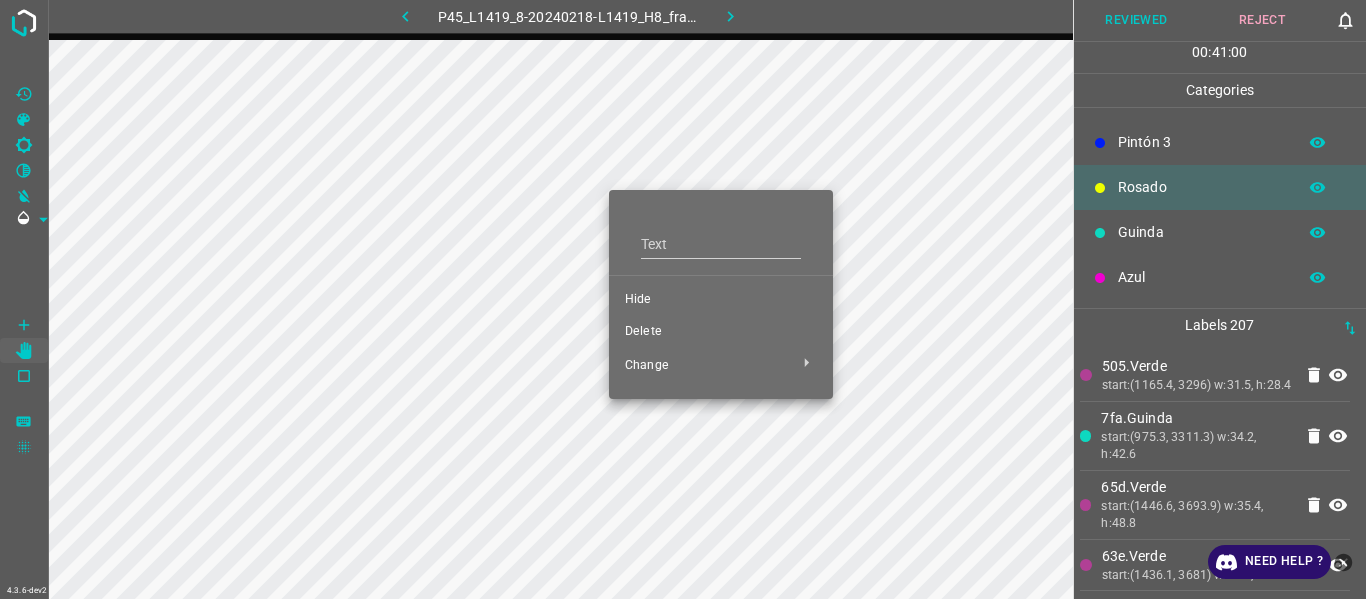 click on "Flor Verde Pintón 1 Pintón 2 Pintón 3 Rosado Guinda Azul" at bounding box center [683, 299] 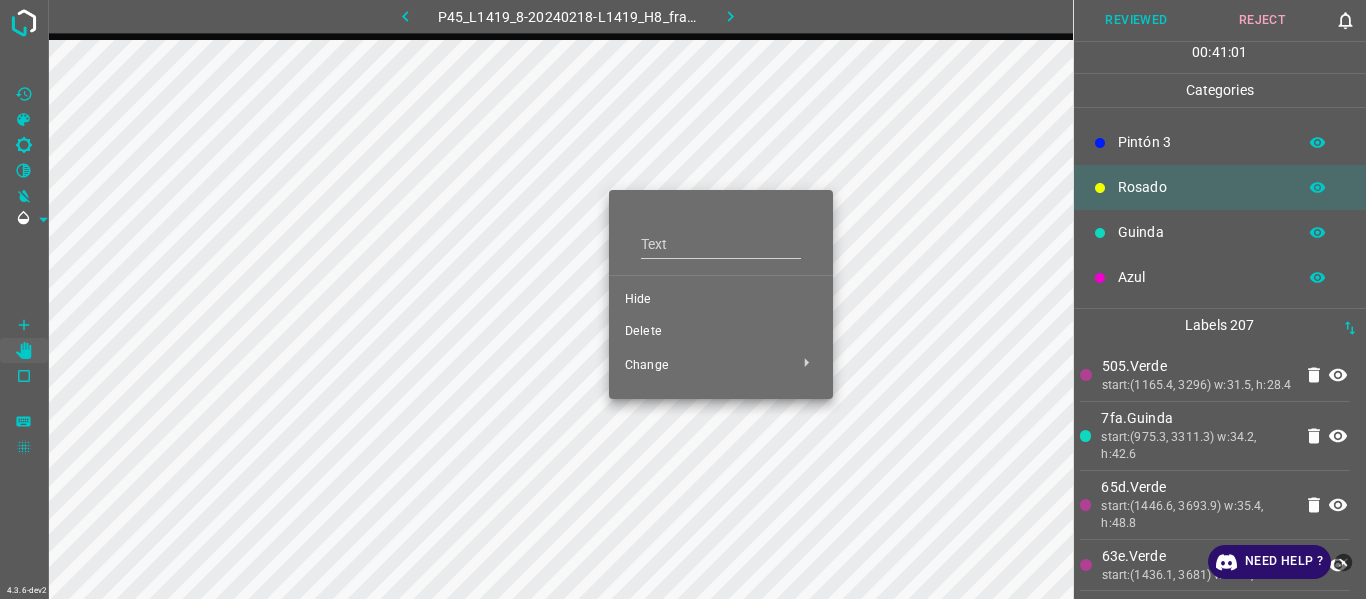 click on "Delete" at bounding box center [721, 332] 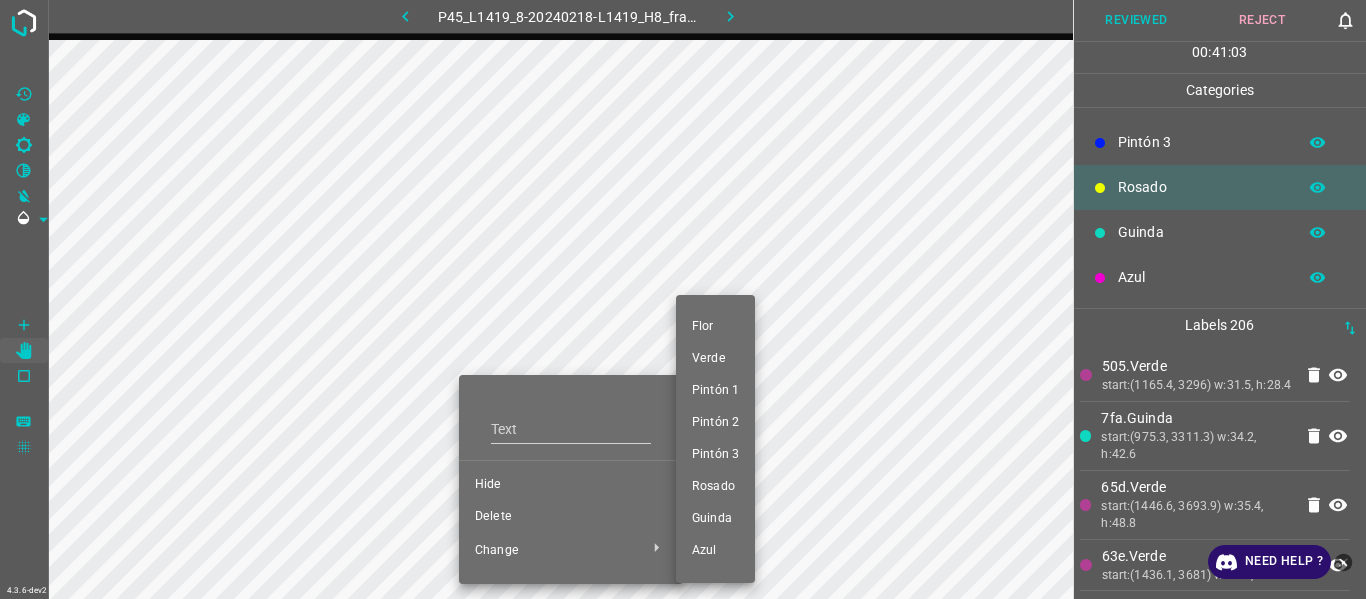 click on "Pintón 1" at bounding box center [715, 391] 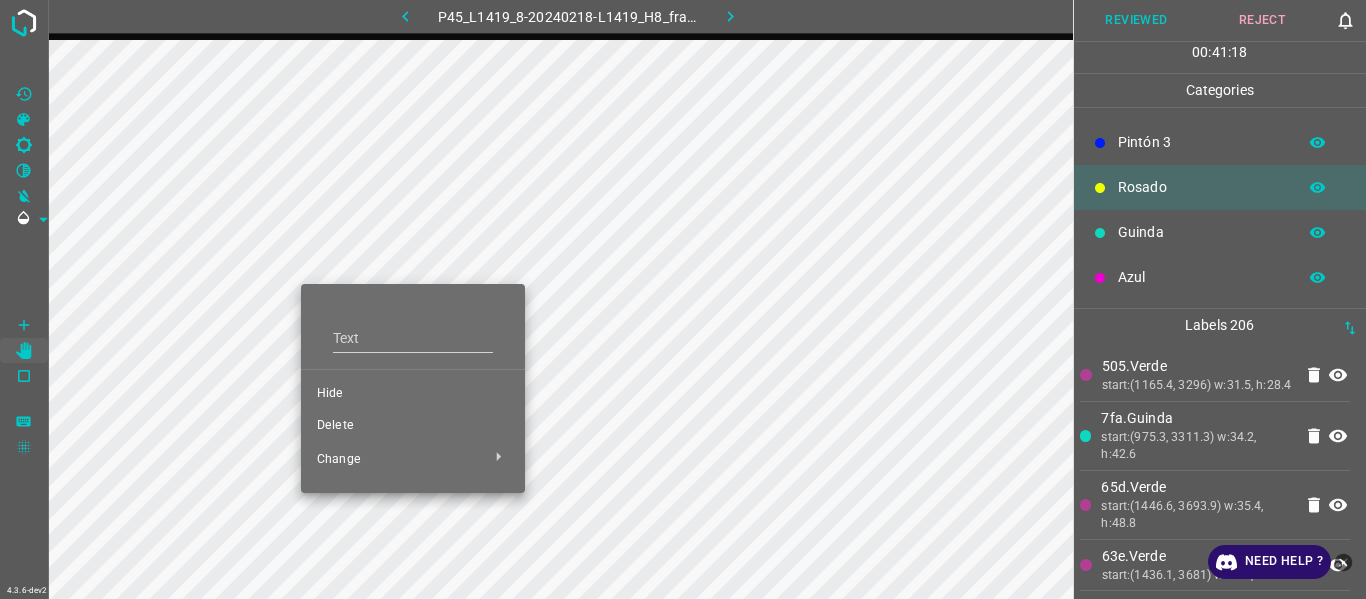 click on "Delete" at bounding box center [413, 426] 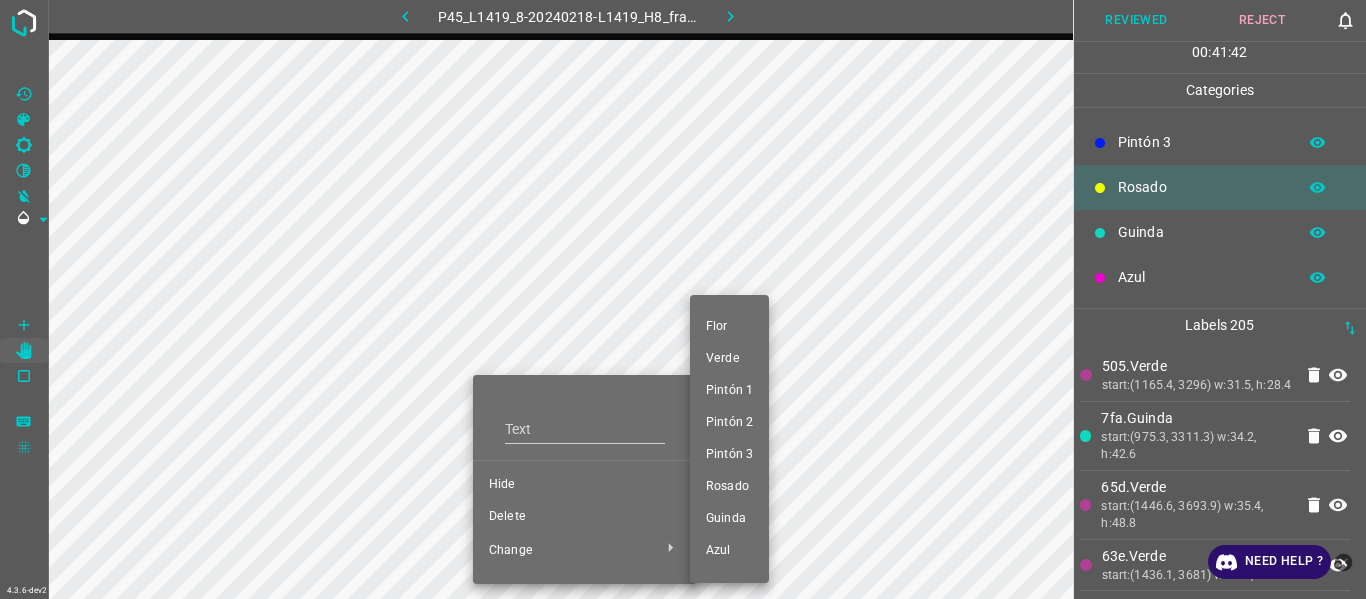 click on "Pintón 1" at bounding box center [729, 391] 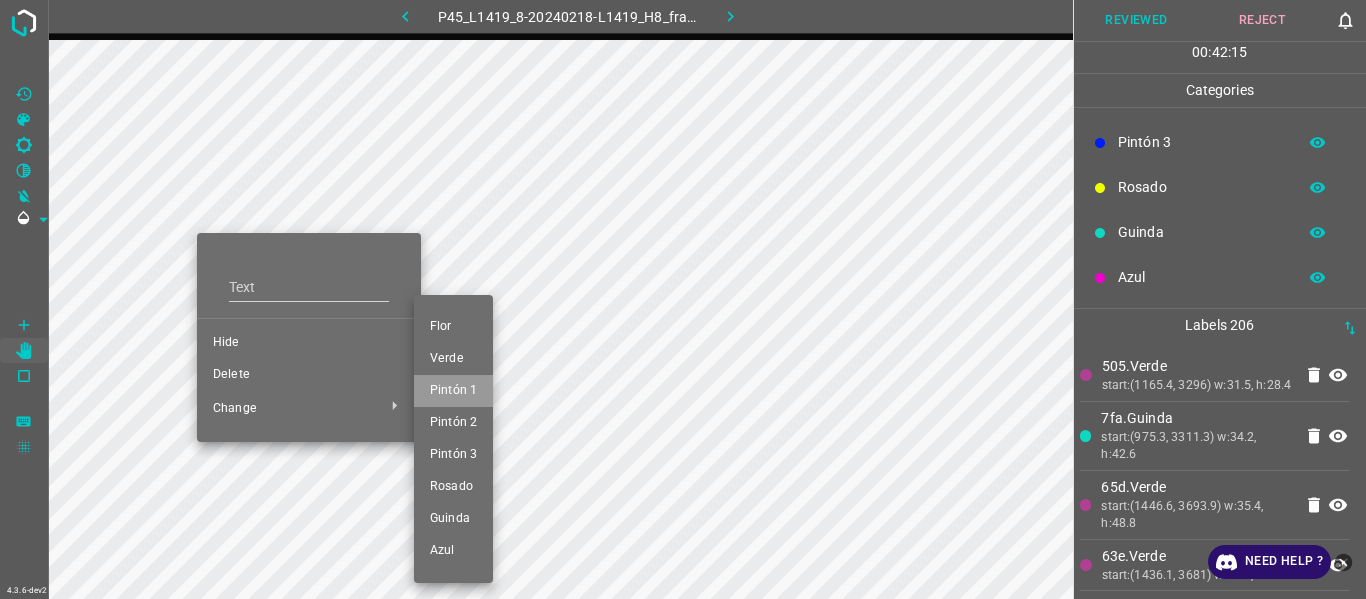 click on "Pintón 1" at bounding box center [453, 391] 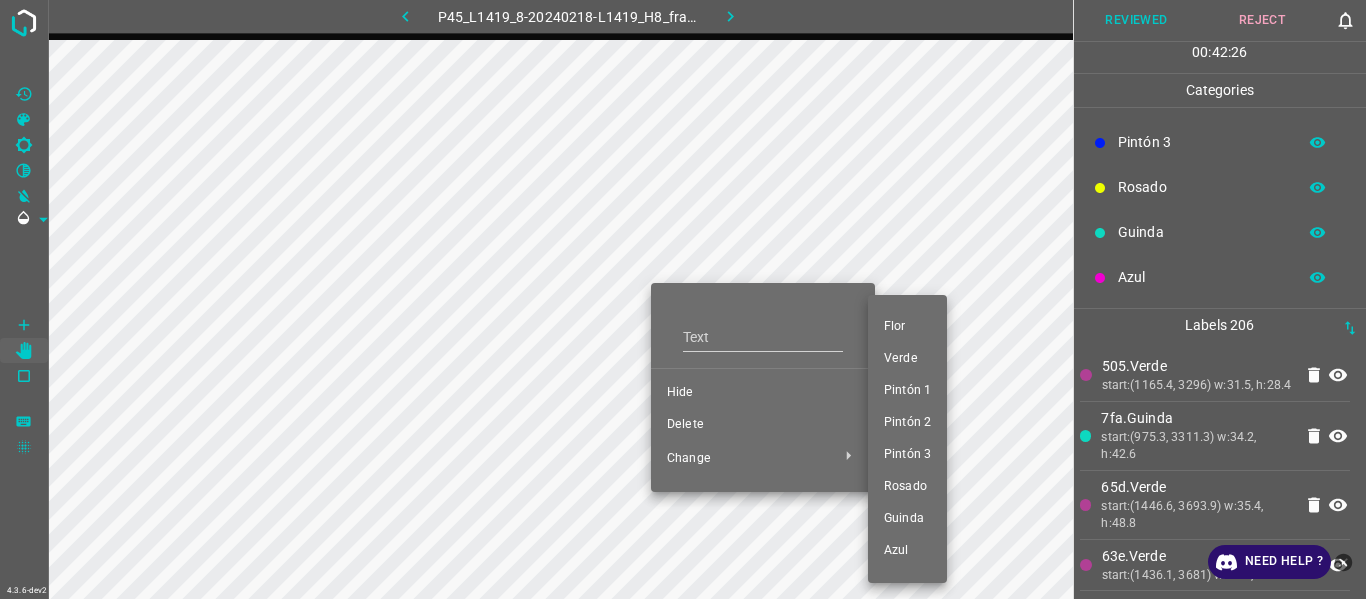 click on "Verde" at bounding box center [907, 359] 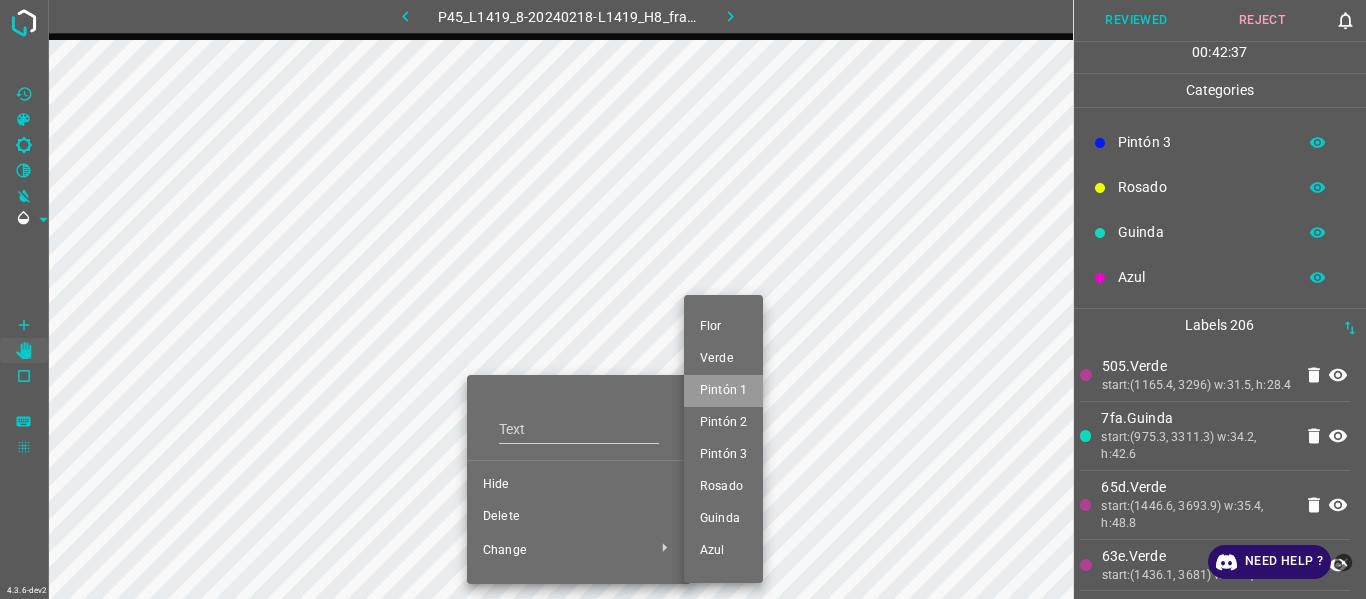 drag, startPoint x: 723, startPoint y: 380, endPoint x: 551, endPoint y: 424, distance: 177.53873 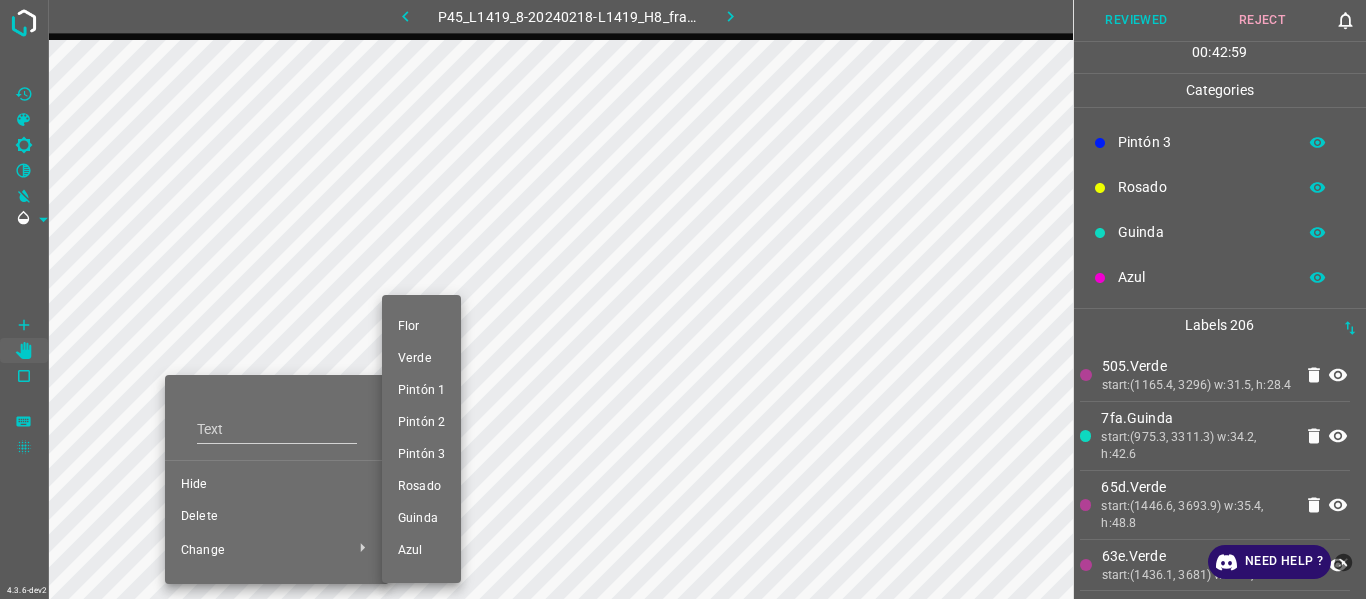 drag, startPoint x: 423, startPoint y: 392, endPoint x: 179, endPoint y: 342, distance: 249.07027 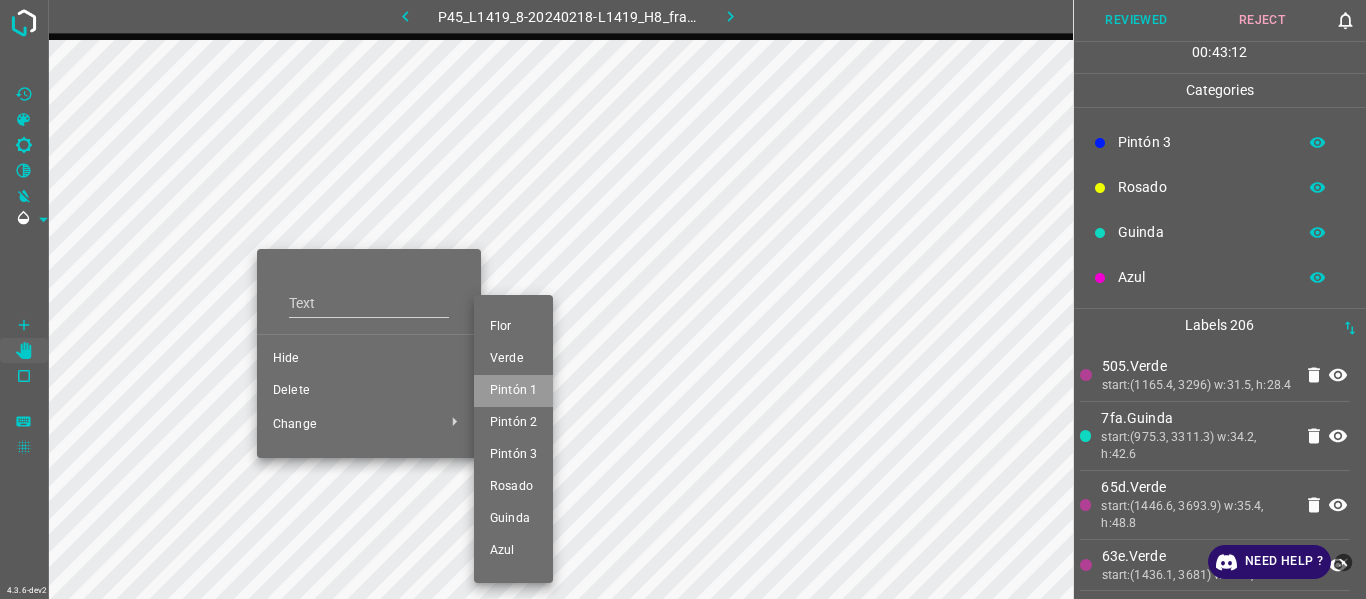 click on "Pintón 1" at bounding box center [513, 391] 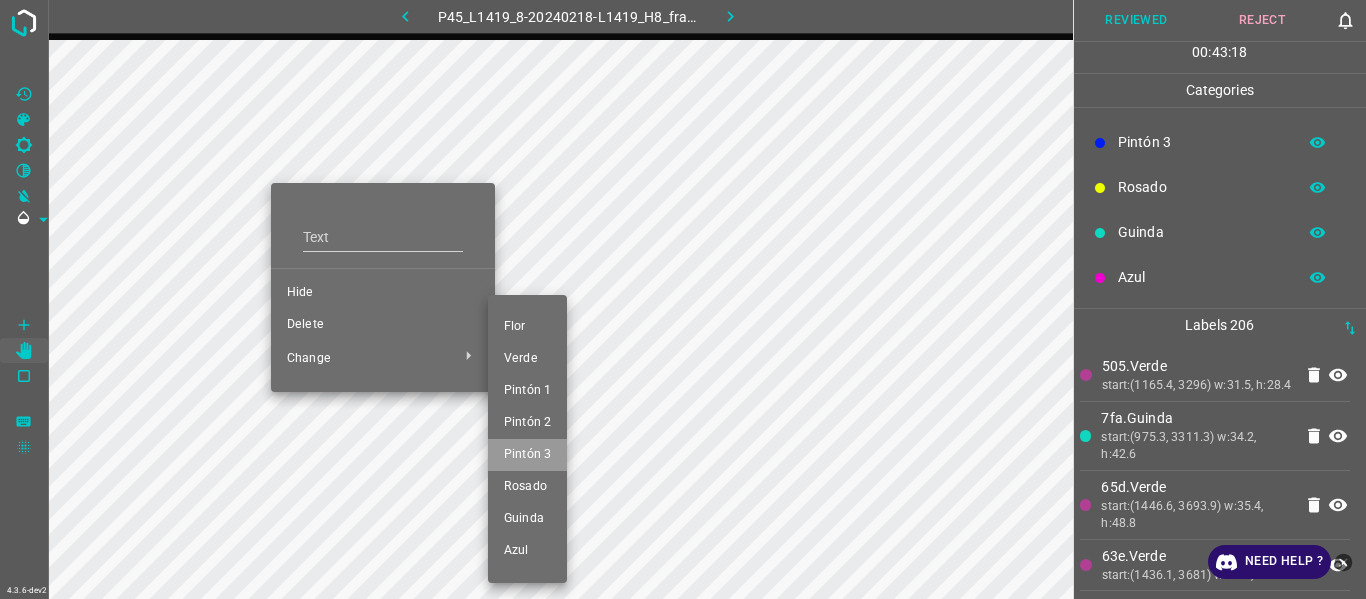 click on "Pintón 3" at bounding box center (527, 455) 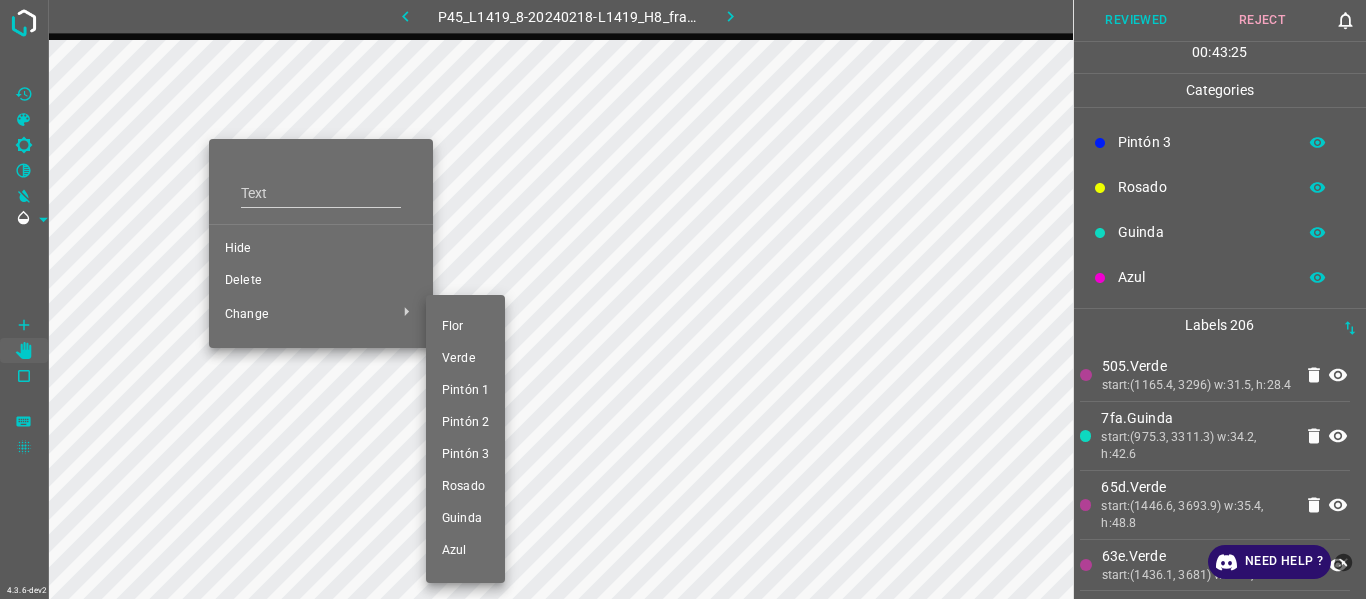 click on "Pintón 2" at bounding box center [465, 423] 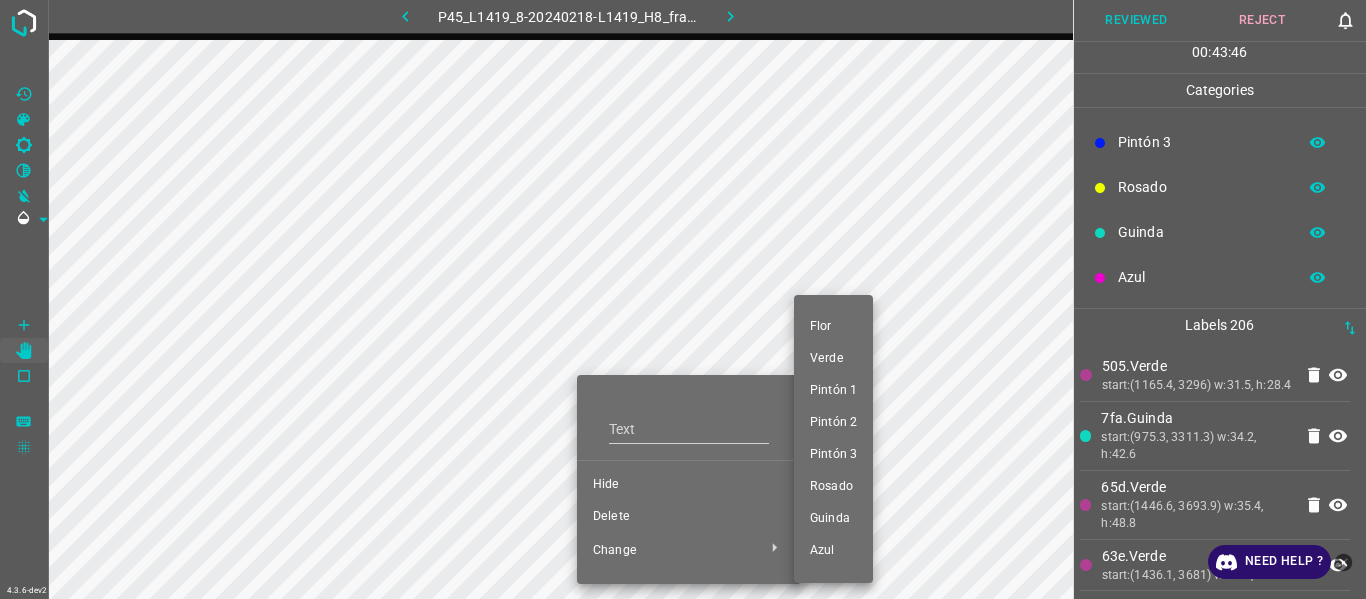 click on "Verde" at bounding box center (833, 359) 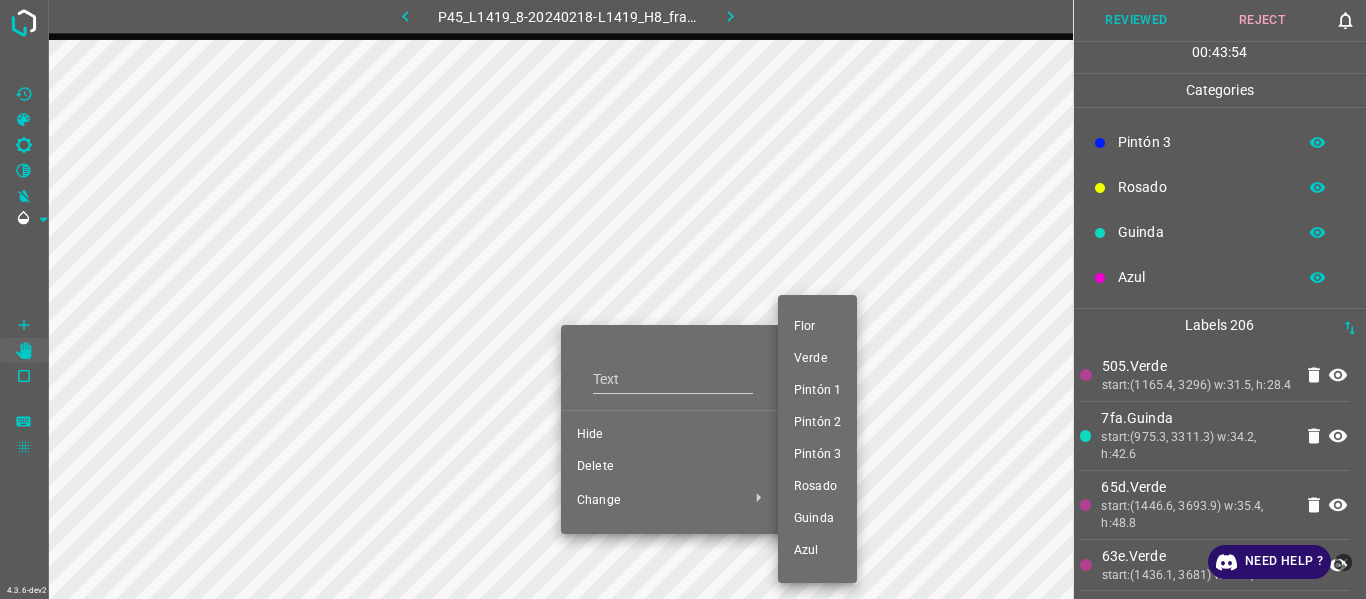 click on "Verde" at bounding box center [817, 359] 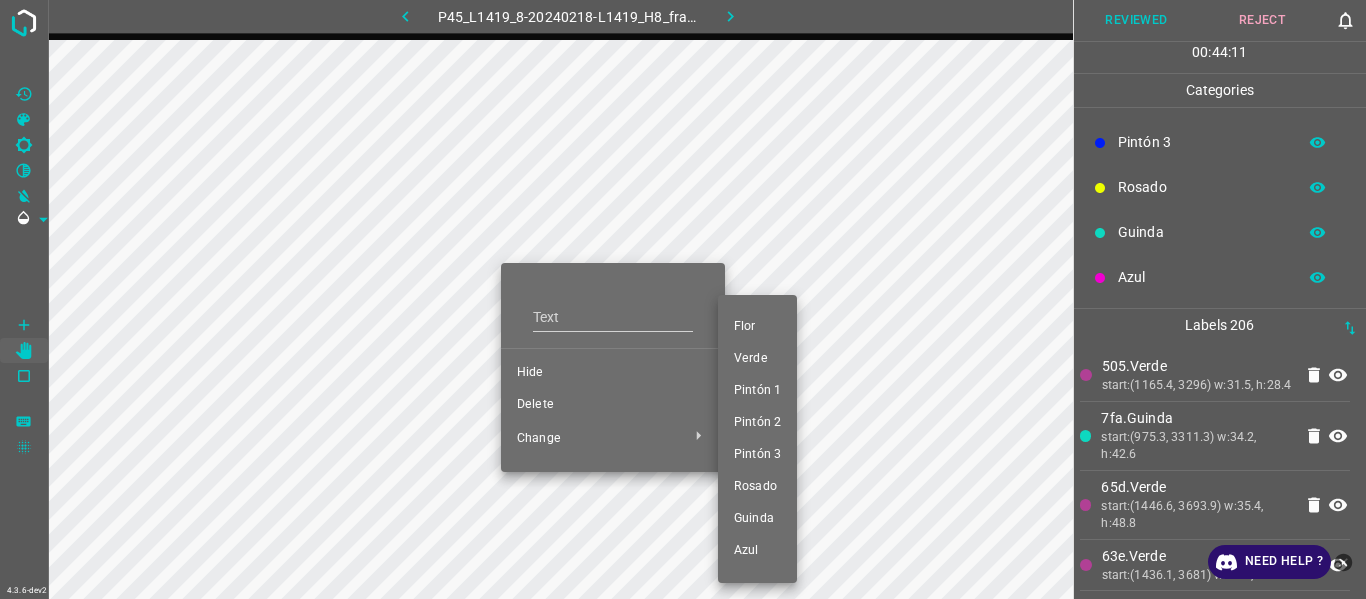click on "Verde" at bounding box center [757, 359] 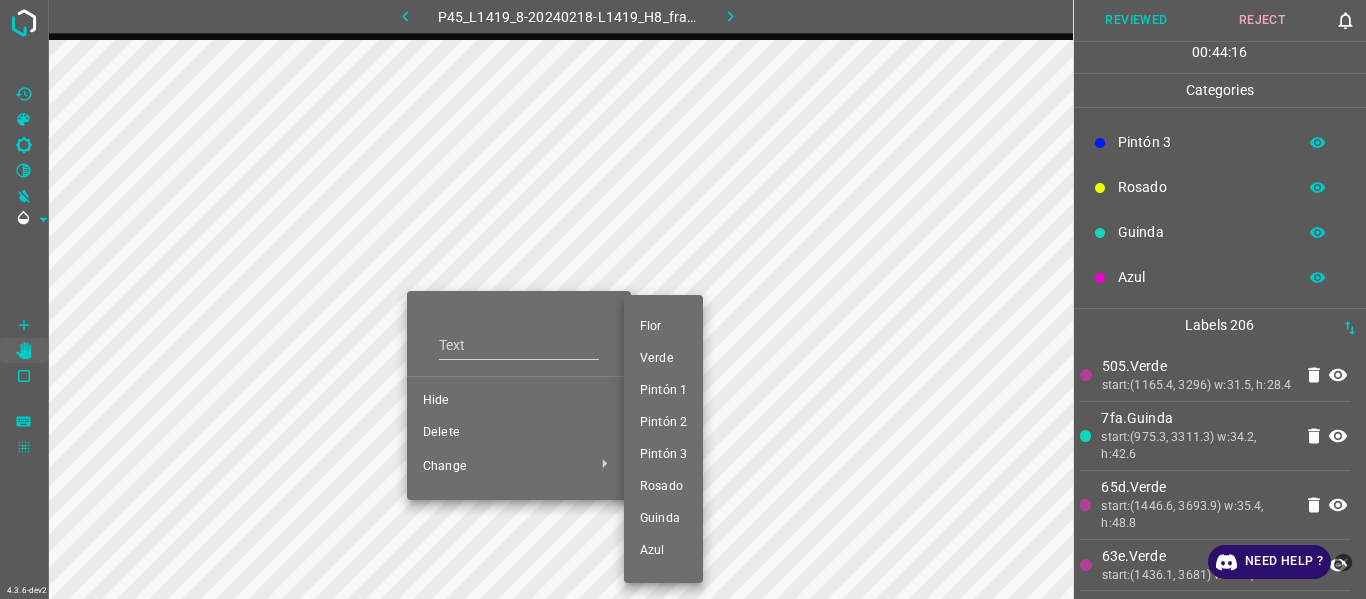 click on "Pintón 1" at bounding box center [663, 391] 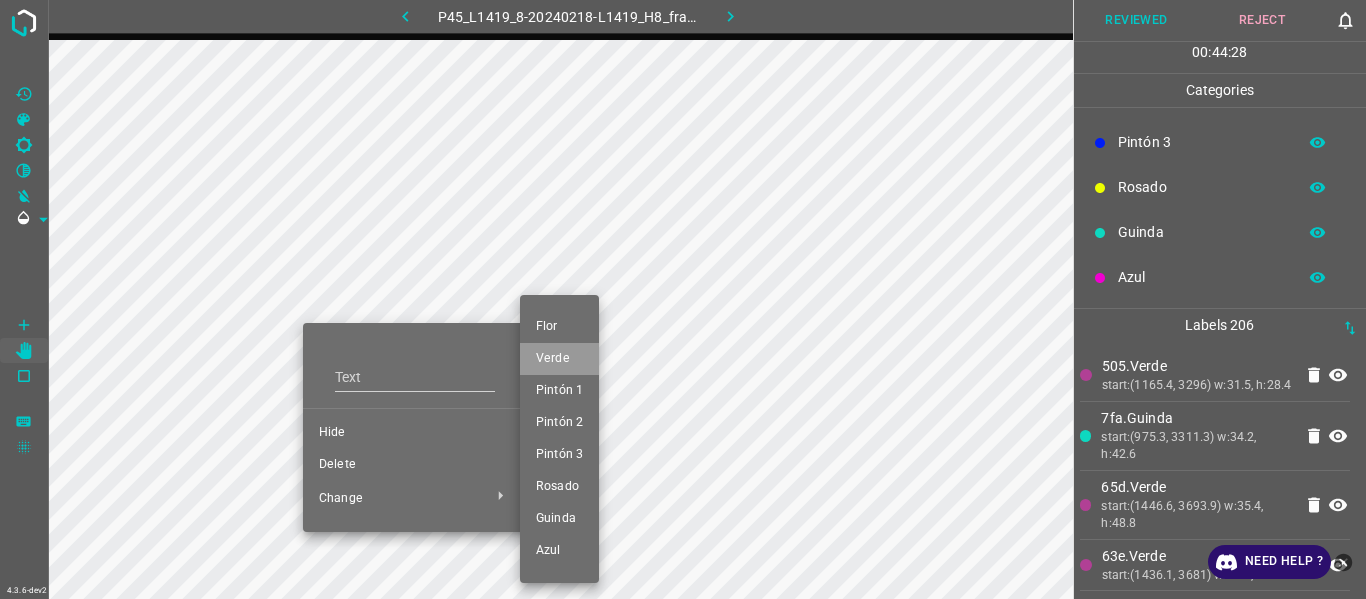 click on "Verde" at bounding box center [559, 359] 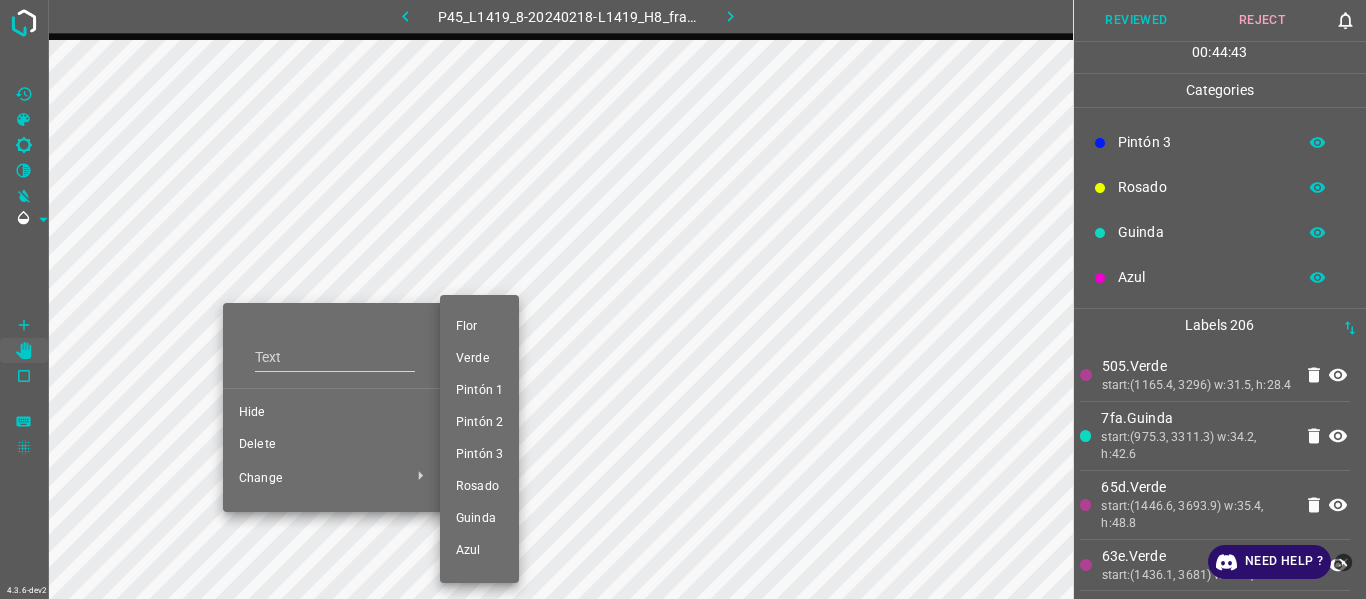 click on "Verde" at bounding box center (479, 359) 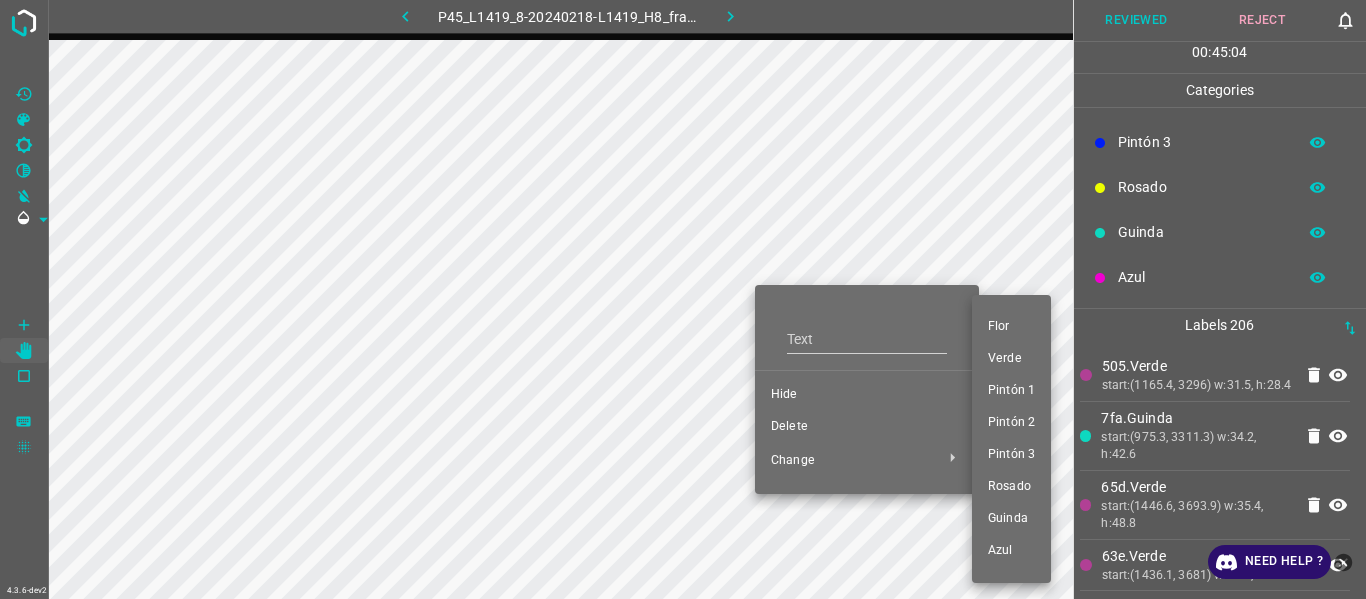 click on "Verde" at bounding box center [1011, 359] 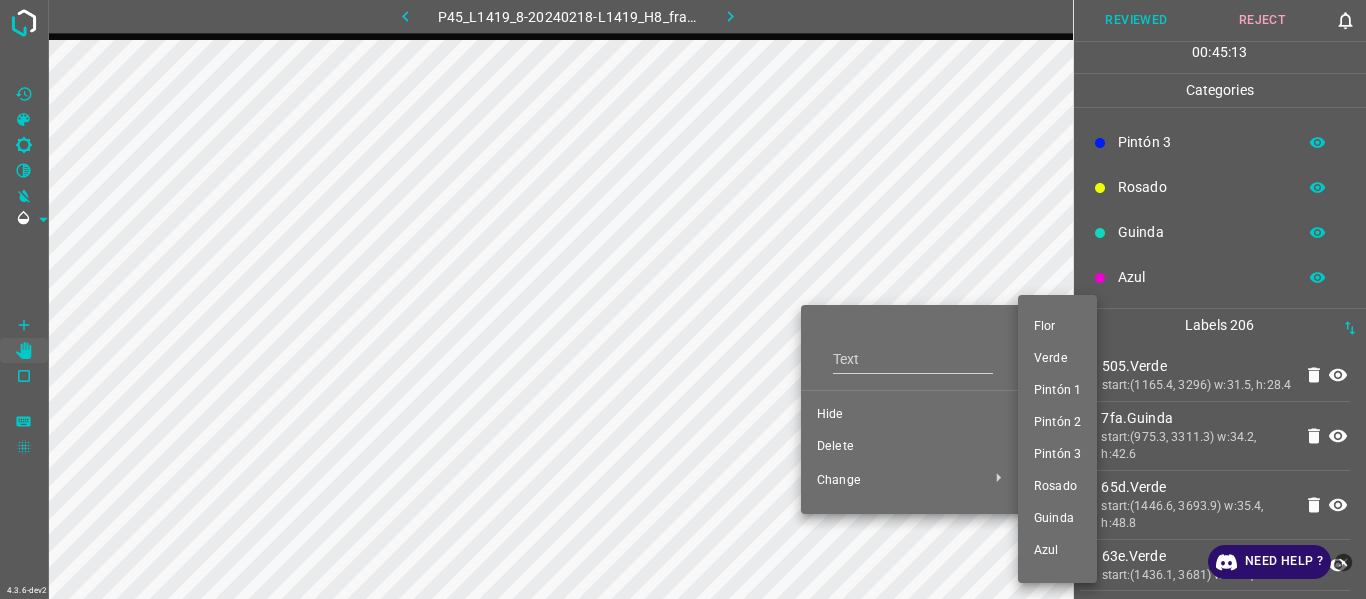 click on "Pintón 1" at bounding box center (1057, 391) 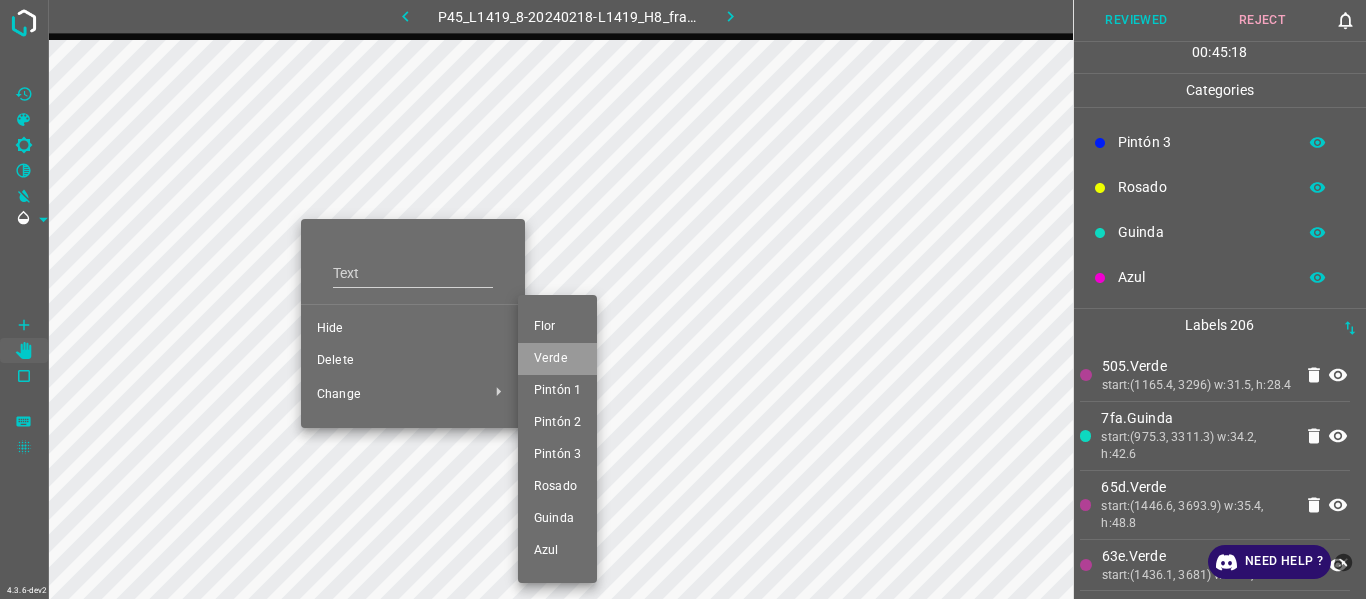 click on "Verde" at bounding box center (557, 359) 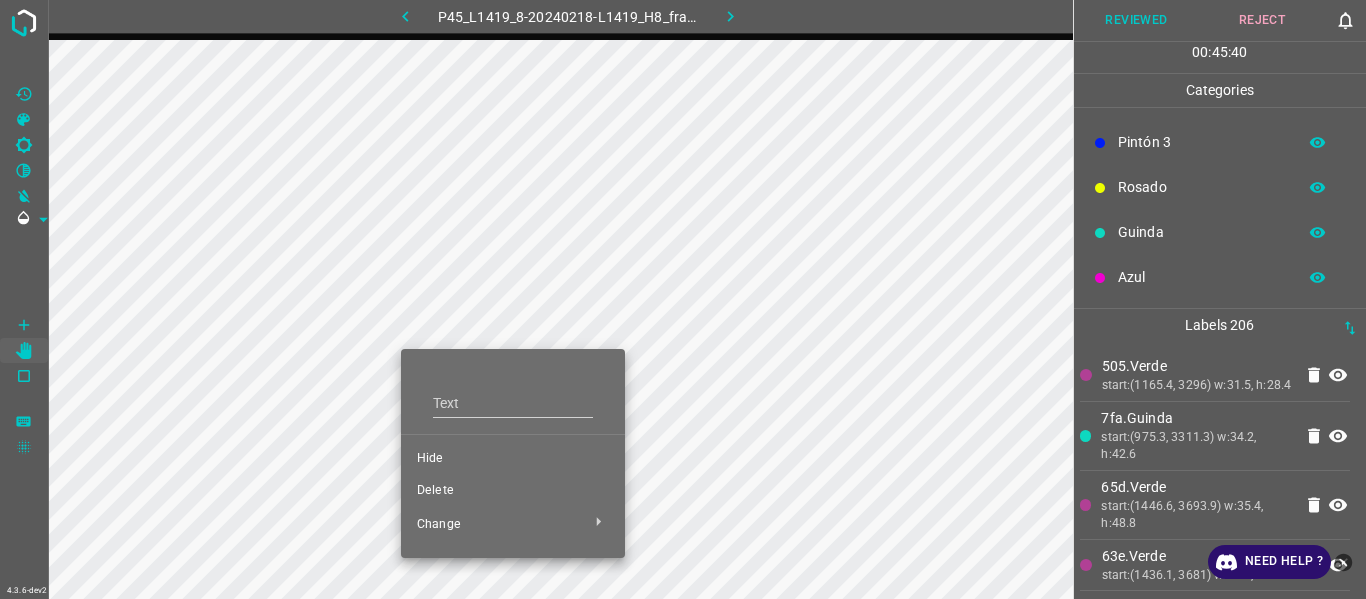 click on "Delete" at bounding box center (513, 491) 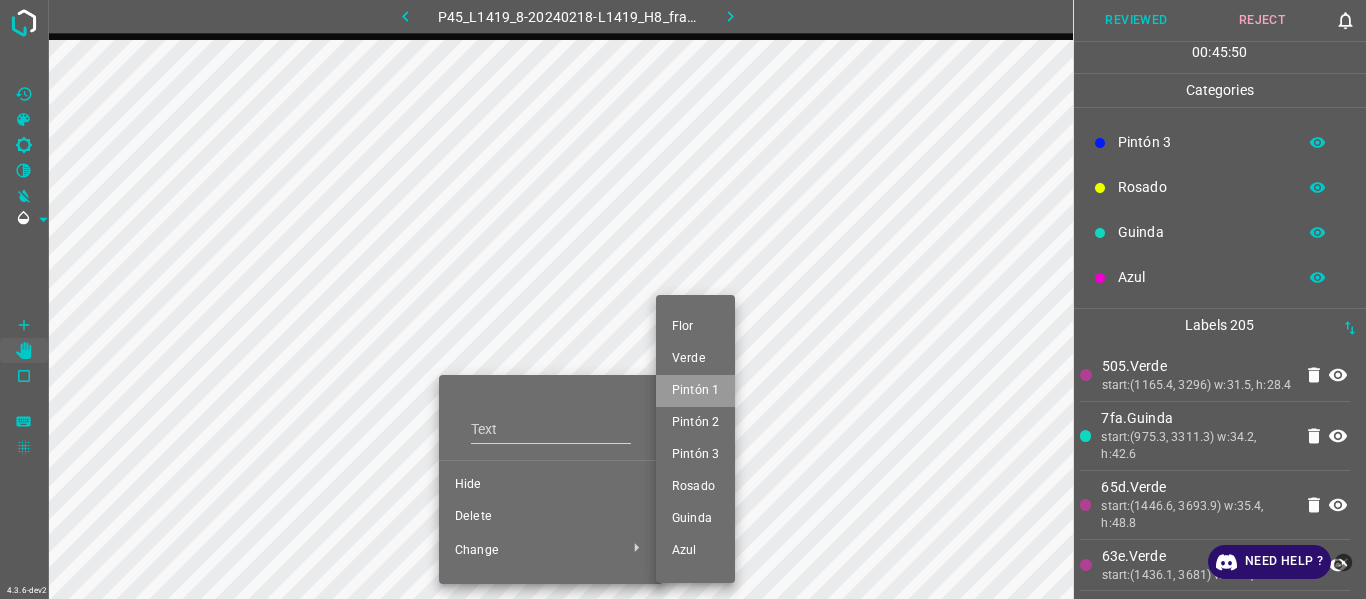 click on "Pintón 1" at bounding box center [695, 391] 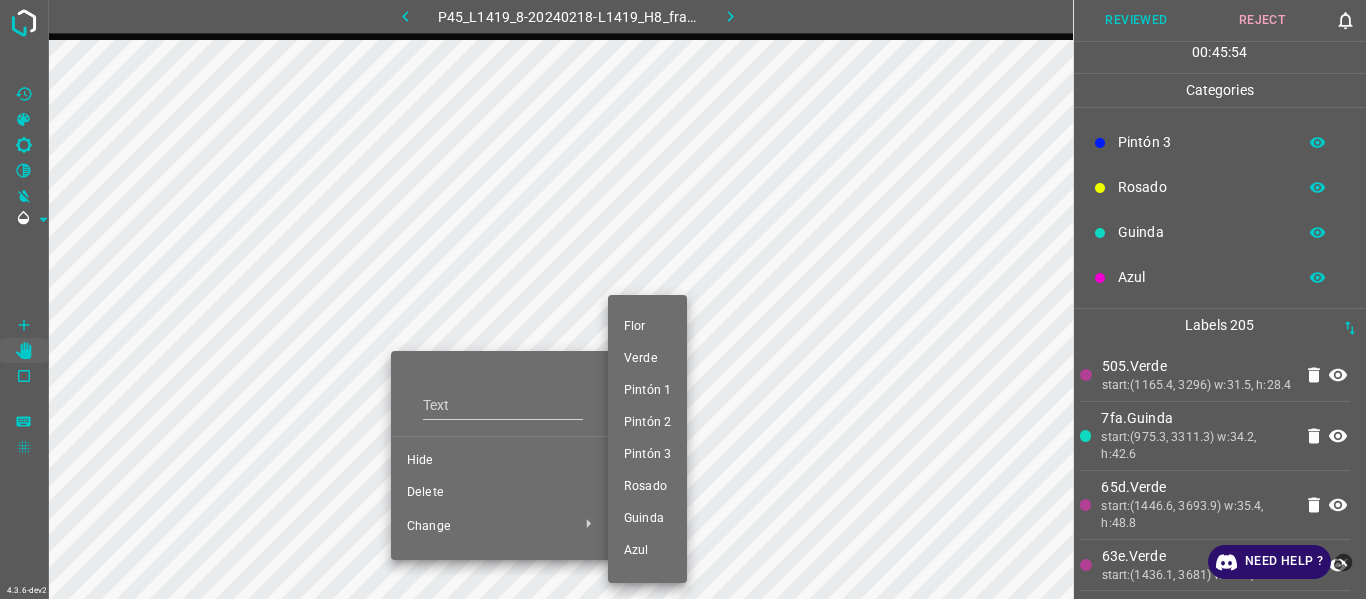 drag, startPoint x: 653, startPoint y: 458, endPoint x: 503, endPoint y: 460, distance: 150.01334 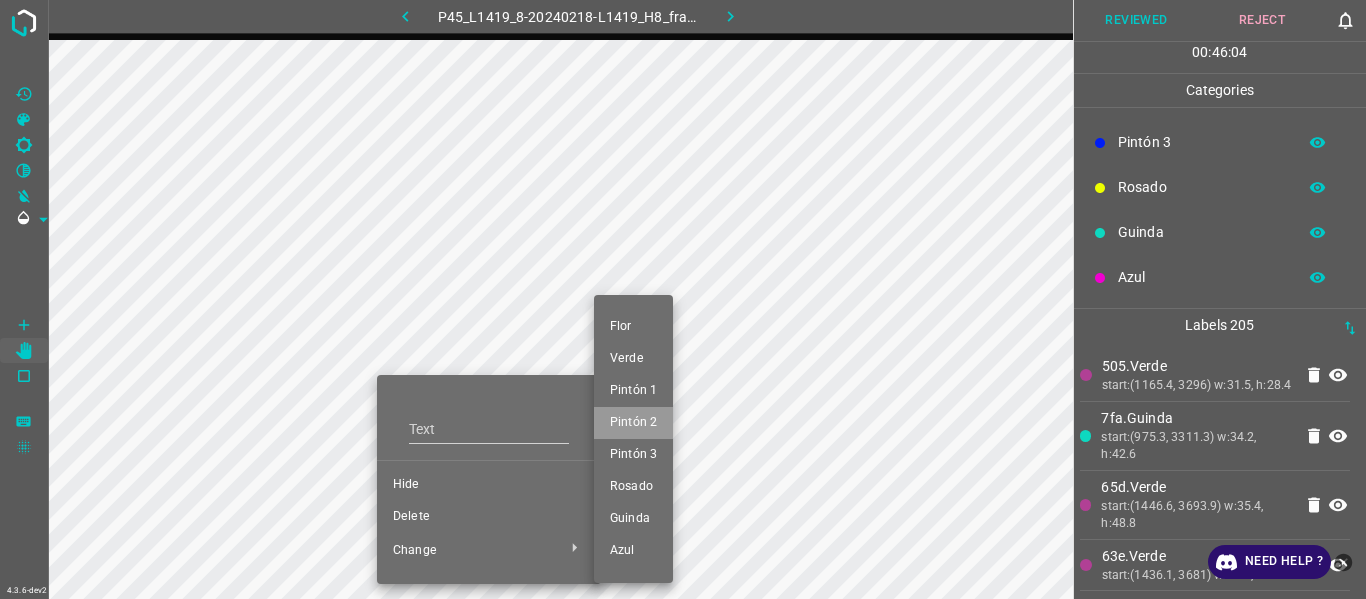 click on "Pintón 2" at bounding box center (633, 423) 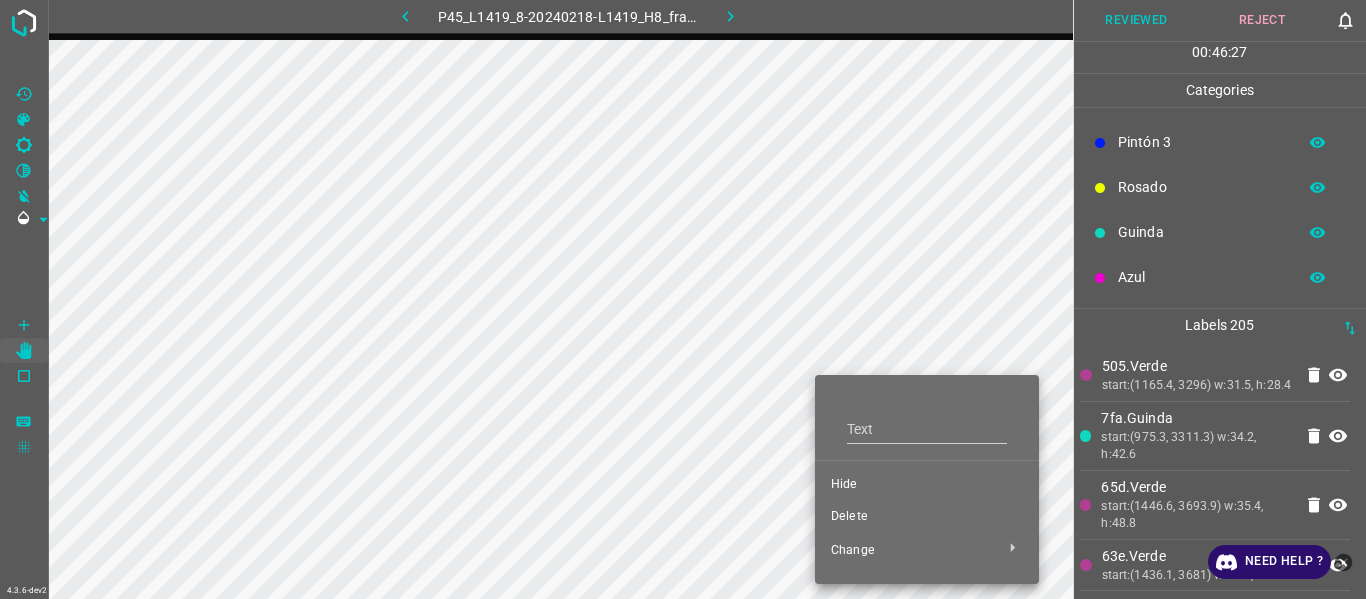 click on "Delete" at bounding box center (927, 517) 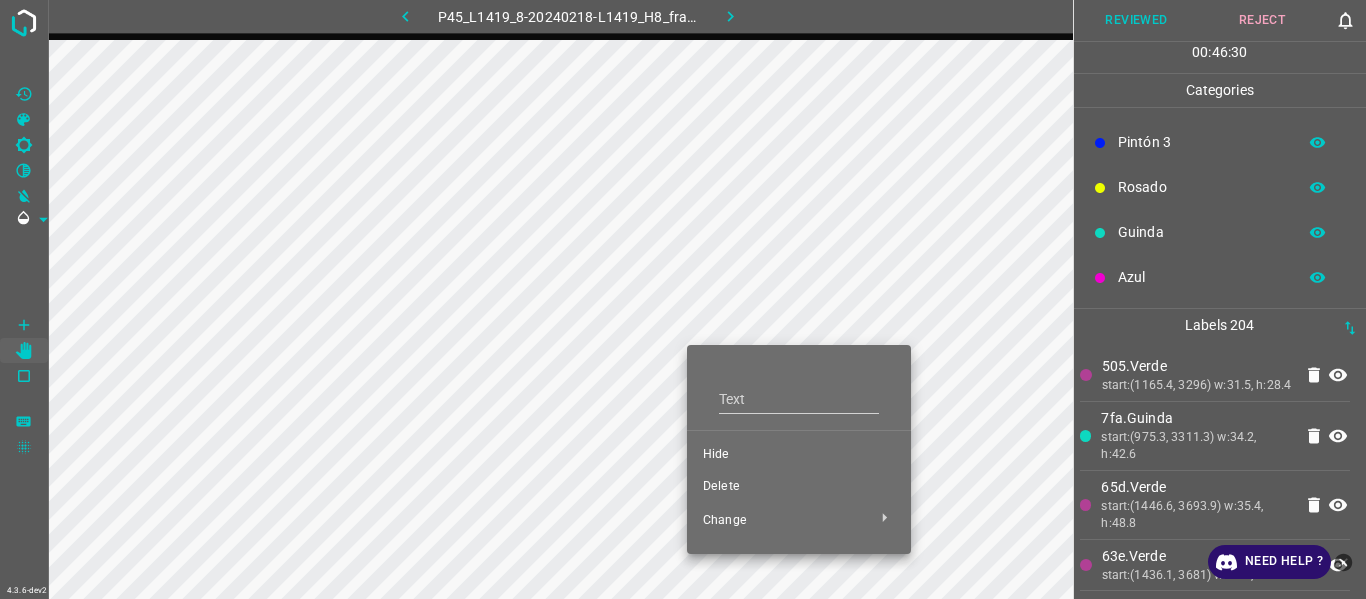 drag, startPoint x: 733, startPoint y: 484, endPoint x: 693, endPoint y: 378, distance: 113.296074 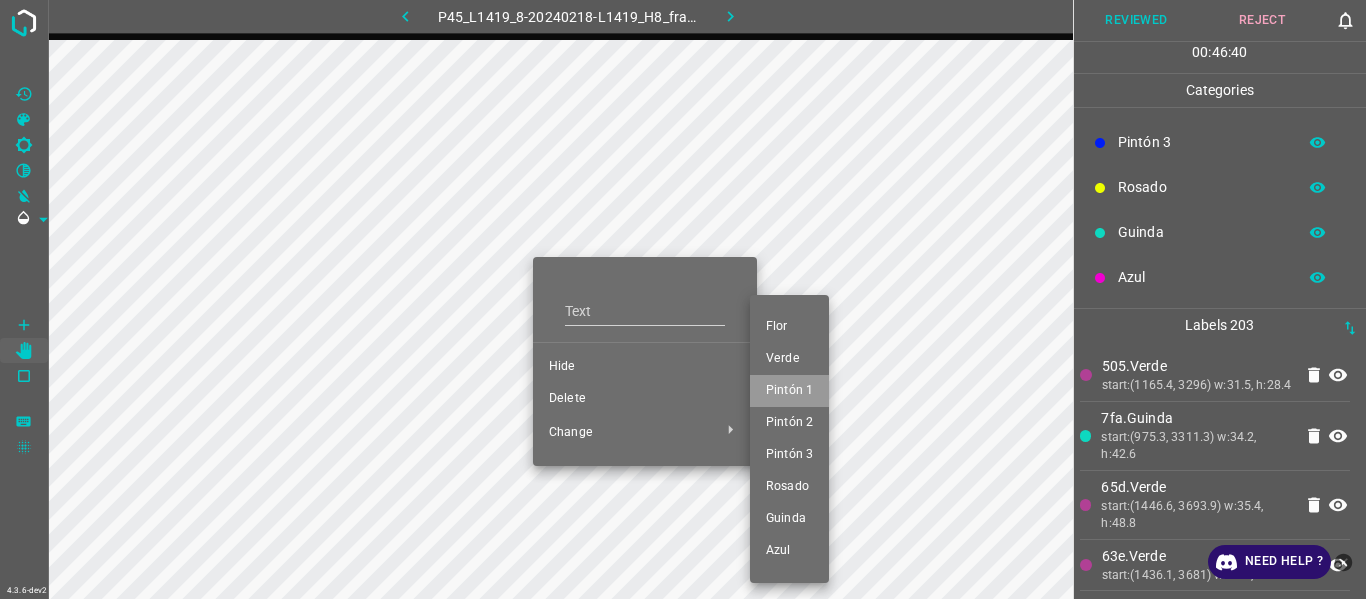 click on "Pintón 1" at bounding box center (789, 391) 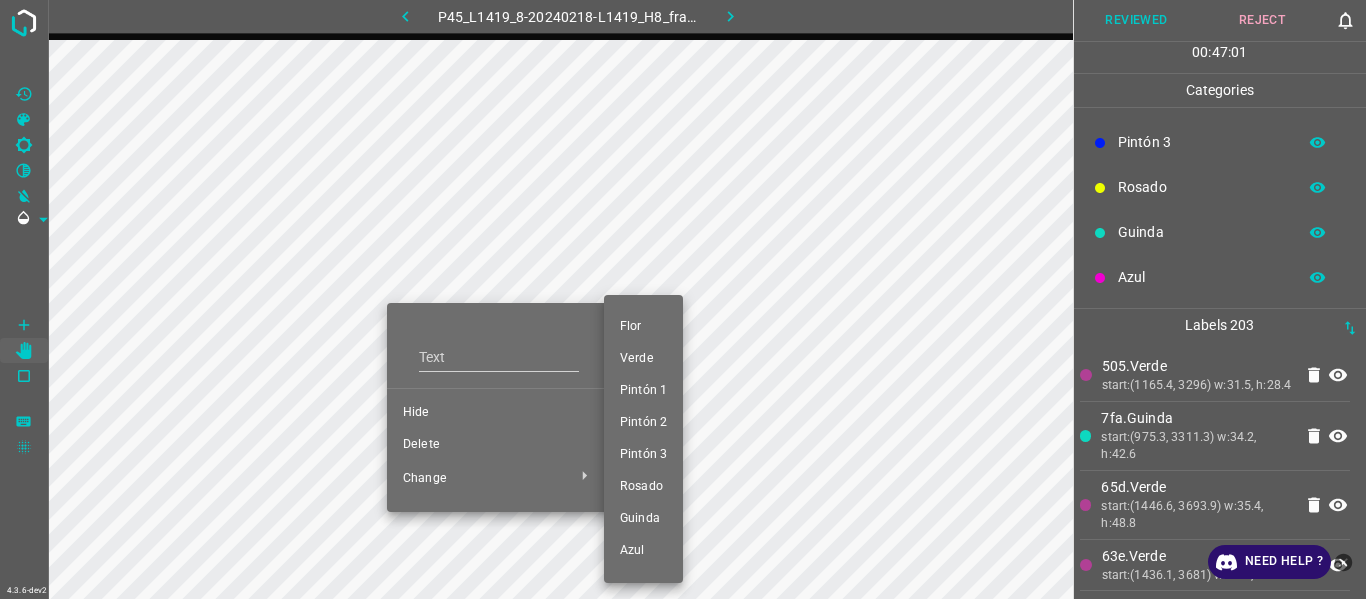 click on "Pintón 1" at bounding box center (643, 391) 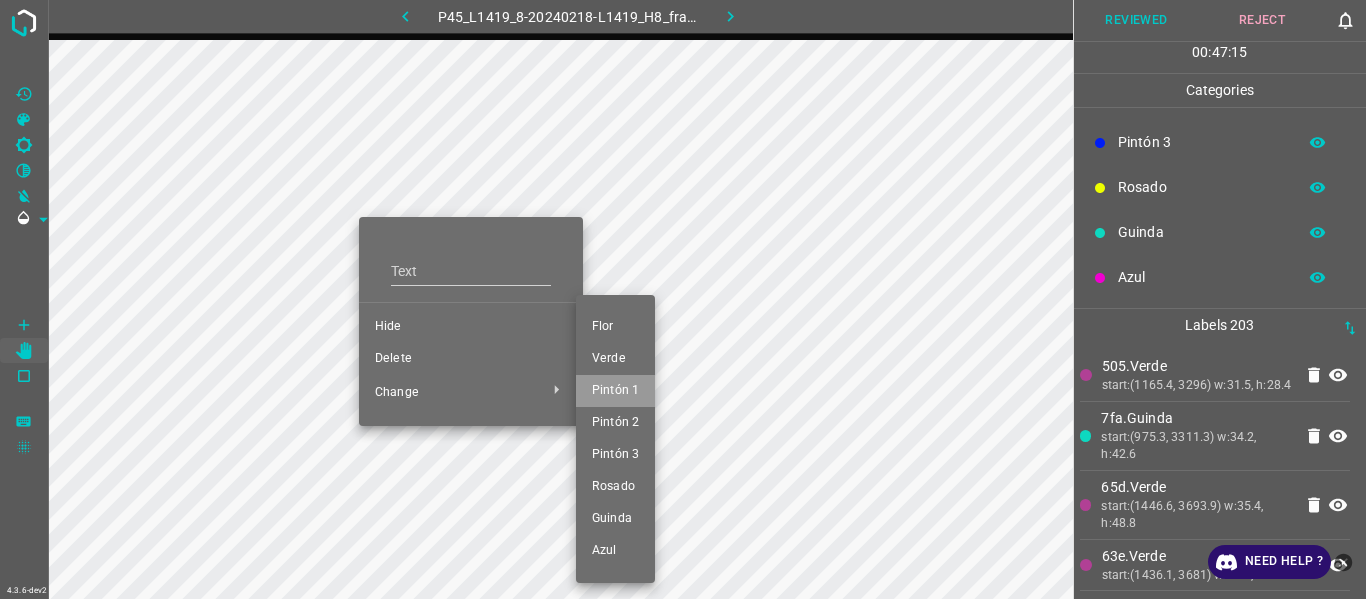 click on "Pintón 1" at bounding box center [615, 391] 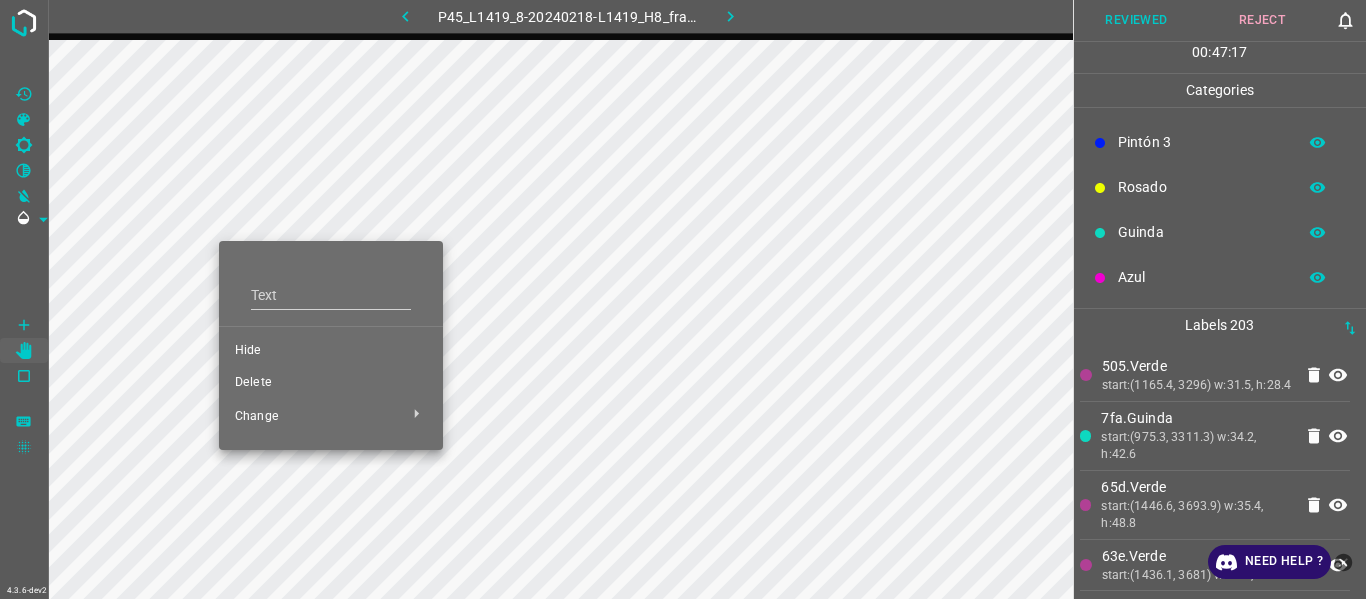 click on "Delete" at bounding box center [331, 383] 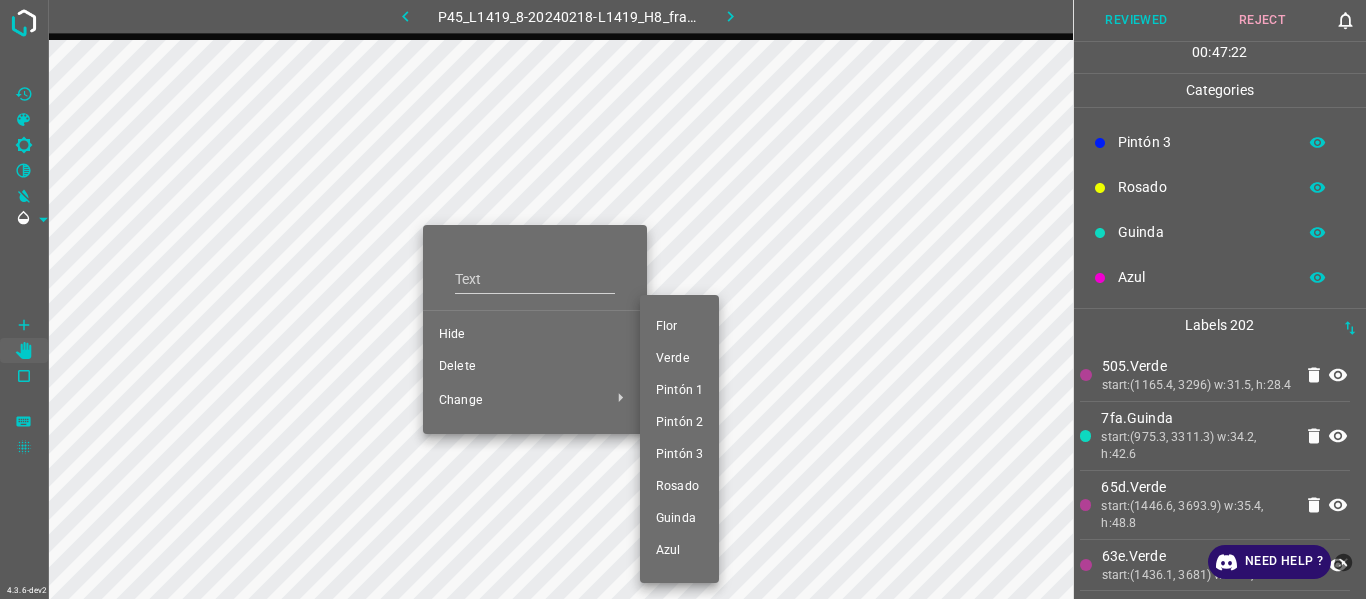 click on "Pintón 1" at bounding box center [679, 391] 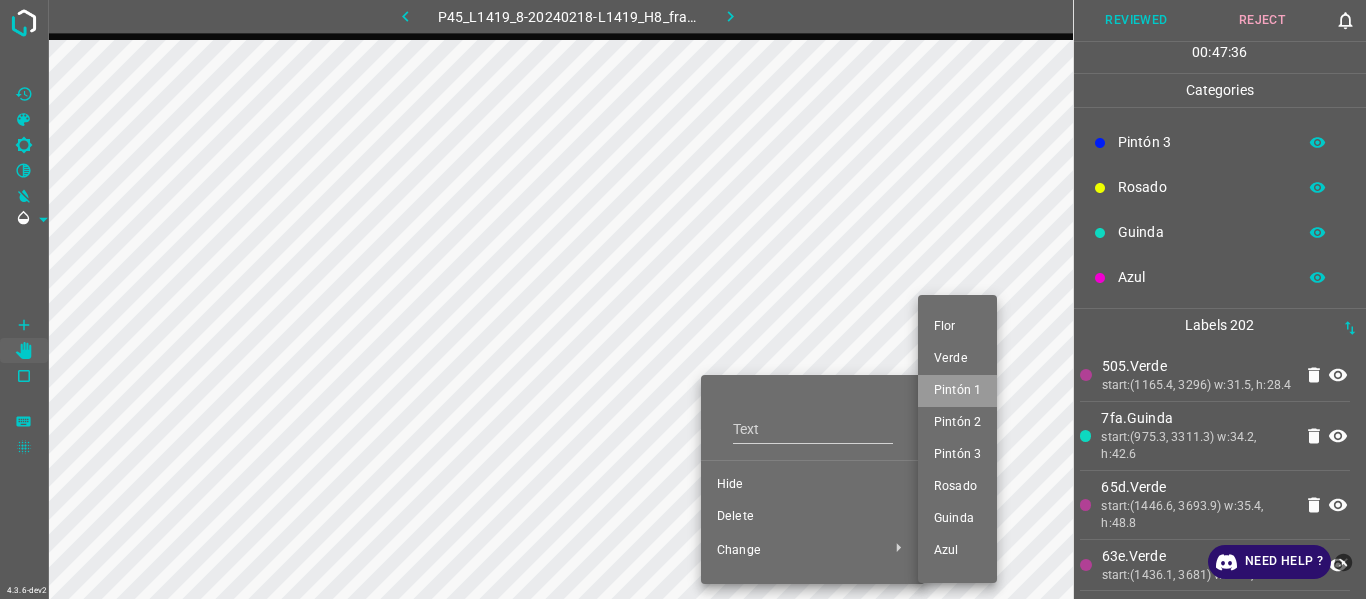 click on "Pintón 1" at bounding box center (957, 391) 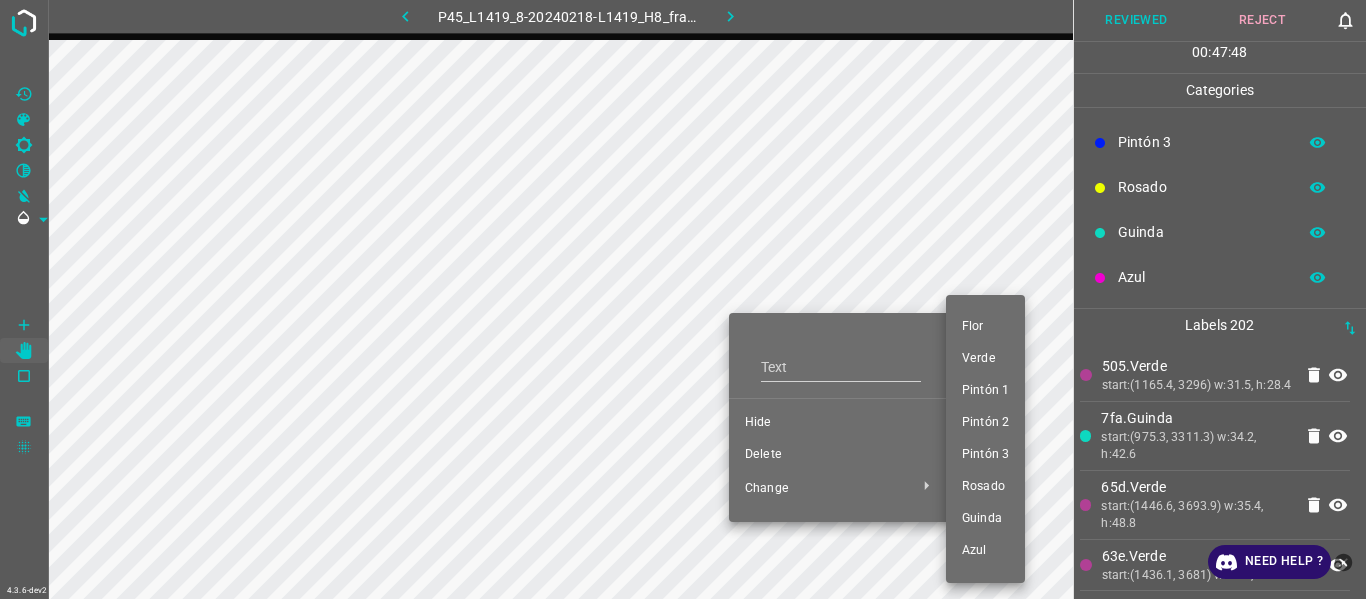 click on "Pintón 3" at bounding box center [985, 455] 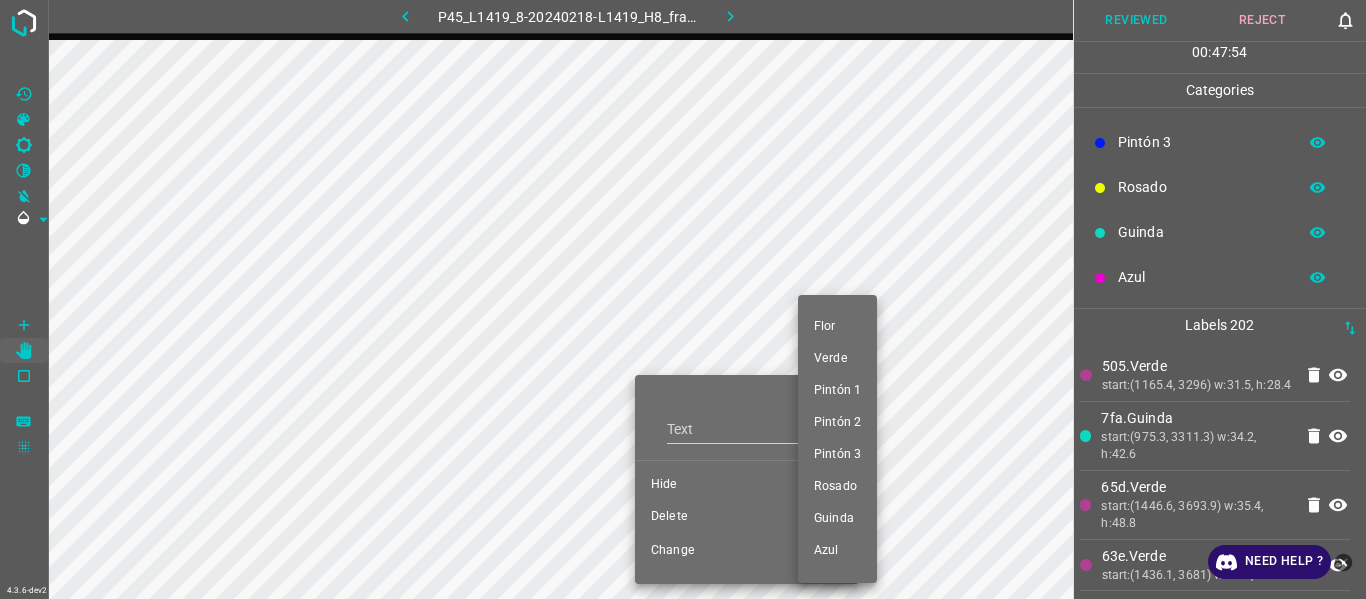 click at bounding box center [683, 299] 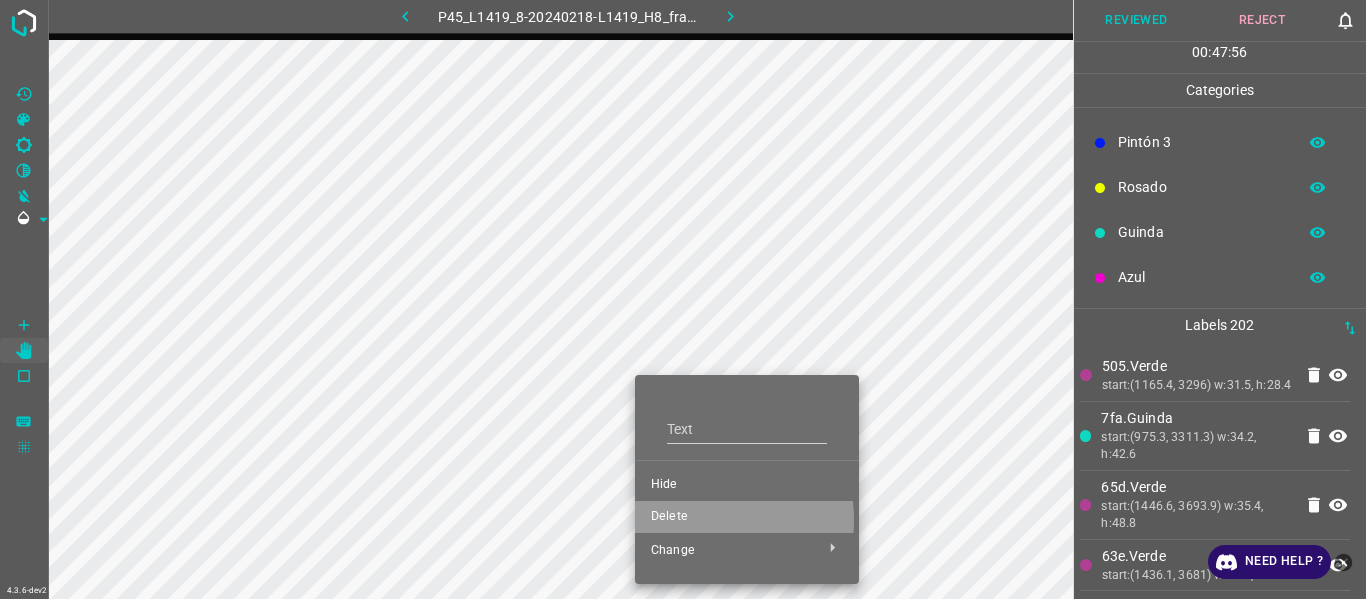 click on "Delete" at bounding box center (747, 517) 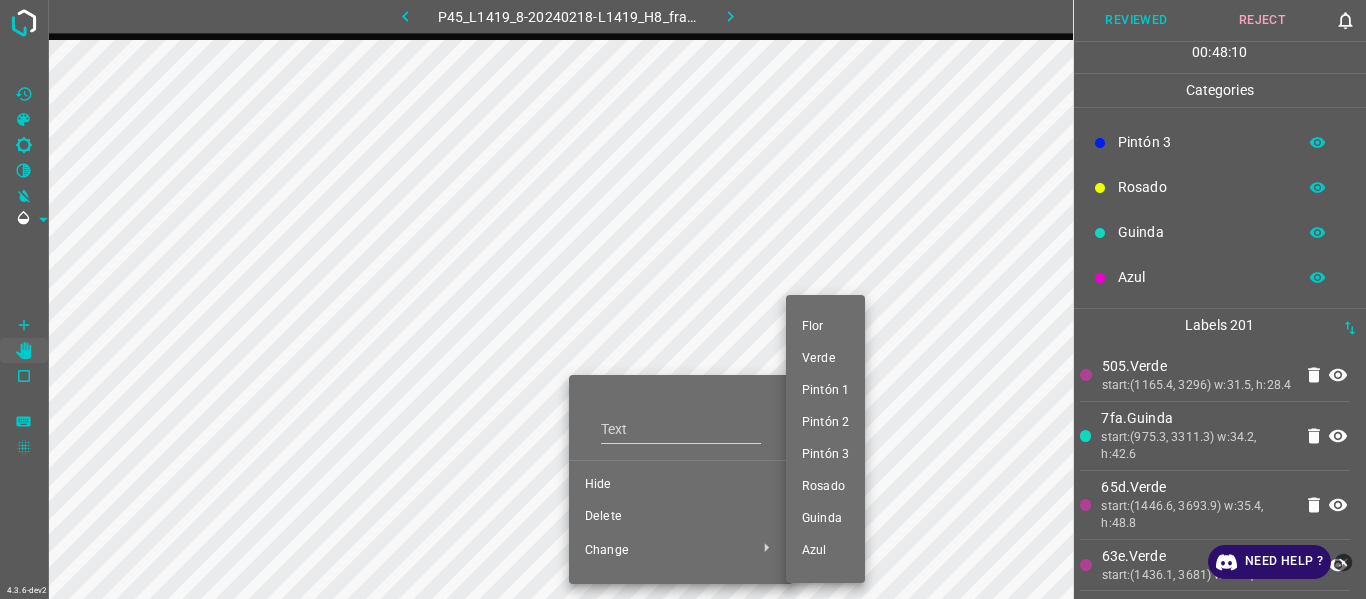 click on "Pintón 1" at bounding box center [825, 391] 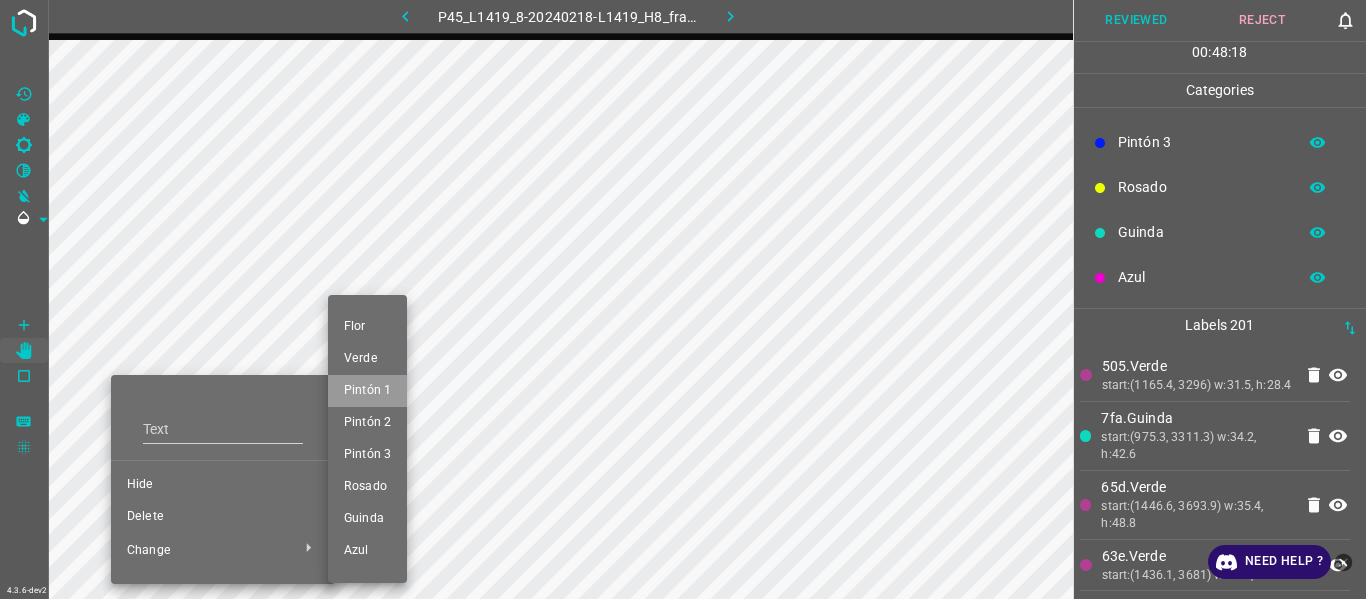 click on "Pintón 1" at bounding box center (367, 391) 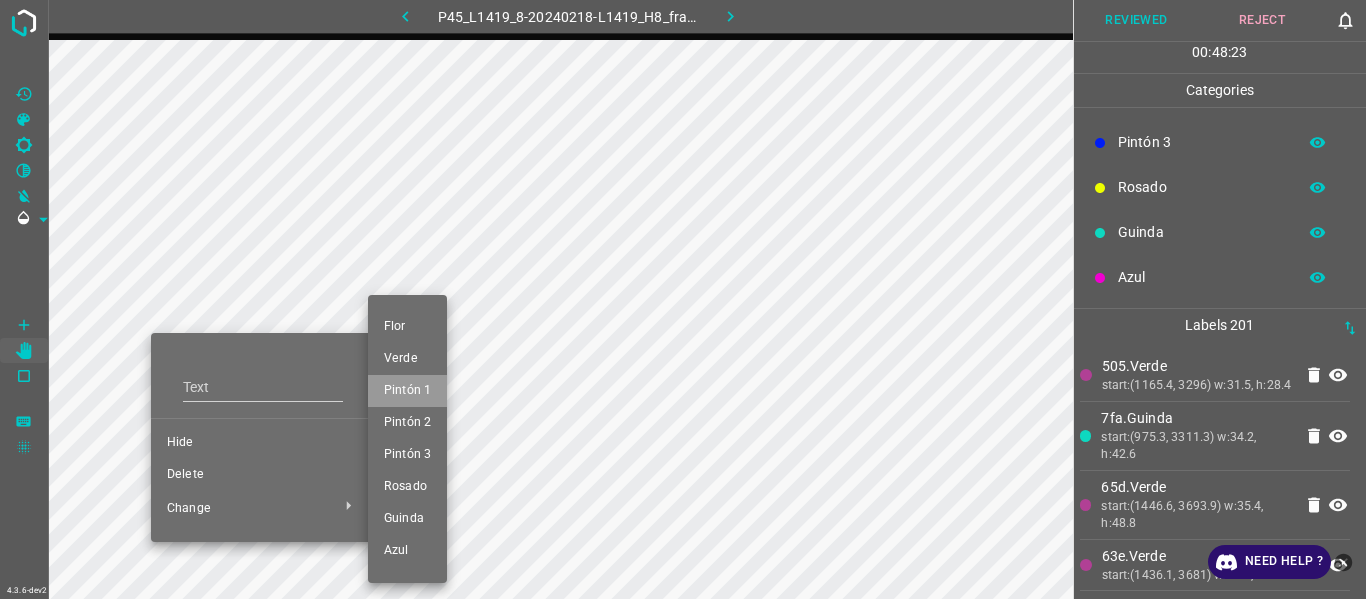 click on "Pintón 1" at bounding box center (407, 391) 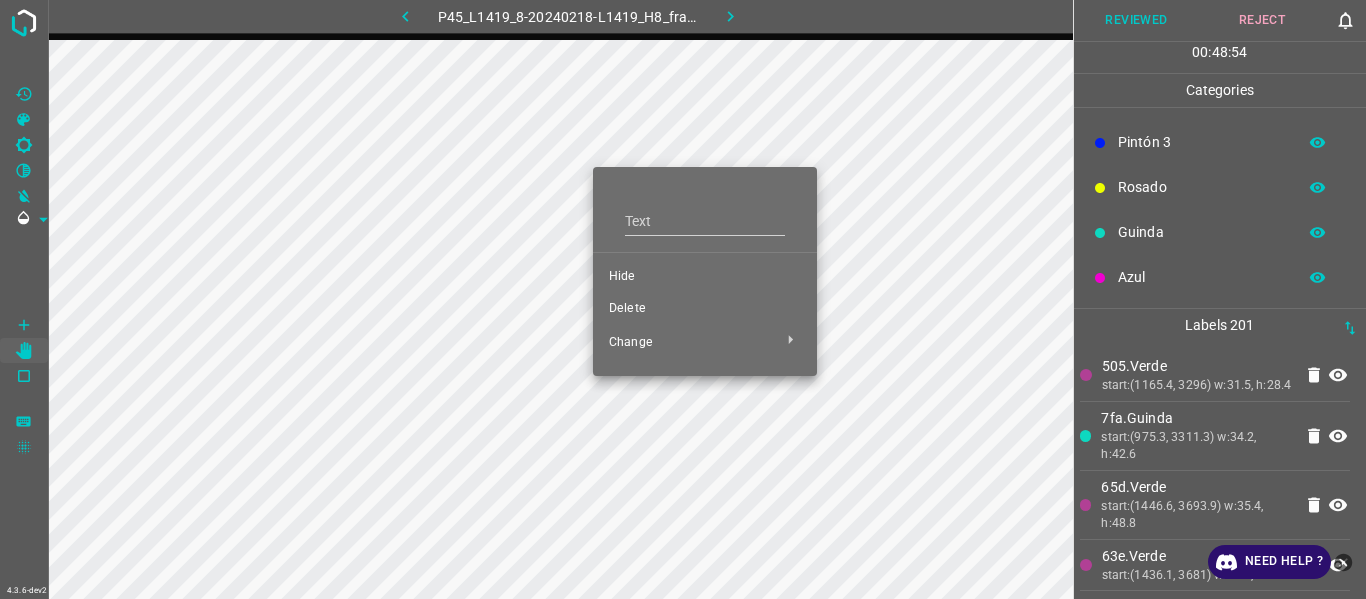 click on "Delete" at bounding box center [705, 309] 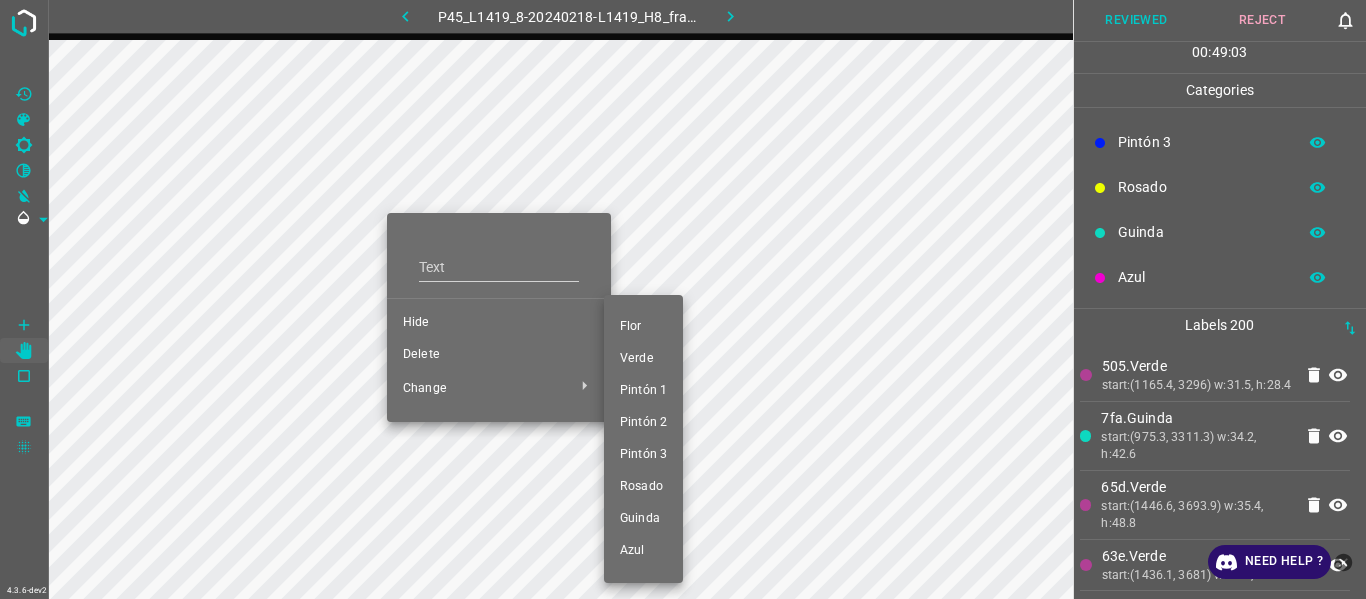 click on "Pintón 1" at bounding box center (643, 391) 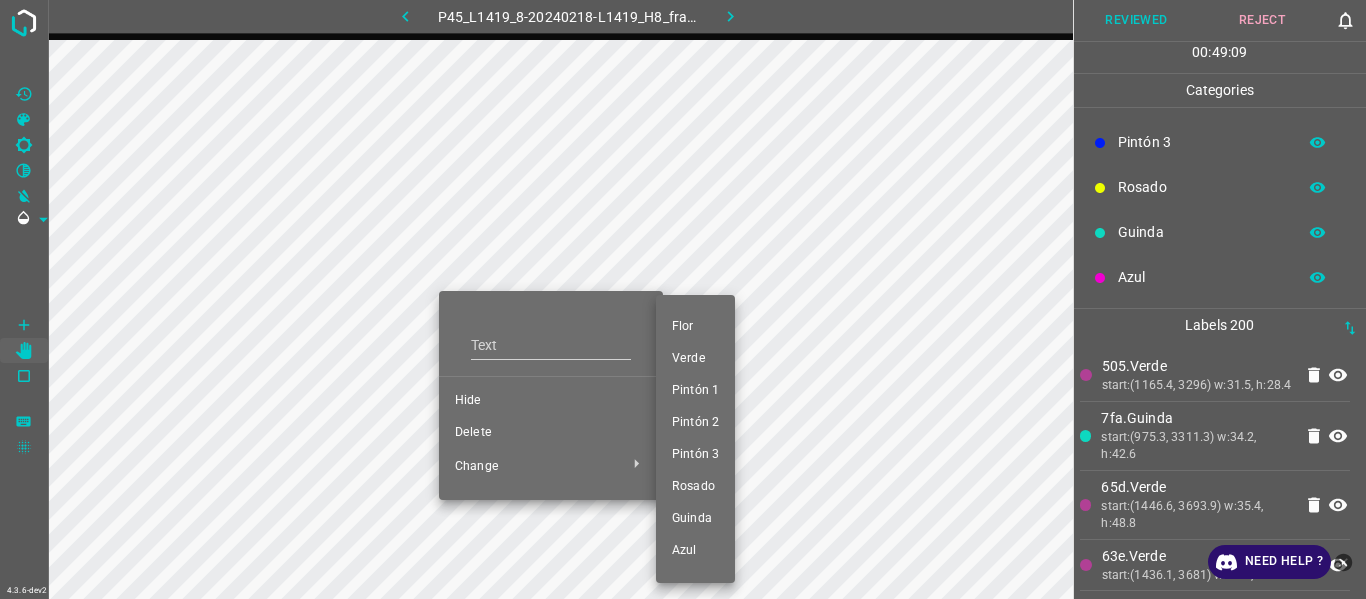 click on "Pintón 1" at bounding box center (695, 391) 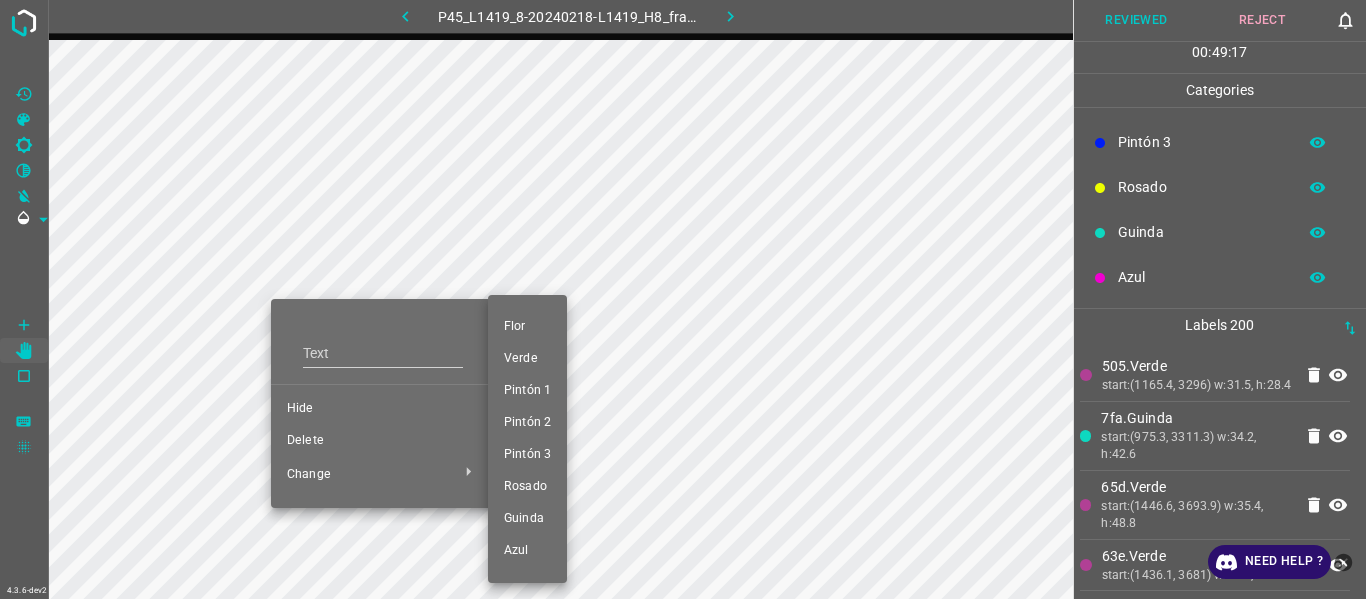 click at bounding box center [683, 299] 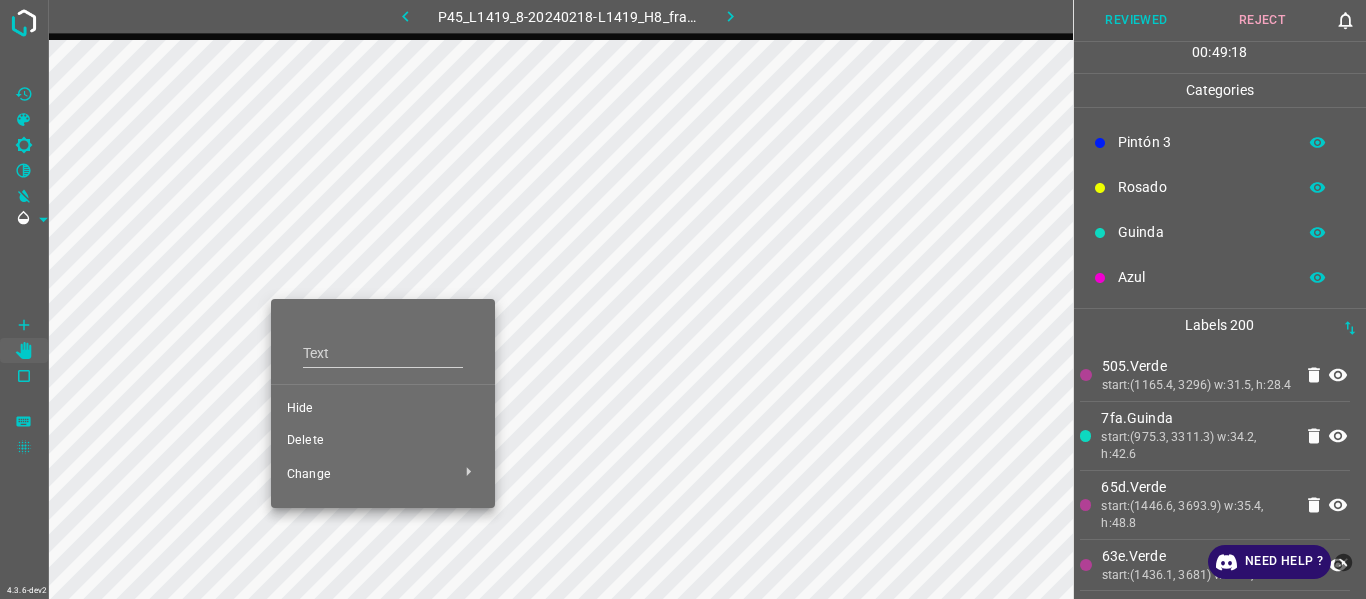 drag, startPoint x: 333, startPoint y: 442, endPoint x: 311, endPoint y: 342, distance: 102.3914 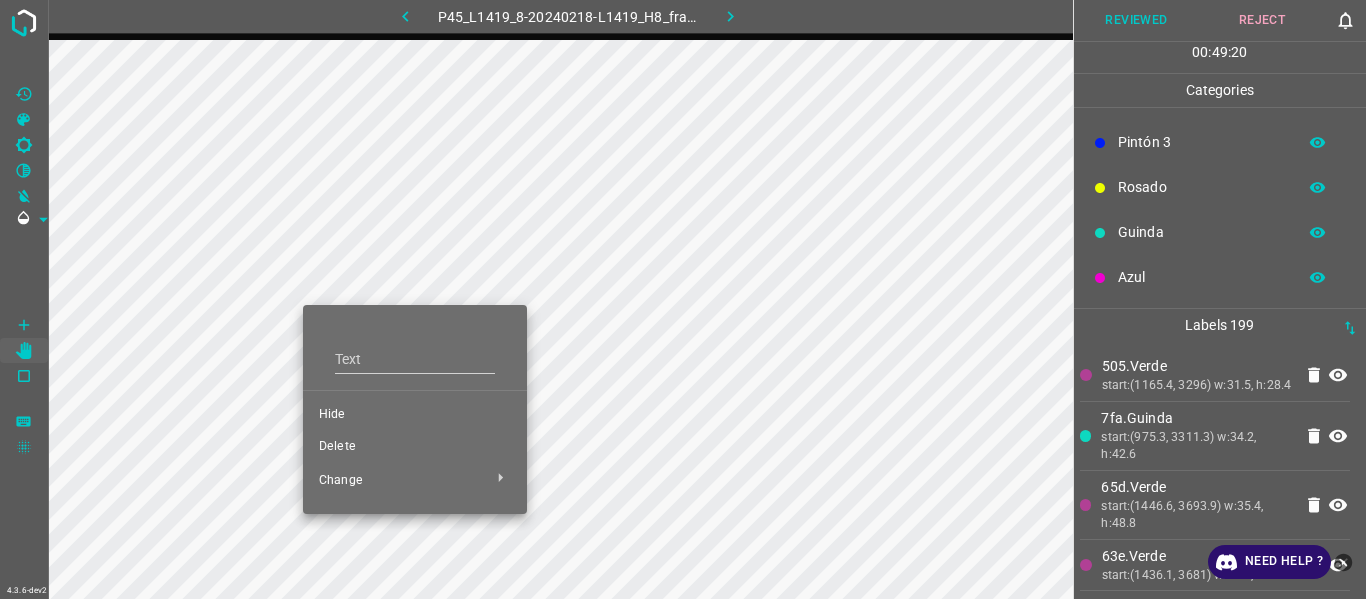 click on "Delete" at bounding box center [415, 447] 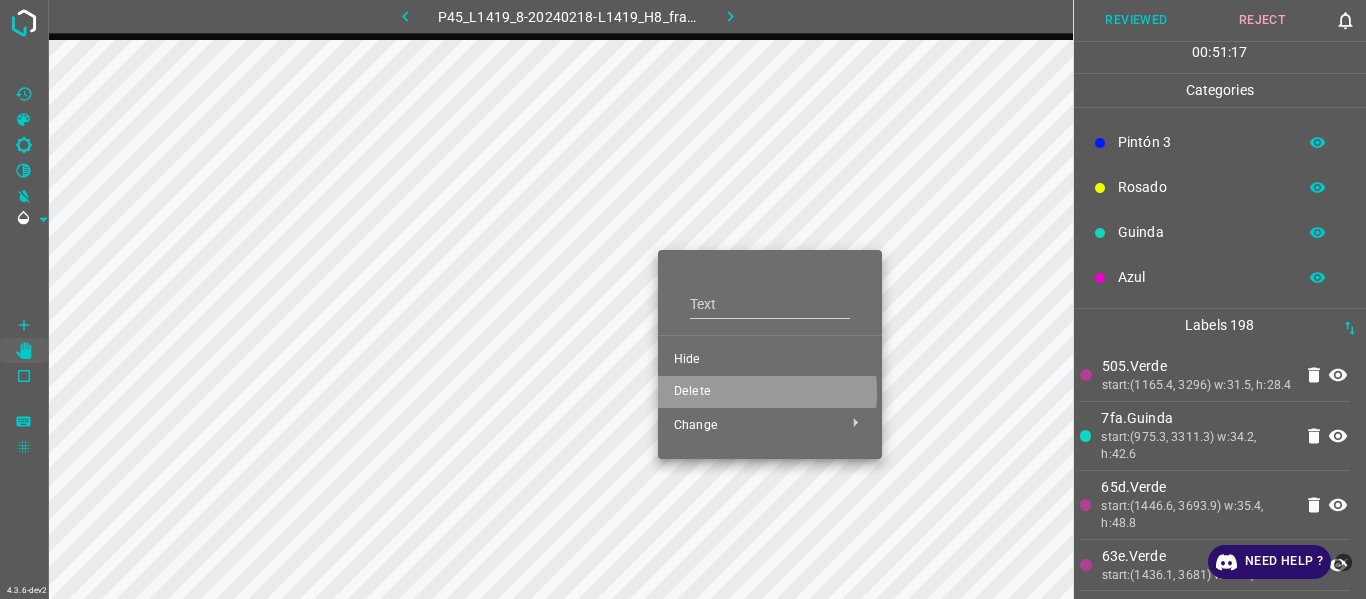 click on "Delete" at bounding box center [770, 392] 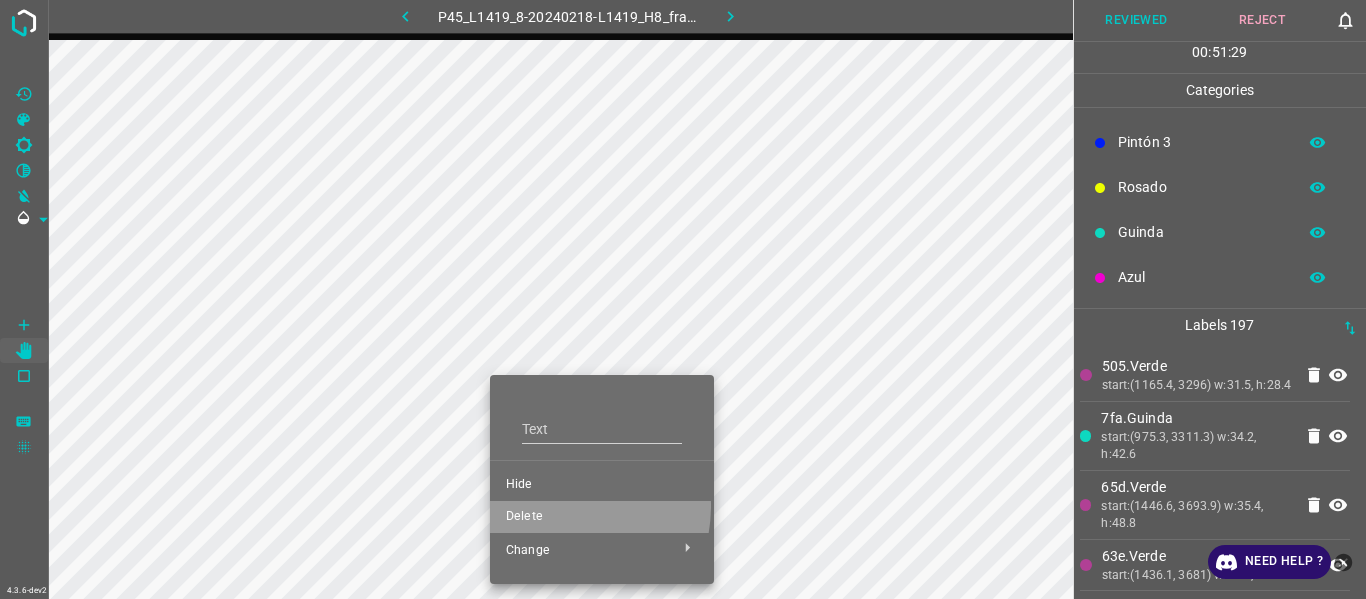 click on "Delete" at bounding box center [602, 517] 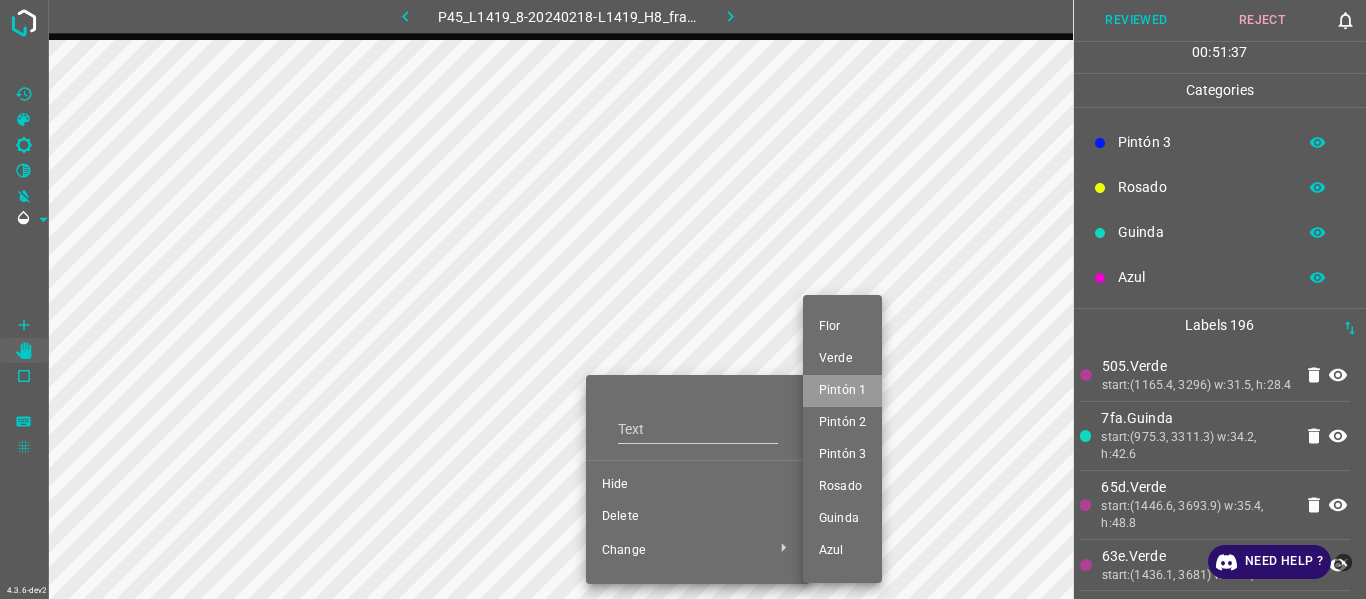 click on "Pintón 1" at bounding box center [842, 391] 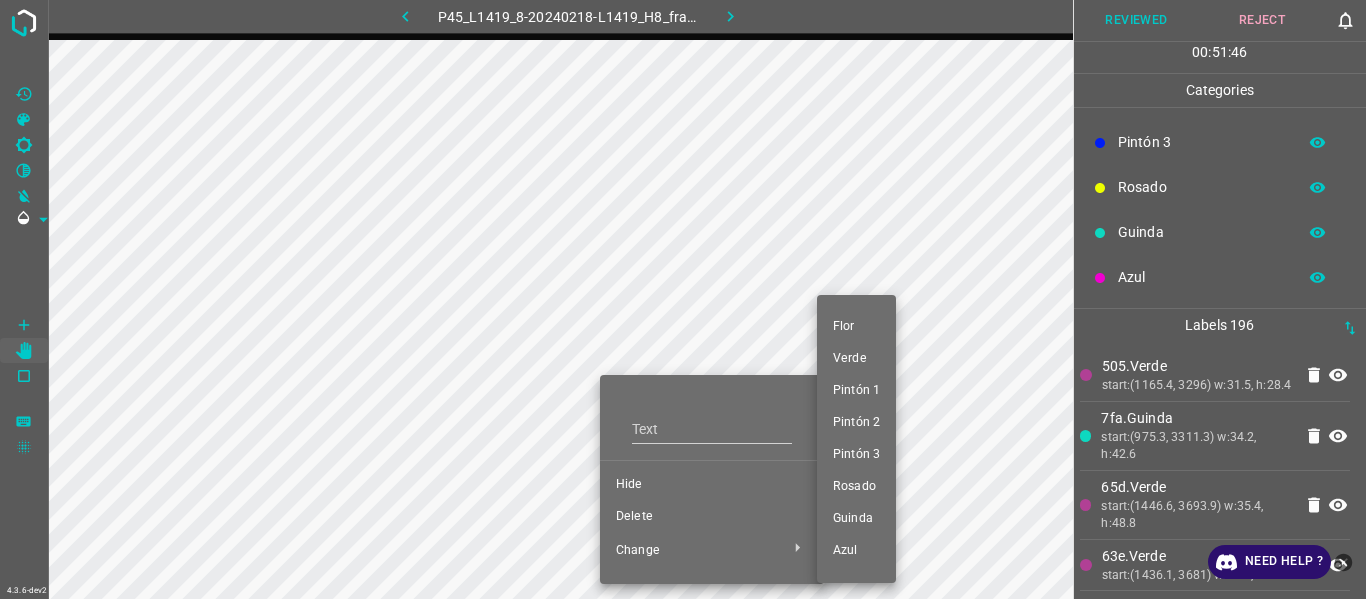 drag, startPoint x: 852, startPoint y: 381, endPoint x: 772, endPoint y: 395, distance: 81.21576 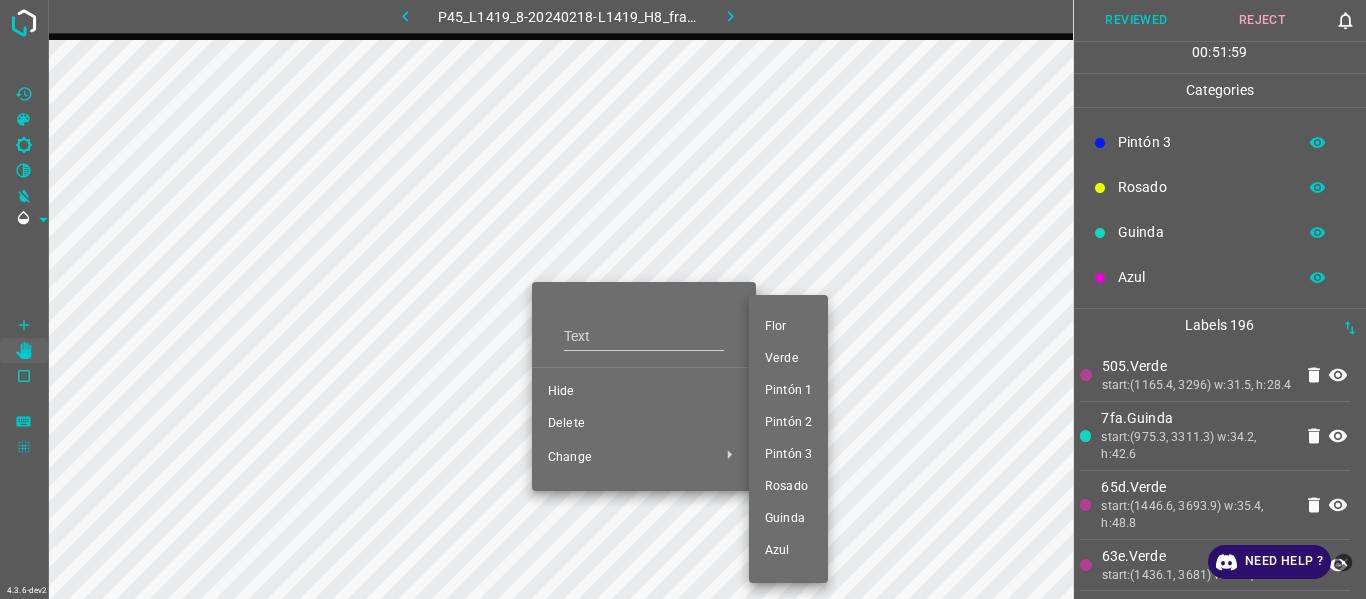 click on "Pintón 3" at bounding box center (788, 455) 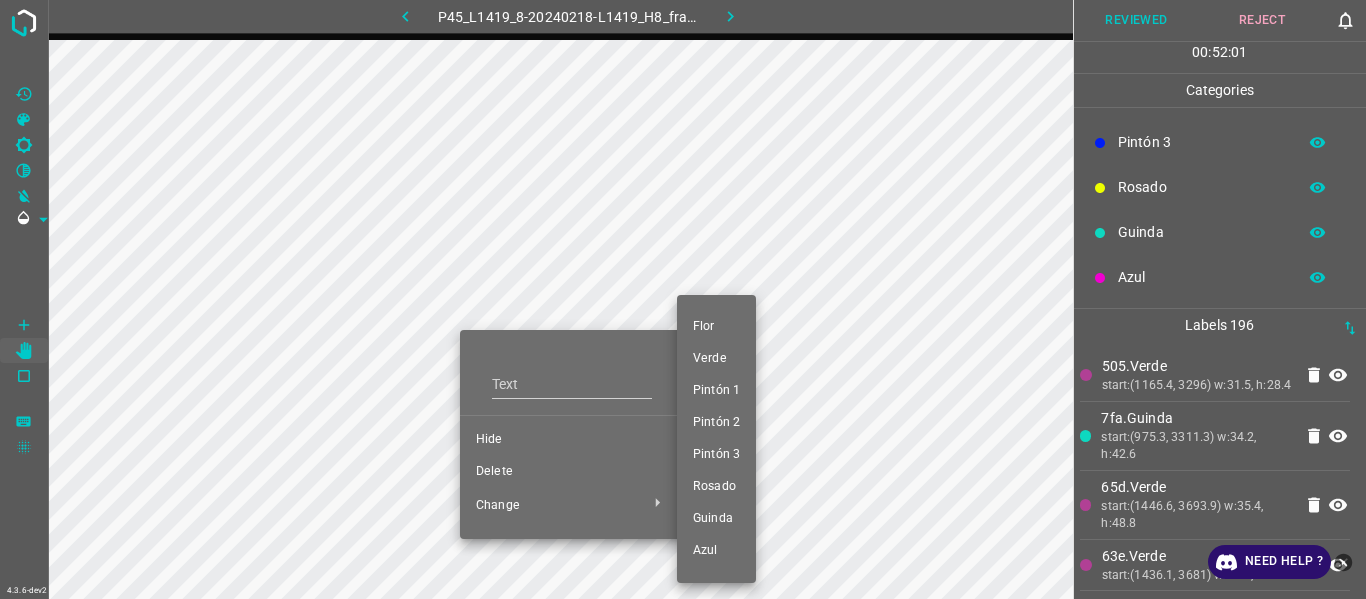 drag, startPoint x: 706, startPoint y: 445, endPoint x: 474, endPoint y: 349, distance: 251.07768 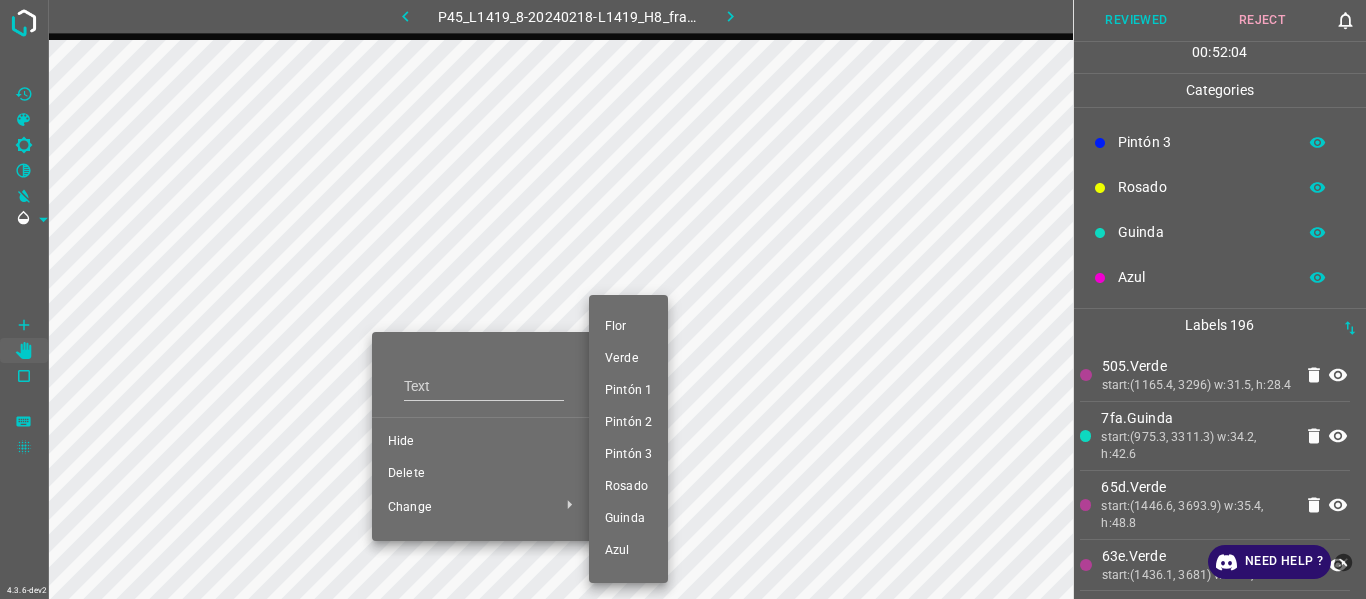 click on "Pintón 3" at bounding box center [628, 455] 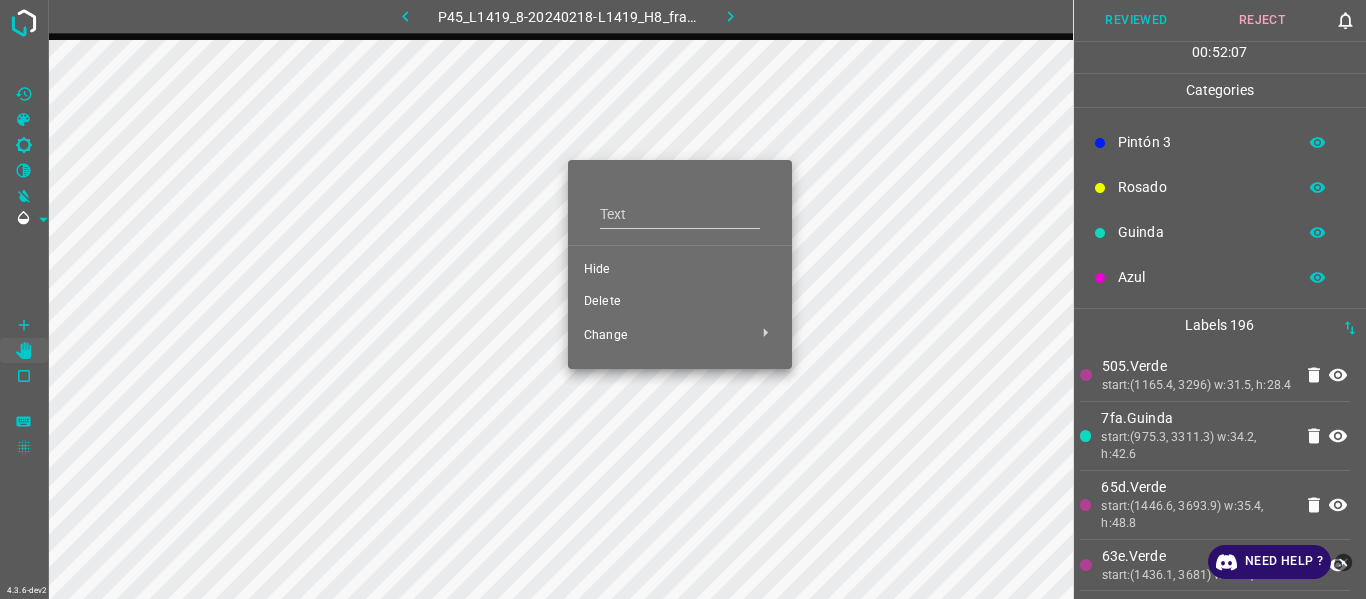 drag, startPoint x: 644, startPoint y: 299, endPoint x: 532, endPoint y: 285, distance: 112.871605 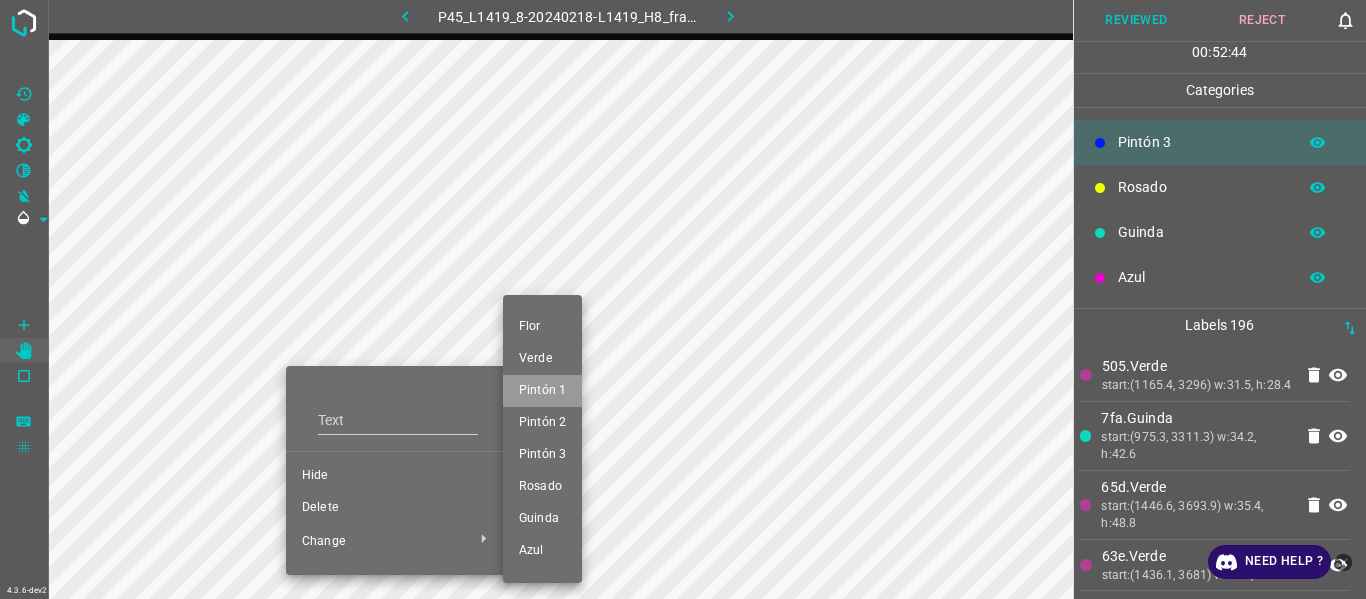 click on "Pintón 1" at bounding box center (542, 391) 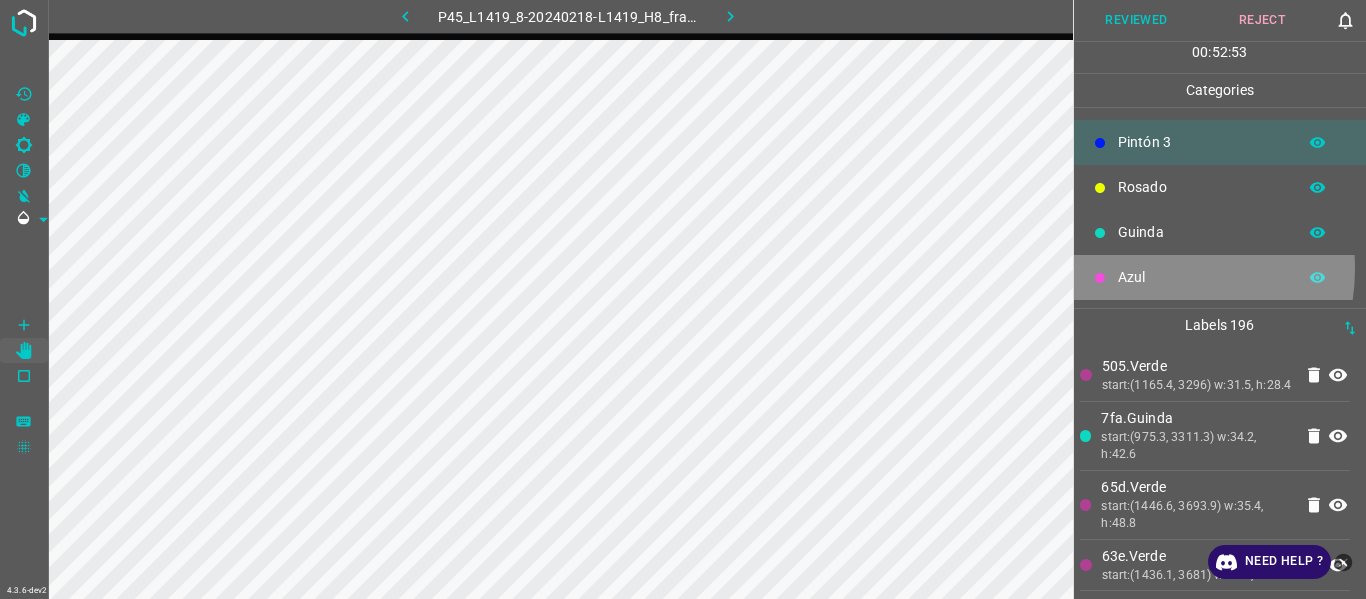 click on "Azul" at bounding box center (1202, 277) 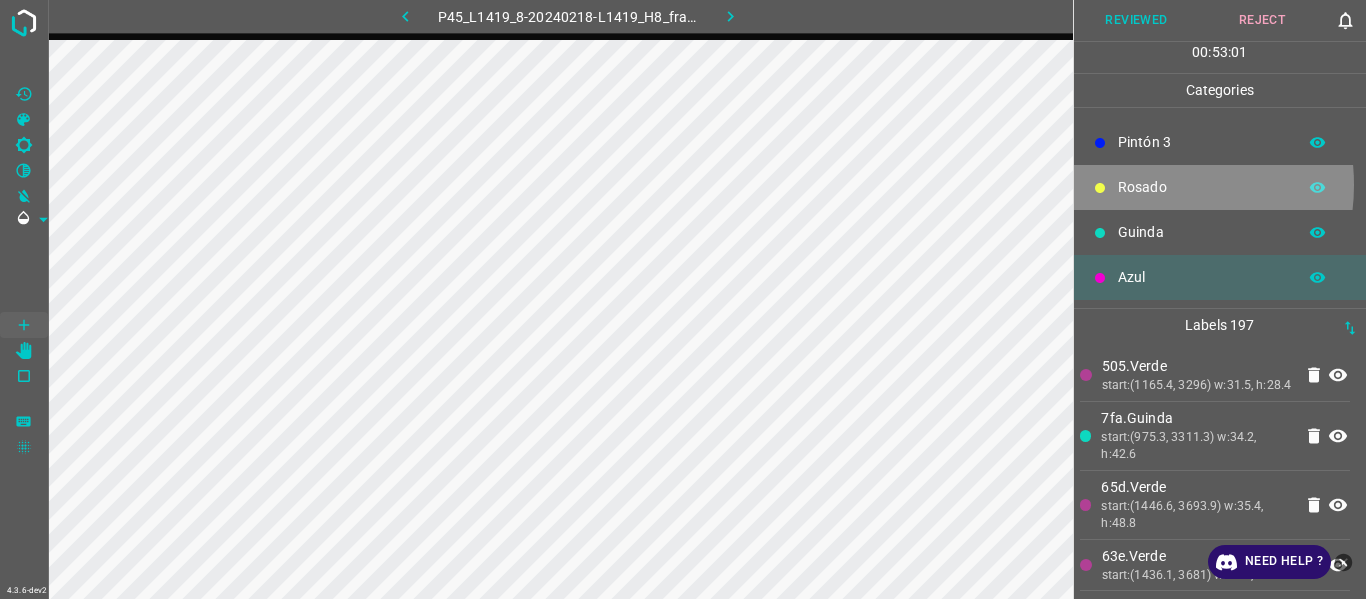 click on "Rosado" at bounding box center (1202, 187) 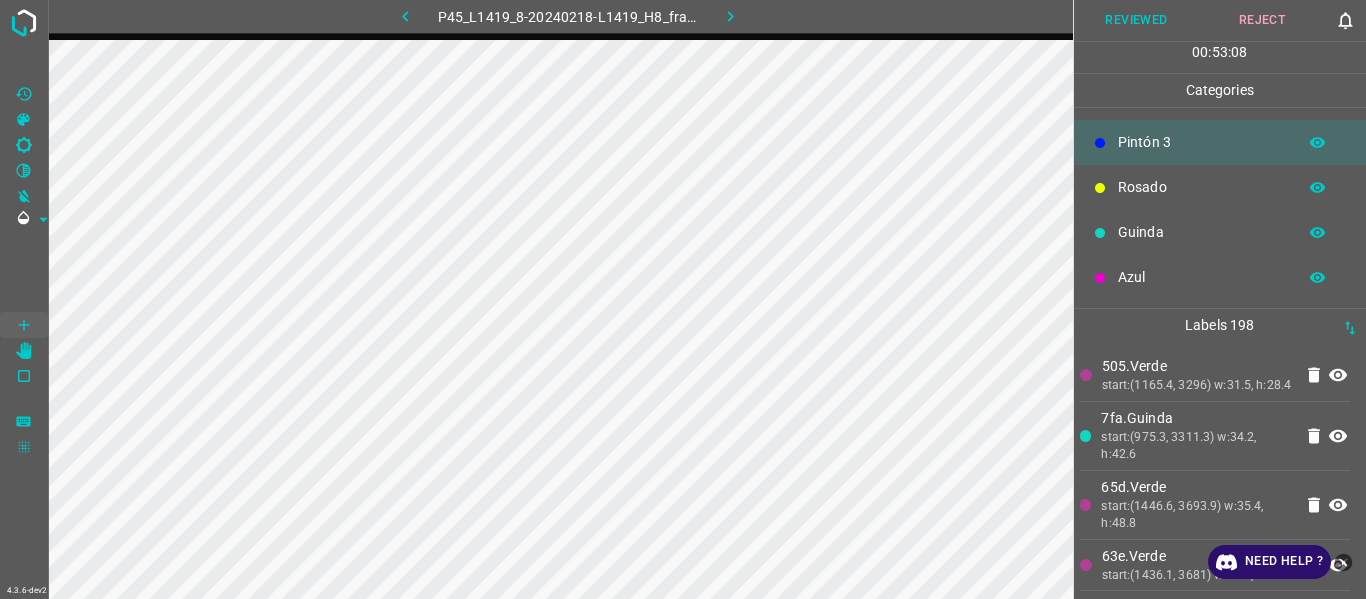 click on "Rosado" at bounding box center [1202, 187] 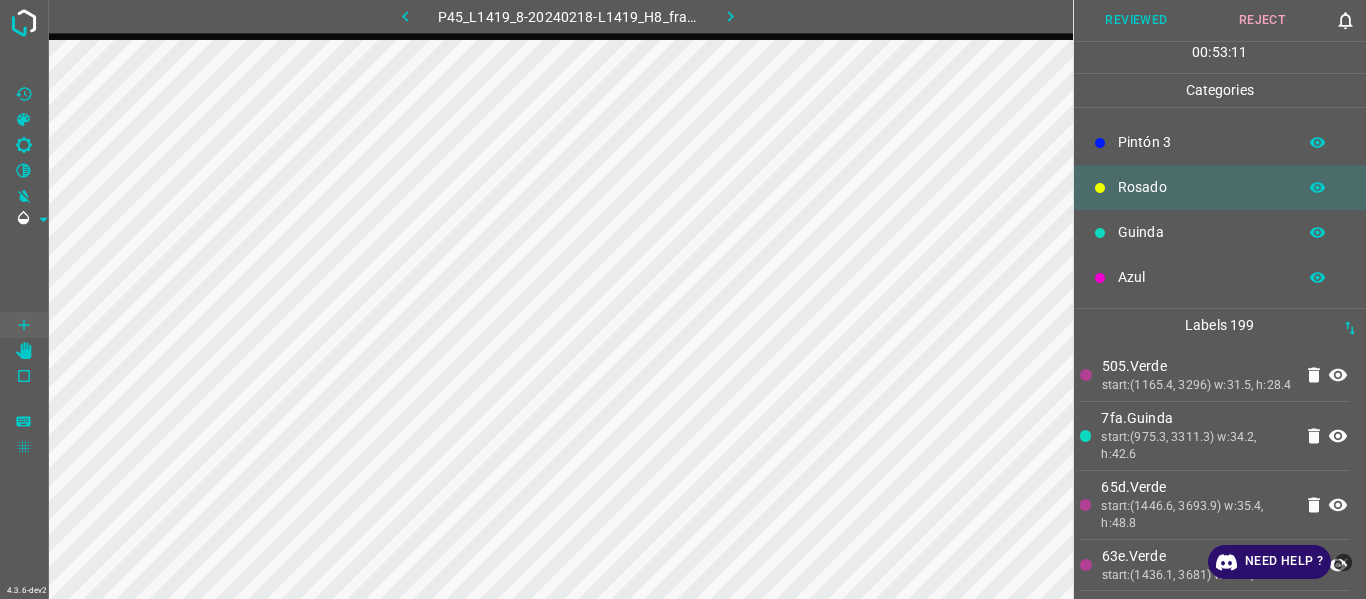 click on "Azul" at bounding box center [1202, 277] 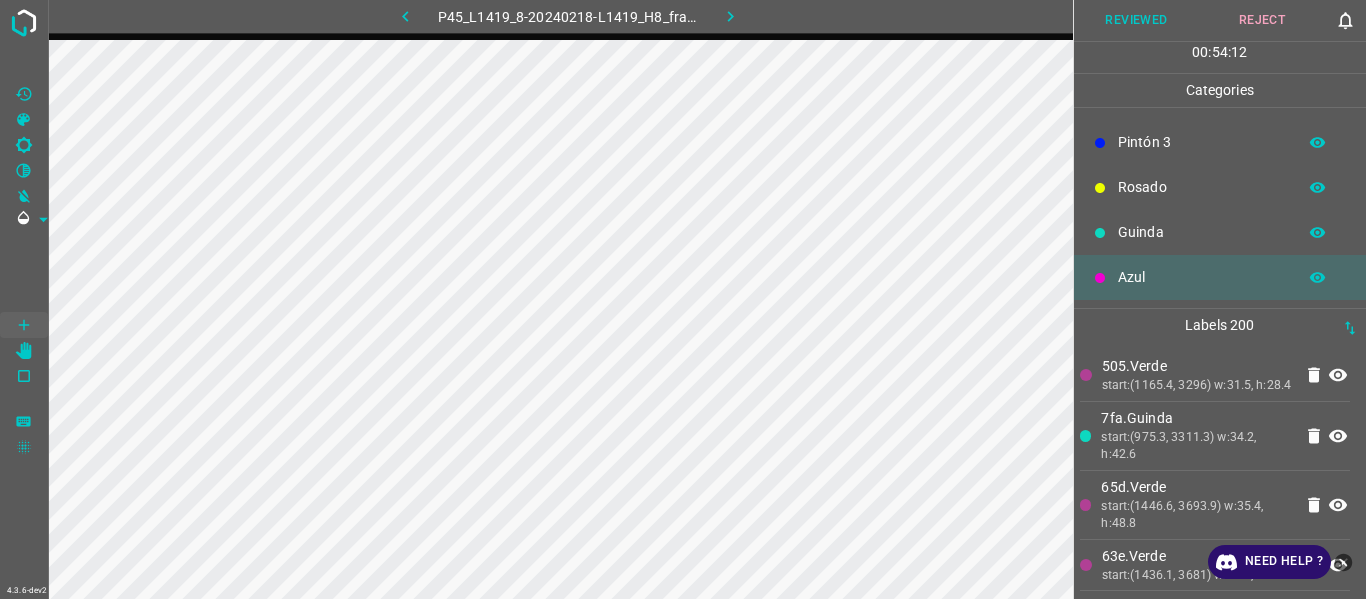 click on "start:(975.3, 3311.3)
w:34.2, h:42.6" at bounding box center (1196, 446) 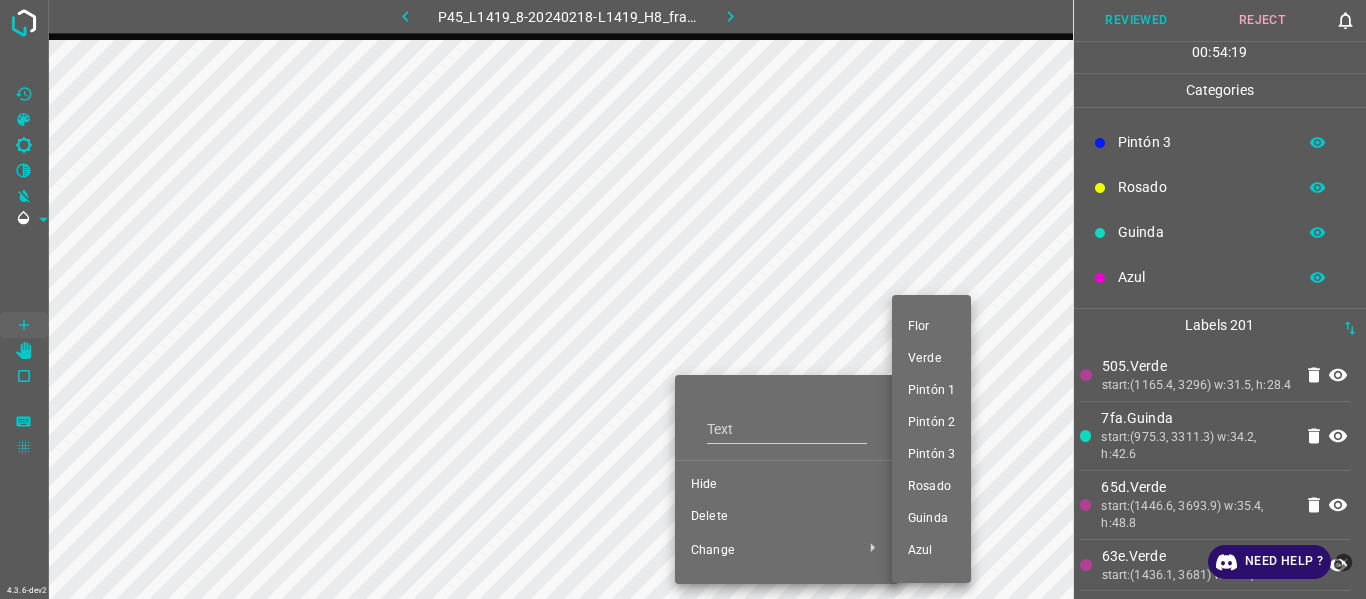 drag, startPoint x: 933, startPoint y: 449, endPoint x: 587, endPoint y: 399, distance: 349.59406 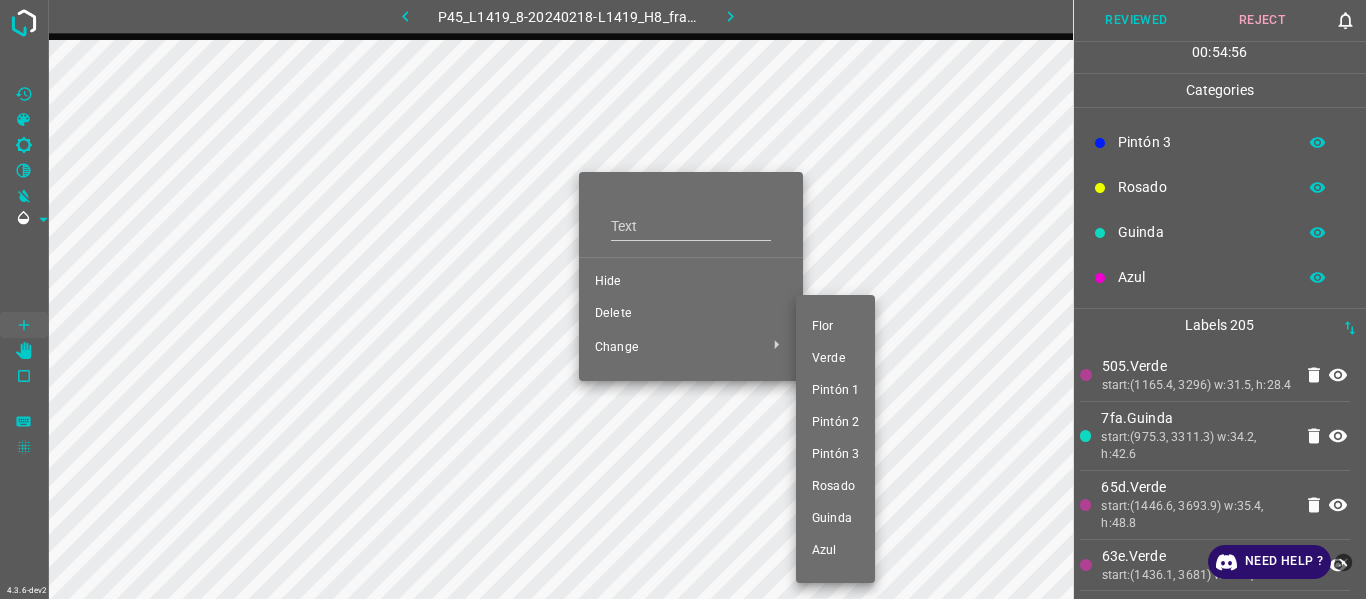 click on "Pintón 1" at bounding box center (835, 391) 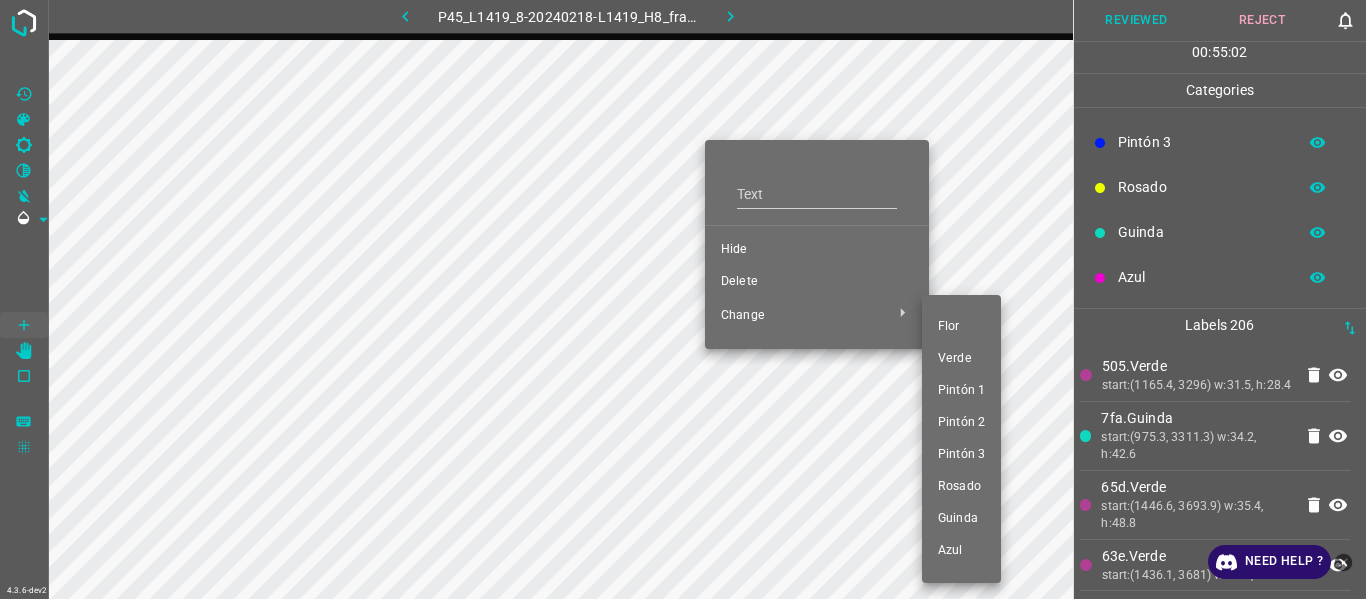 click on "Pintón 1" at bounding box center (961, 391) 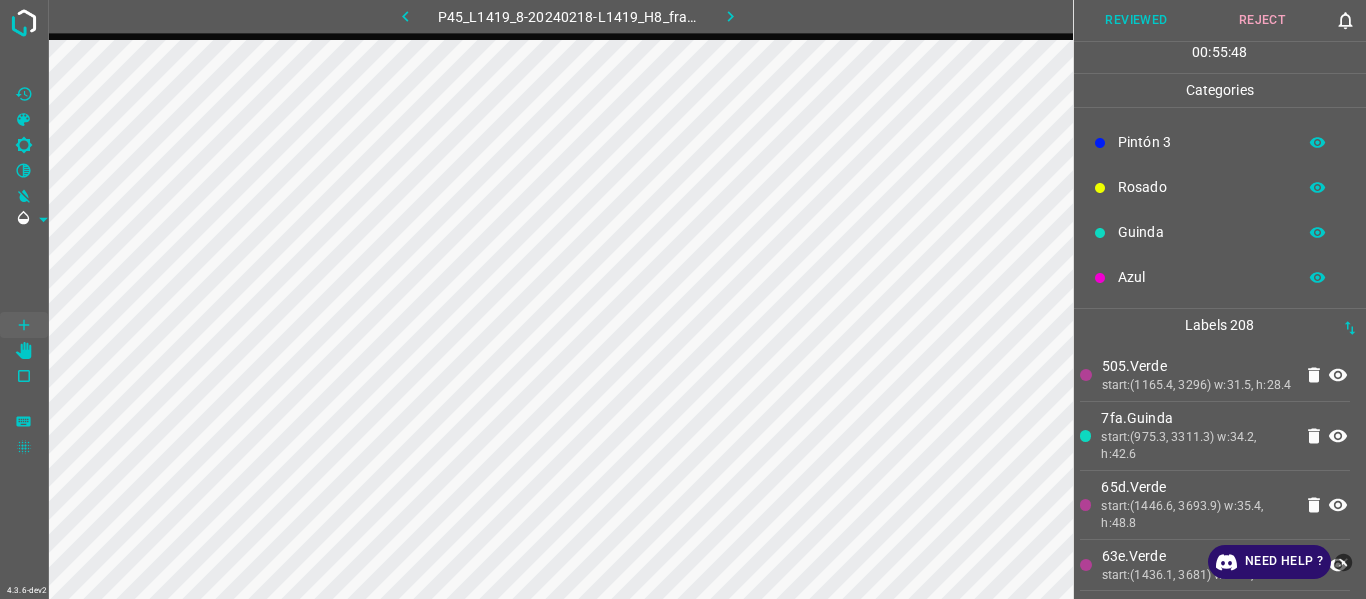 click on "start:(1165.4, 3296)
w:31.5, h:28.4" at bounding box center [1197, 386] 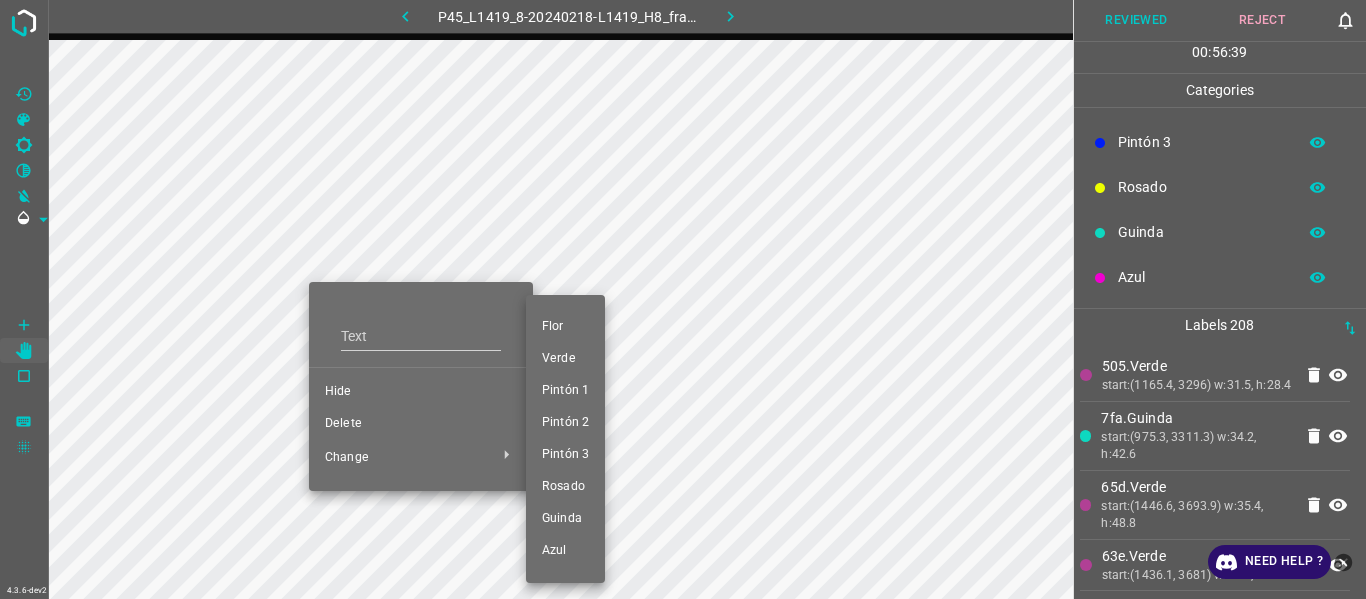 click on "Pintón 3" at bounding box center [565, 455] 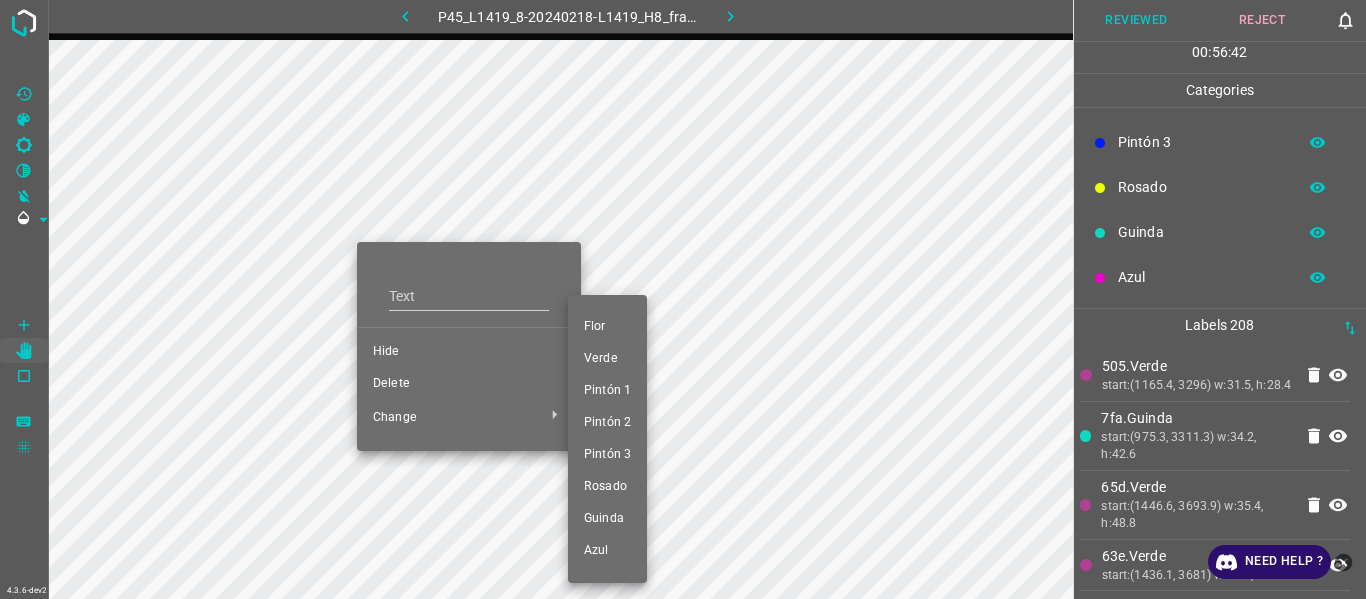 click on "Pintón 3" at bounding box center (607, 455) 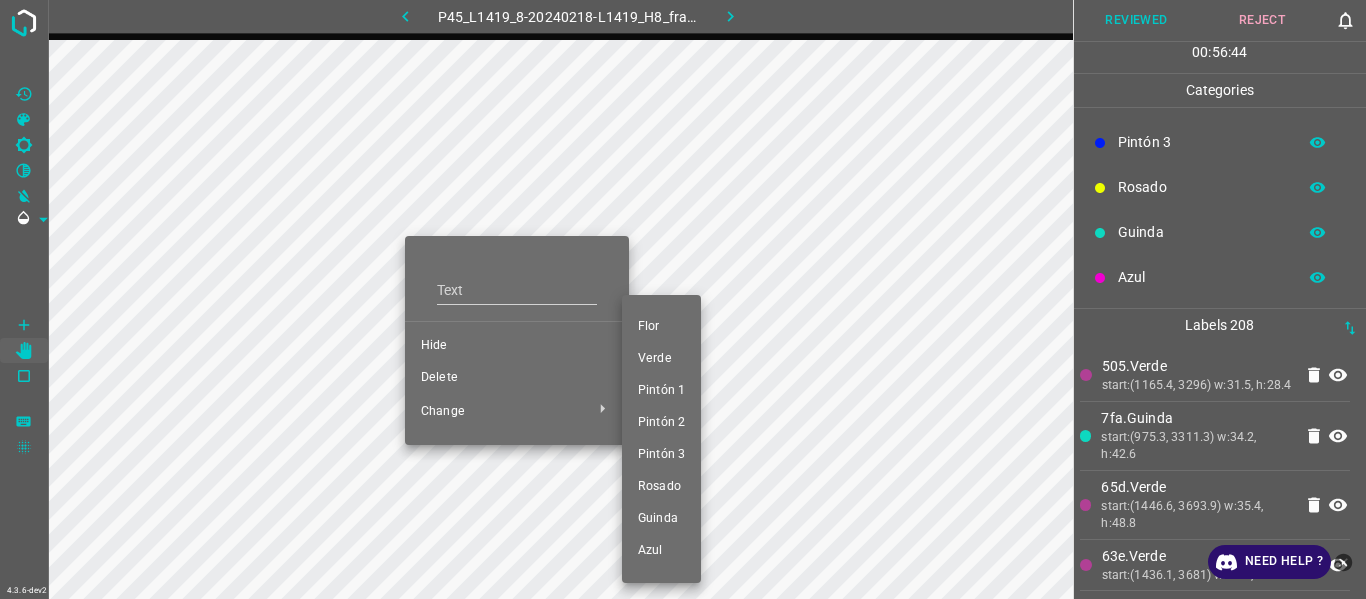 drag, startPoint x: 647, startPoint y: 451, endPoint x: 481, endPoint y: 355, distance: 191.76027 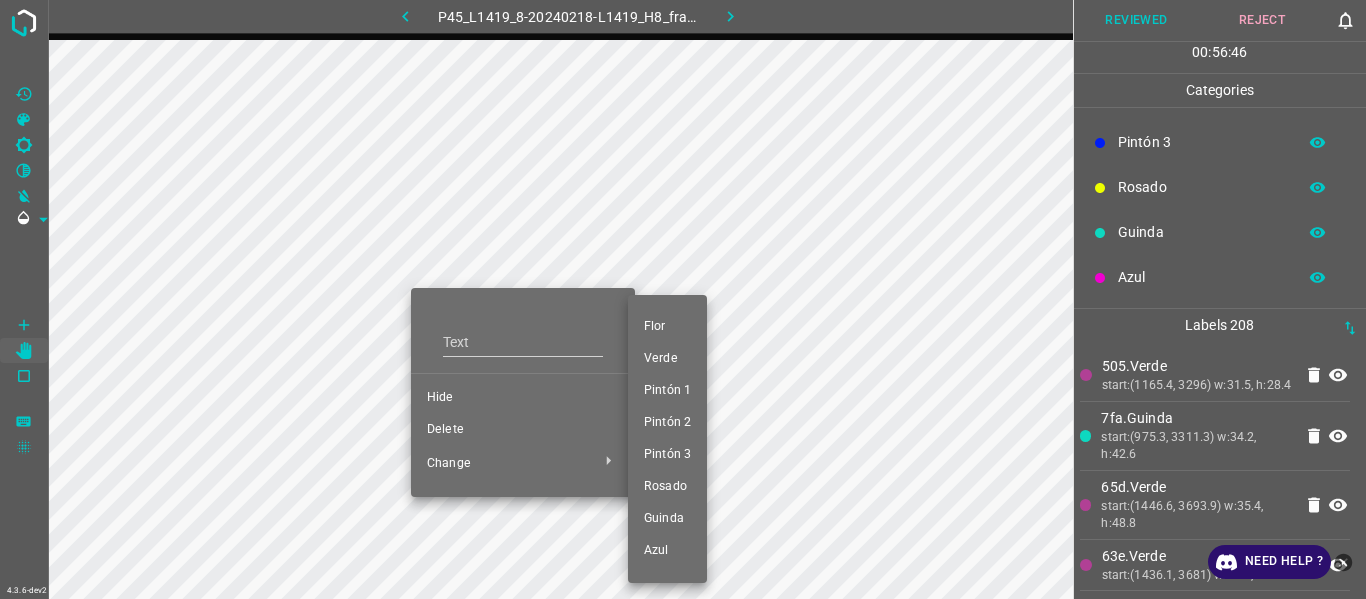 click on "Pintón 3" at bounding box center [667, 455] 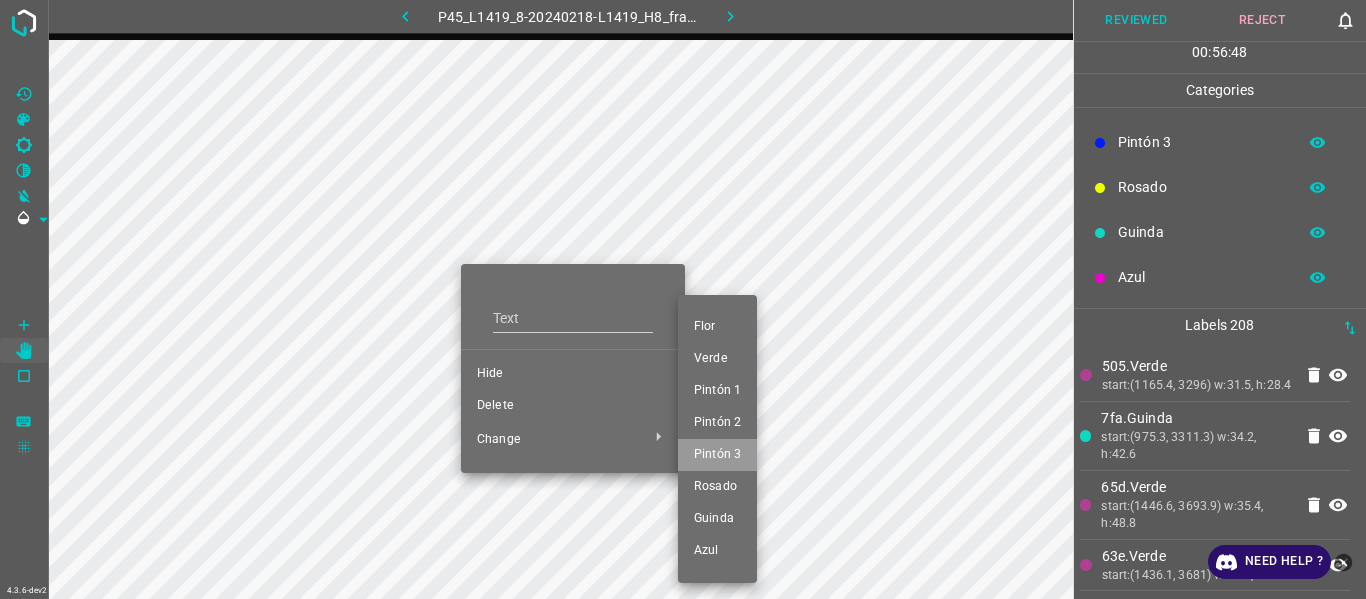 click on "Pintón 3" at bounding box center (717, 455) 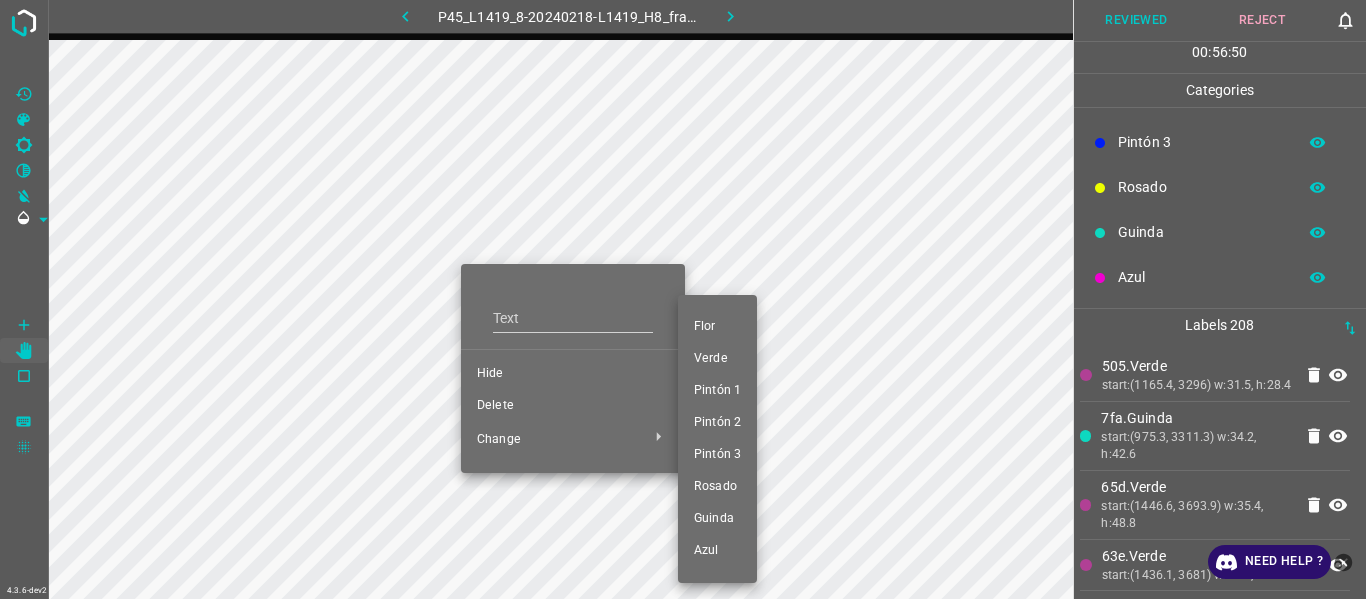 drag, startPoint x: 705, startPoint y: 453, endPoint x: 635, endPoint y: 379, distance: 101.862656 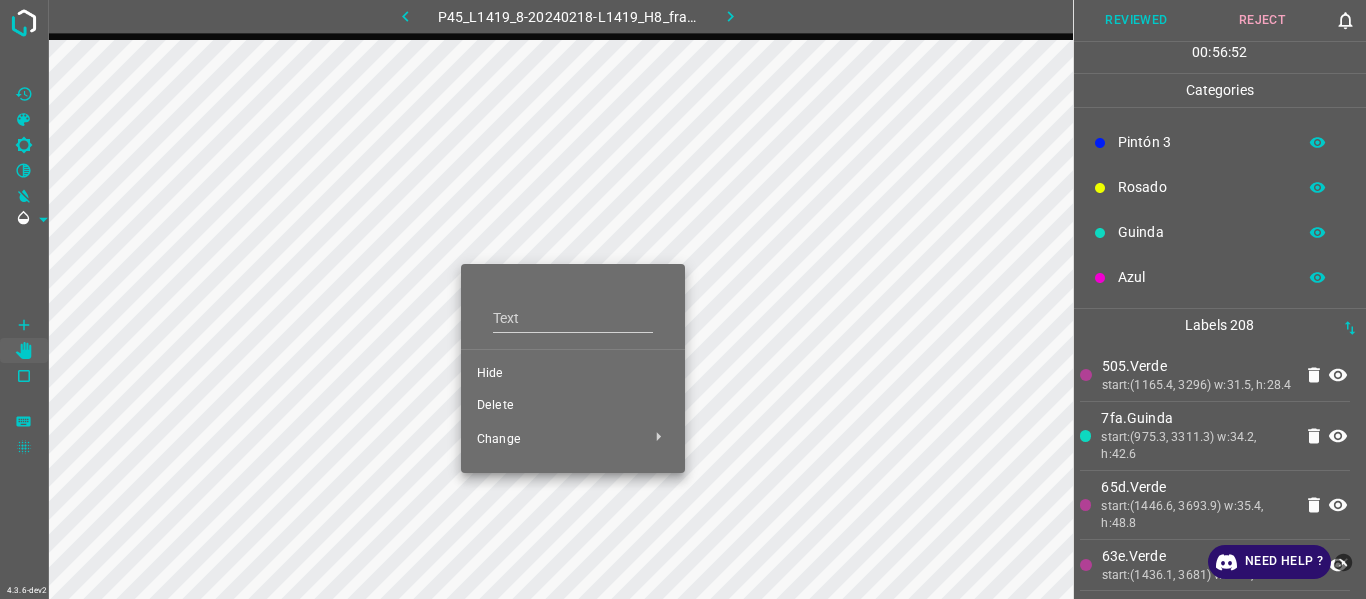 click at bounding box center [683, 299] 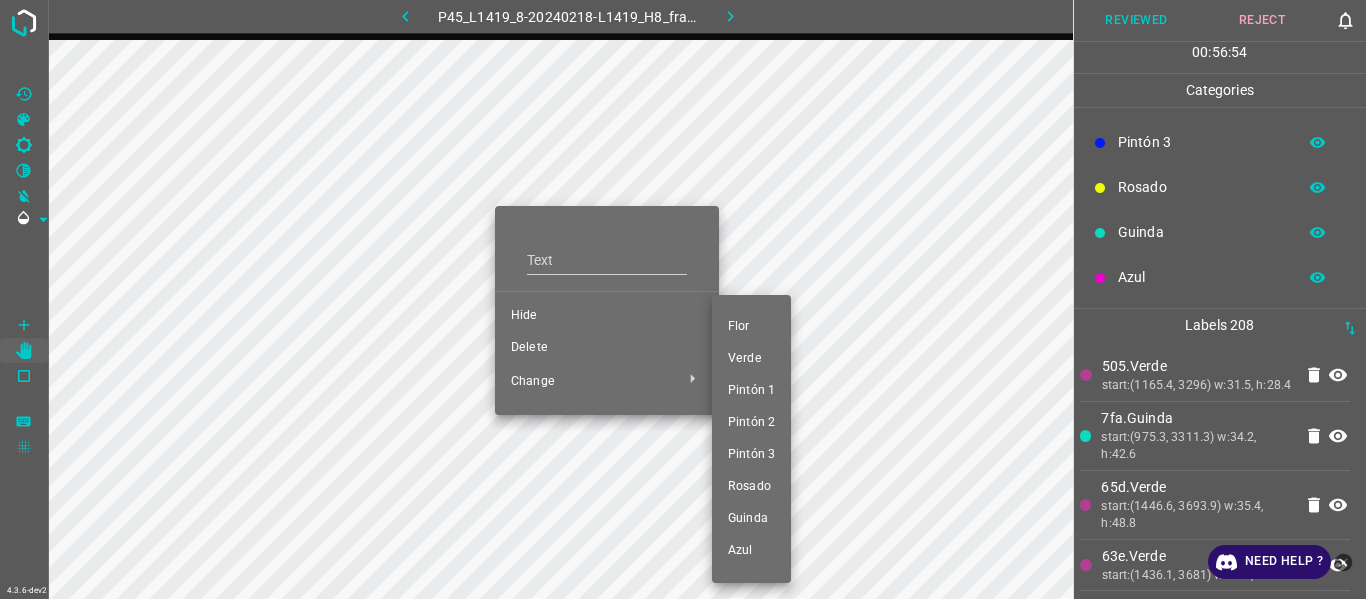 click on "Pintón 3" at bounding box center [751, 455] 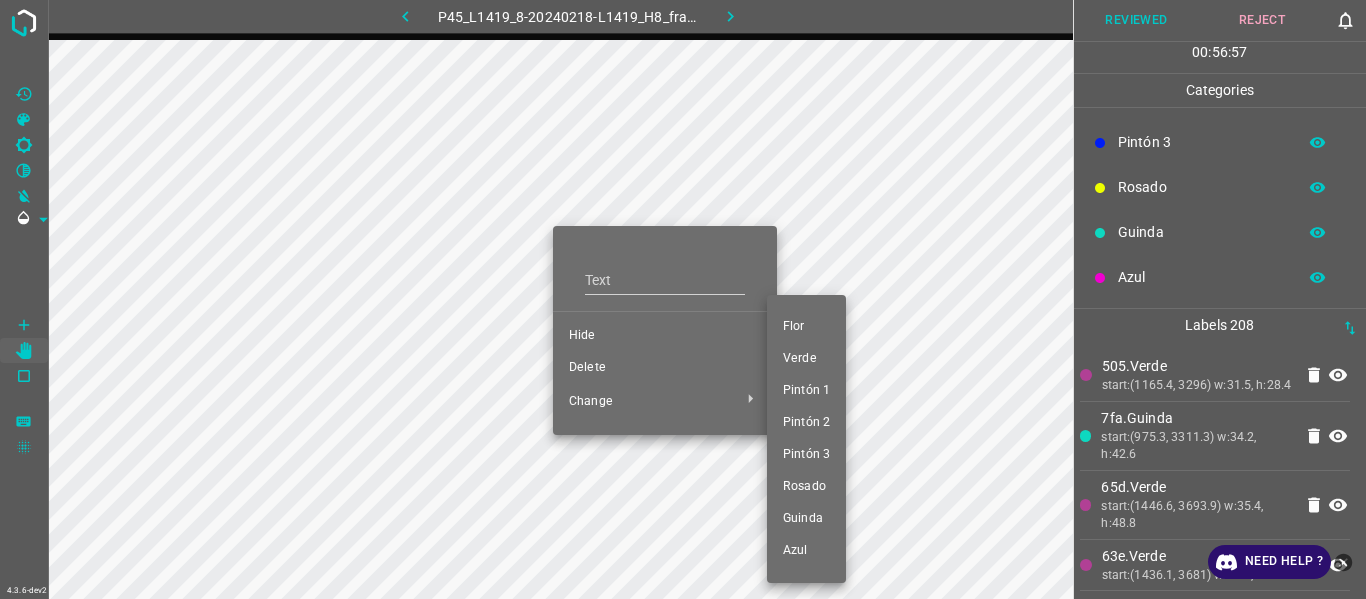 click on "Pintón 3" at bounding box center (806, 455) 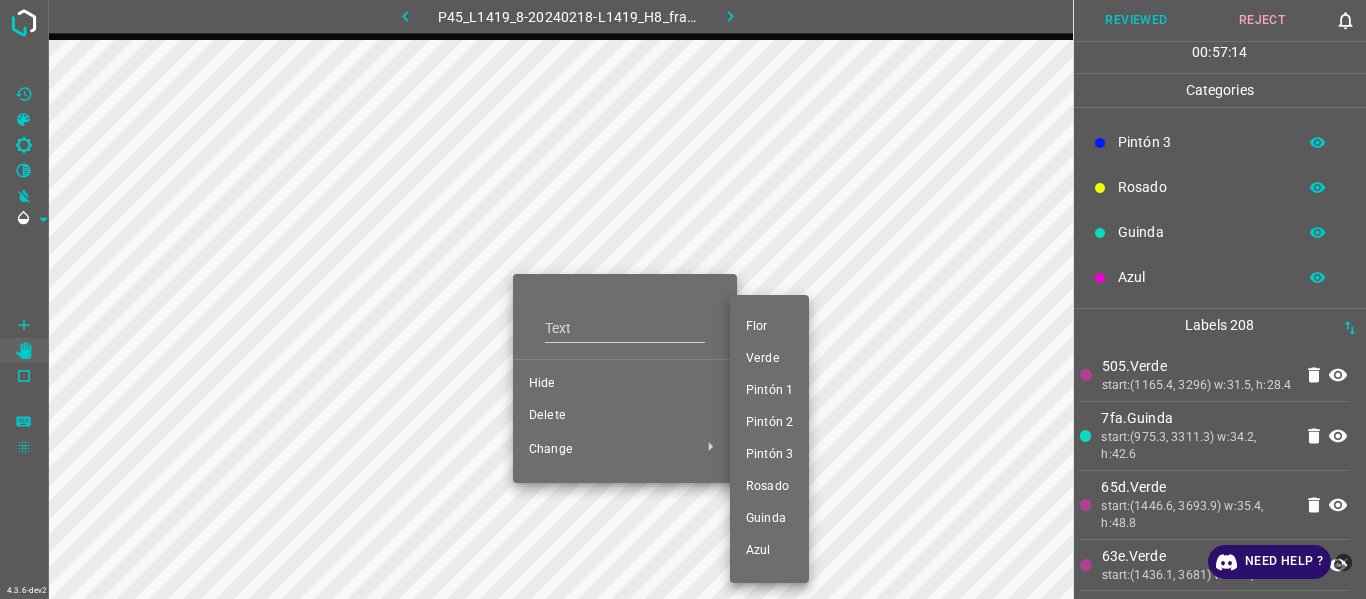 click on "Pintón 1" at bounding box center (769, 391) 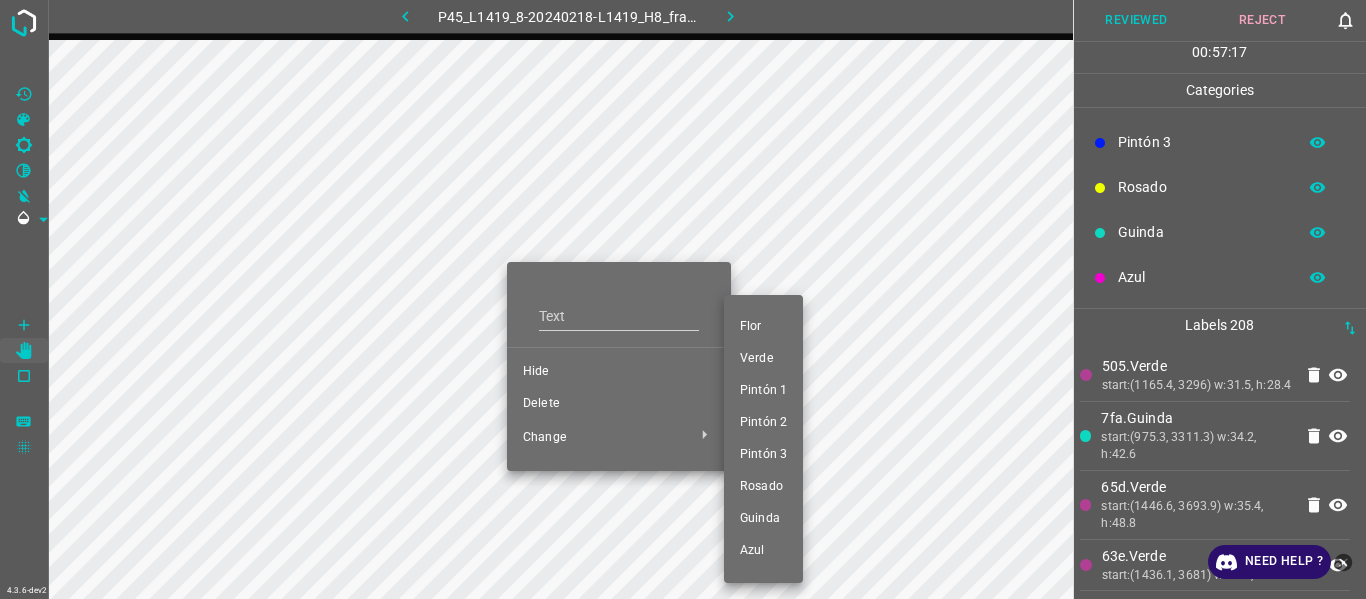 click on "Verde" at bounding box center [763, 359] 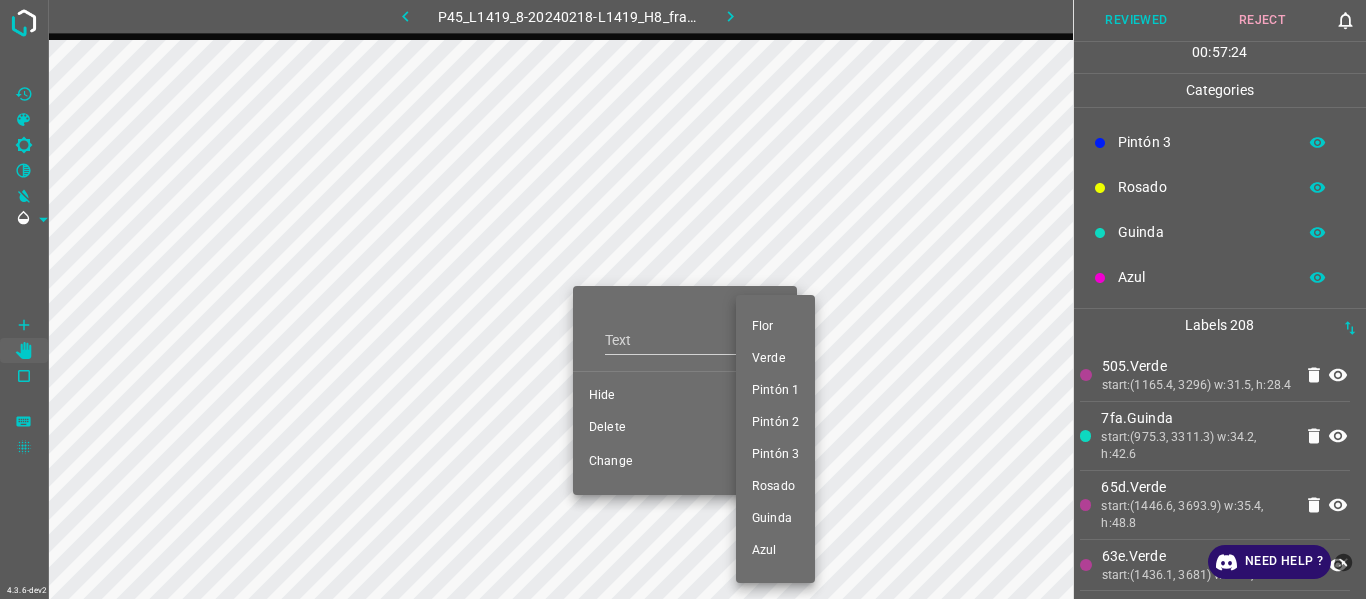 drag, startPoint x: 795, startPoint y: 393, endPoint x: 785, endPoint y: 387, distance: 11.661903 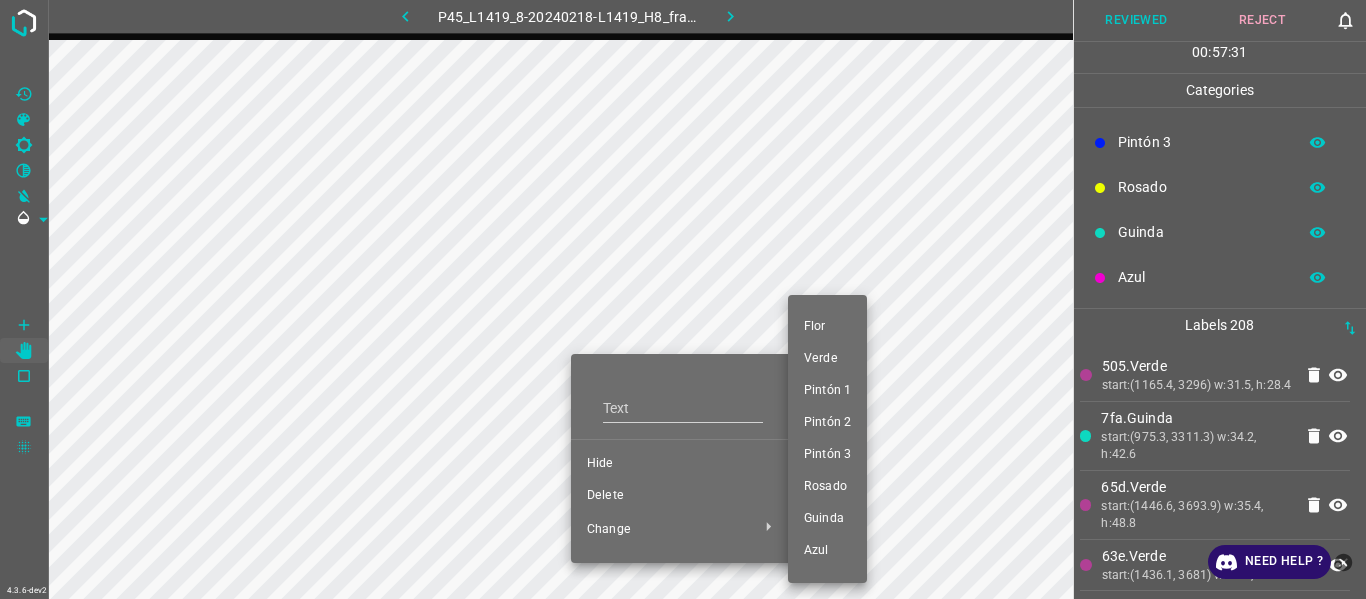 click on "Pintón 3" at bounding box center (827, 455) 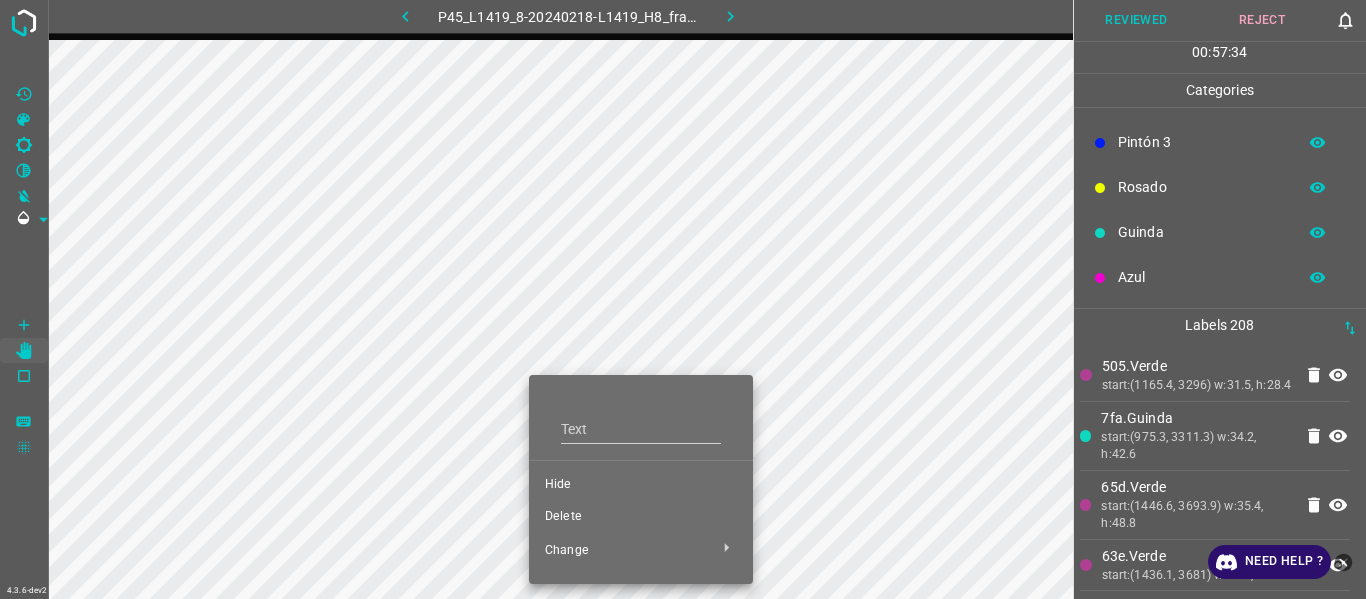 click at bounding box center (683, 299) 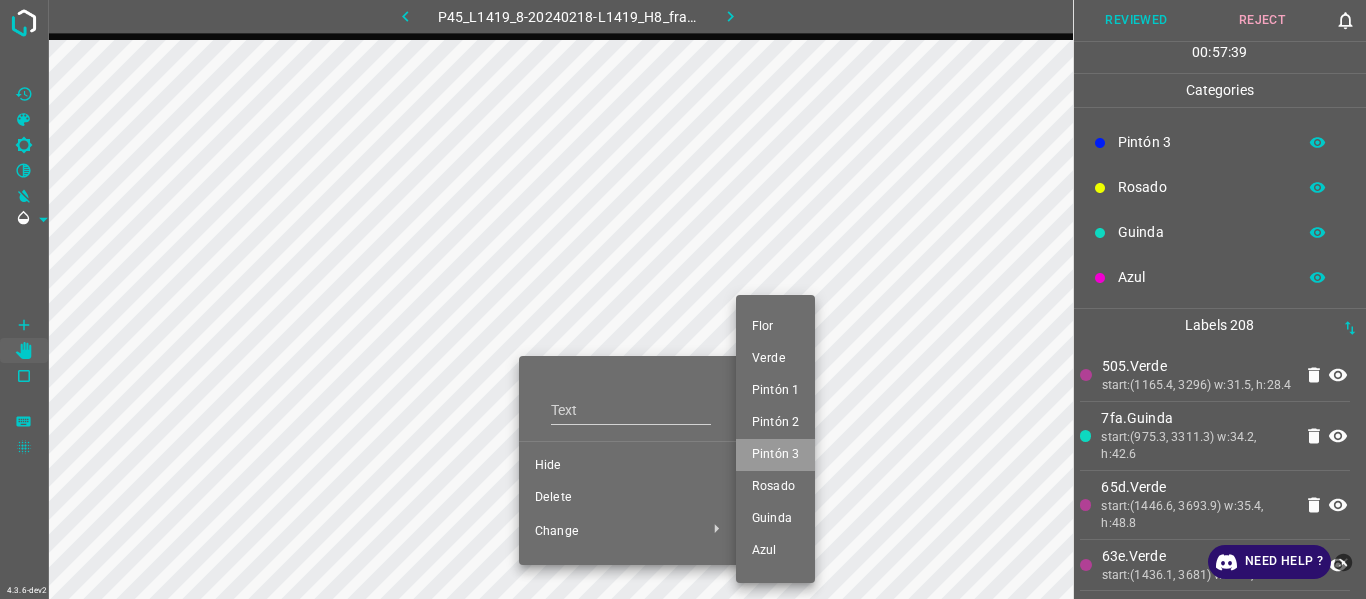 click on "Pintón 3" at bounding box center [775, 455] 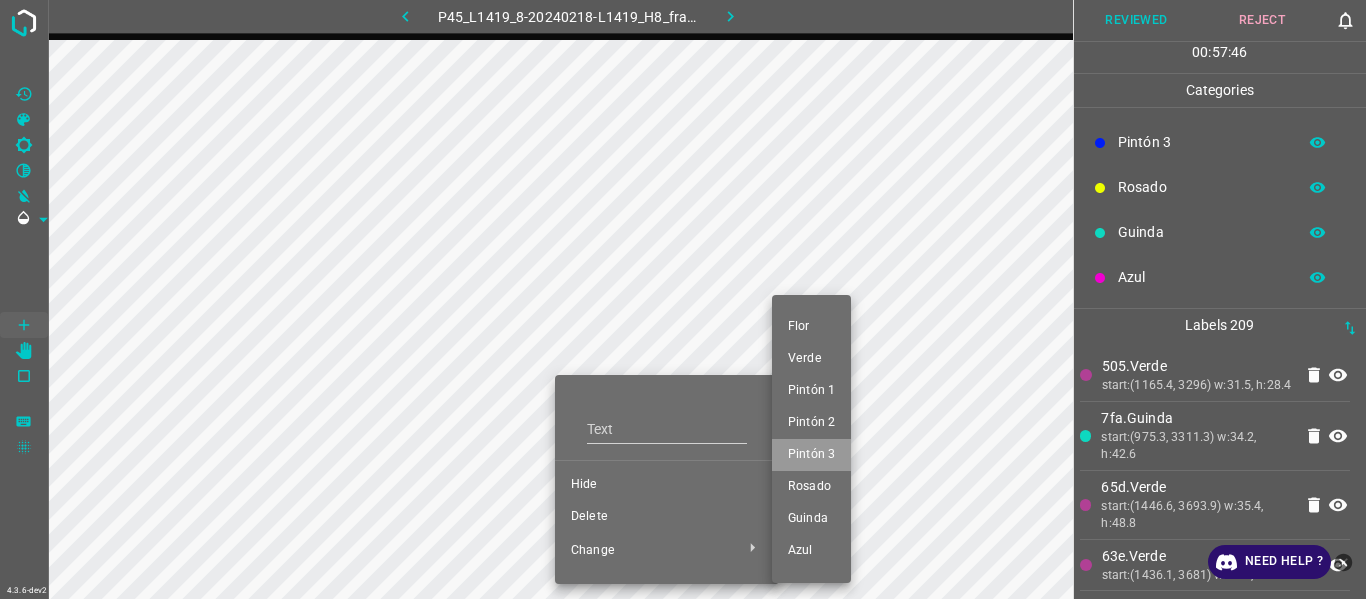 click on "Pintón 3" at bounding box center [811, 455] 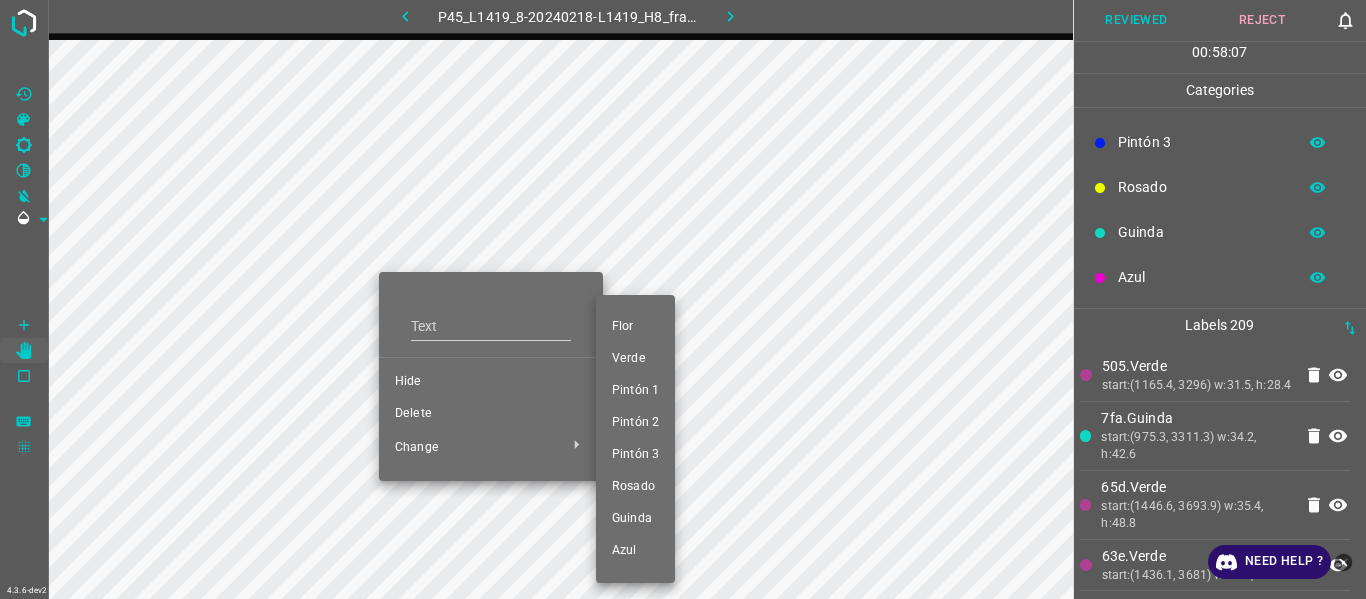 click on "Pintón 3" at bounding box center [635, 455] 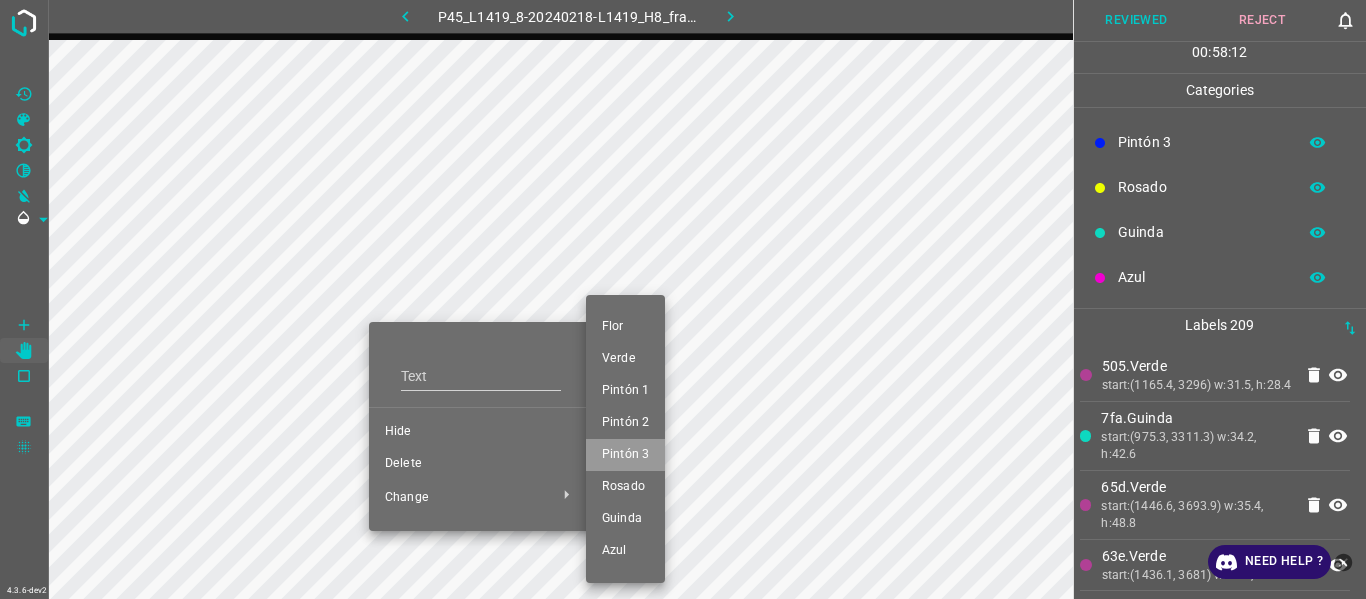click on "Pintón 3" at bounding box center (625, 455) 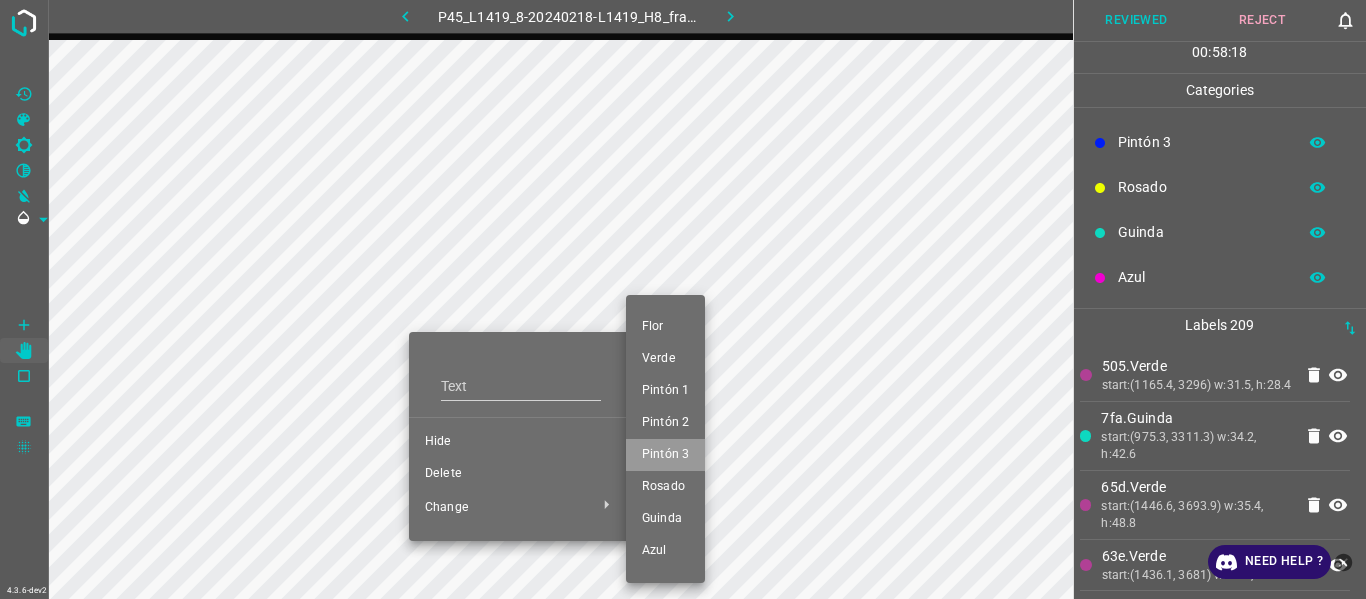click on "Pintón 3" at bounding box center [665, 455] 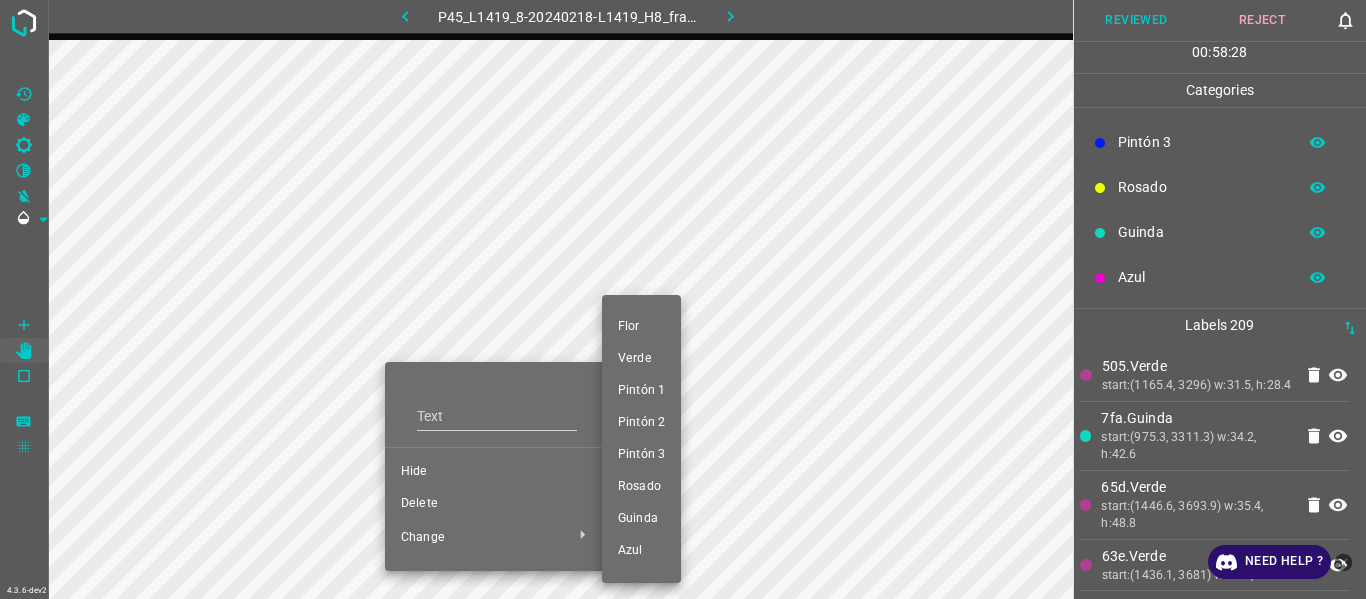 drag, startPoint x: 649, startPoint y: 461, endPoint x: 329, endPoint y: 459, distance: 320.00626 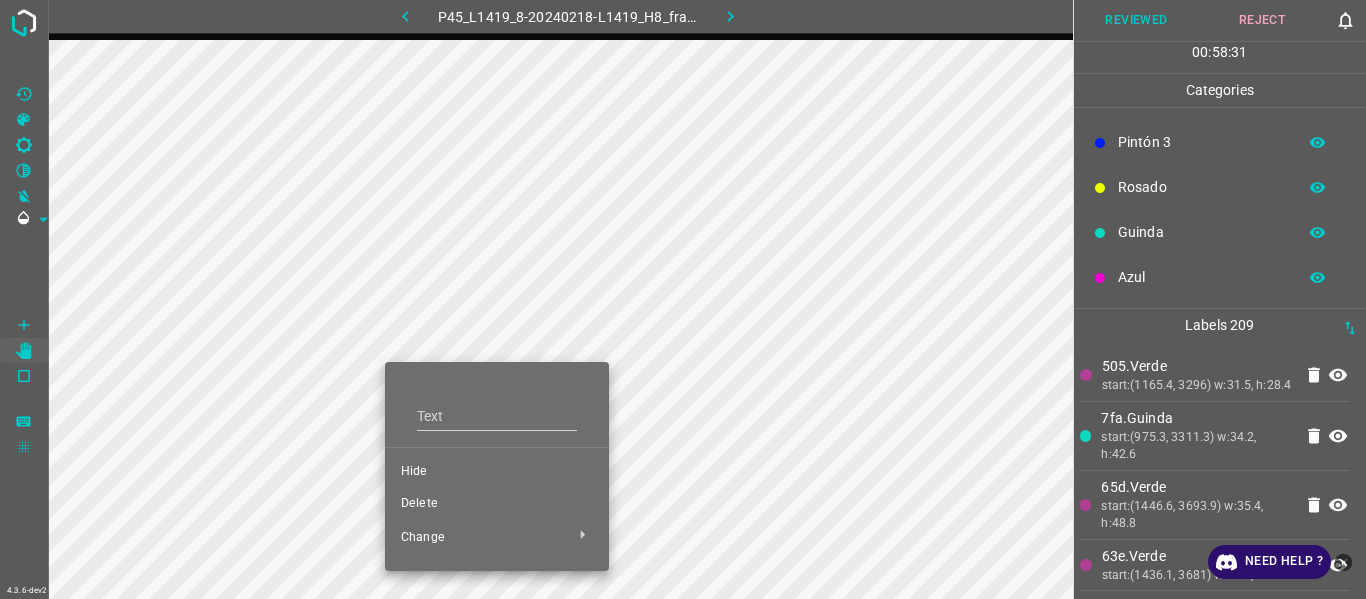 click on "Delete" at bounding box center [497, 504] 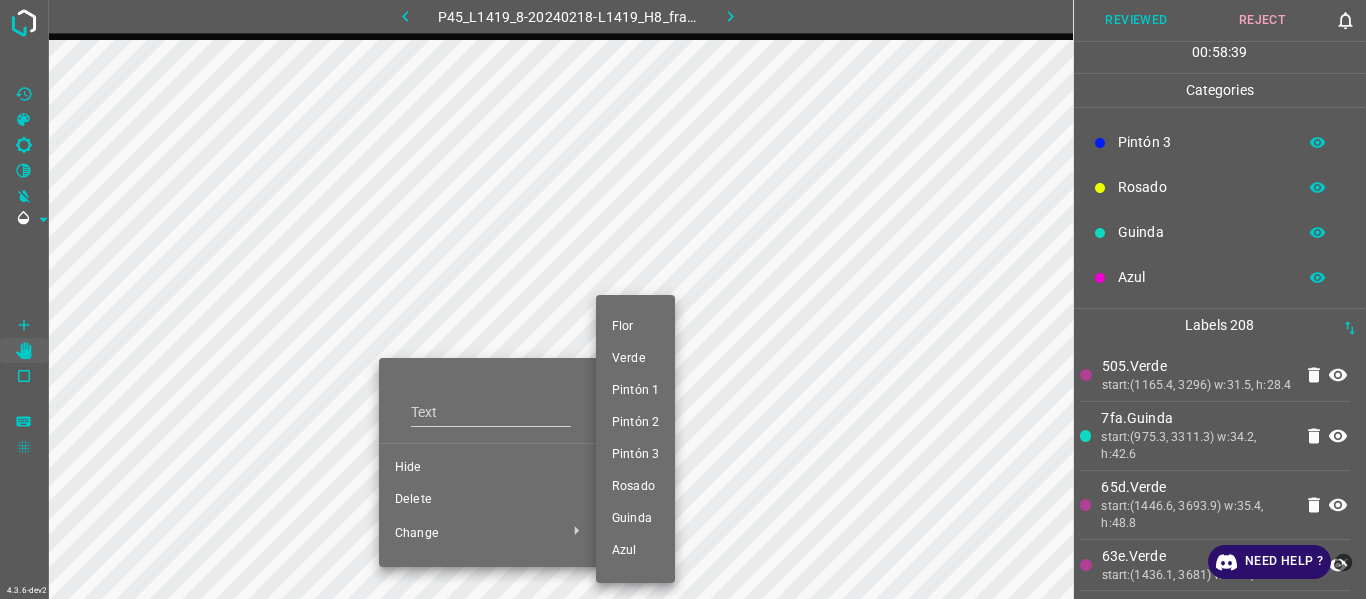 click on "Pintón 3" at bounding box center [635, 455] 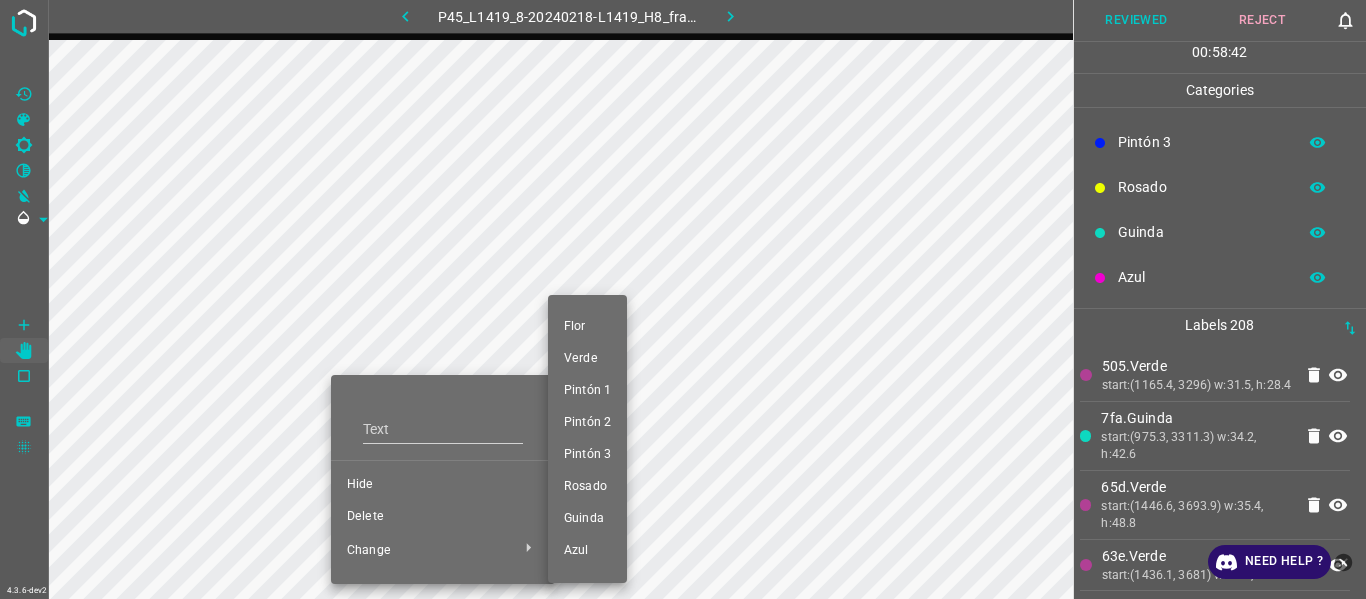 click at bounding box center (683, 299) 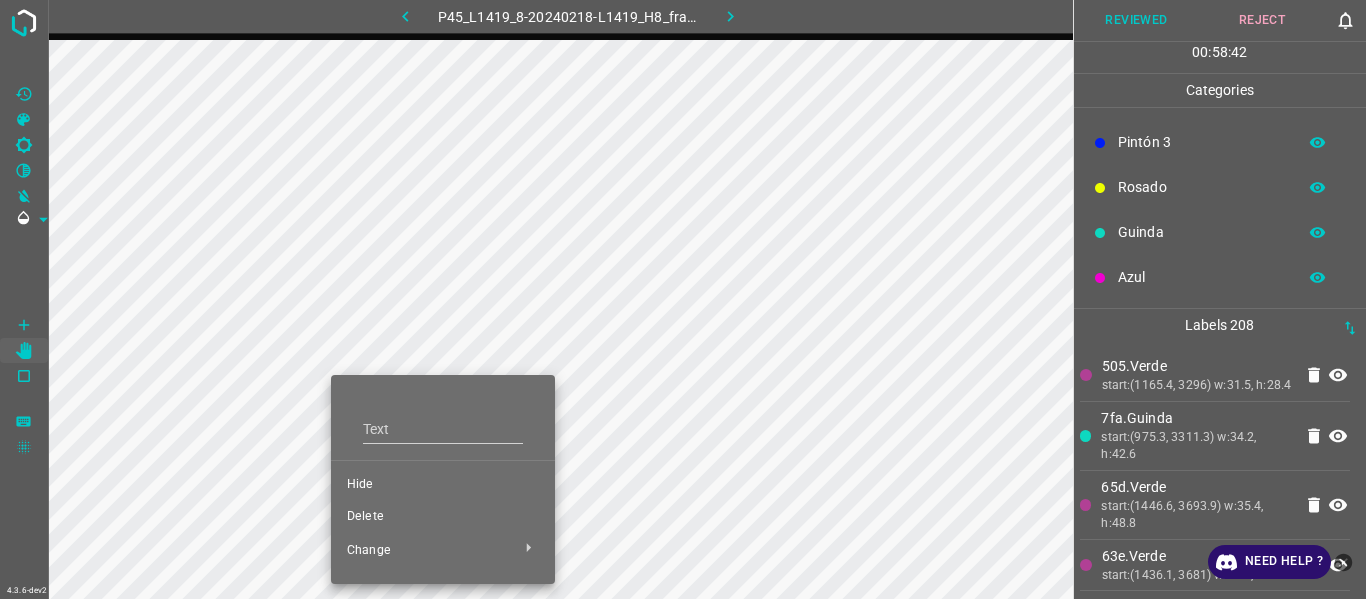 click at bounding box center (683, 299) 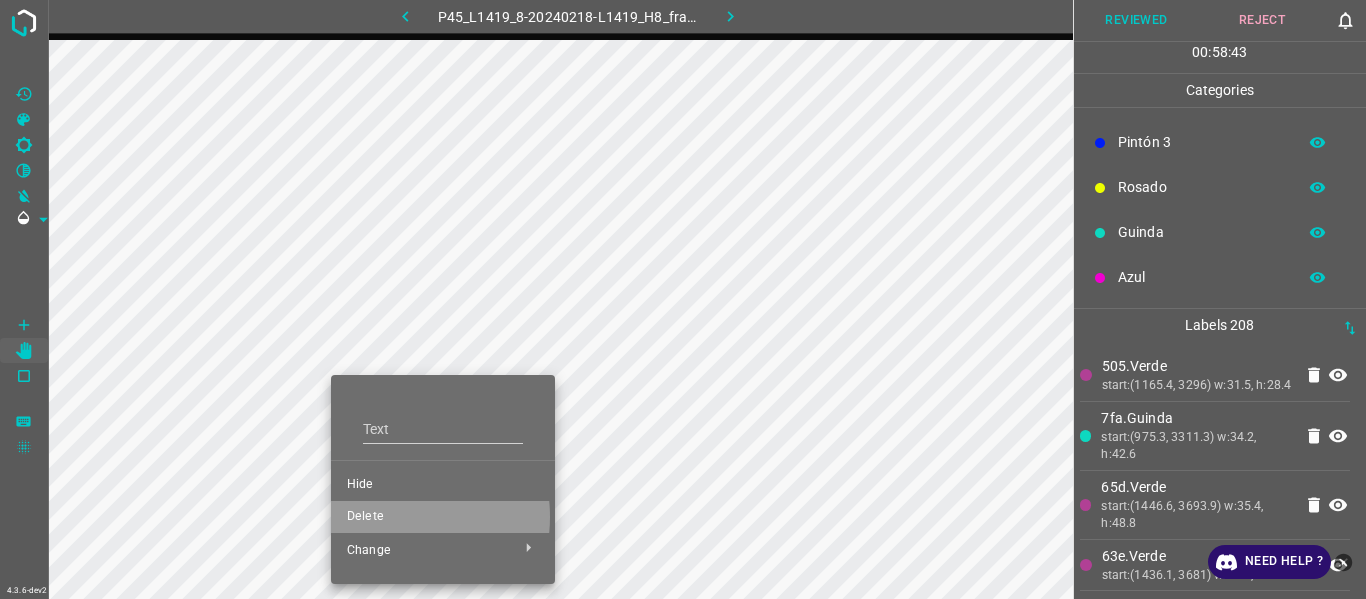 click on "Delete" at bounding box center [443, 517] 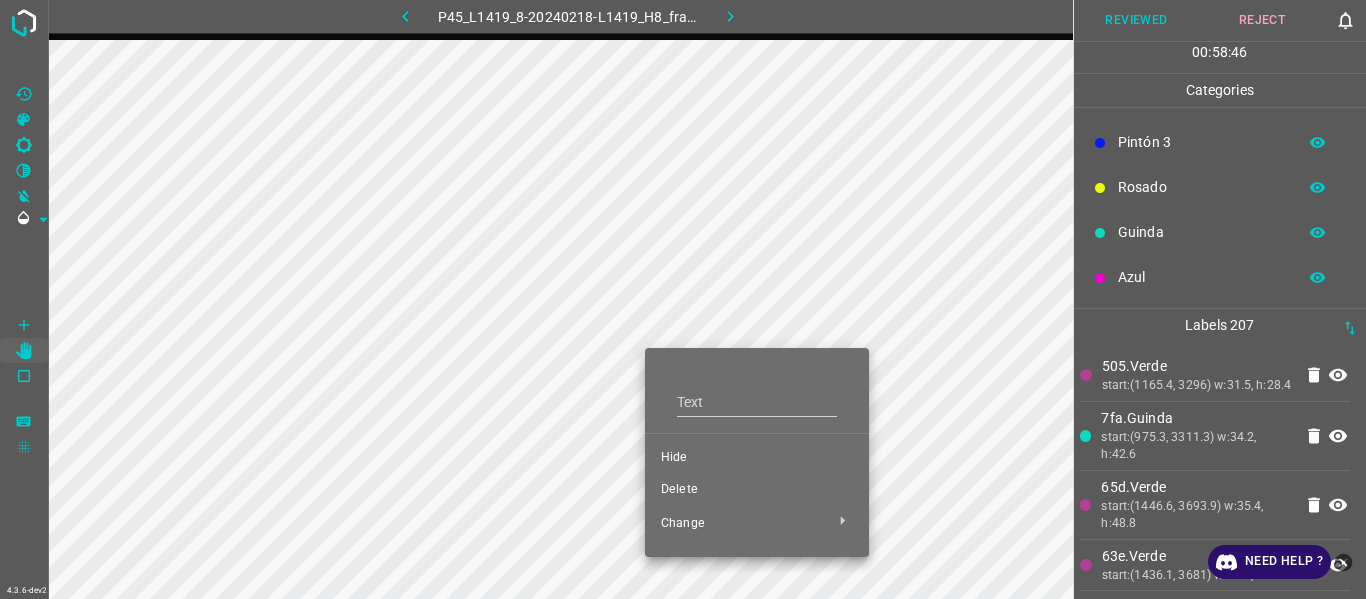 click at bounding box center [683, 299] 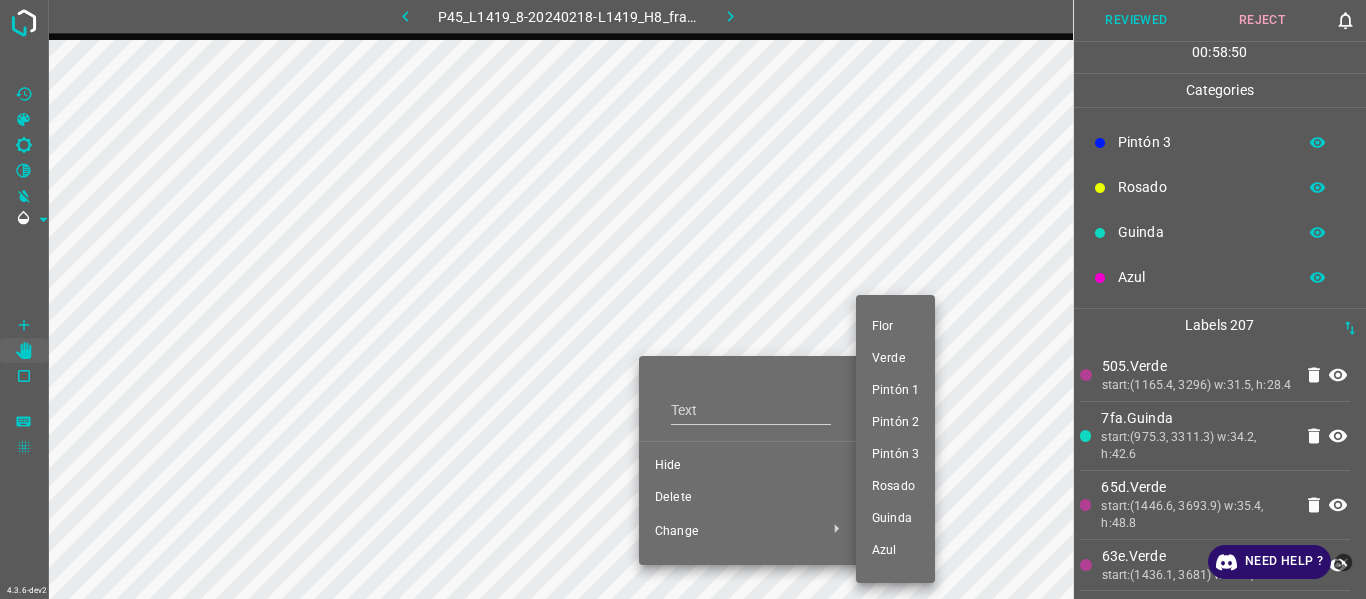 drag, startPoint x: 879, startPoint y: 455, endPoint x: 763, endPoint y: 493, distance: 122.06556 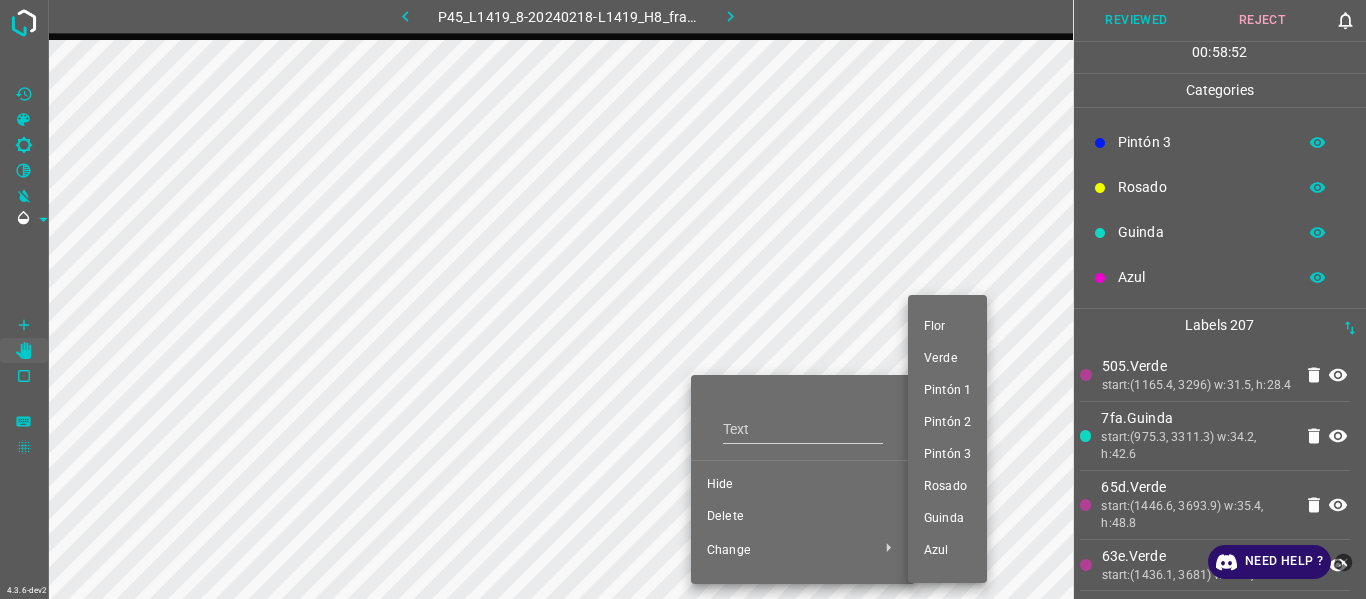 drag, startPoint x: 943, startPoint y: 463, endPoint x: 655, endPoint y: 465, distance: 288.00696 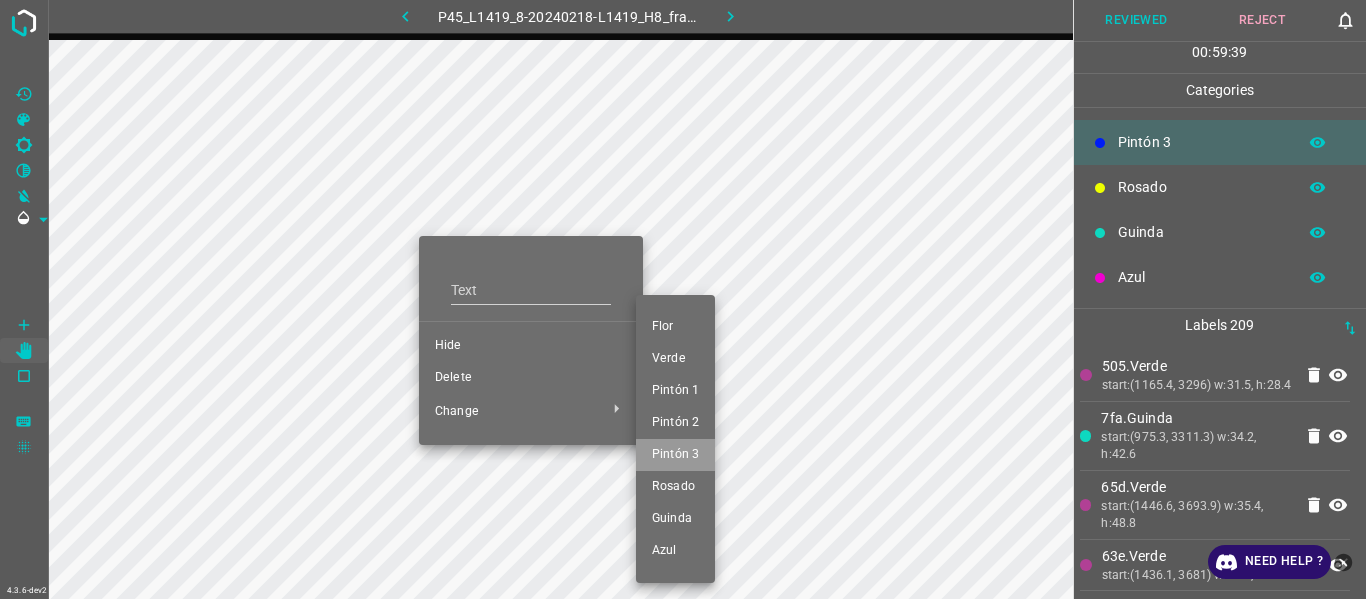 click on "Pintón 3" at bounding box center [675, 455] 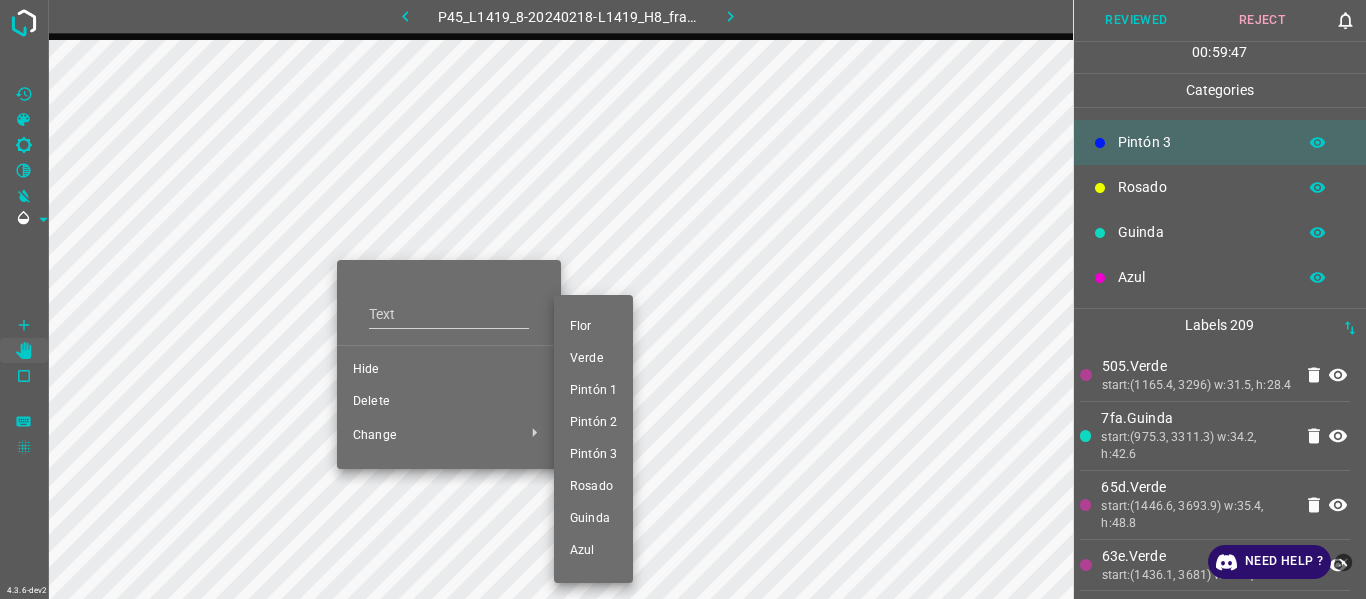 click on "Pintón 3" at bounding box center [593, 455] 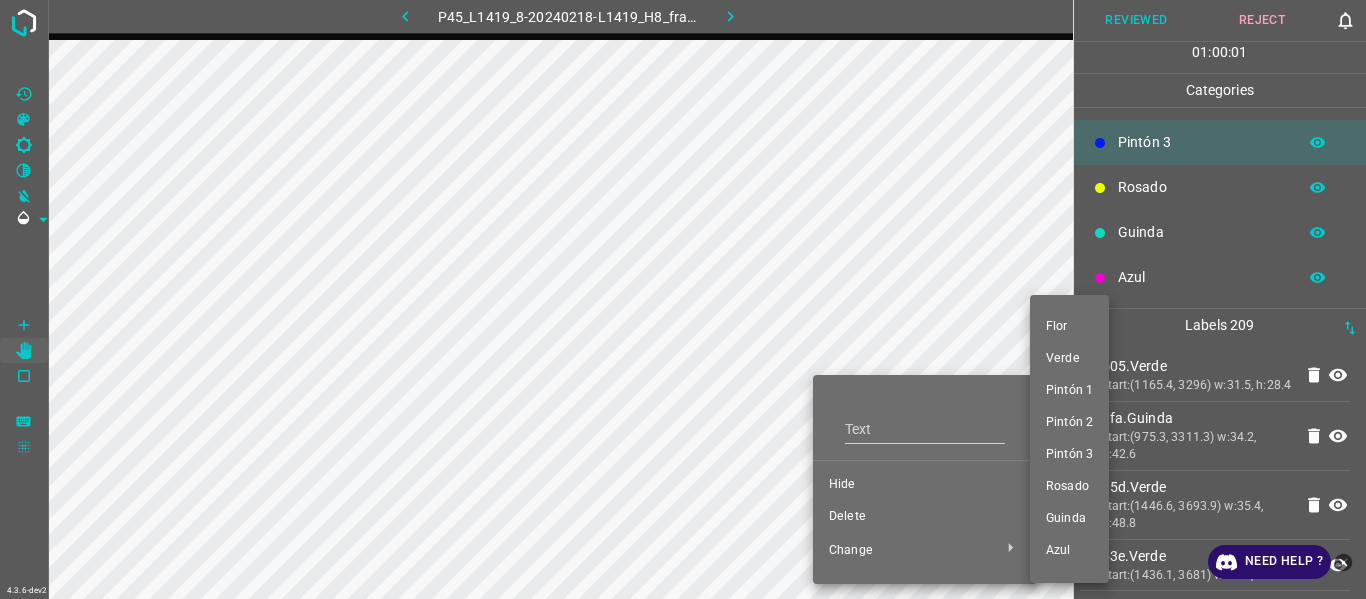 click at bounding box center (683, 299) 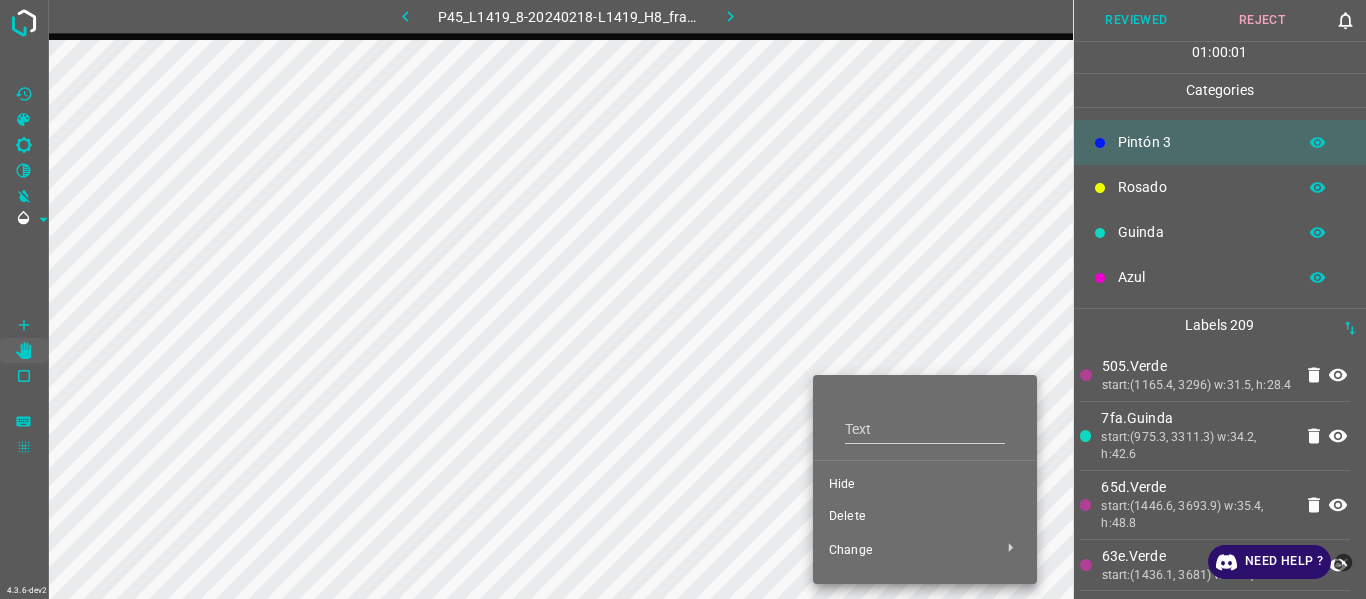 click on "Flor Verde Pintón 1 Pintón 2 Pintón 3 Rosado Guinda Azul" at bounding box center [683, 299] 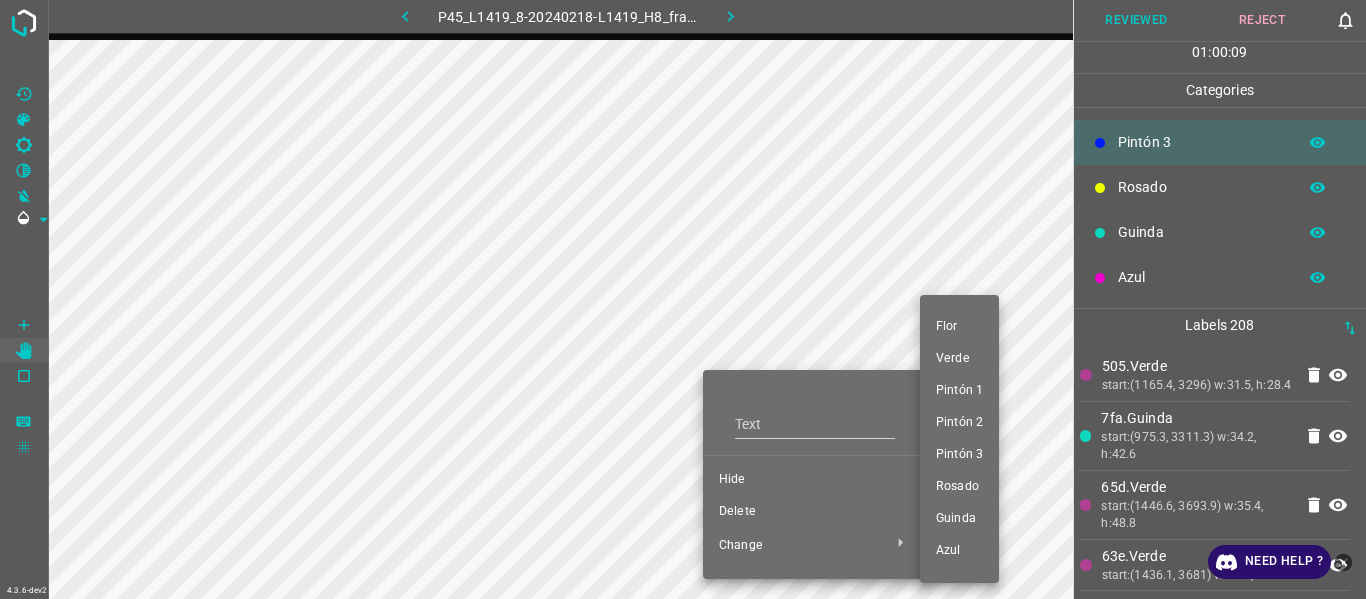 click on "Pintón 1" at bounding box center (959, 391) 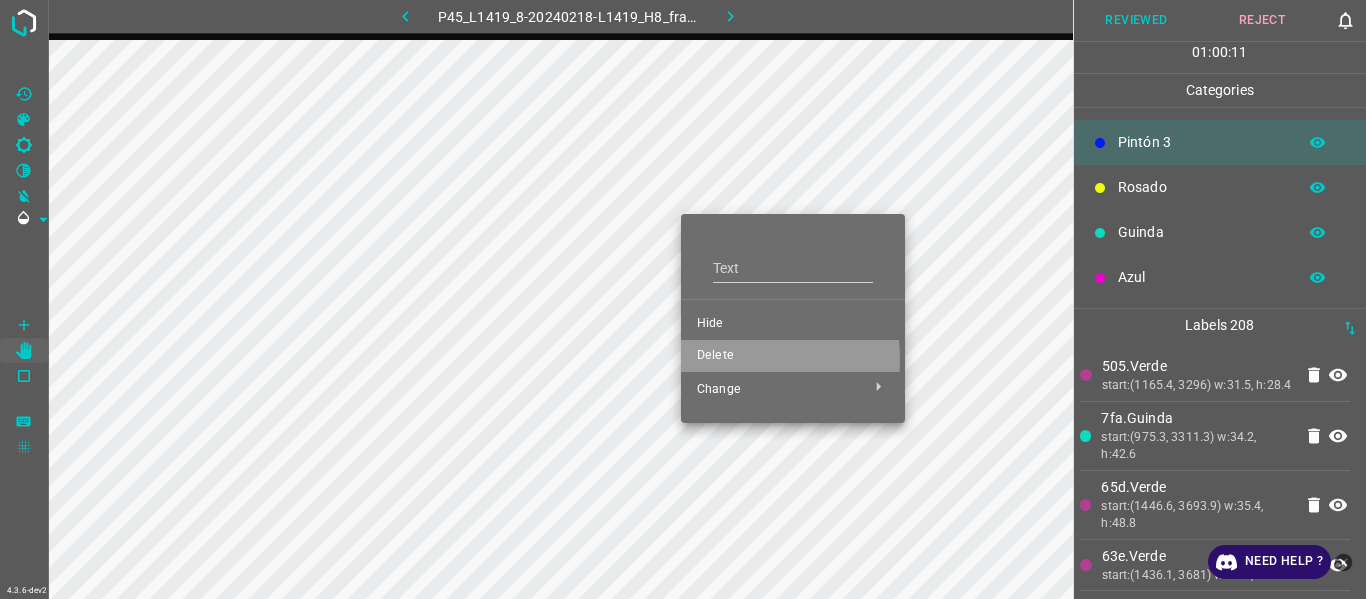 click on "Delete" at bounding box center [793, 356] 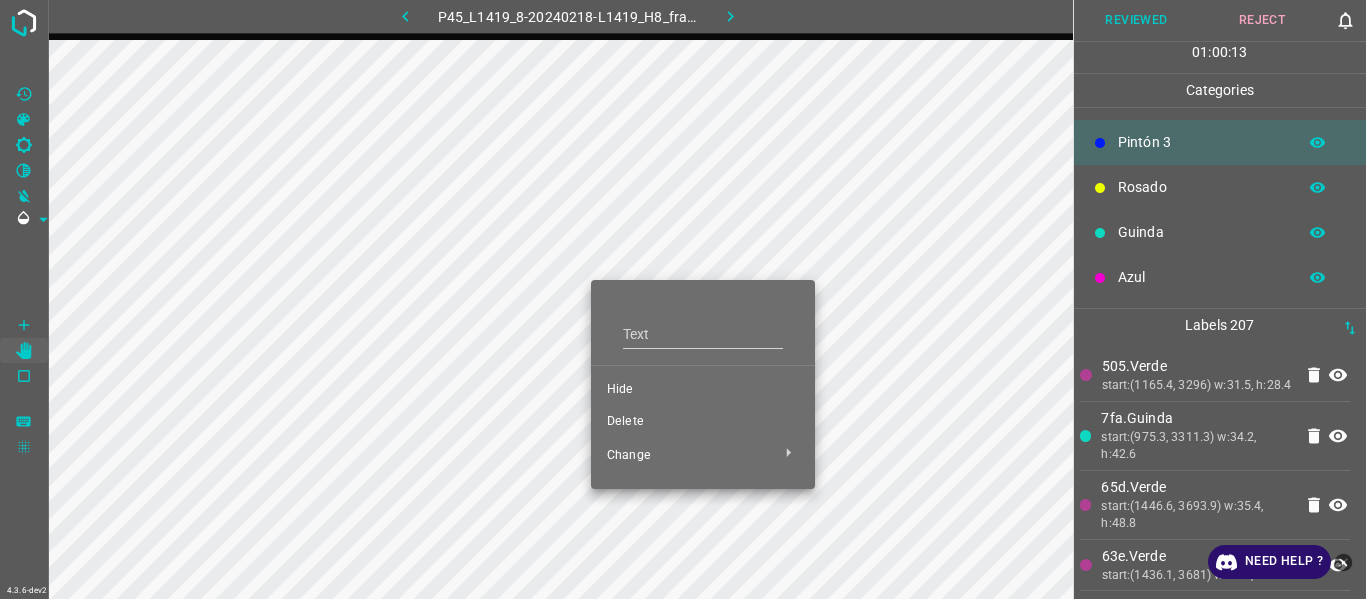 click on "Delete" at bounding box center (703, 422) 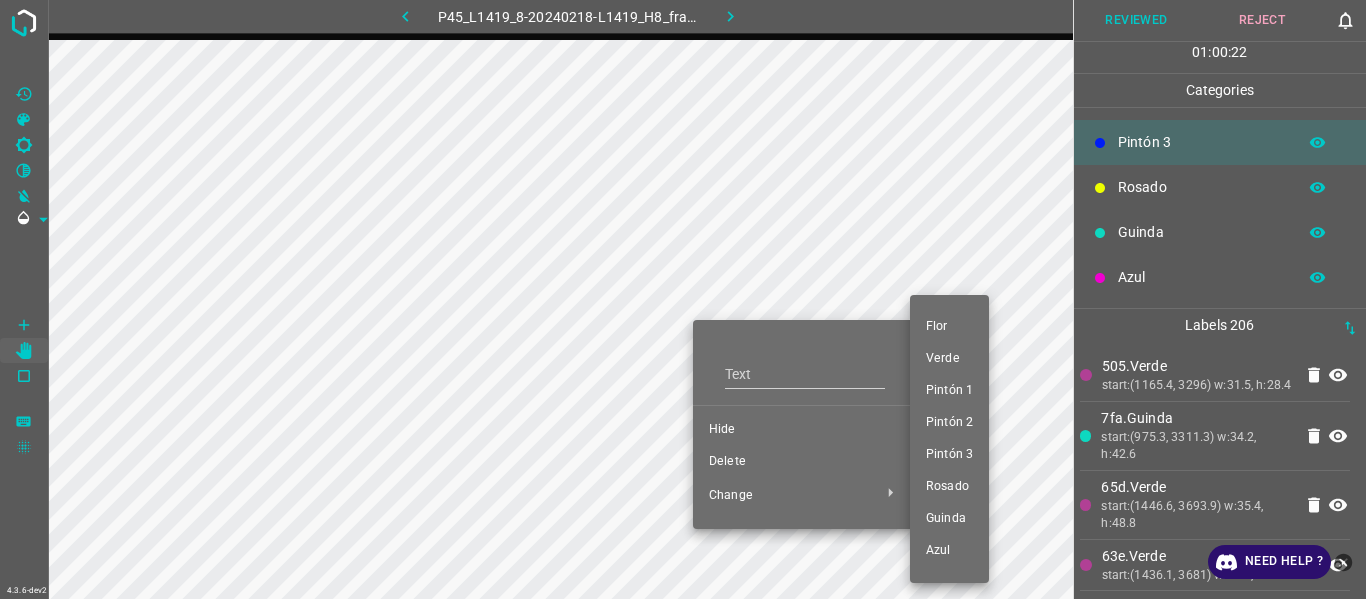 click on "Pintón 3" at bounding box center [949, 455] 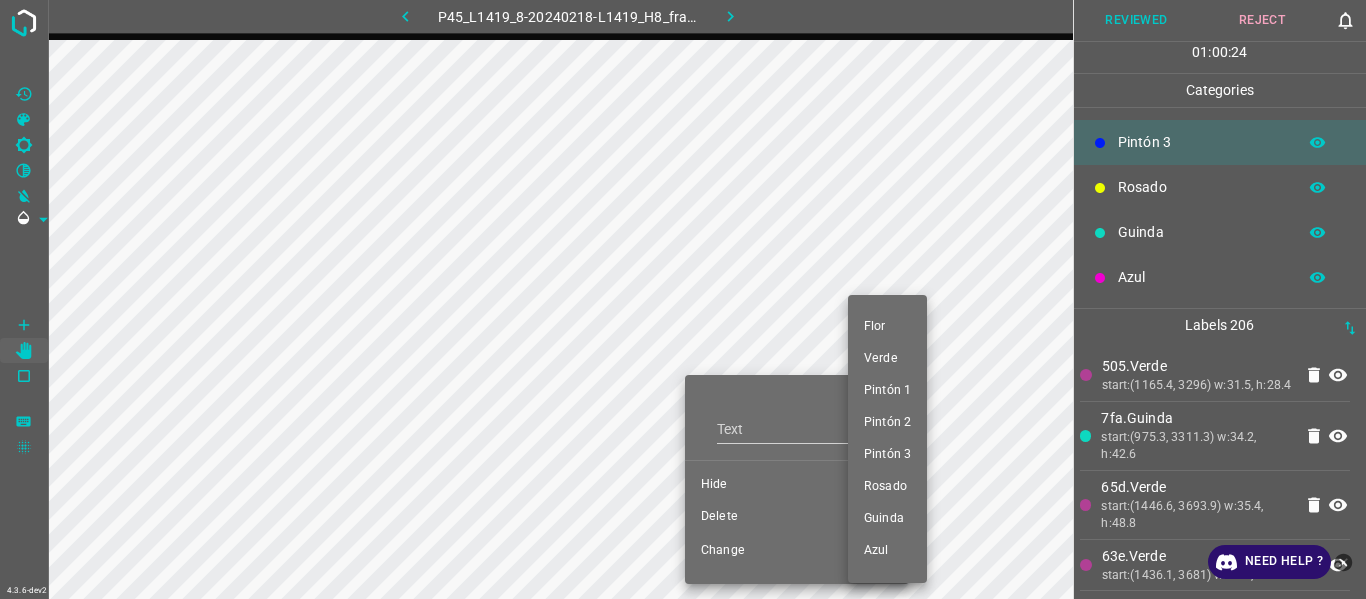 click at bounding box center (683, 299) 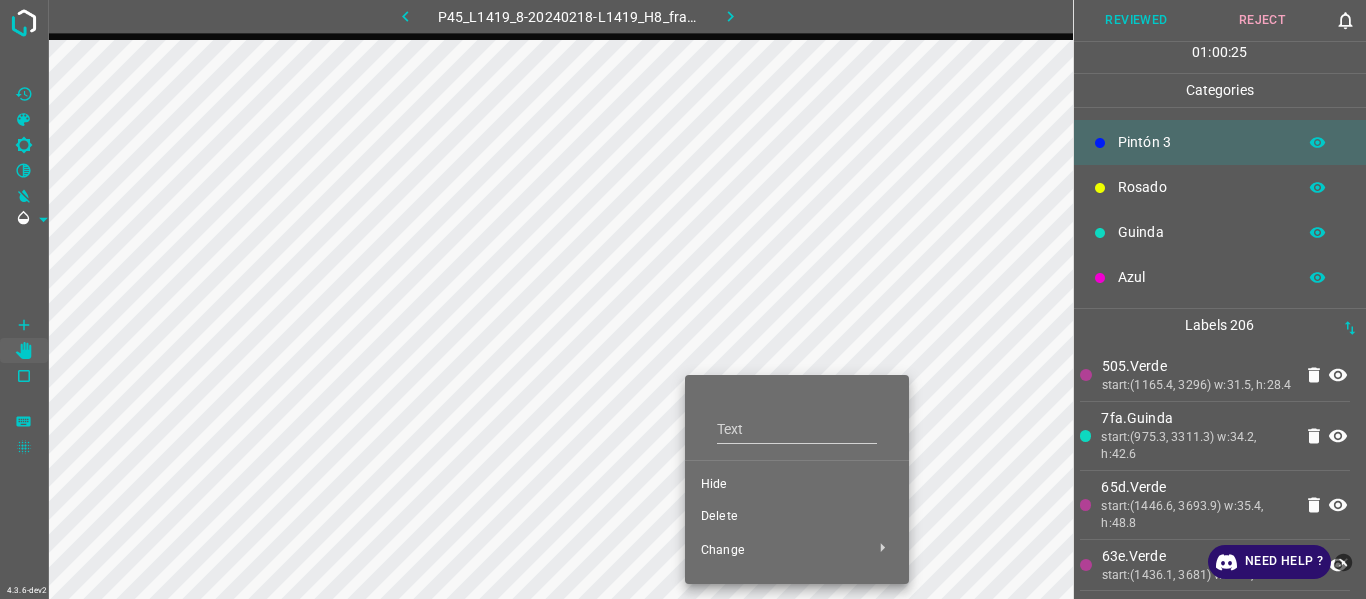 click on "Delete" at bounding box center [797, 517] 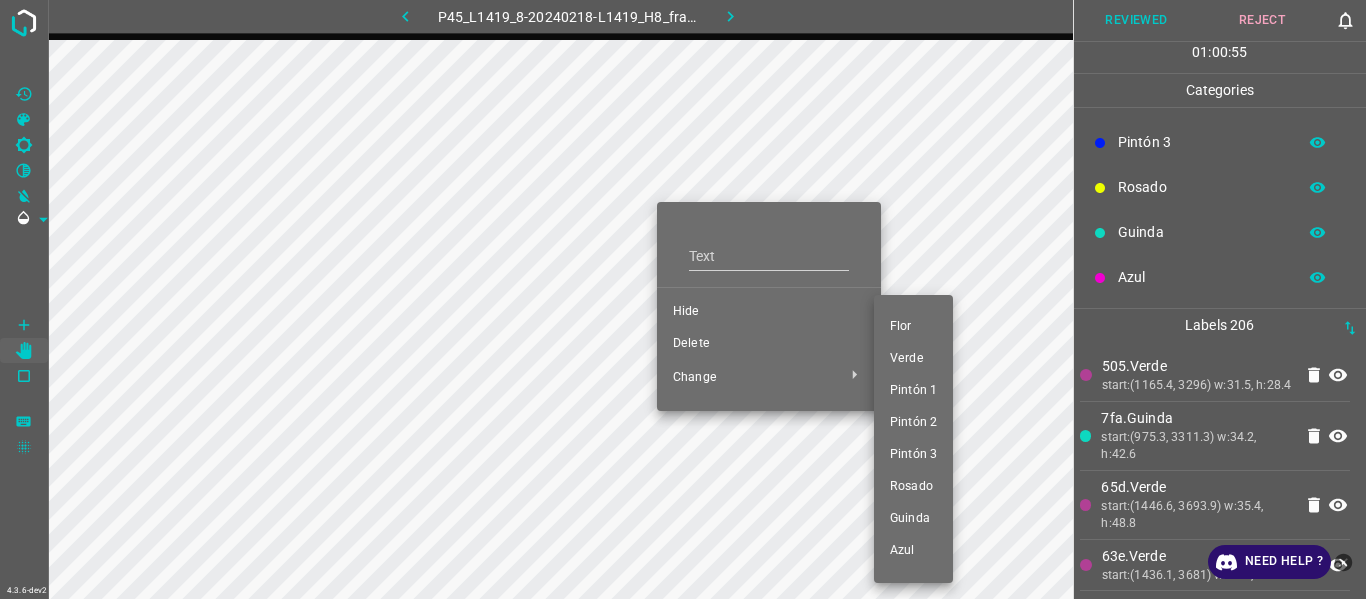 drag, startPoint x: 915, startPoint y: 445, endPoint x: 875, endPoint y: 419, distance: 47.707443 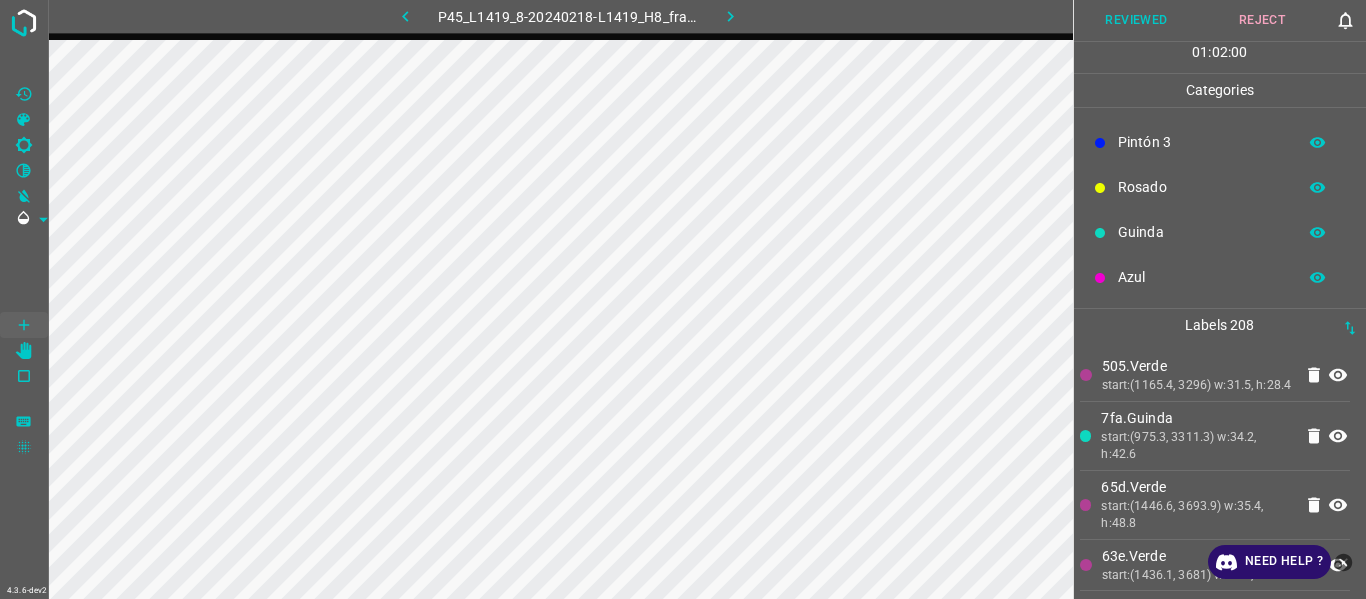click on "start:(1165.4, 3296)
w:31.5, h:28.4" at bounding box center [1197, 386] 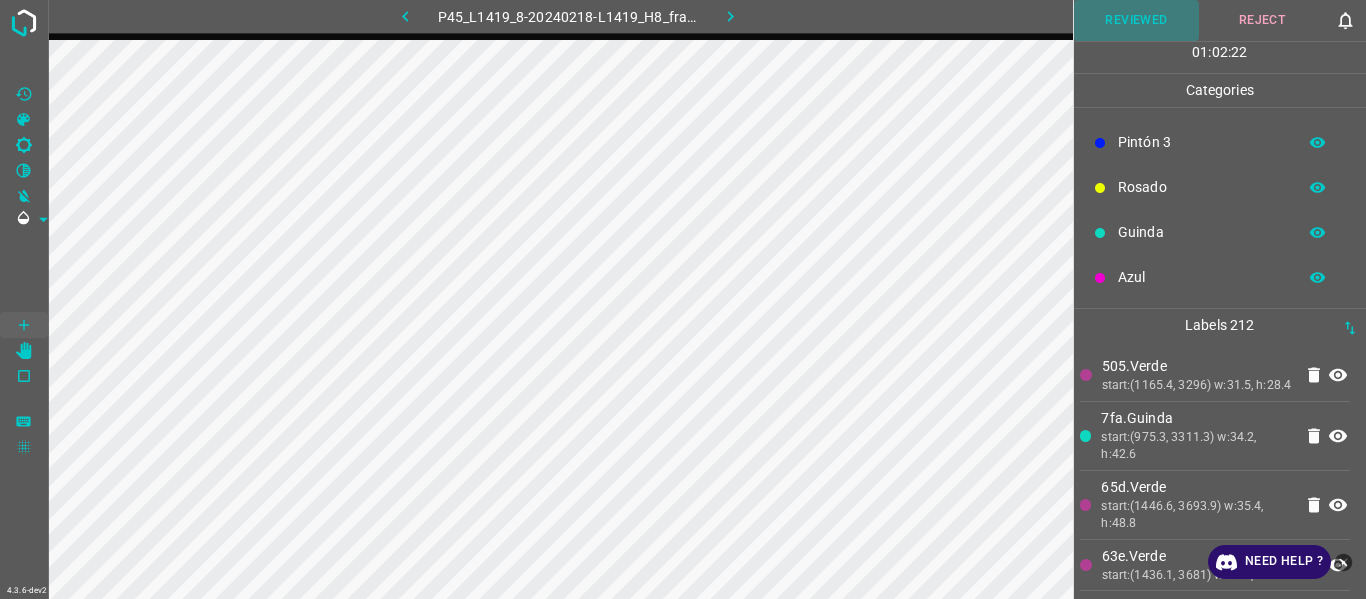 click on "Reviewed" at bounding box center (1137, 20) 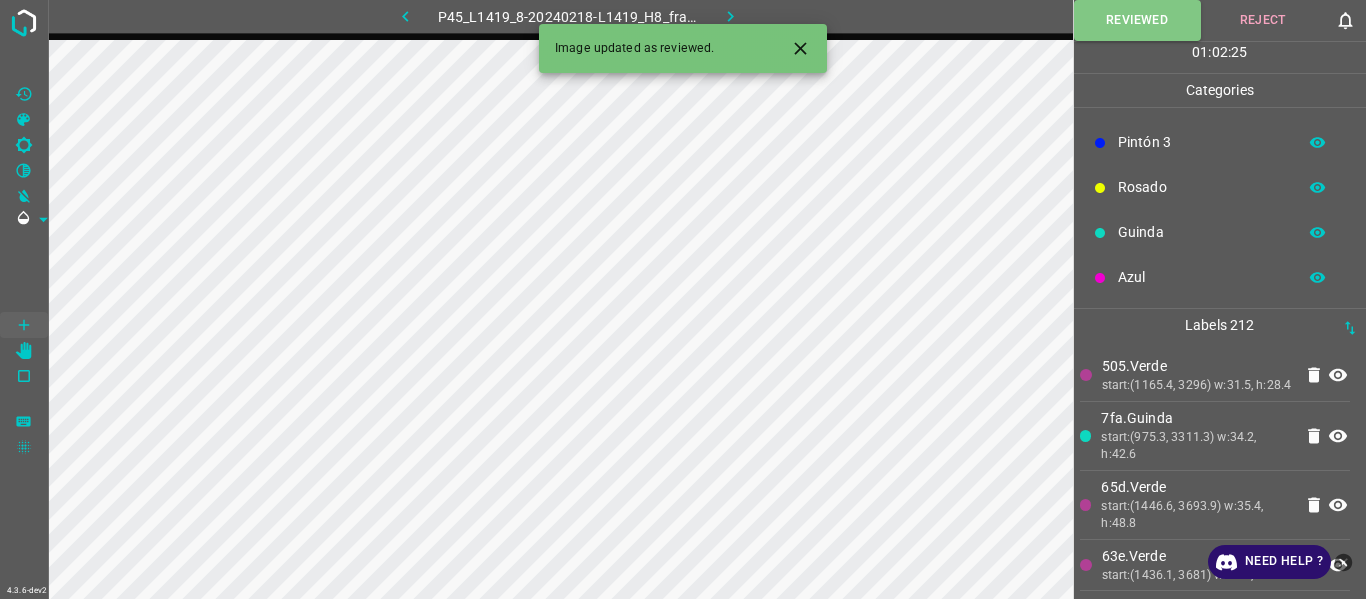 click 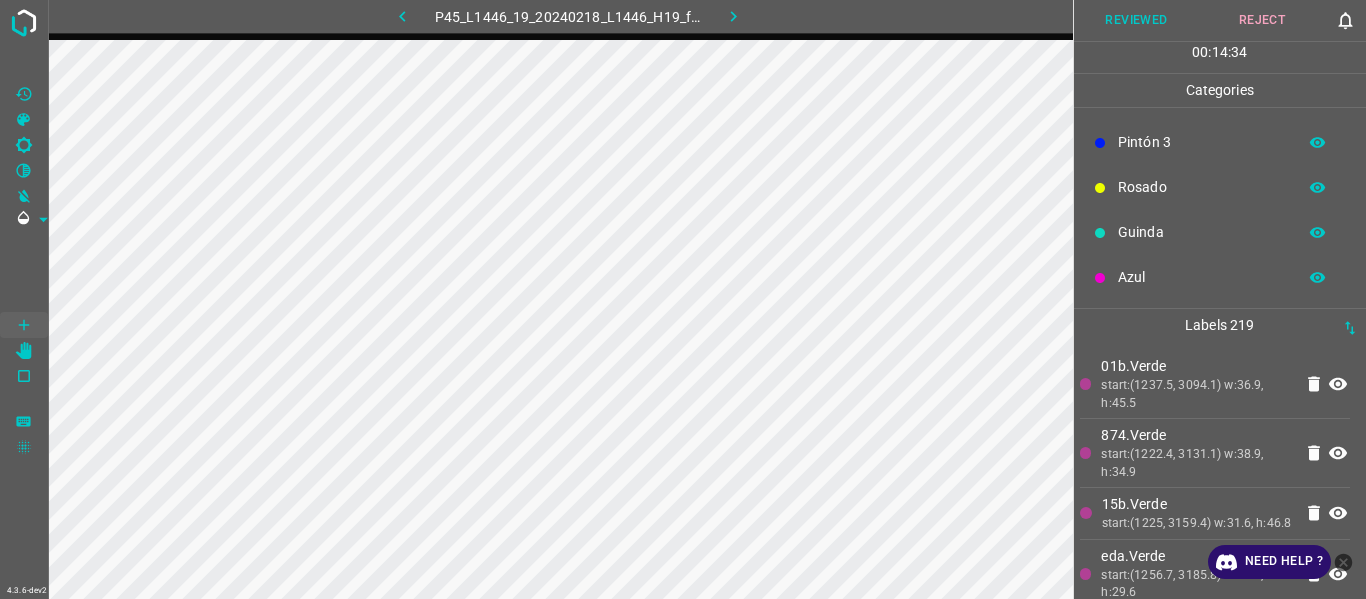 click on "start:(1222.4, 3131.1)
w:38.9, h:34.9" at bounding box center (1196, 463) 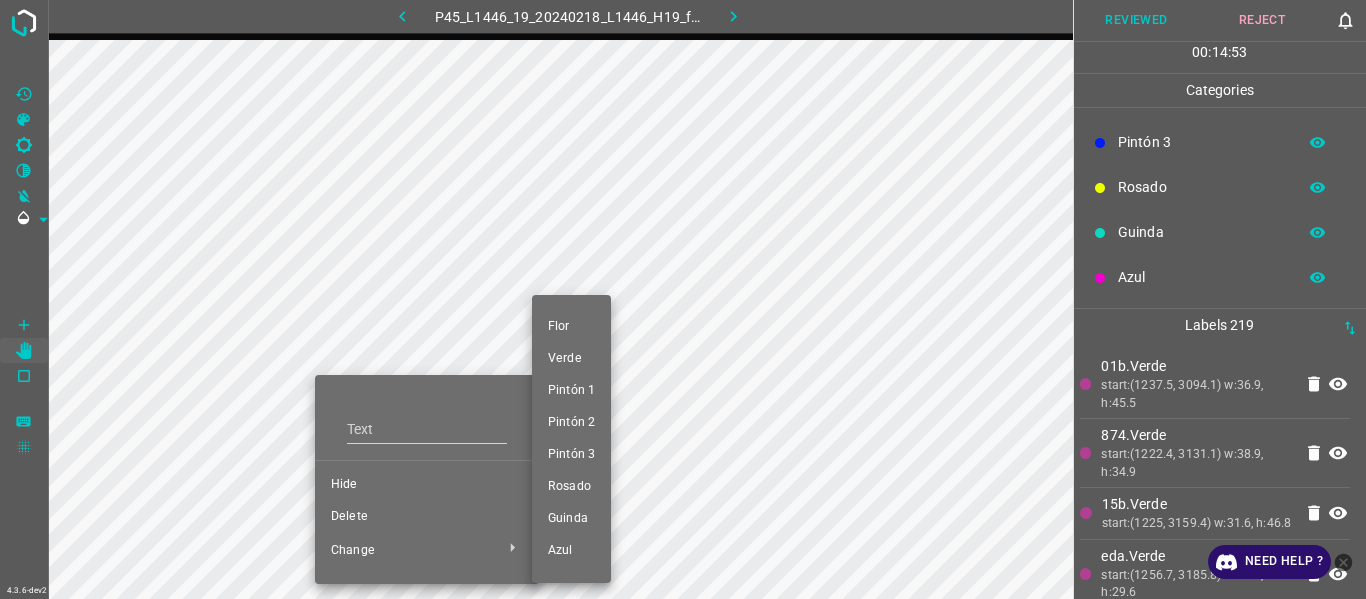 drag, startPoint x: 581, startPoint y: 393, endPoint x: 171, endPoint y: 367, distance: 410.82358 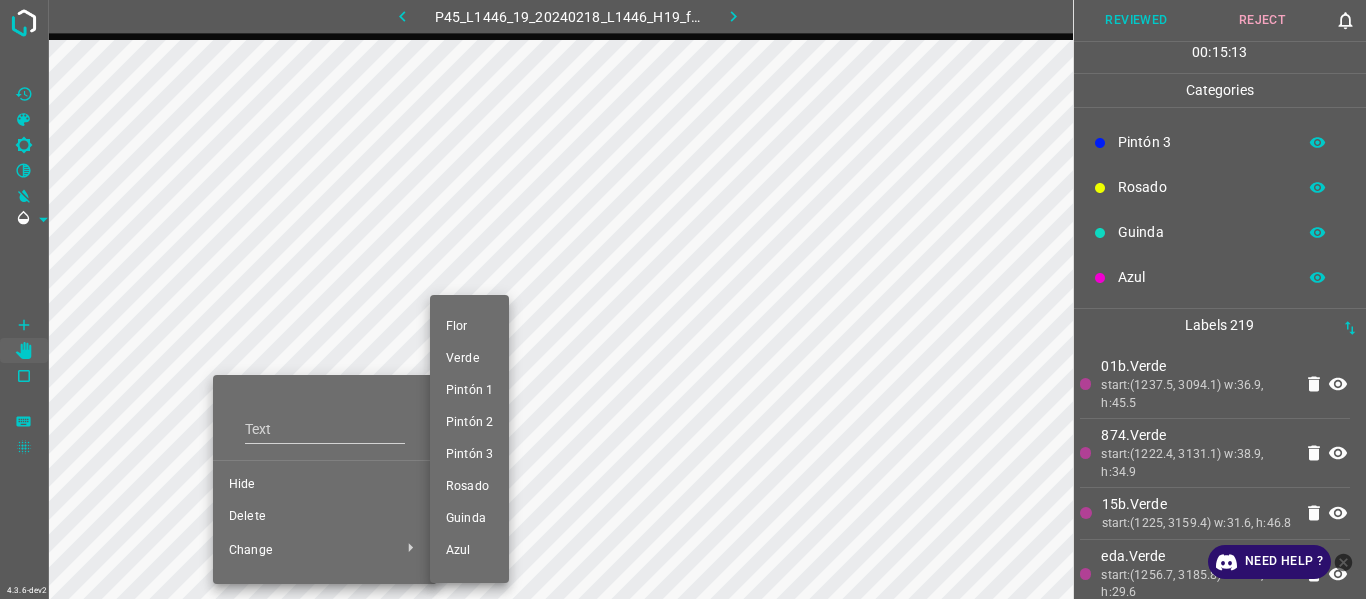 click on "Pintón 1" at bounding box center [469, 391] 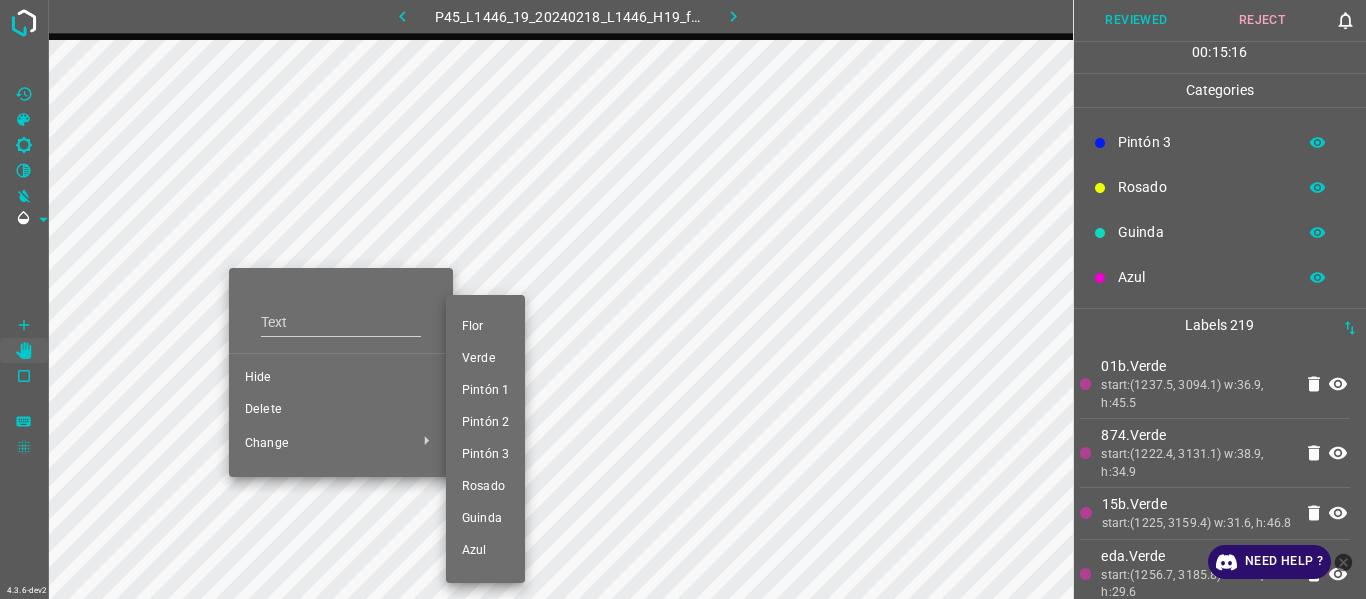 click on "Pintón 1" at bounding box center [485, 391] 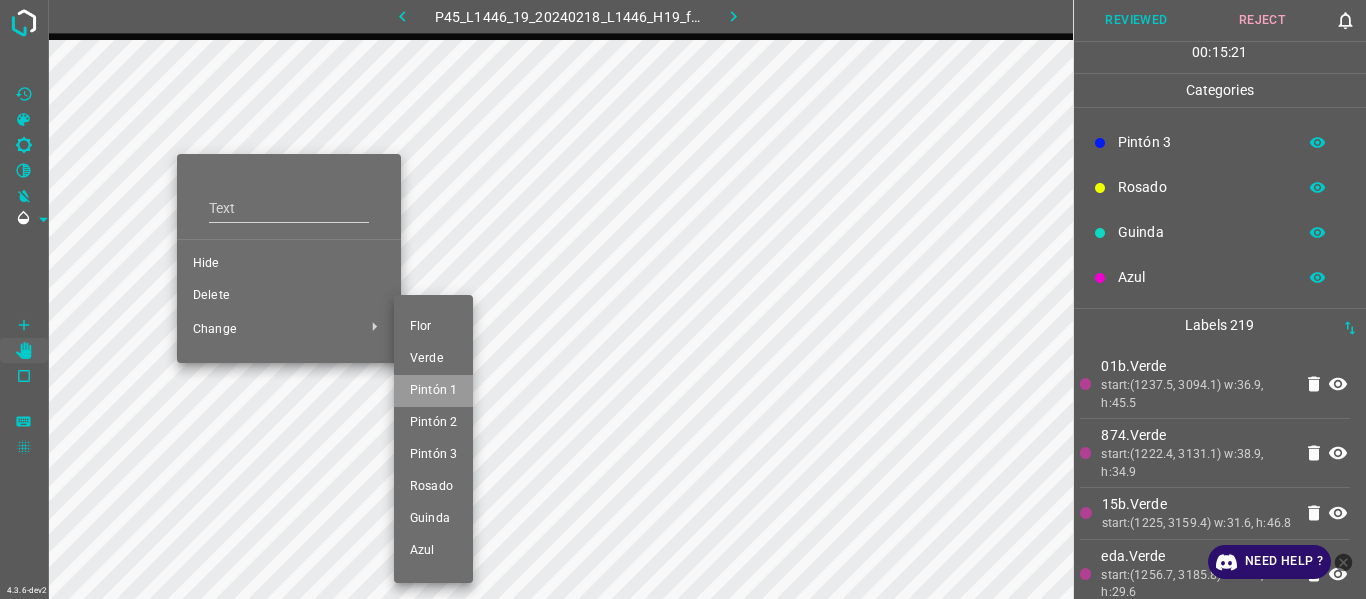 click on "Pintón 1" at bounding box center [433, 391] 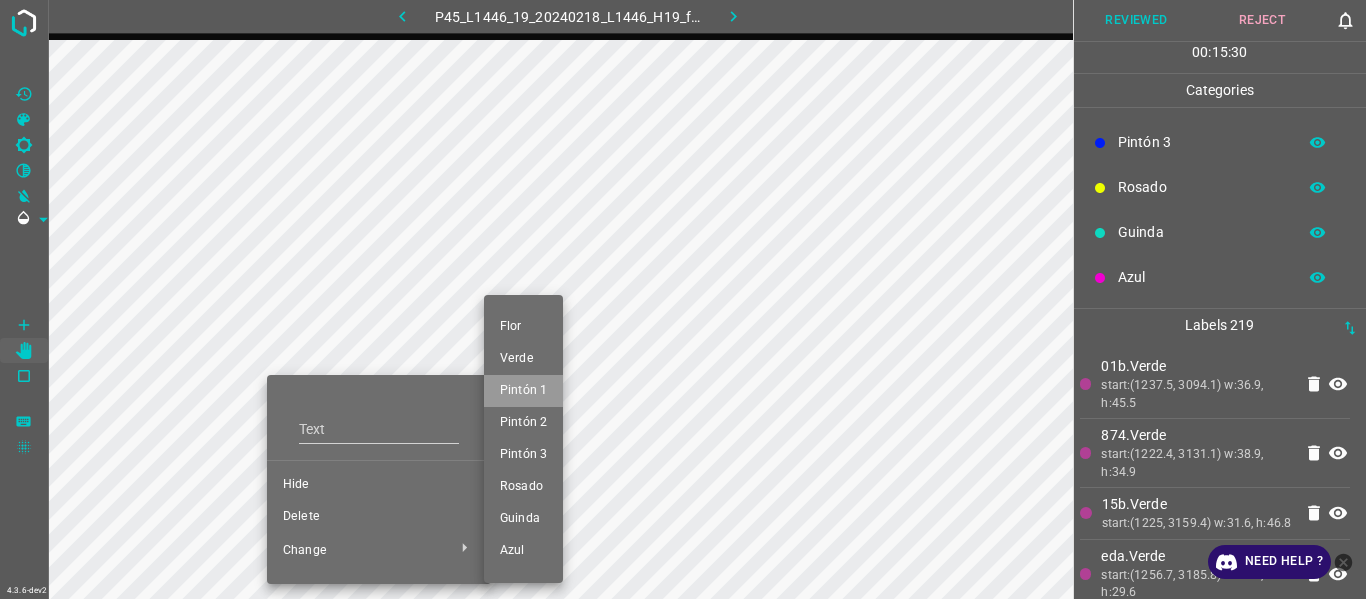 click on "Pintón 1" at bounding box center (523, 391) 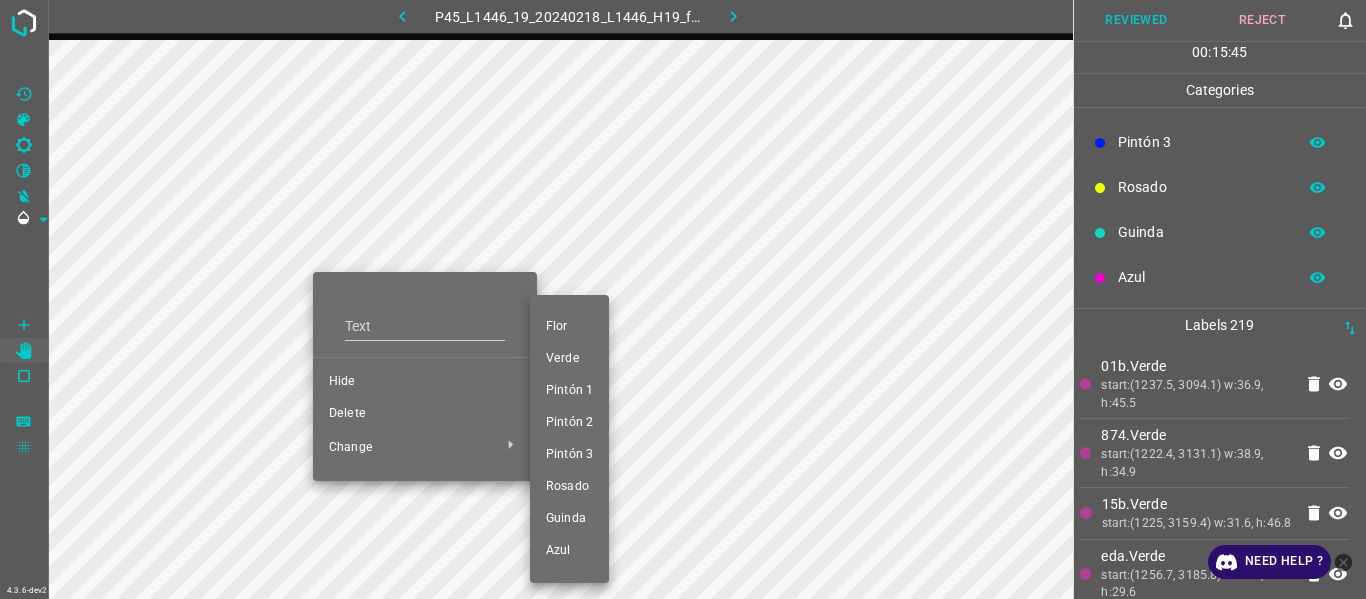 click on "Pintón 1" at bounding box center (569, 391) 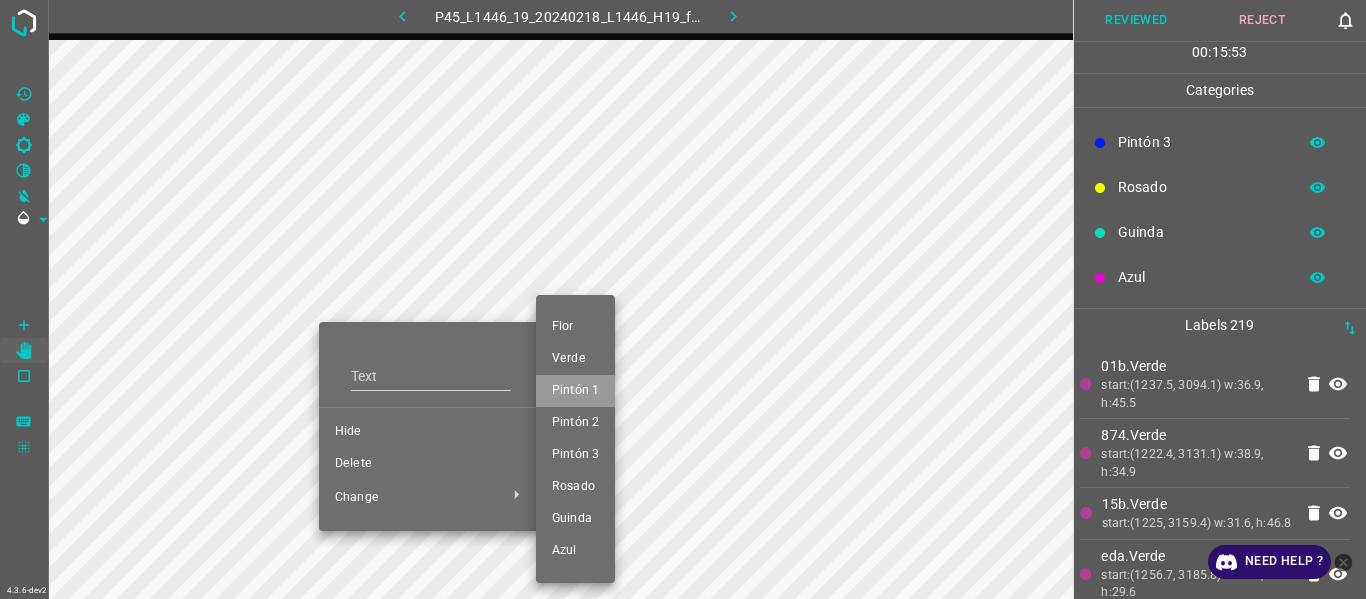click on "Pintón 1" at bounding box center [575, 391] 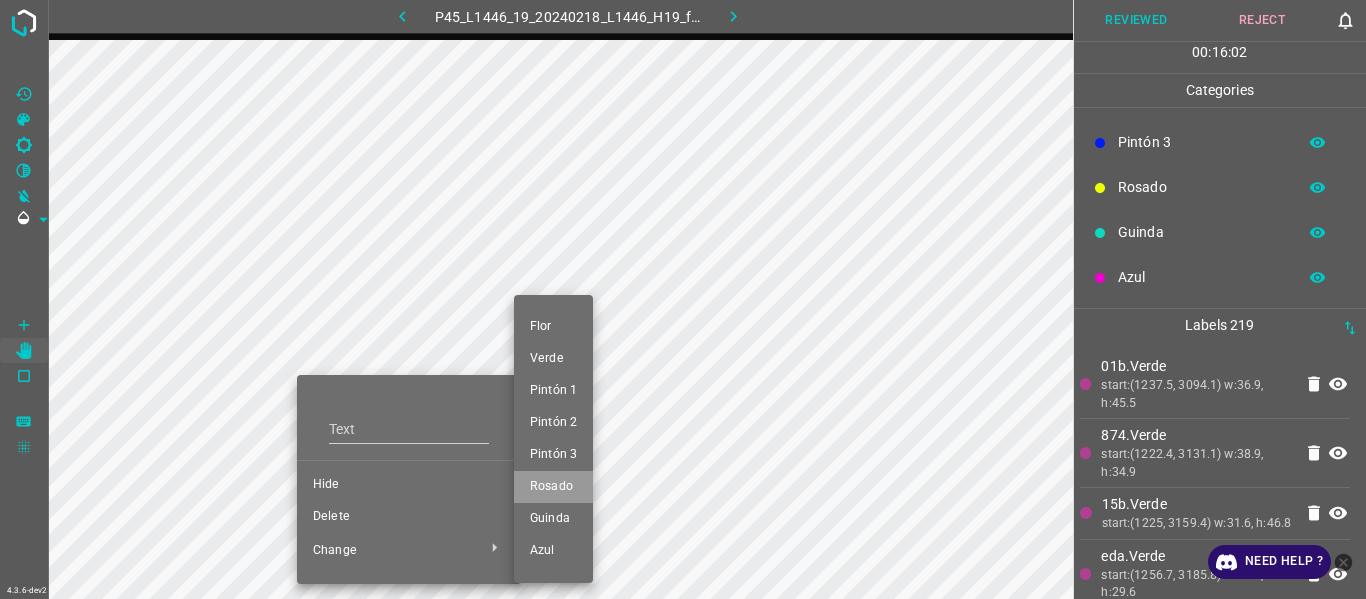 click on "Rosado" at bounding box center [553, 487] 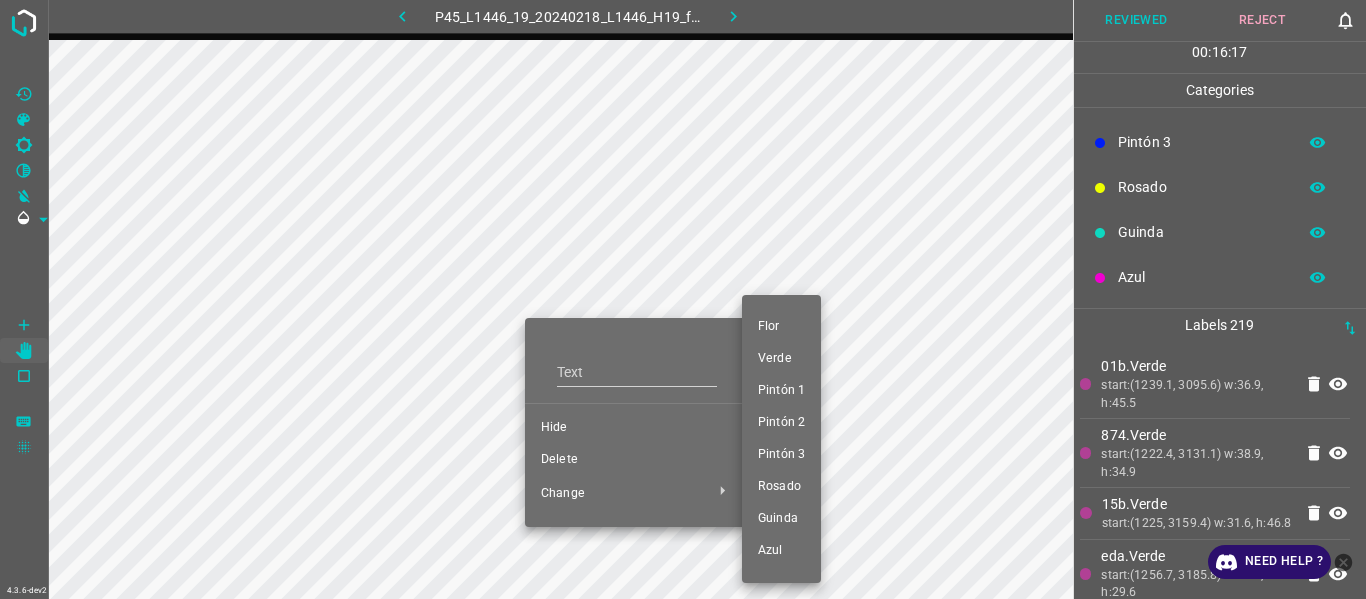 drag, startPoint x: 801, startPoint y: 393, endPoint x: 545, endPoint y: 413, distance: 256.78006 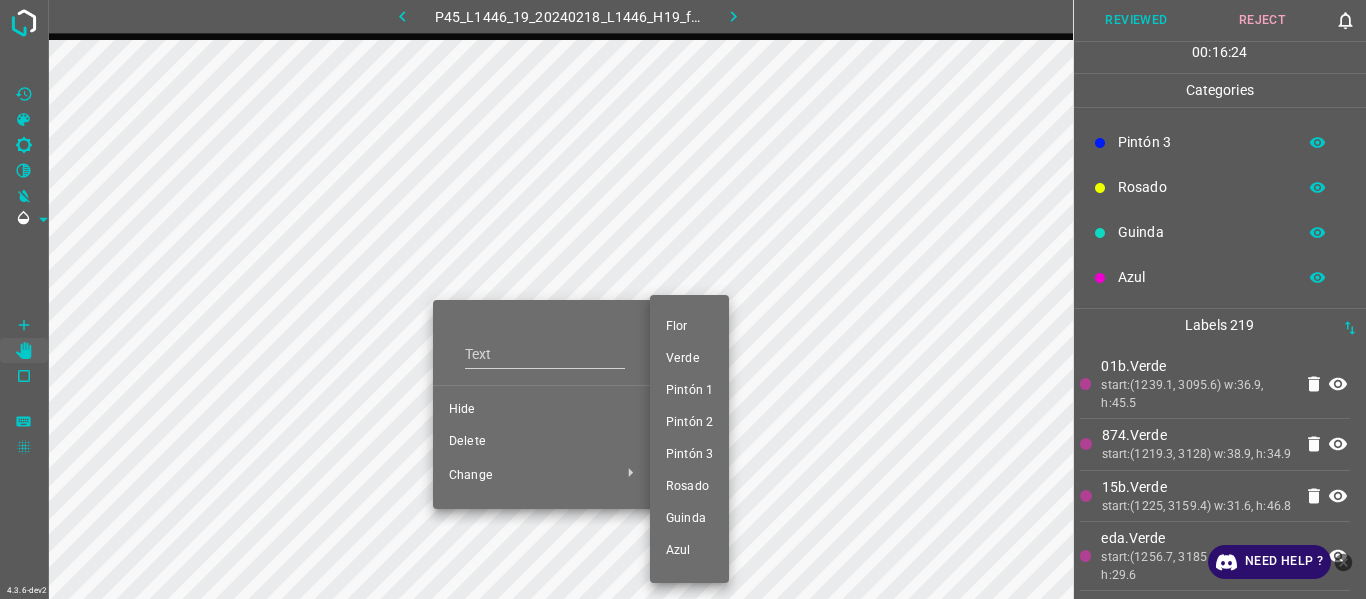 click on "Pintón 1" at bounding box center [689, 391] 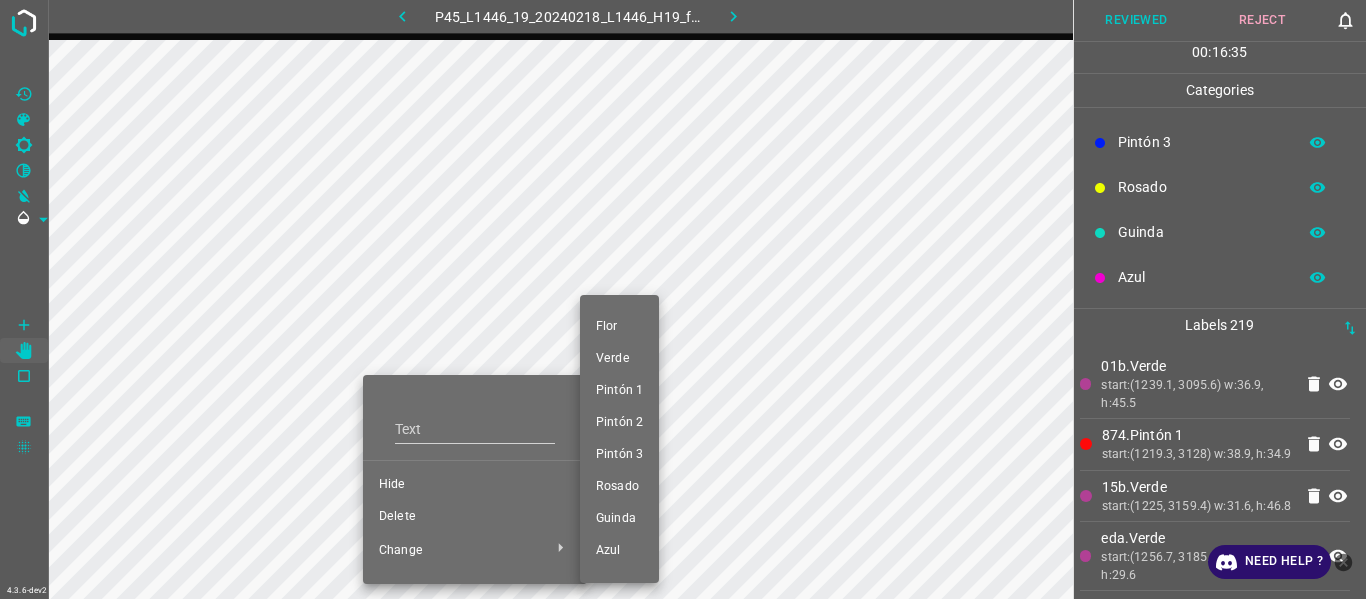 click on "Pintón 1" at bounding box center [619, 391] 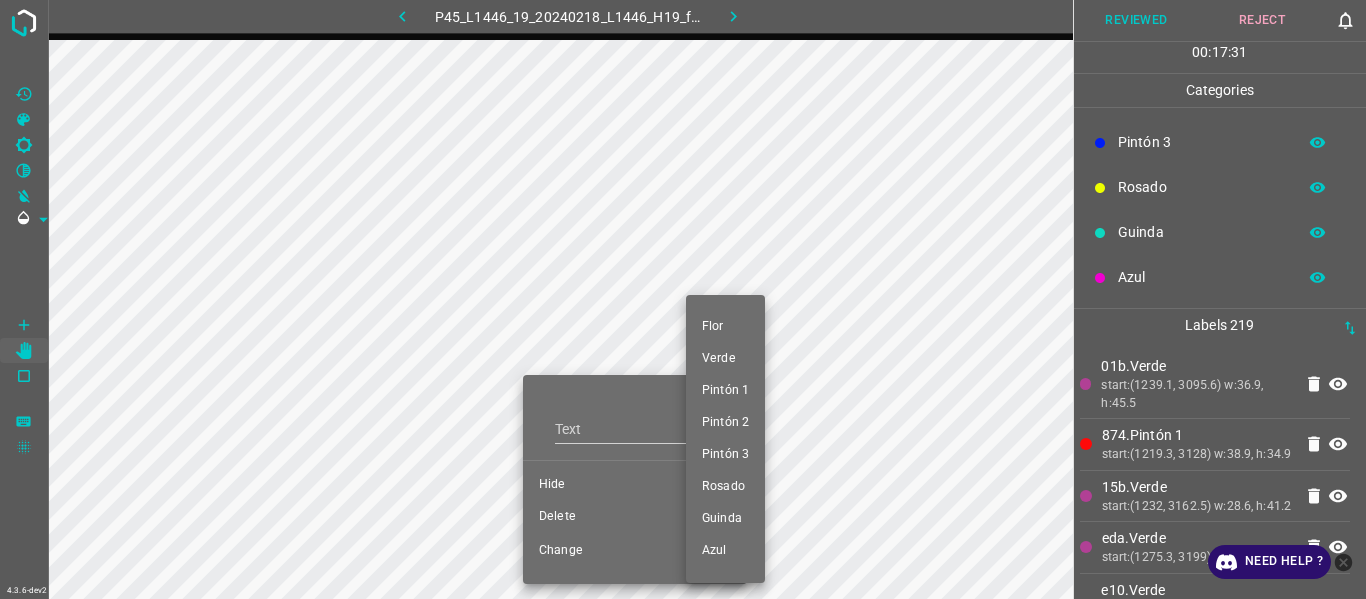 drag, startPoint x: 741, startPoint y: 407, endPoint x: 745, endPoint y: 393, distance: 14.56022 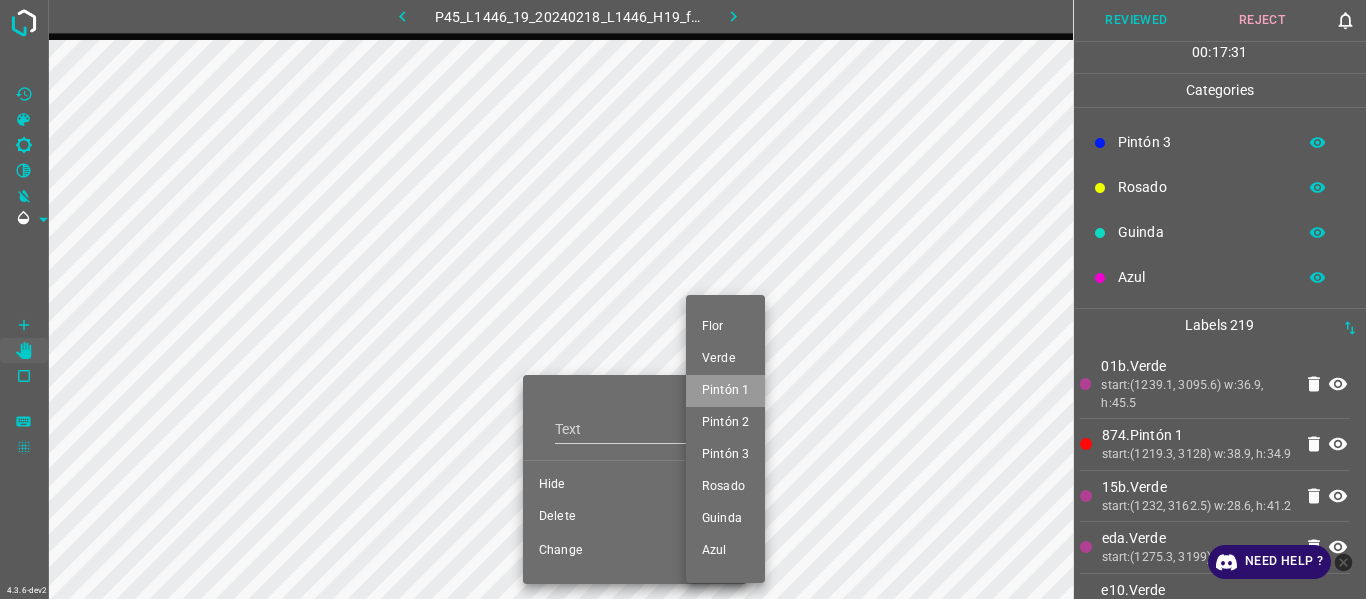 click on "Pintón 1" at bounding box center [725, 391] 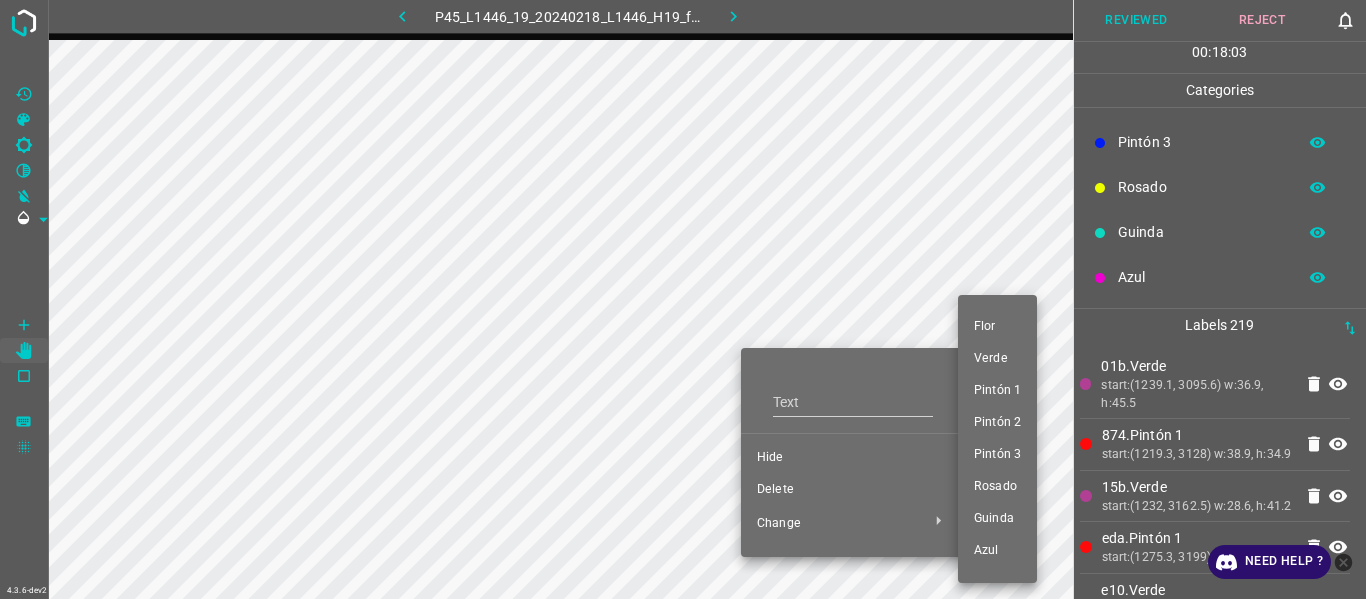 click on "Pintón 1" at bounding box center (997, 391) 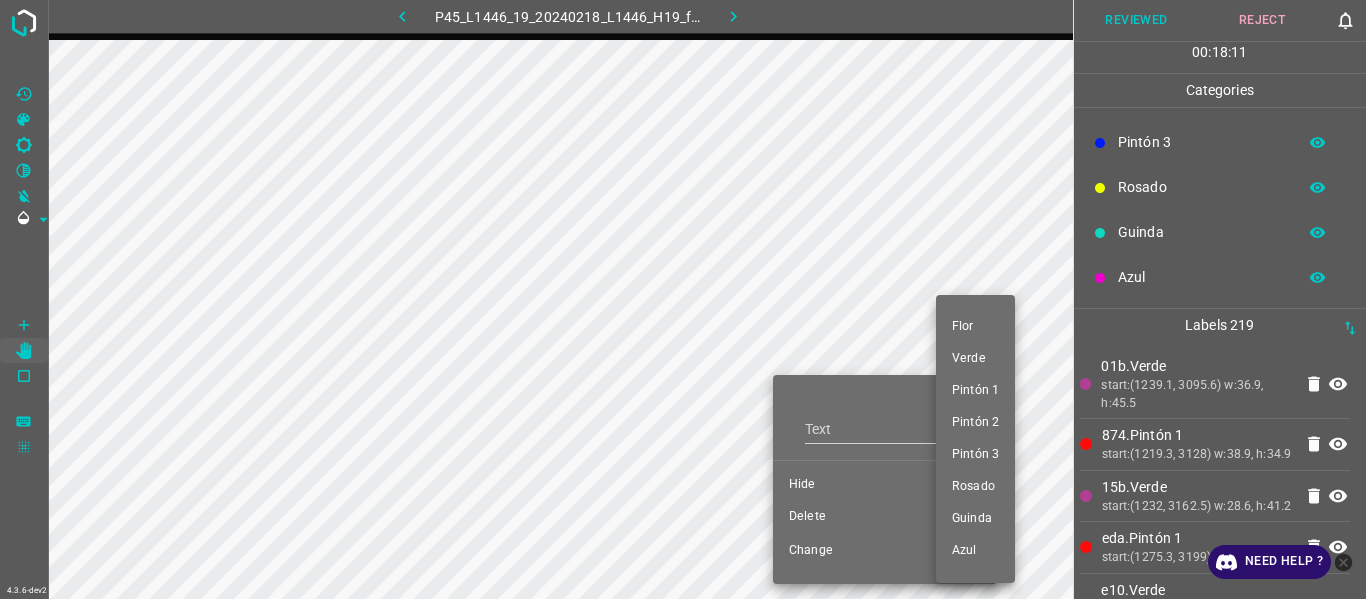 click on "Rosado" at bounding box center (975, 487) 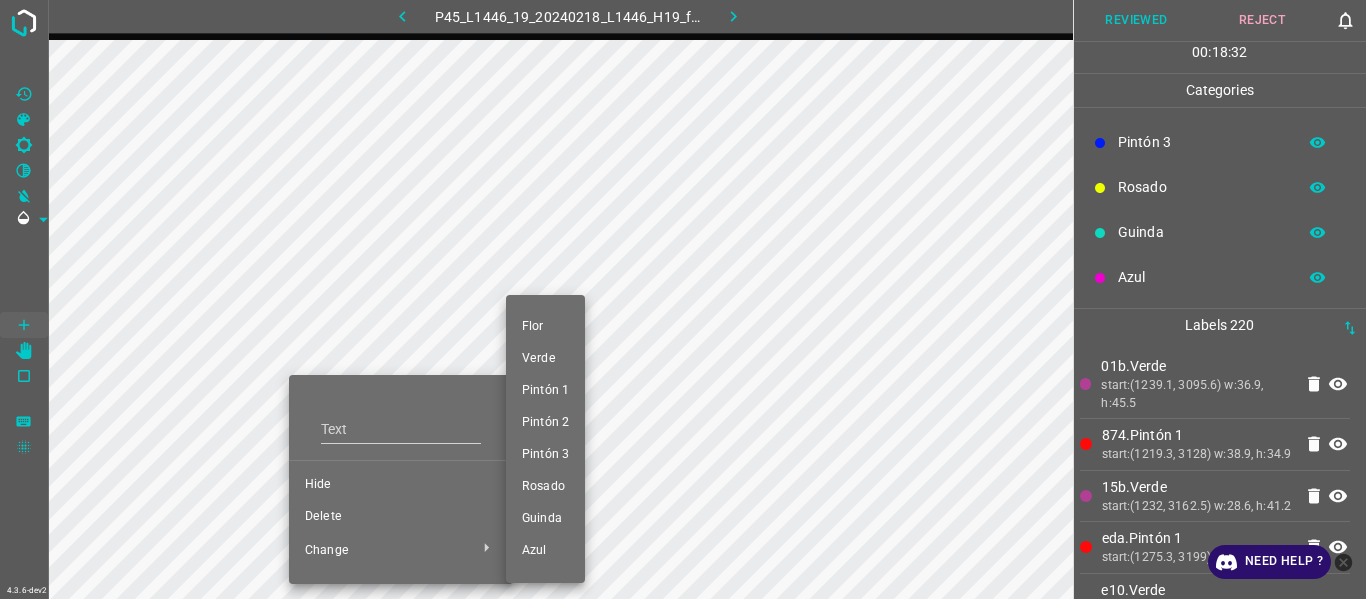 click on "Pintón 1" at bounding box center [545, 391] 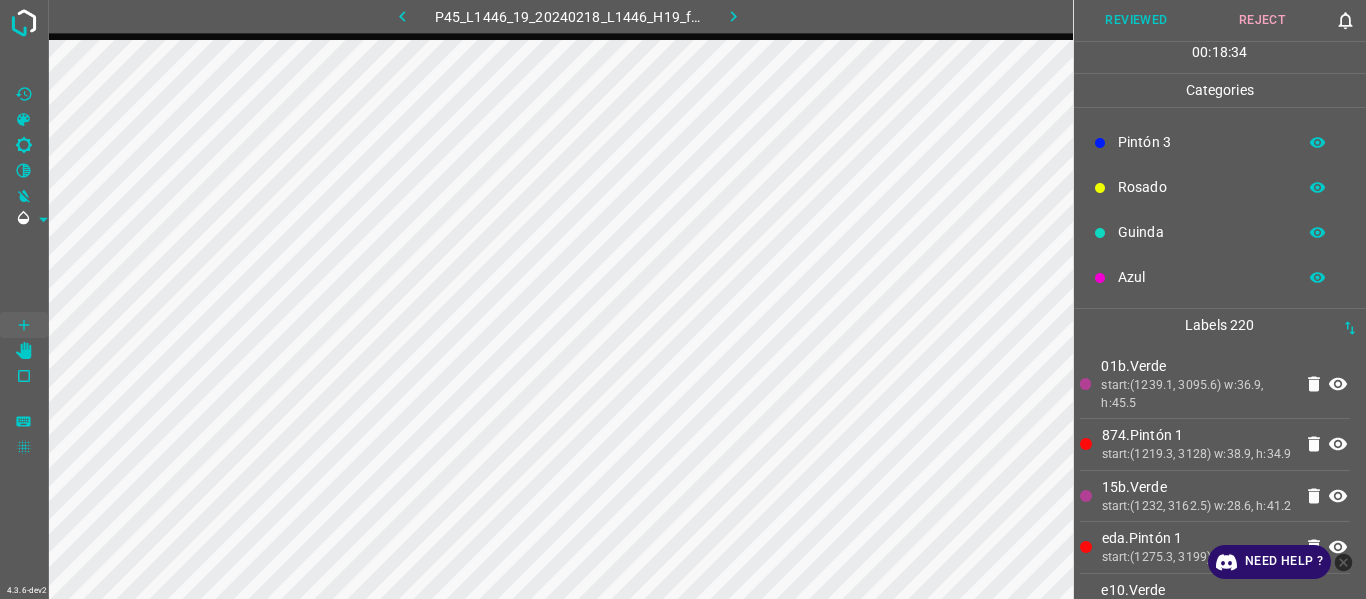 click on "start:(1239.1, 3095.6)
w:36.9, h:45.5" at bounding box center [1196, 394] 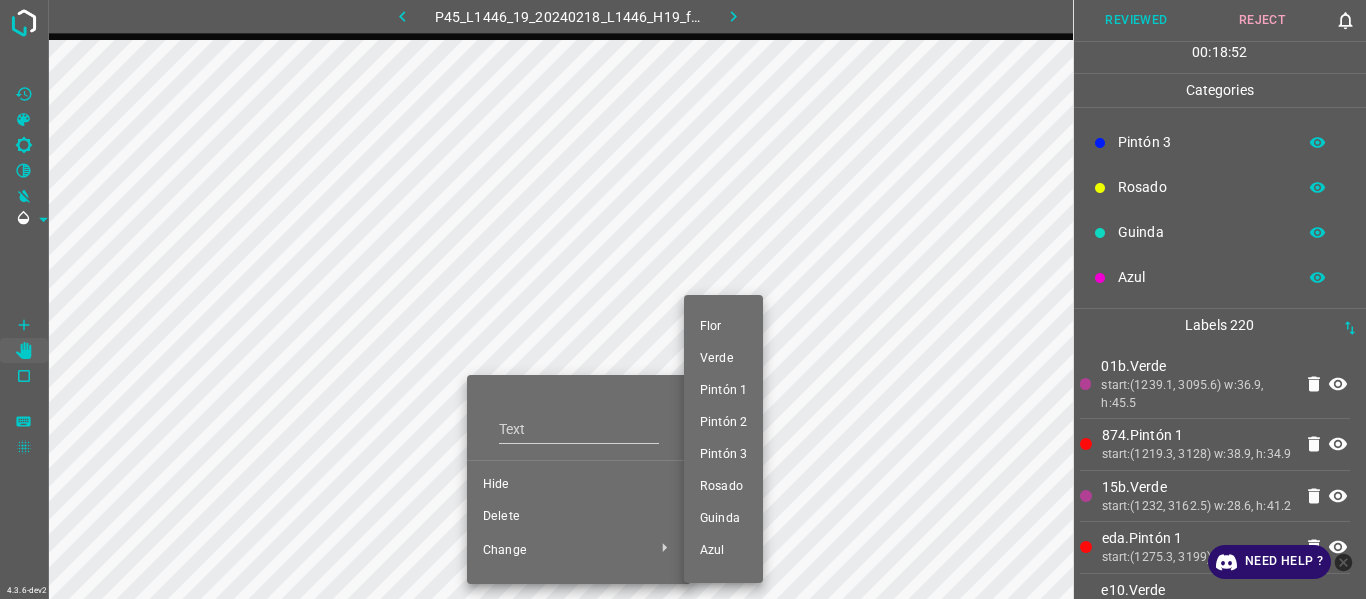 click at bounding box center (683, 299) 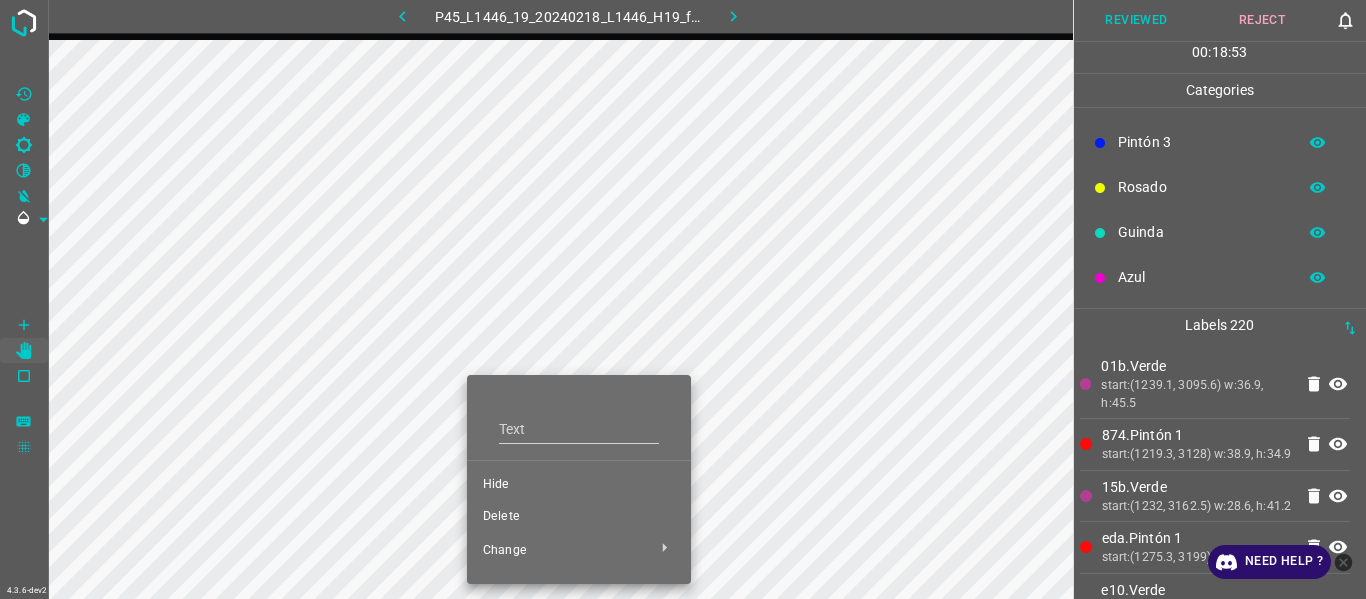 click on "Delete" at bounding box center (579, 517) 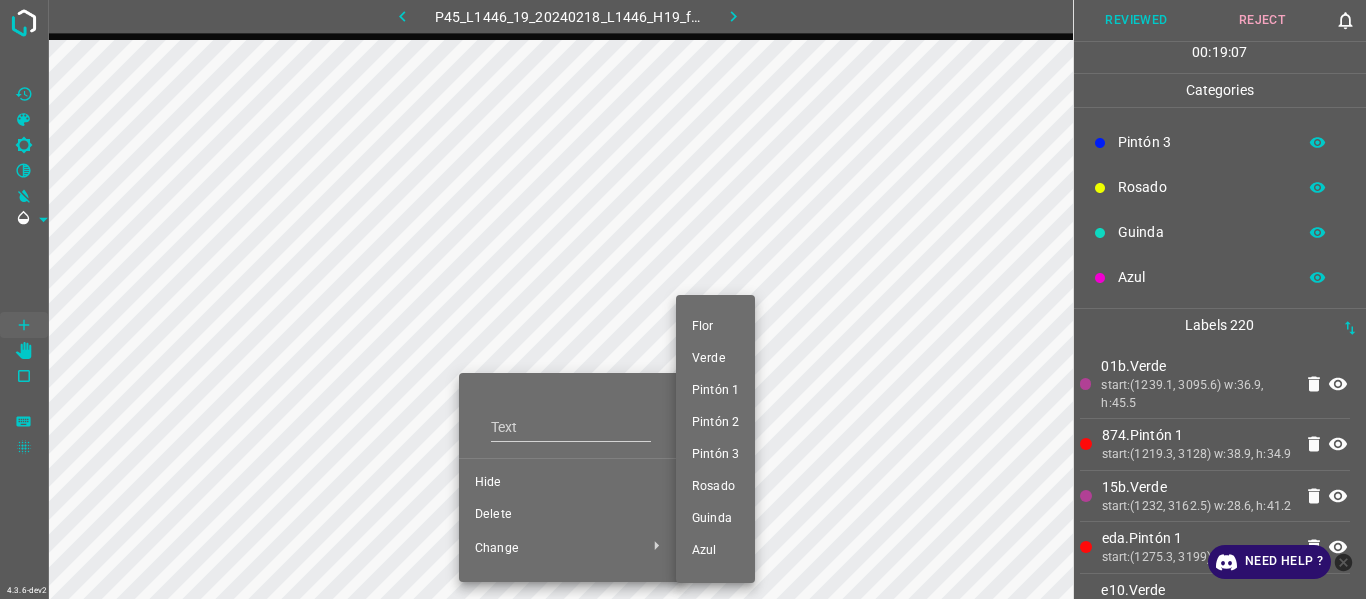 drag, startPoint x: 717, startPoint y: 330, endPoint x: 649, endPoint y: 400, distance: 97.59098 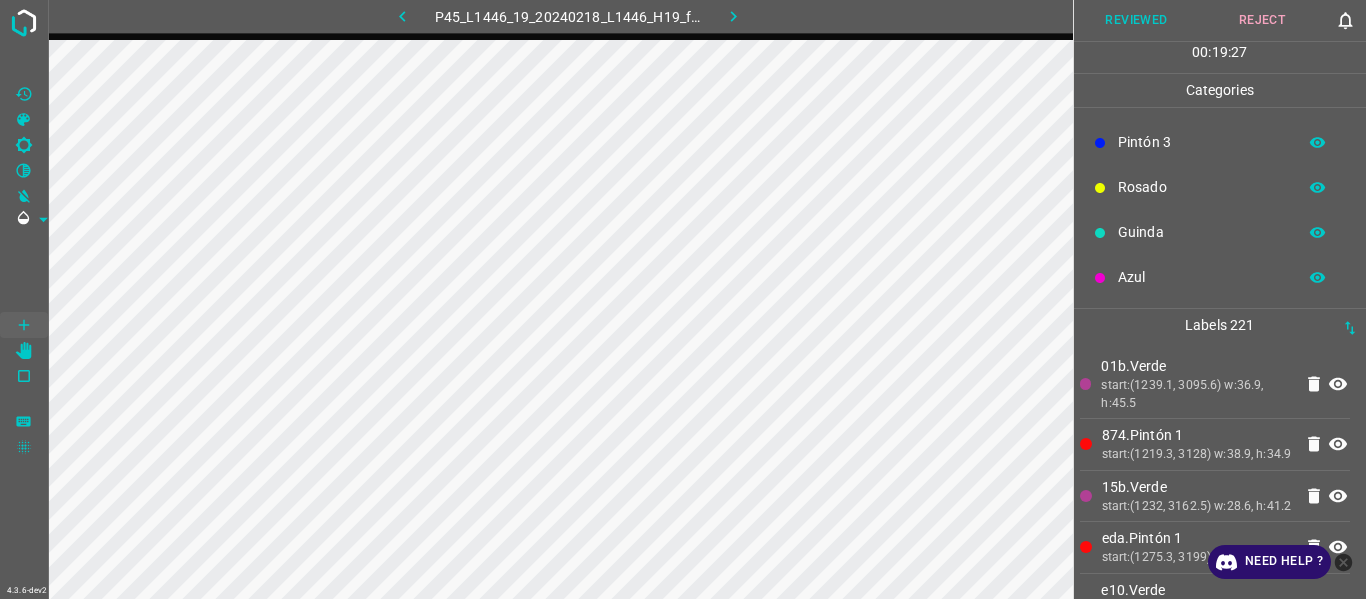 click on "start:(1239.1, 3095.6)
w:36.9, h:45.5" at bounding box center (1196, 394) 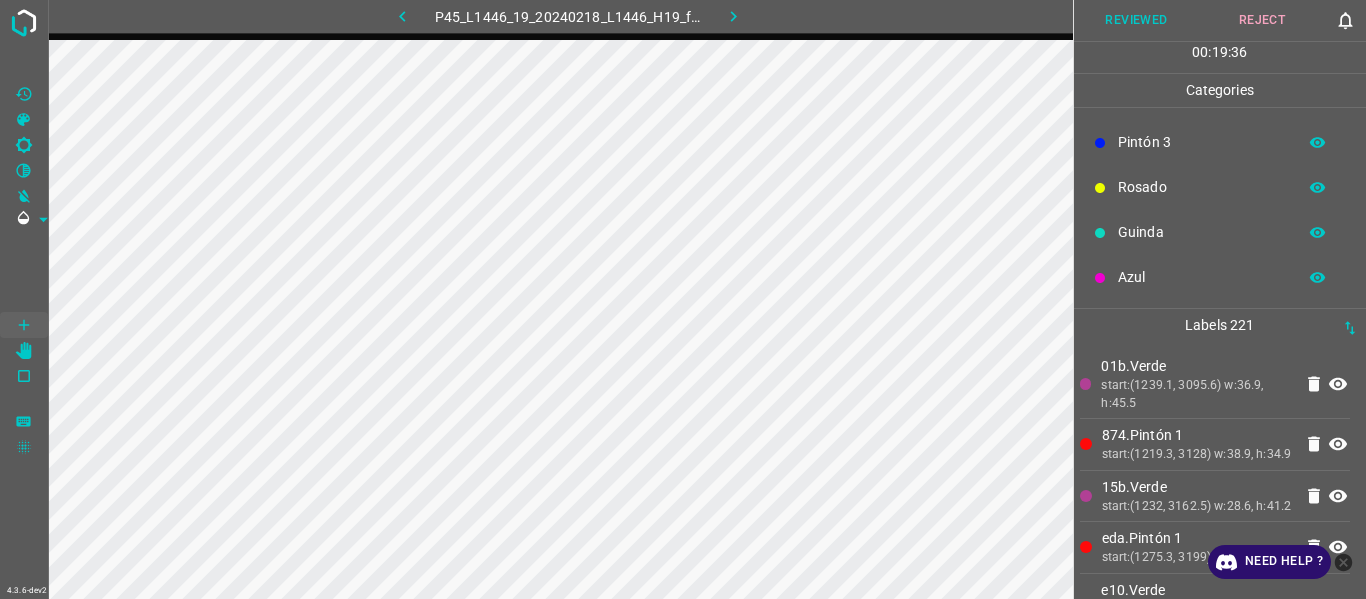 click on "874.Pintón 1" at bounding box center [1197, 435] 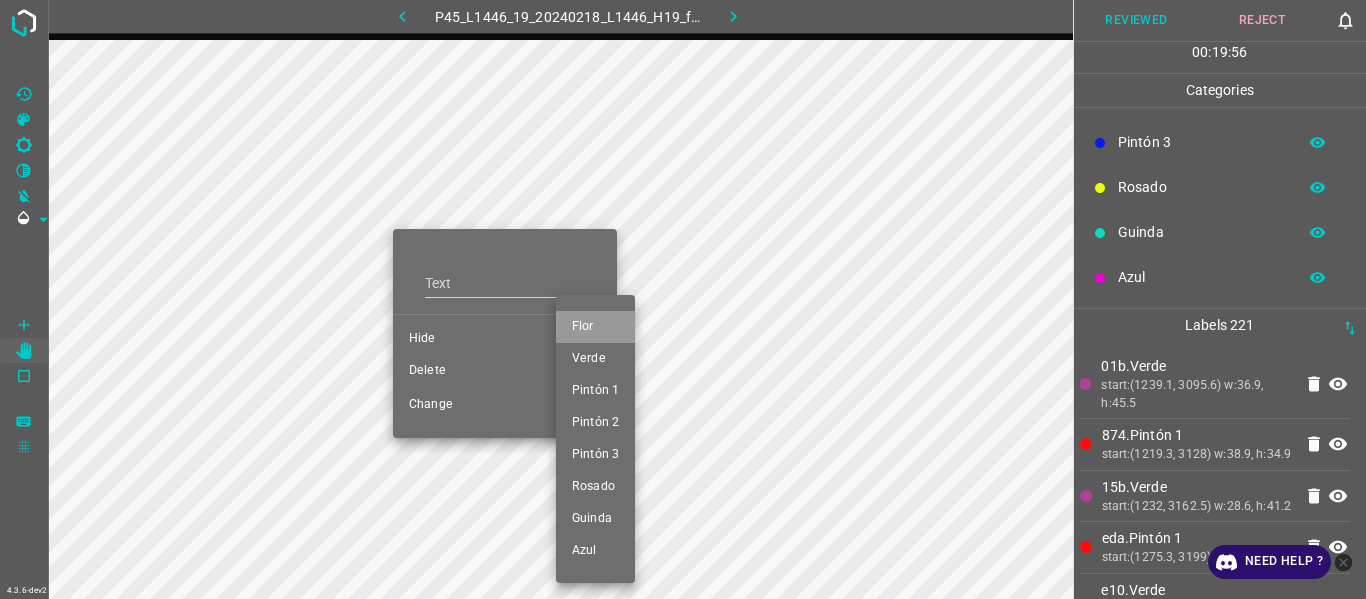 click on "Flor" at bounding box center [595, 327] 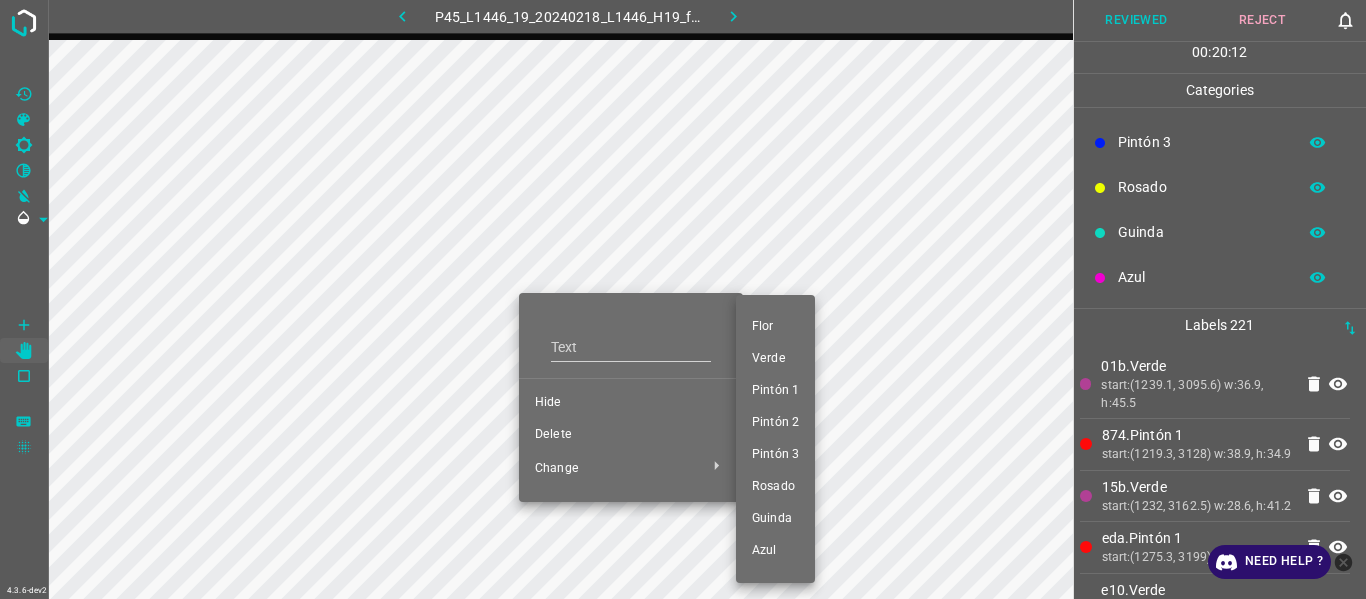 drag, startPoint x: 775, startPoint y: 454, endPoint x: 599, endPoint y: 320, distance: 221.20578 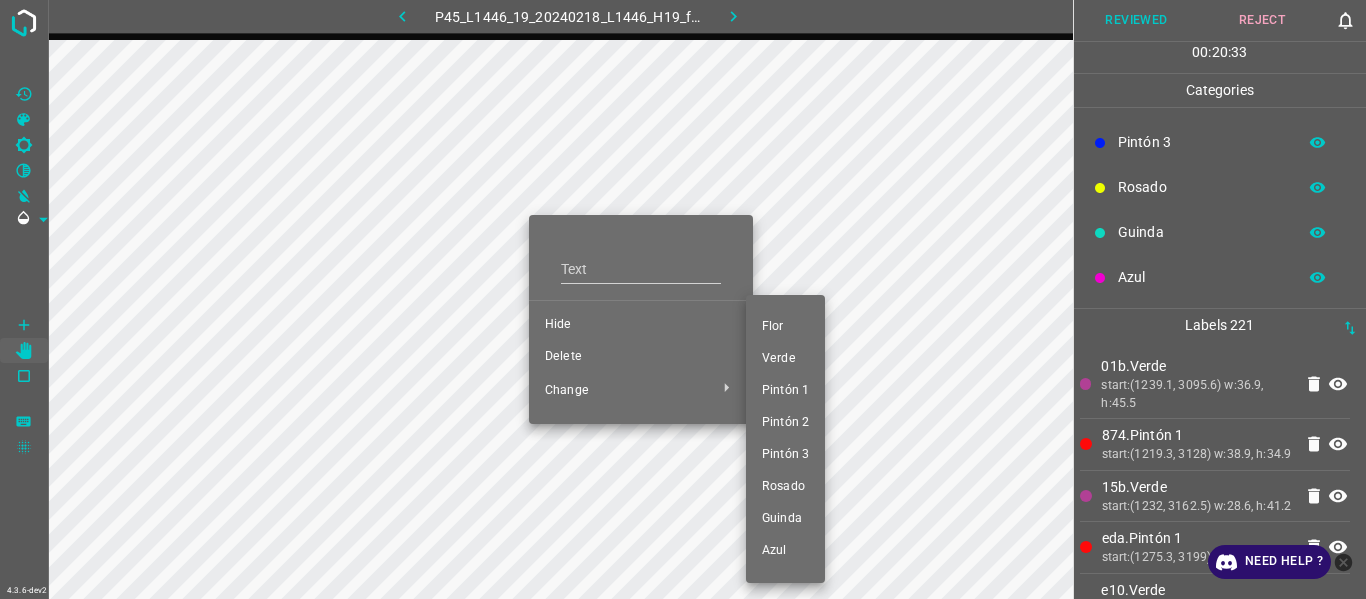 click at bounding box center [683, 299] 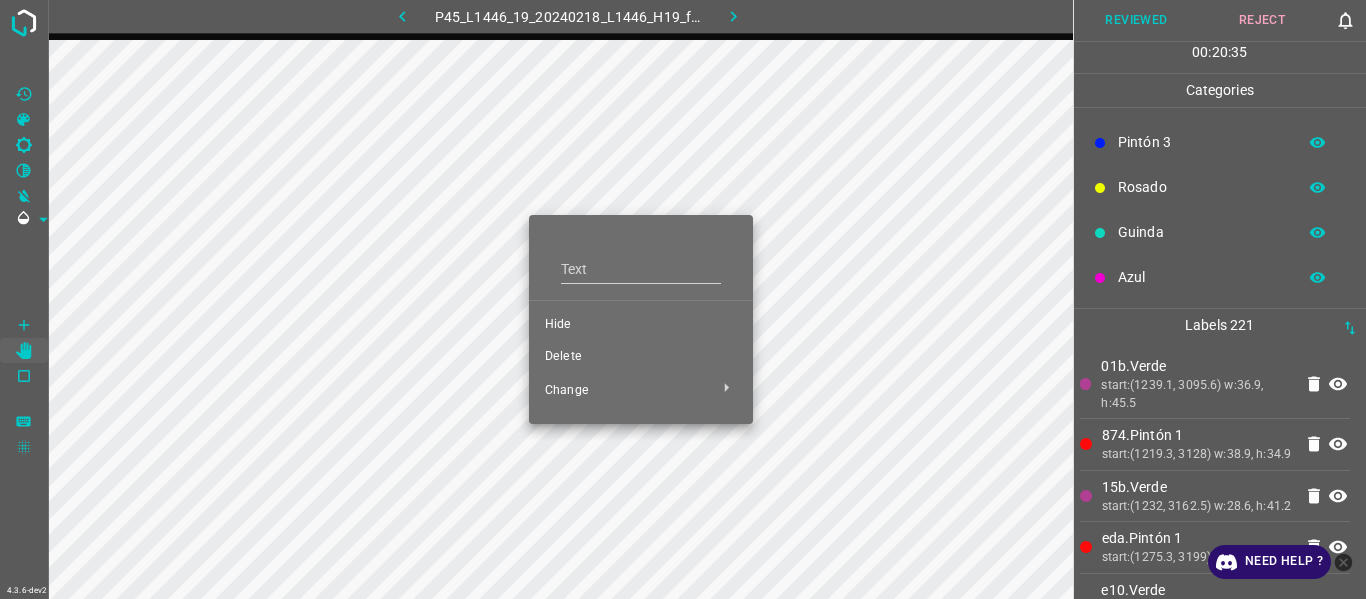 click at bounding box center [683, 299] 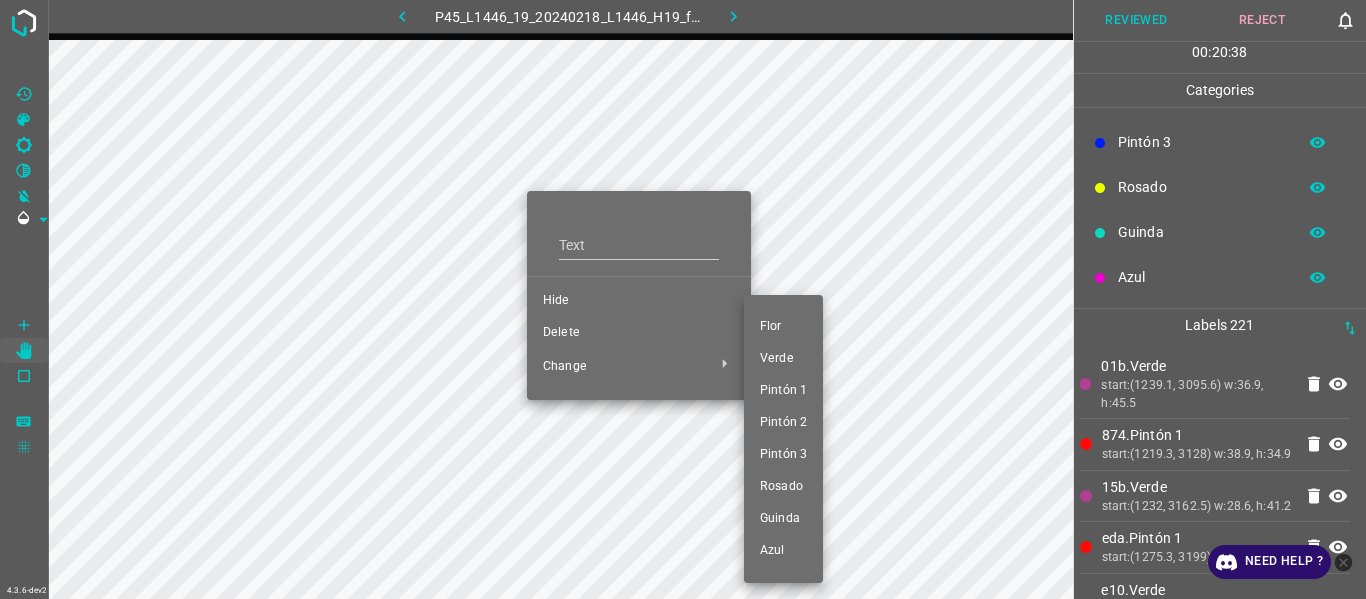 click at bounding box center [683, 299] 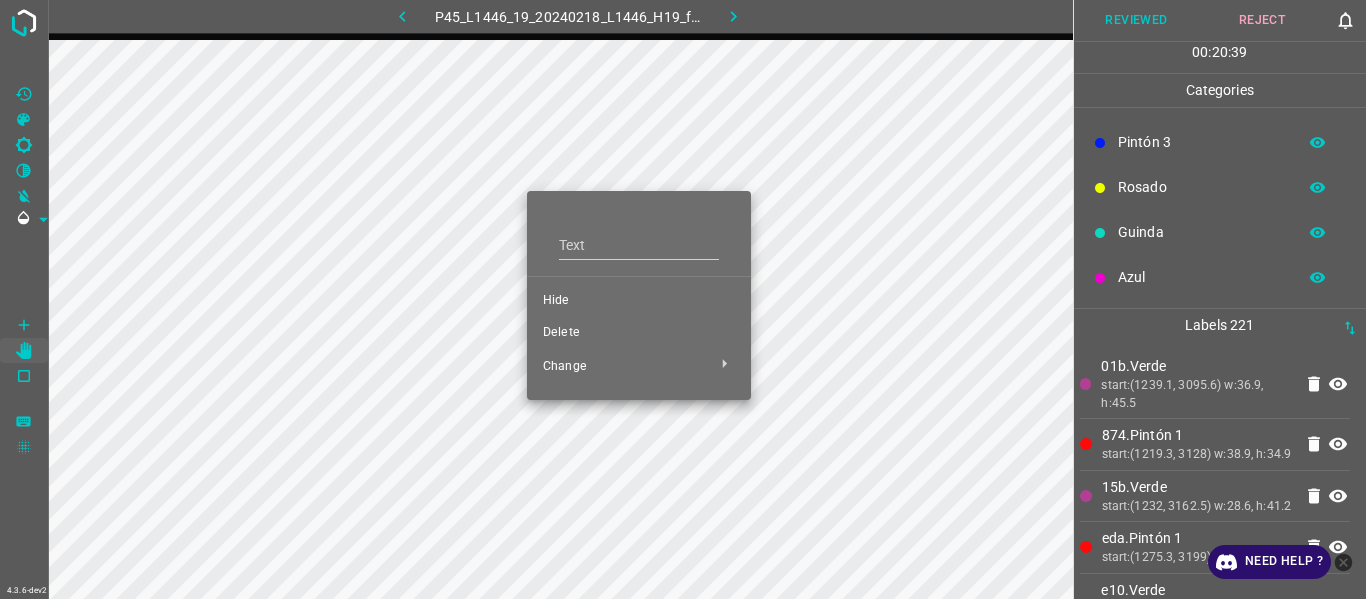 click at bounding box center [683, 299] 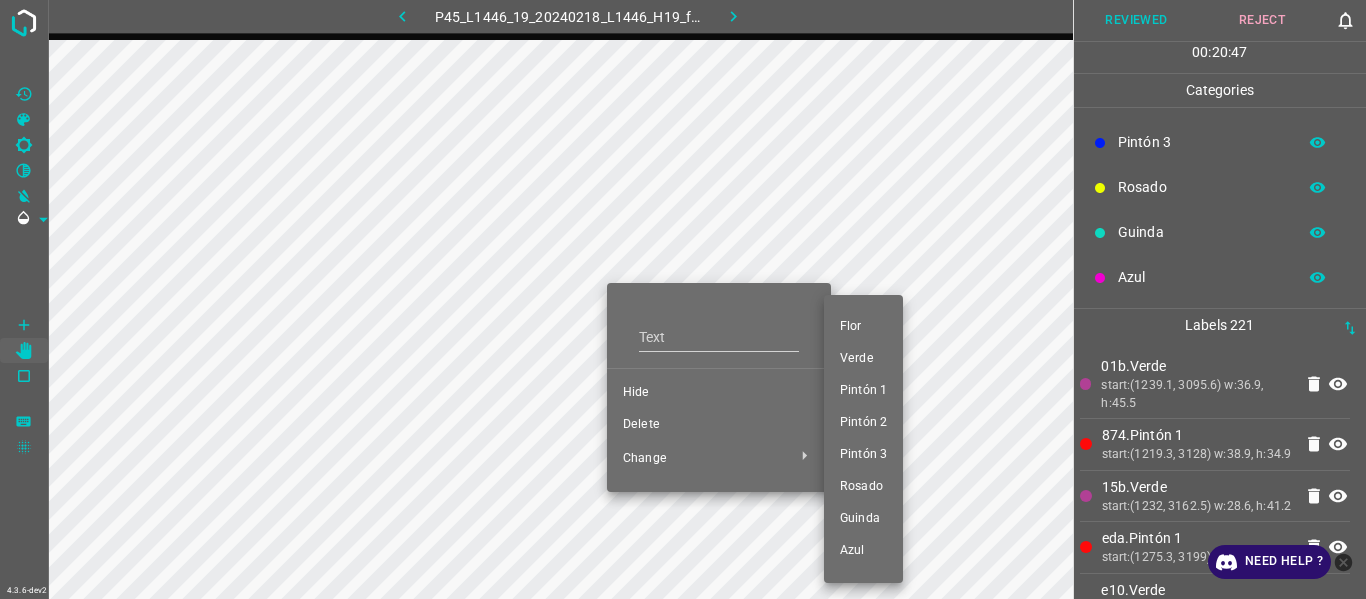 click on "Pintón 2" at bounding box center [863, 423] 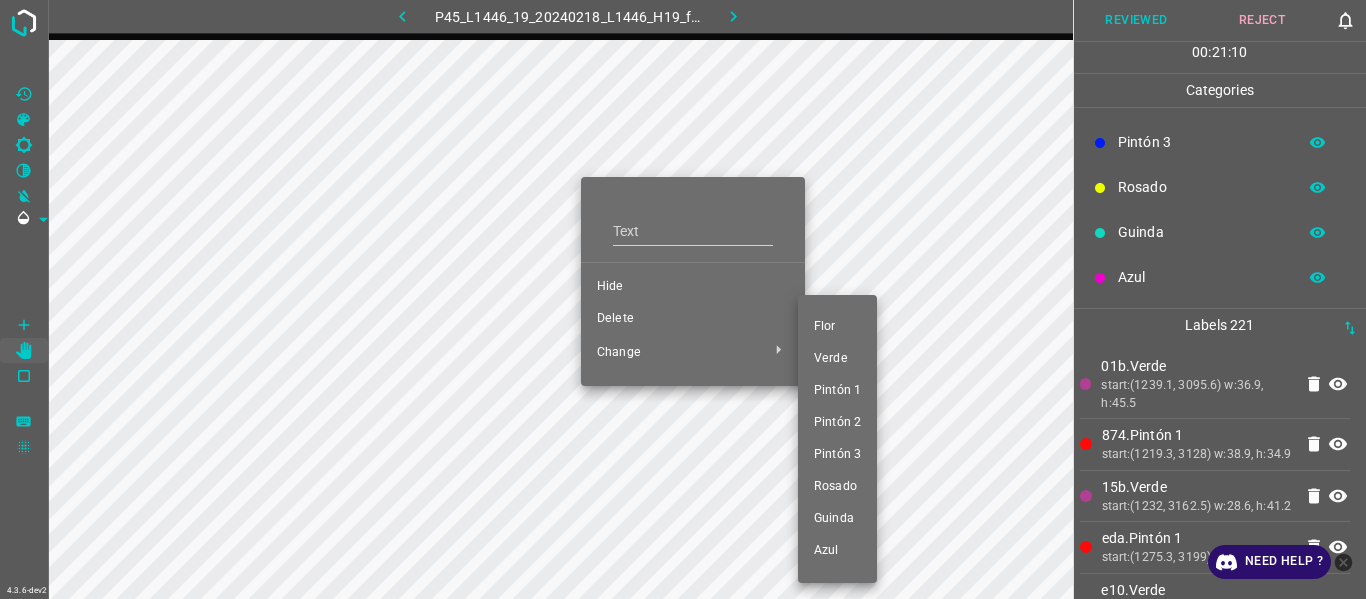 click at bounding box center [683, 299] 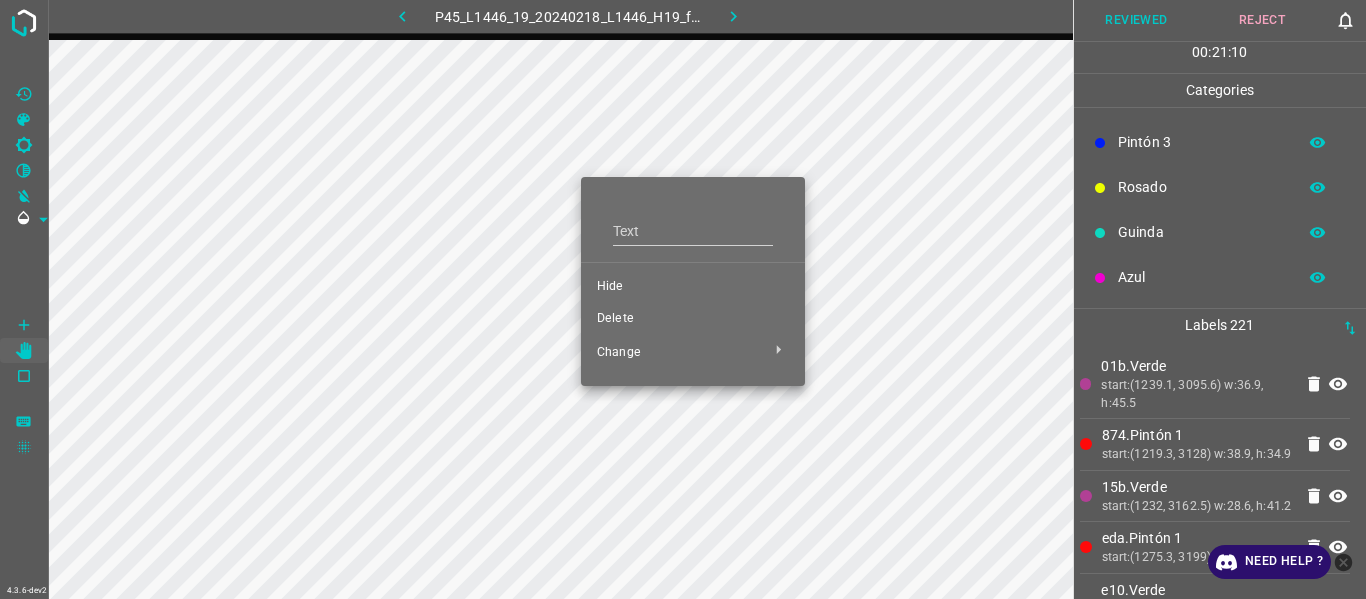 click at bounding box center [683, 299] 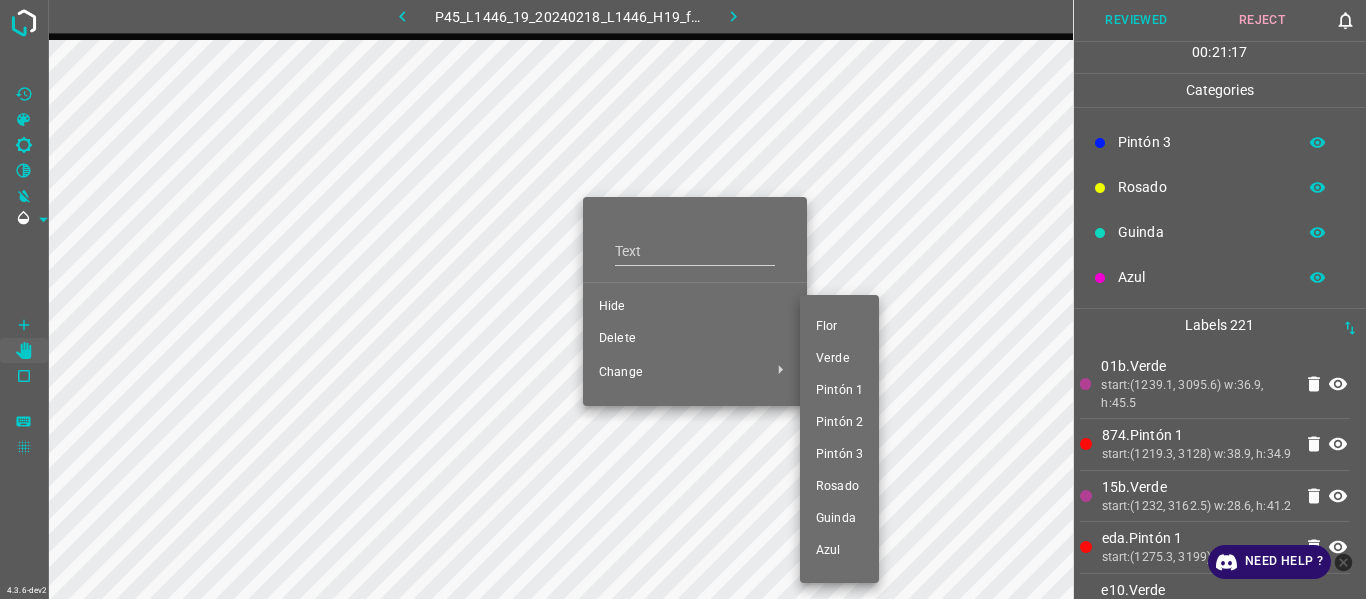 click on "Pintón 1" at bounding box center [839, 391] 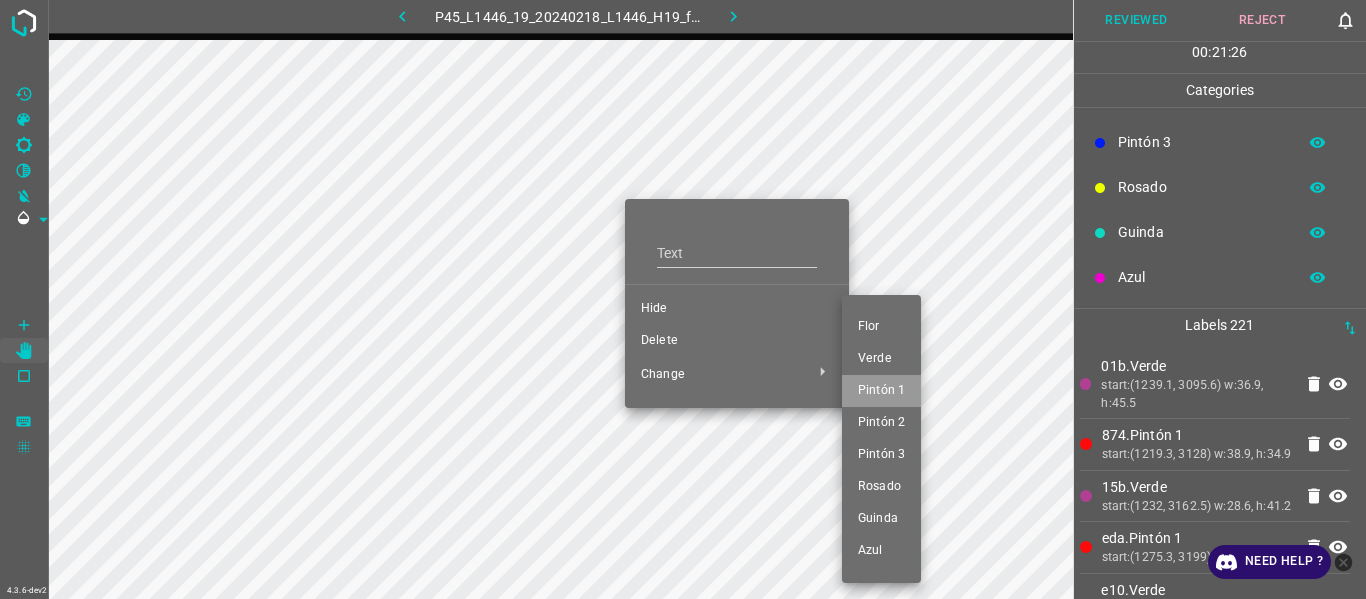 click on "Pintón 1" at bounding box center [881, 391] 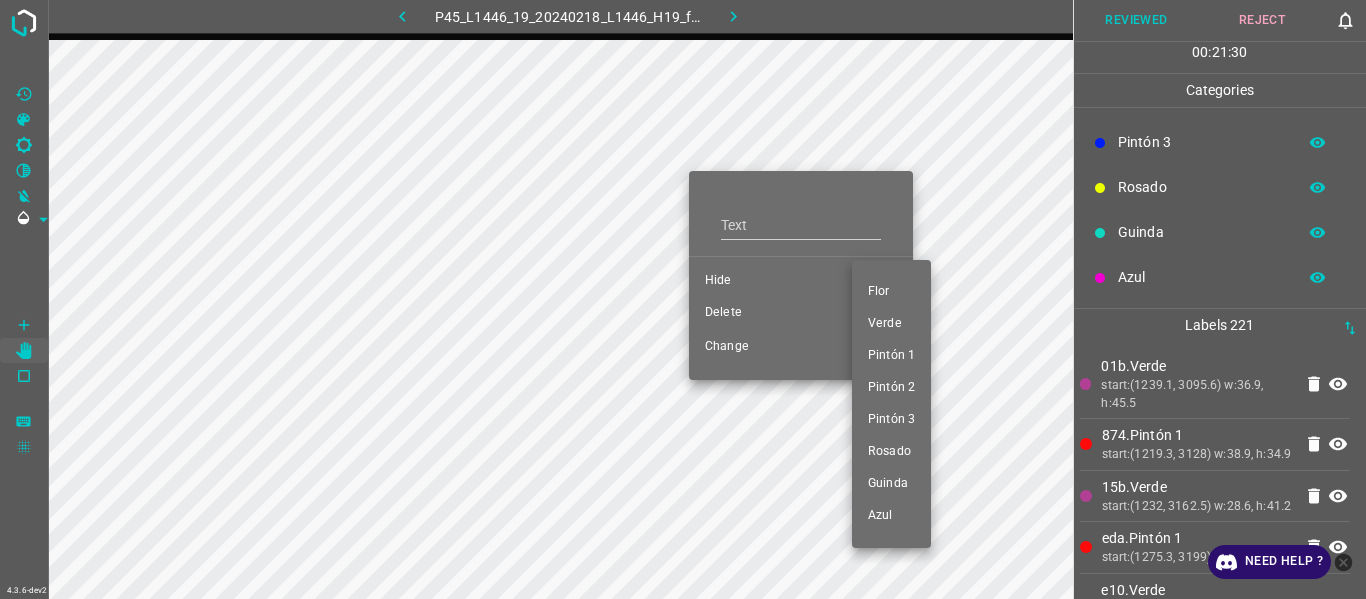 click on "Pintón 1" at bounding box center [891, 356] 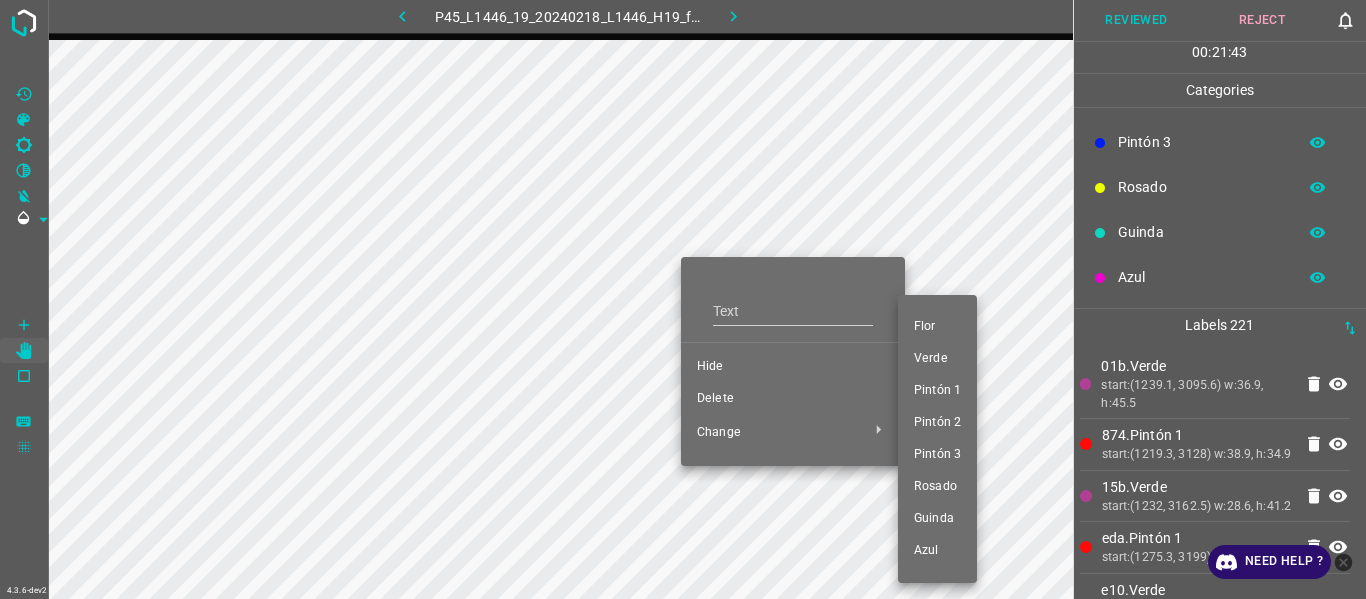 click on "Pintón 1" at bounding box center [937, 391] 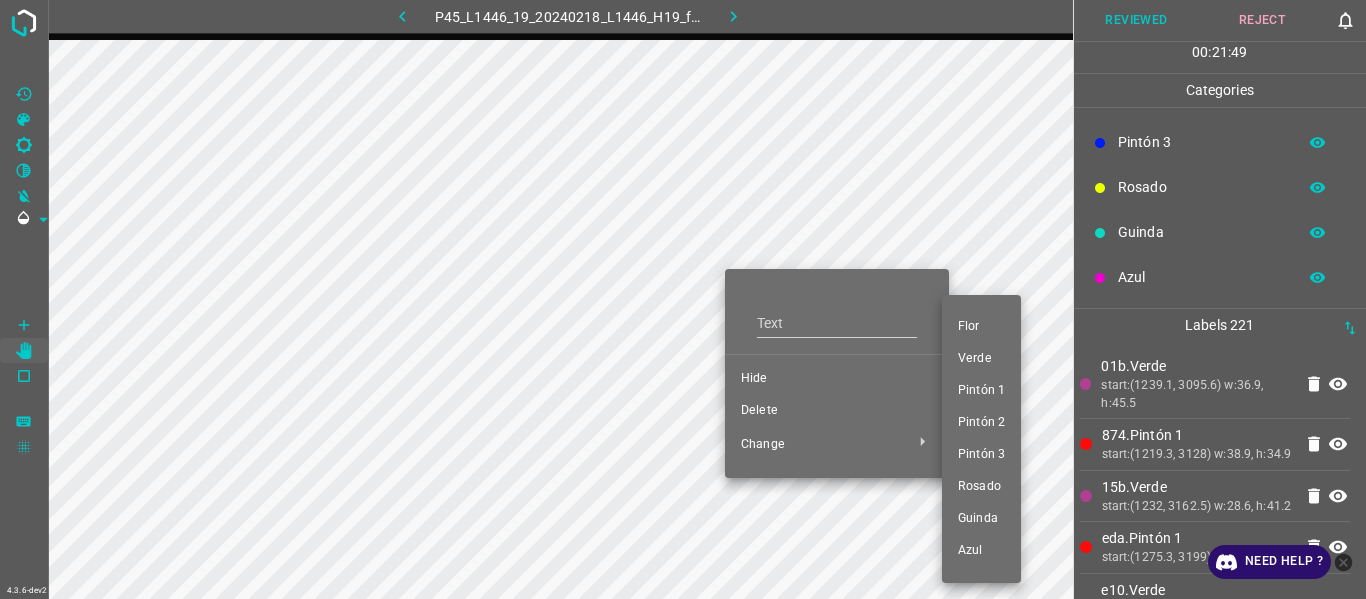 click on "Pintón 1" at bounding box center [981, 391] 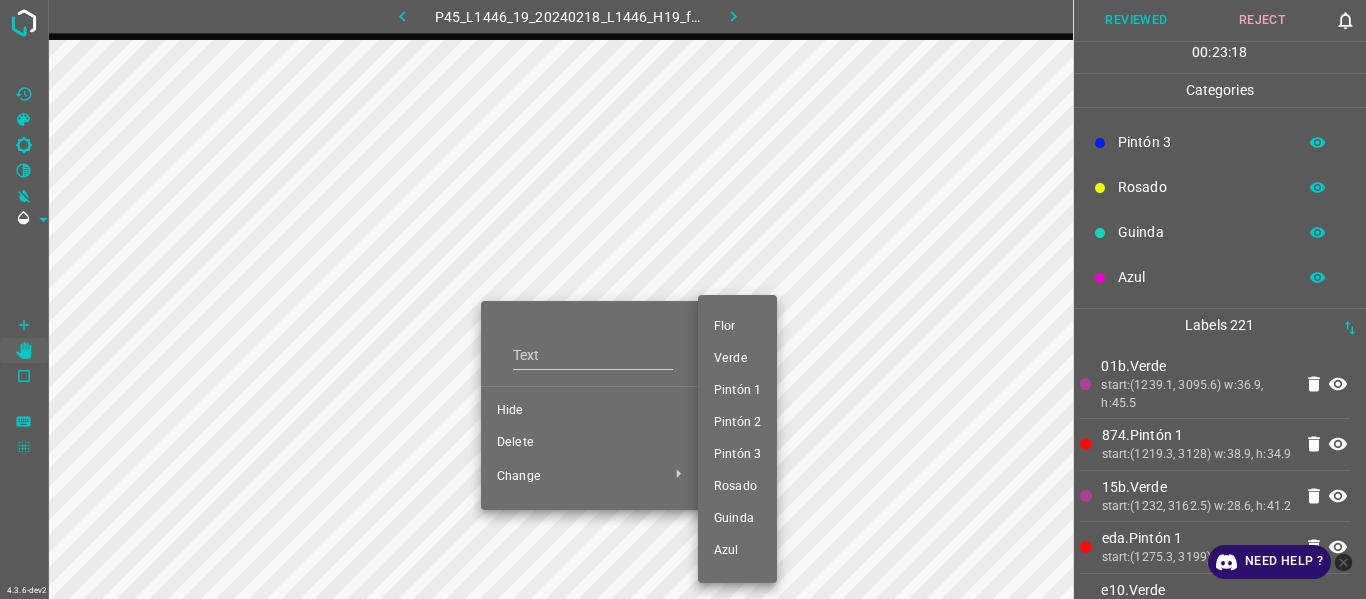 click on "Pintón 1" at bounding box center [737, 391] 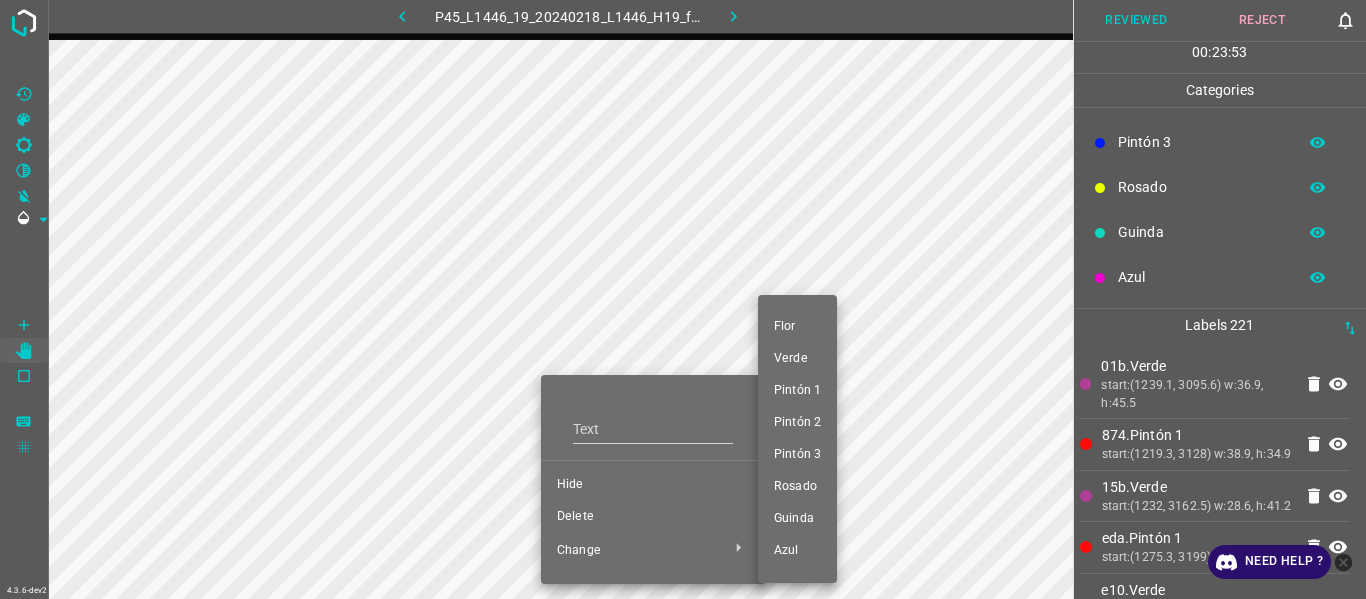 click on "Verde" at bounding box center (797, 359) 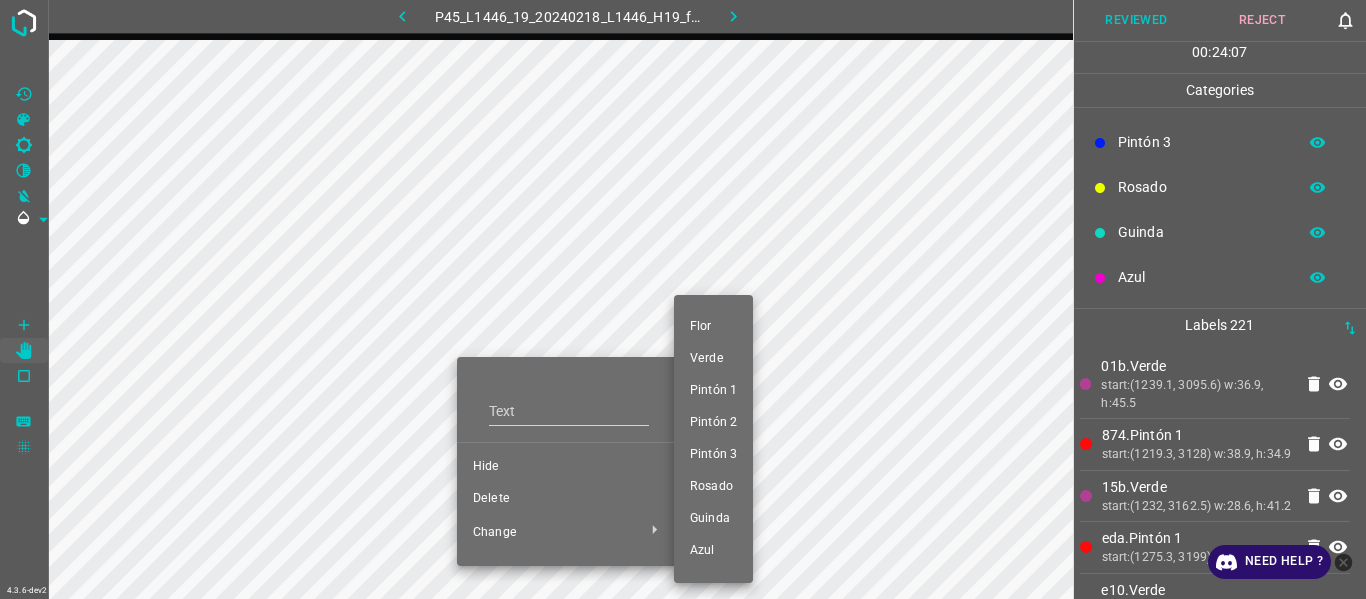click on "Verde" at bounding box center (713, 359) 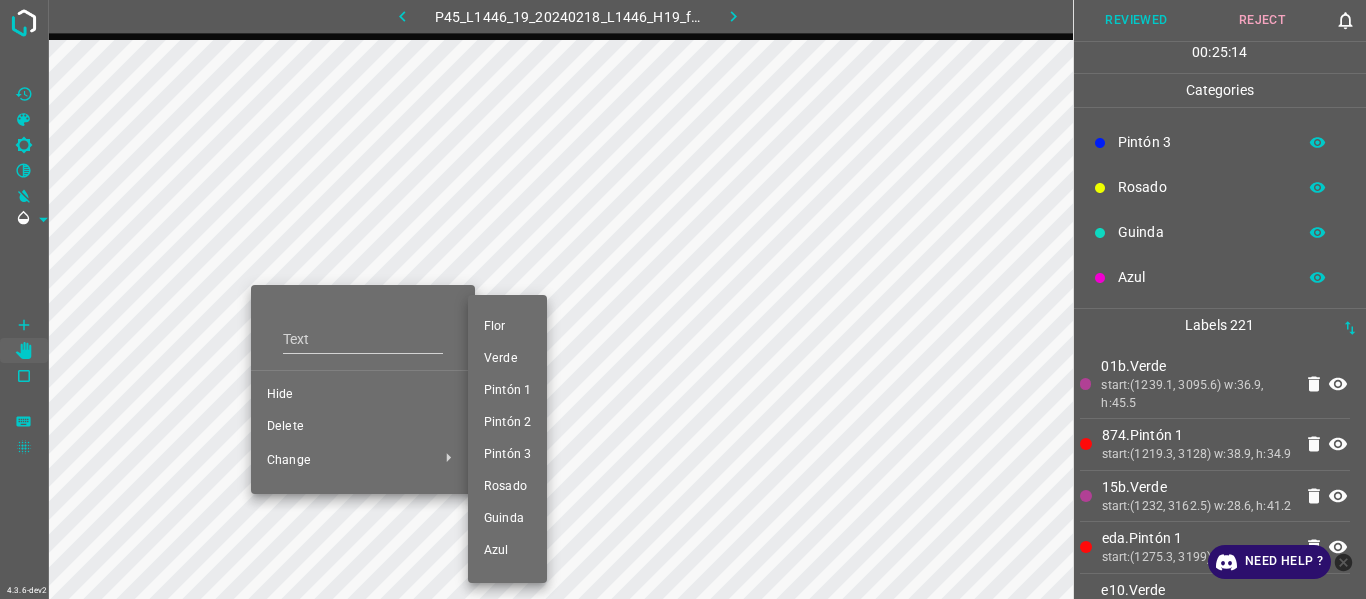 click on "Pintón 1" at bounding box center [507, 391] 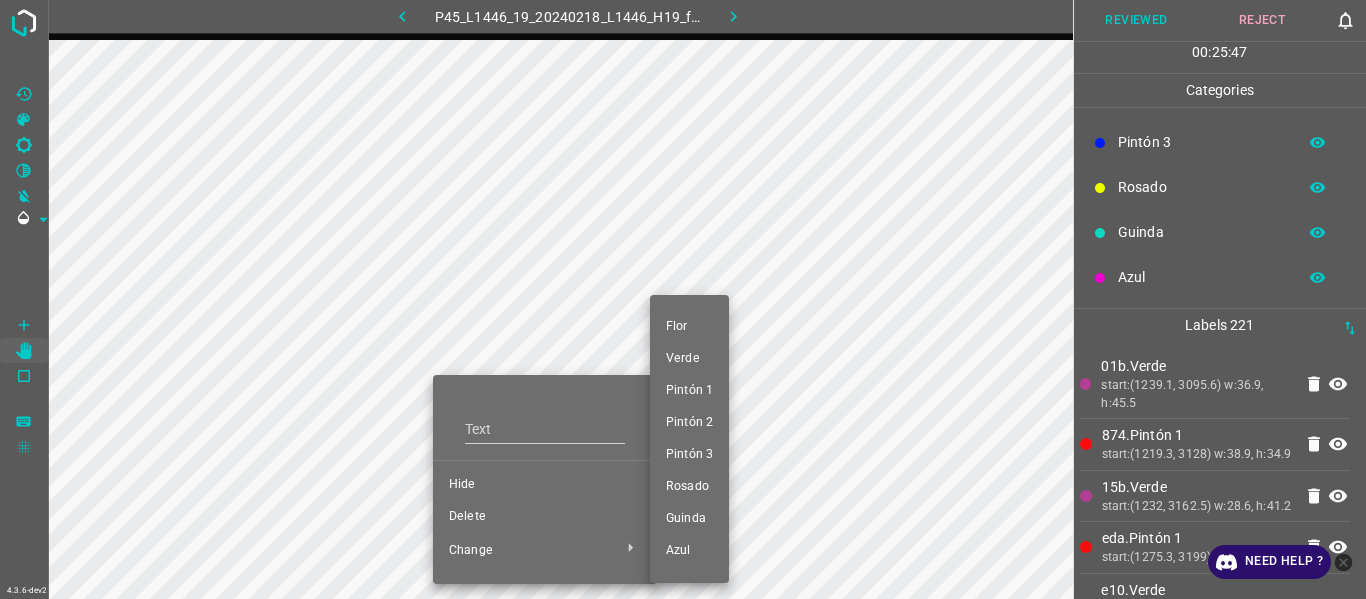 drag, startPoint x: 685, startPoint y: 396, endPoint x: 413, endPoint y: 414, distance: 272.59494 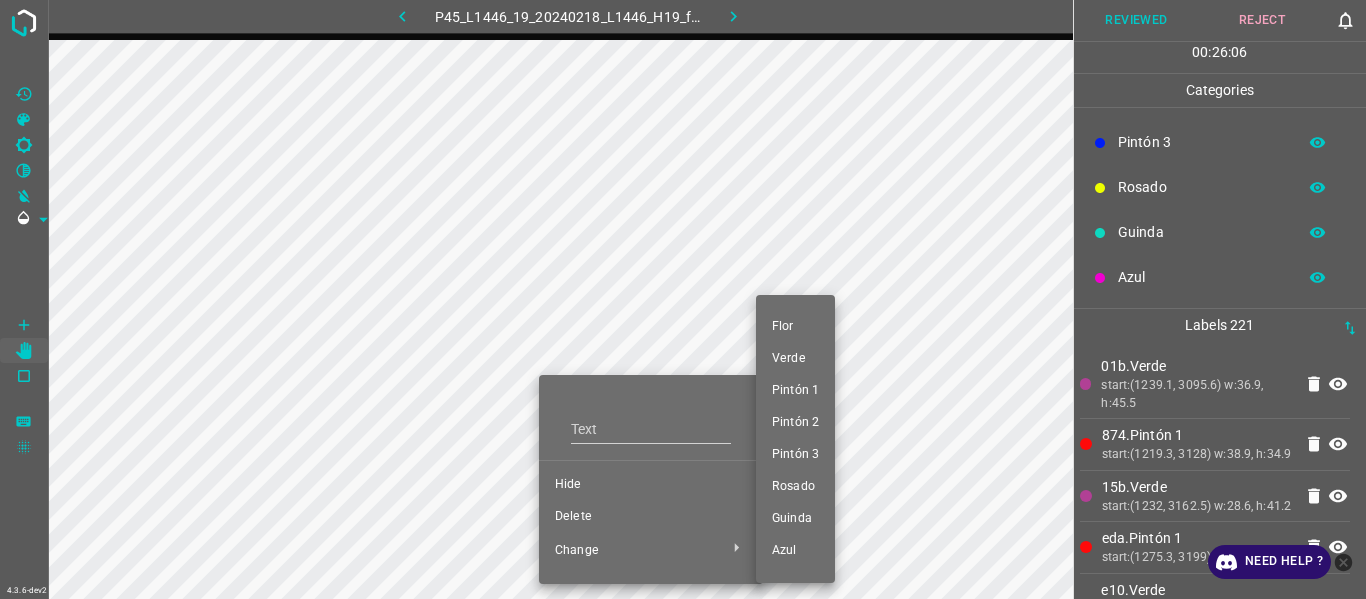 click on "Pintón 1" at bounding box center [795, 391] 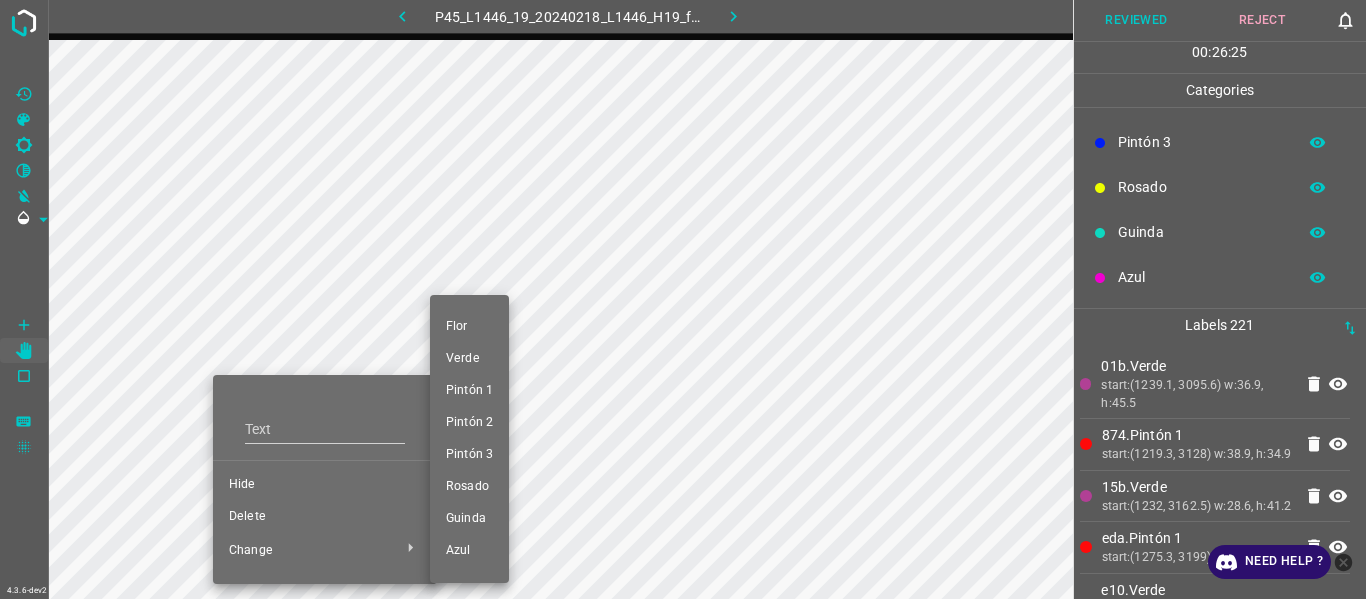 click on "Pintón 1" at bounding box center (469, 391) 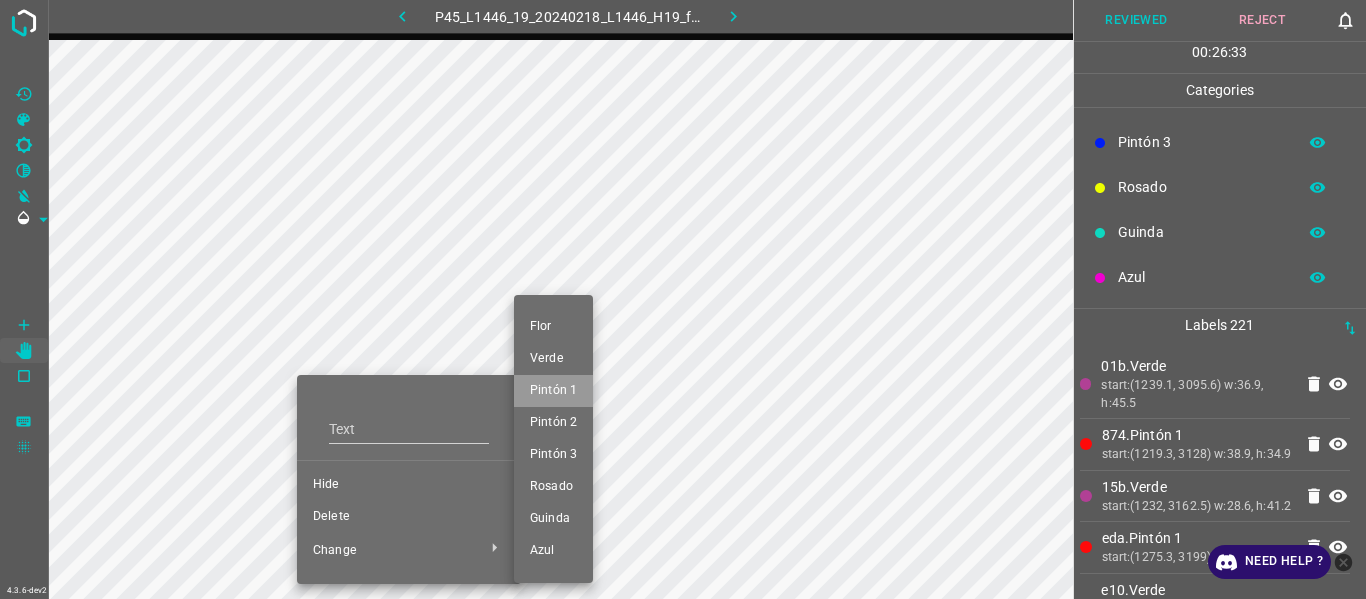 click on "Pintón 1" at bounding box center (553, 391) 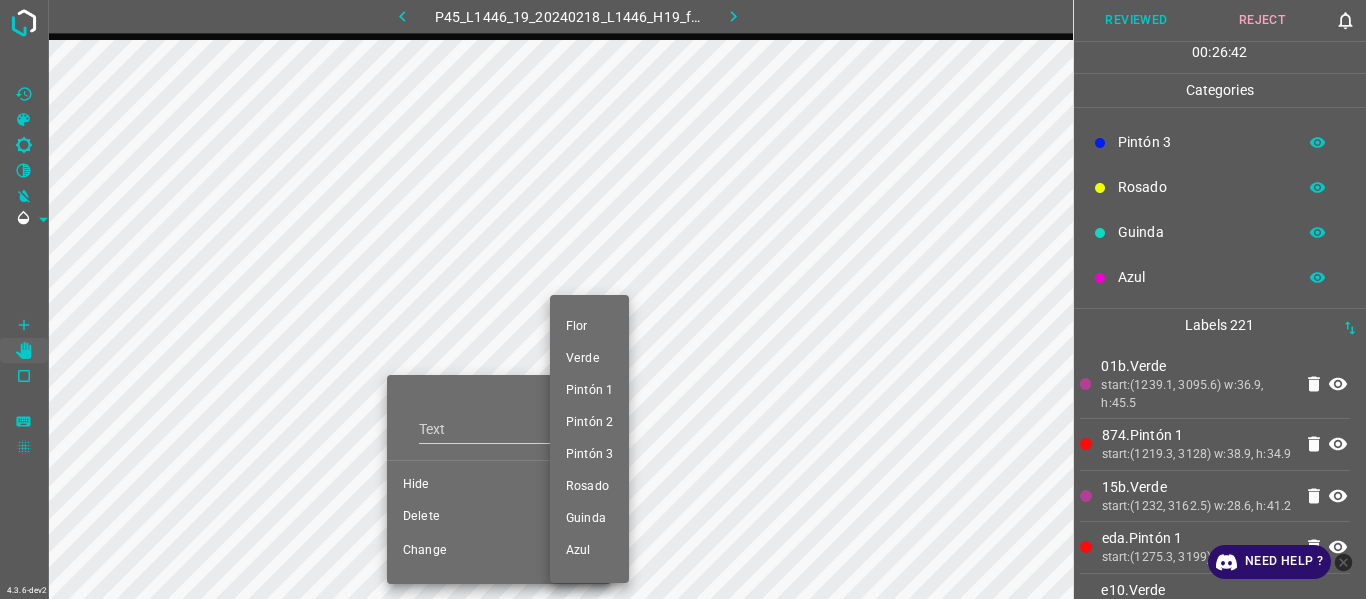 click on "Pintón 1" at bounding box center (589, 391) 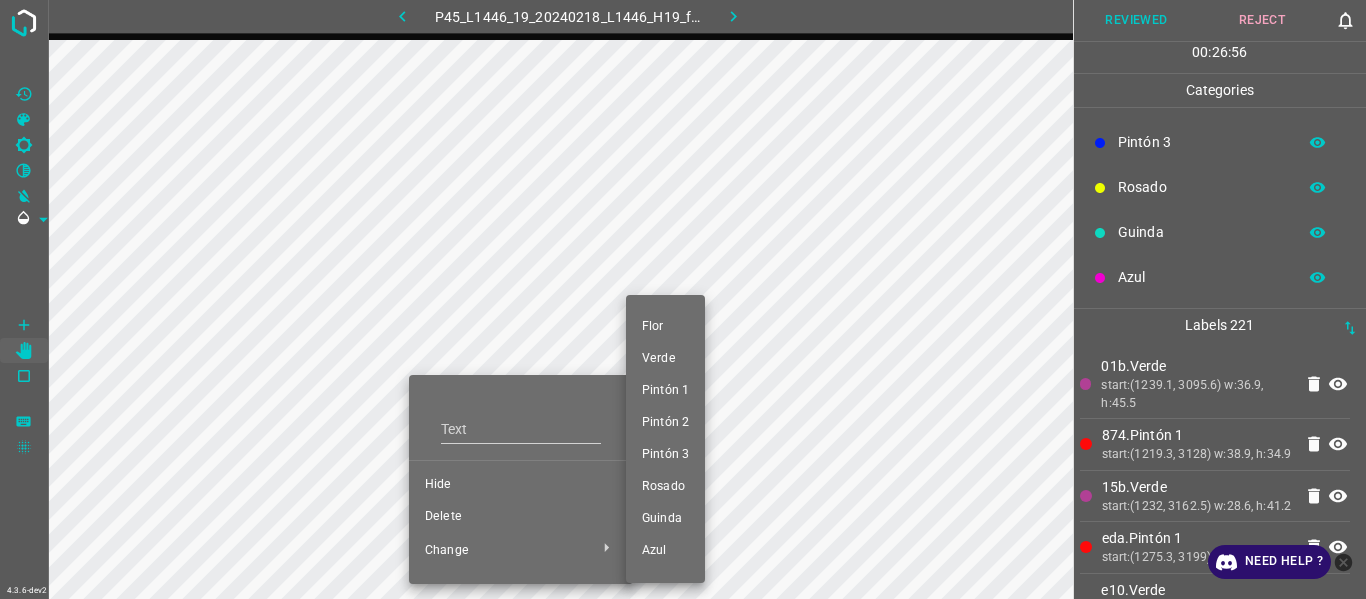 click on "Pintón 1" at bounding box center [665, 391] 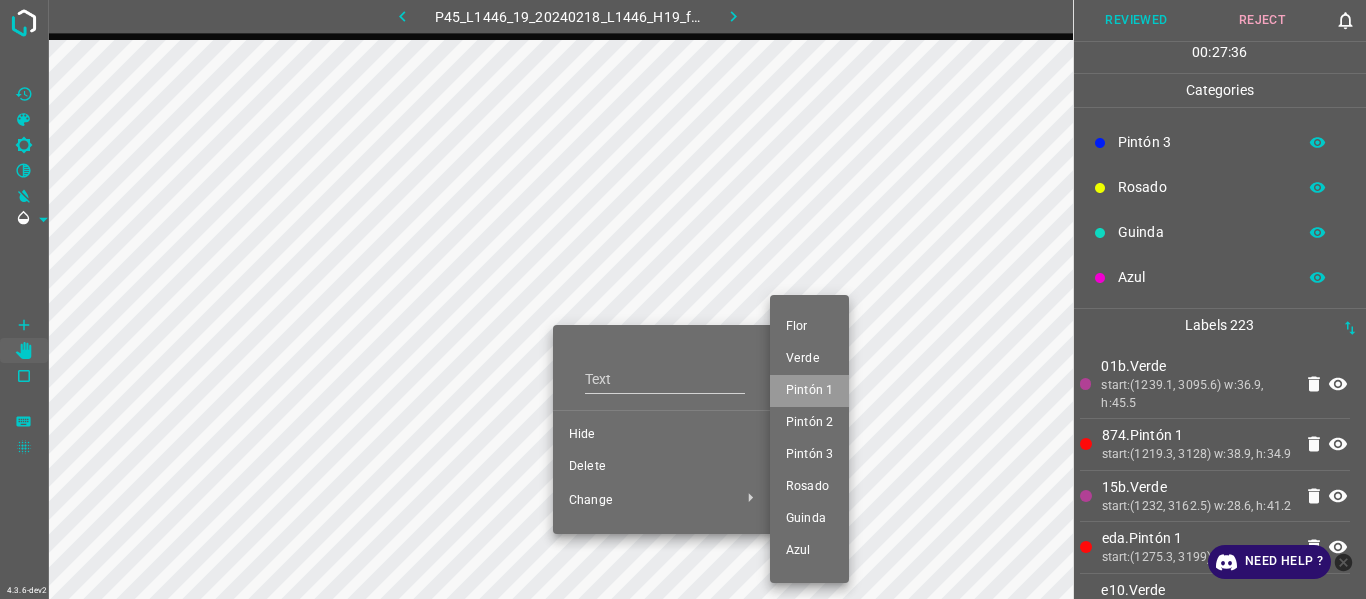 click on "Pintón 1" at bounding box center [809, 391] 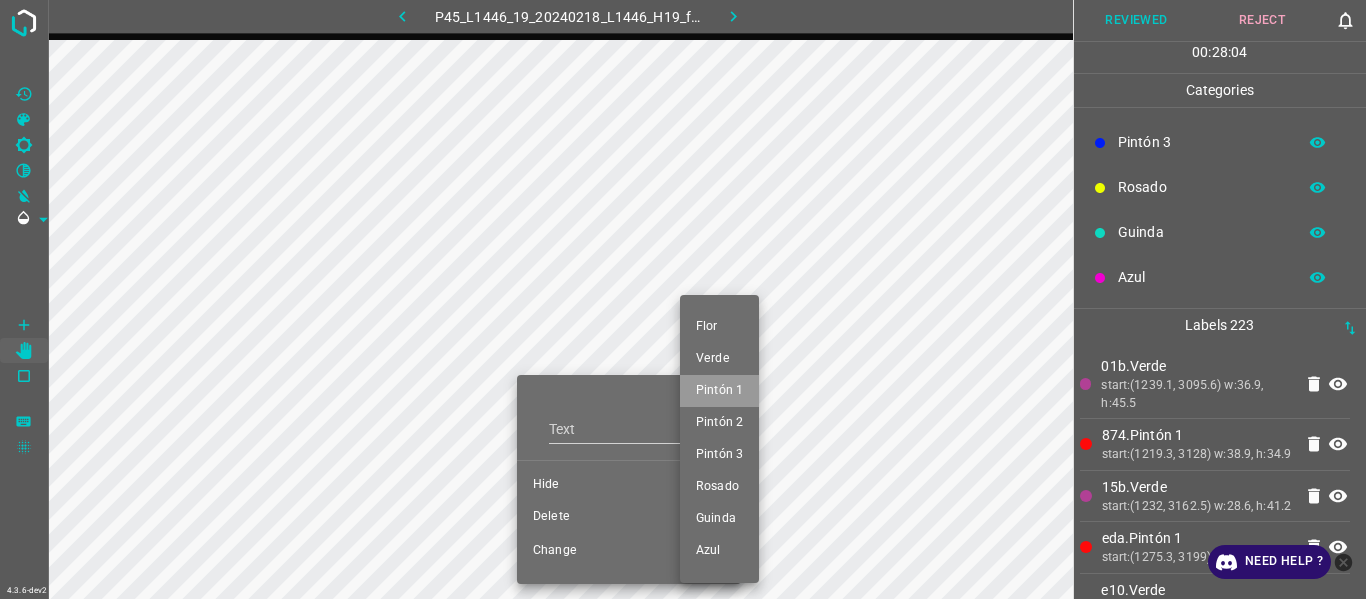 click on "Pintón 1" at bounding box center [719, 391] 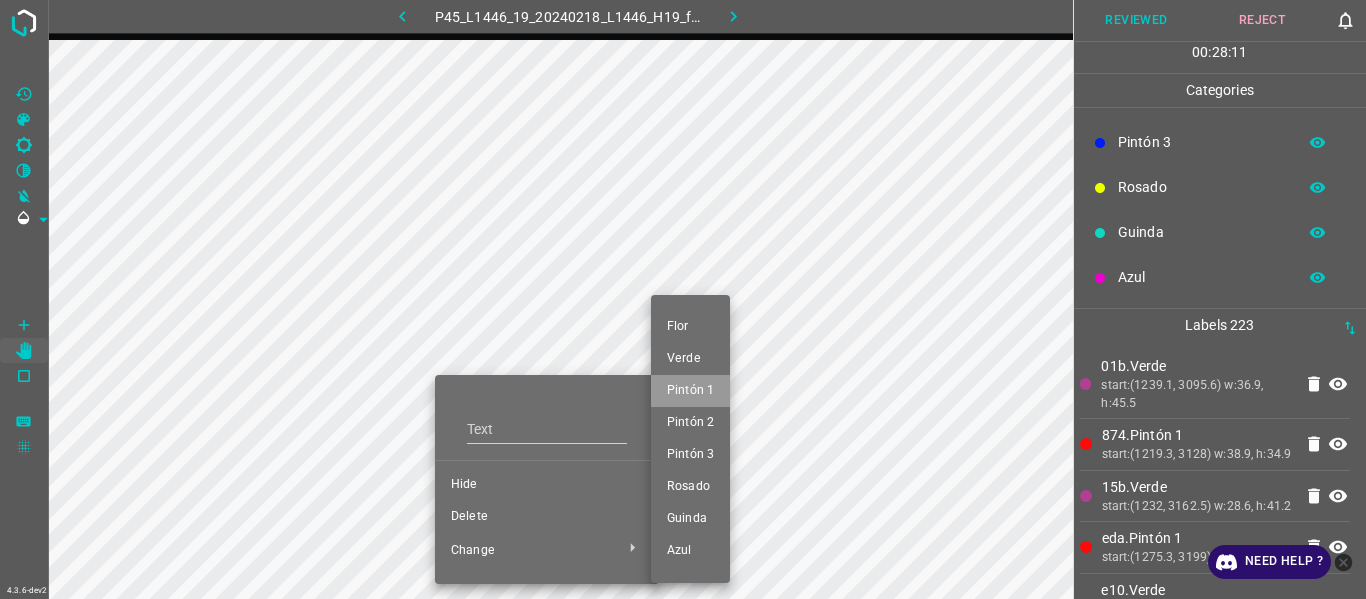 click on "Pintón 1" at bounding box center [690, 391] 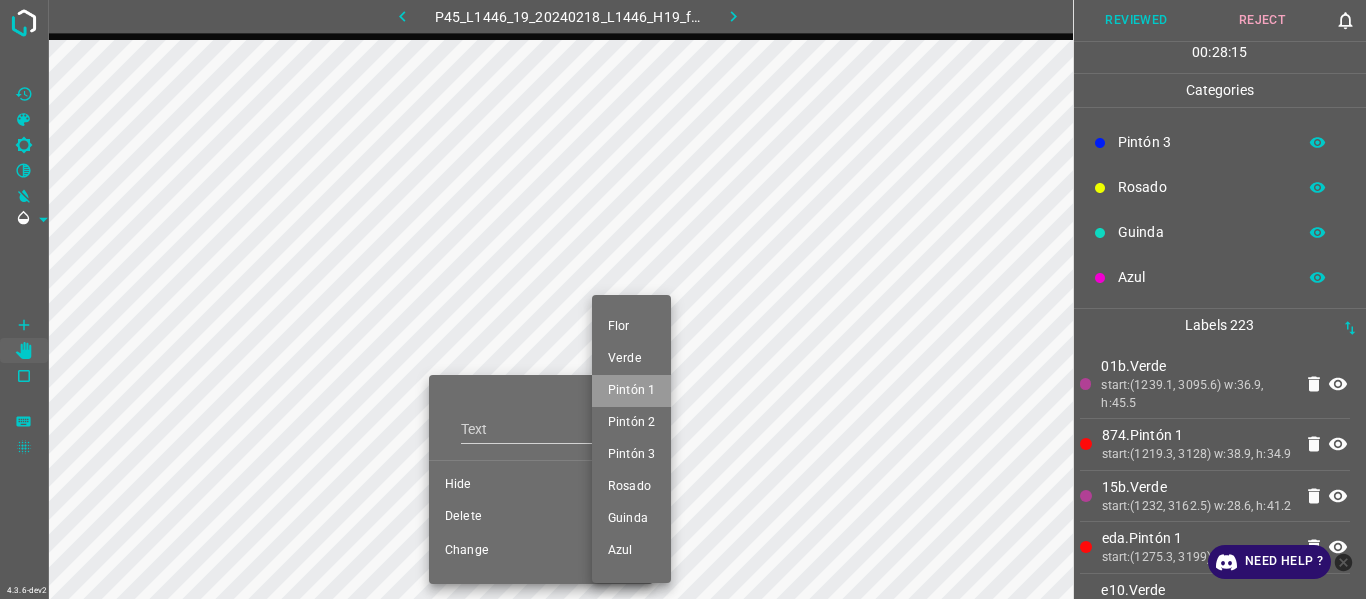 click on "Pintón 1" at bounding box center [631, 391] 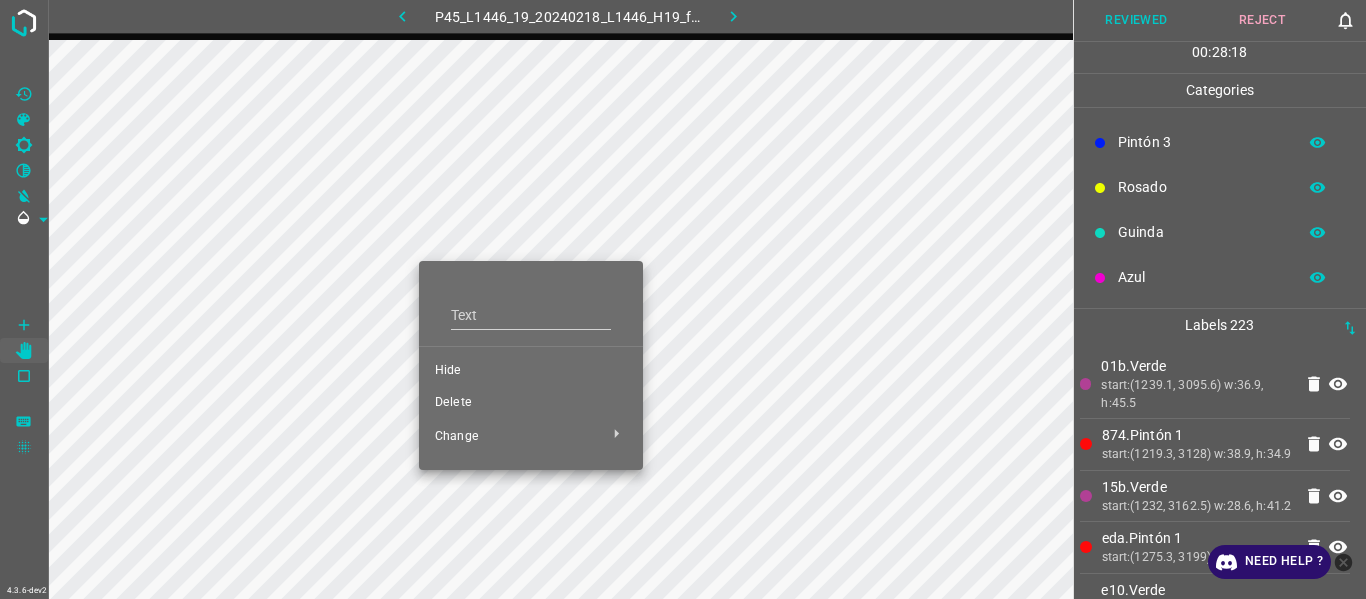 click on "Delete" at bounding box center [531, 403] 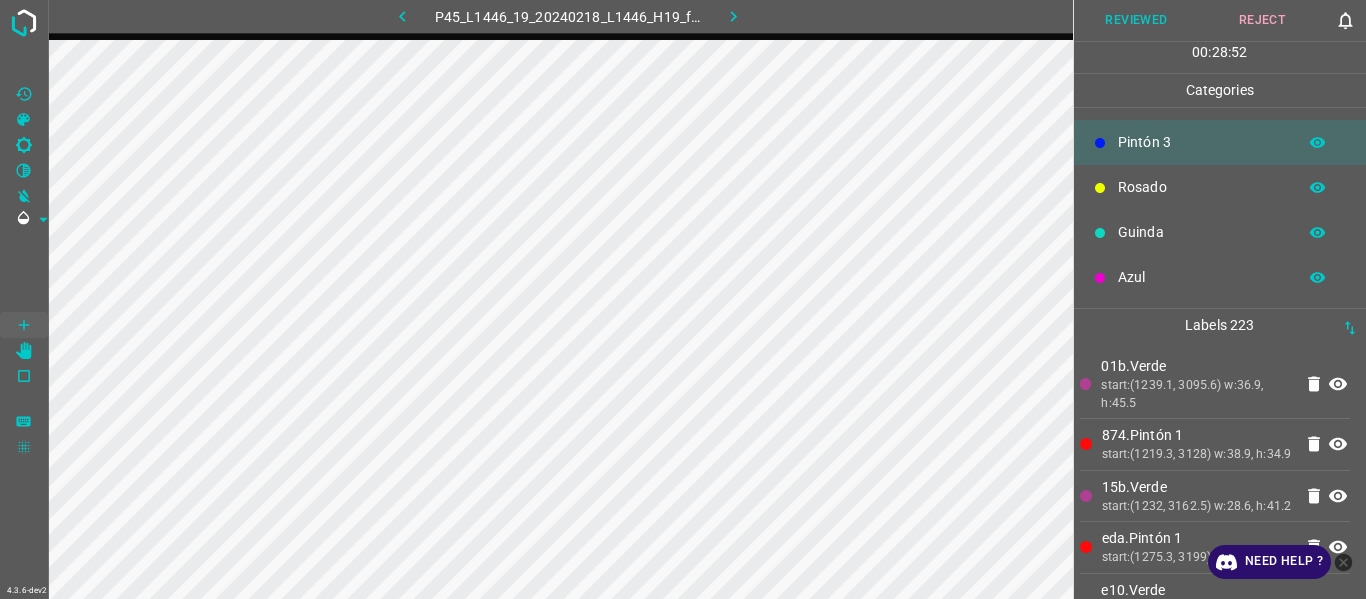 click on "start:(1219.3, 3128)
w:38.9, h:34.9" at bounding box center (1197, 455) 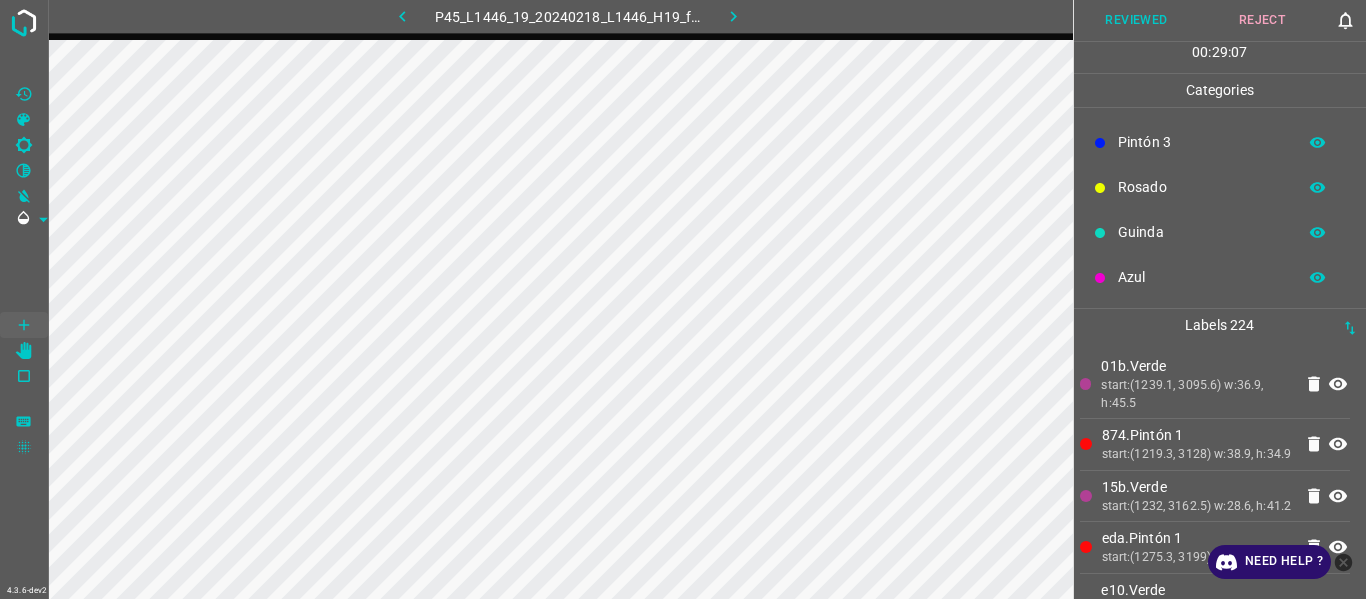 click on "start:(1239.1, 3095.6)
w:36.9, h:45.5" at bounding box center [1196, 394] 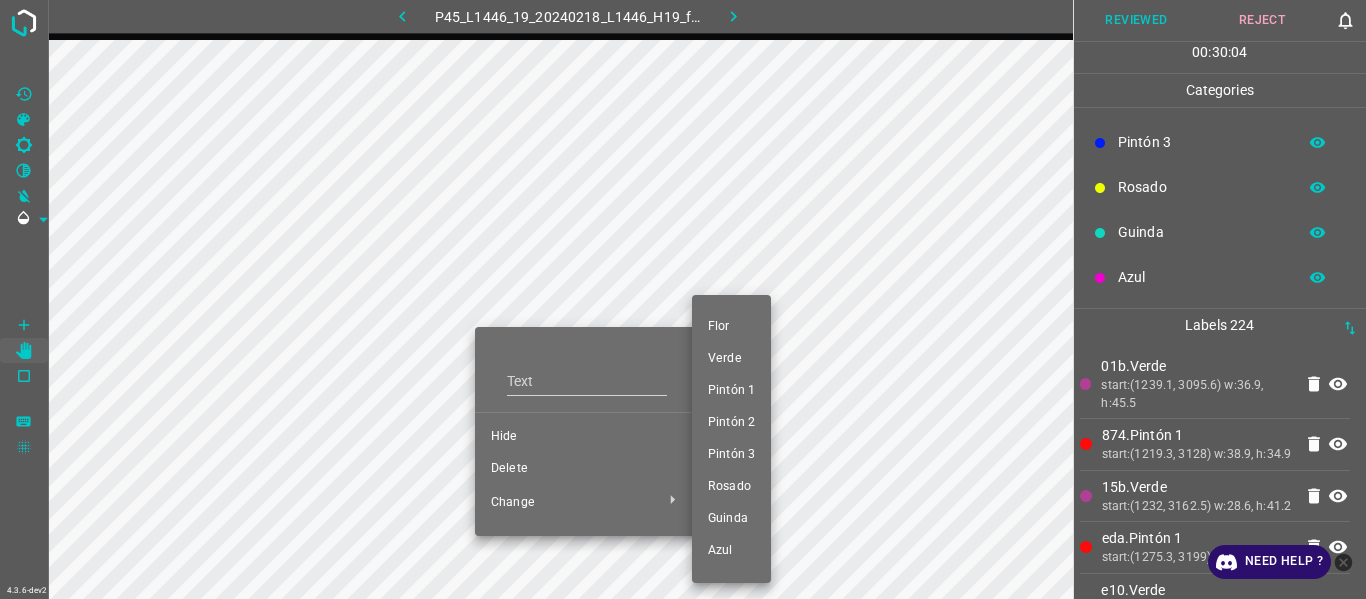 drag, startPoint x: 713, startPoint y: 390, endPoint x: 543, endPoint y: 312, distance: 187.0401 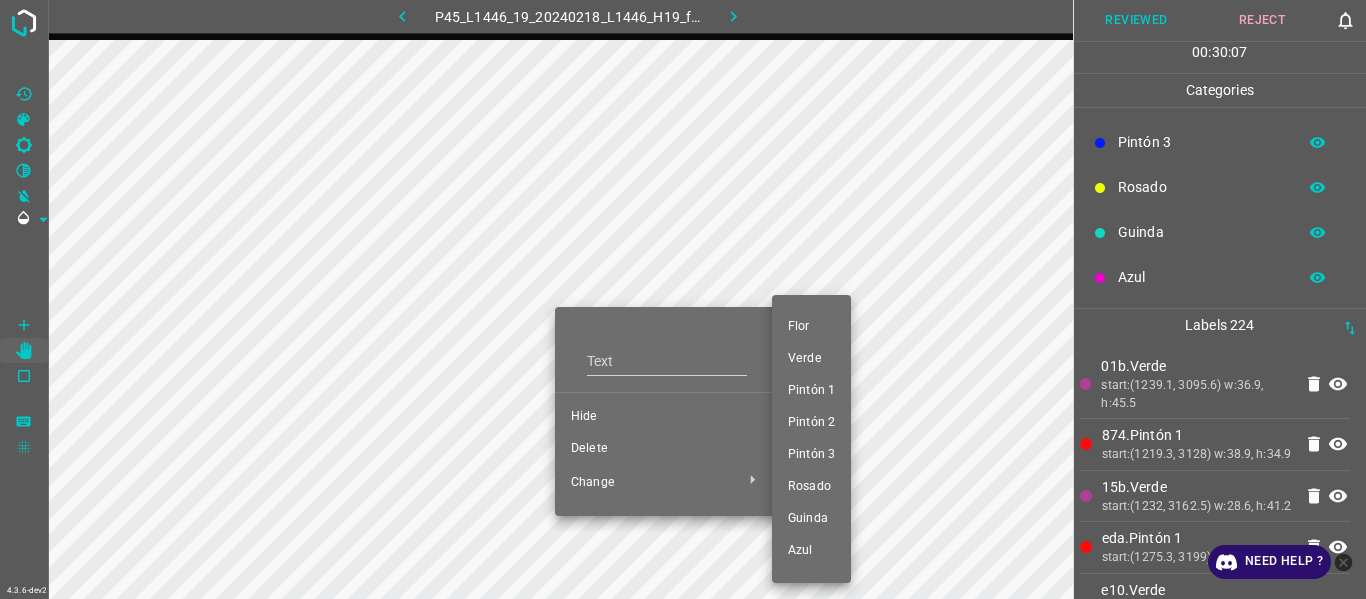 click on "Pintón 1" at bounding box center (811, 391) 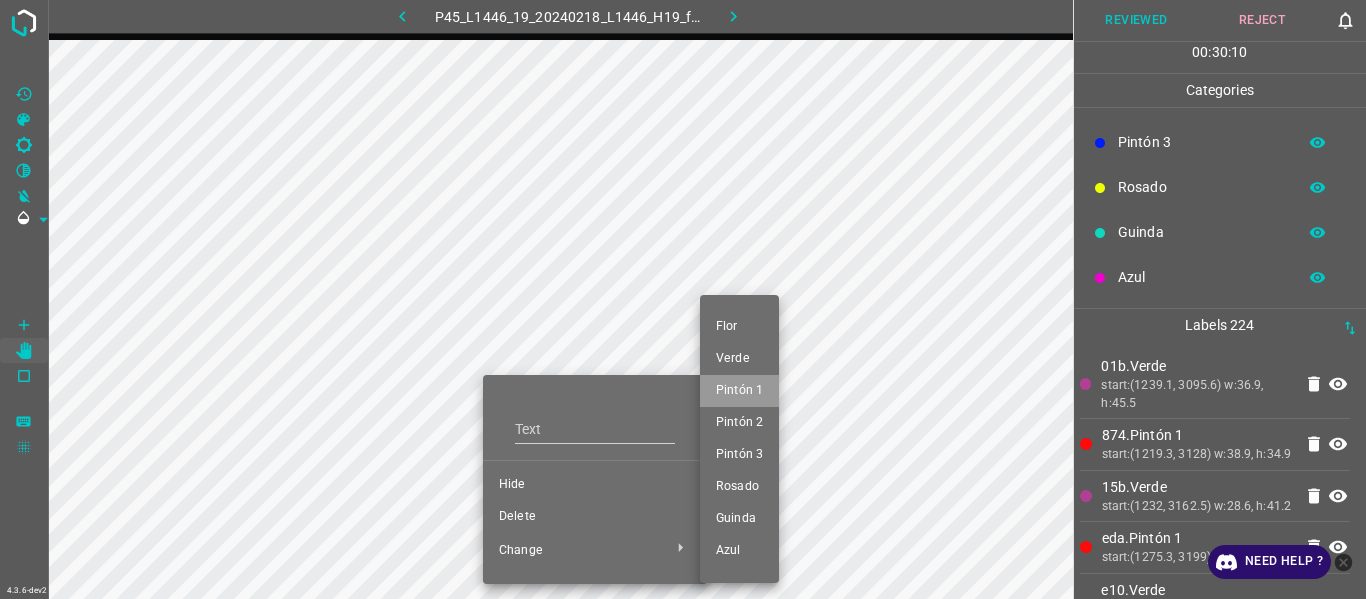 click on "Pintón 1" at bounding box center (739, 391) 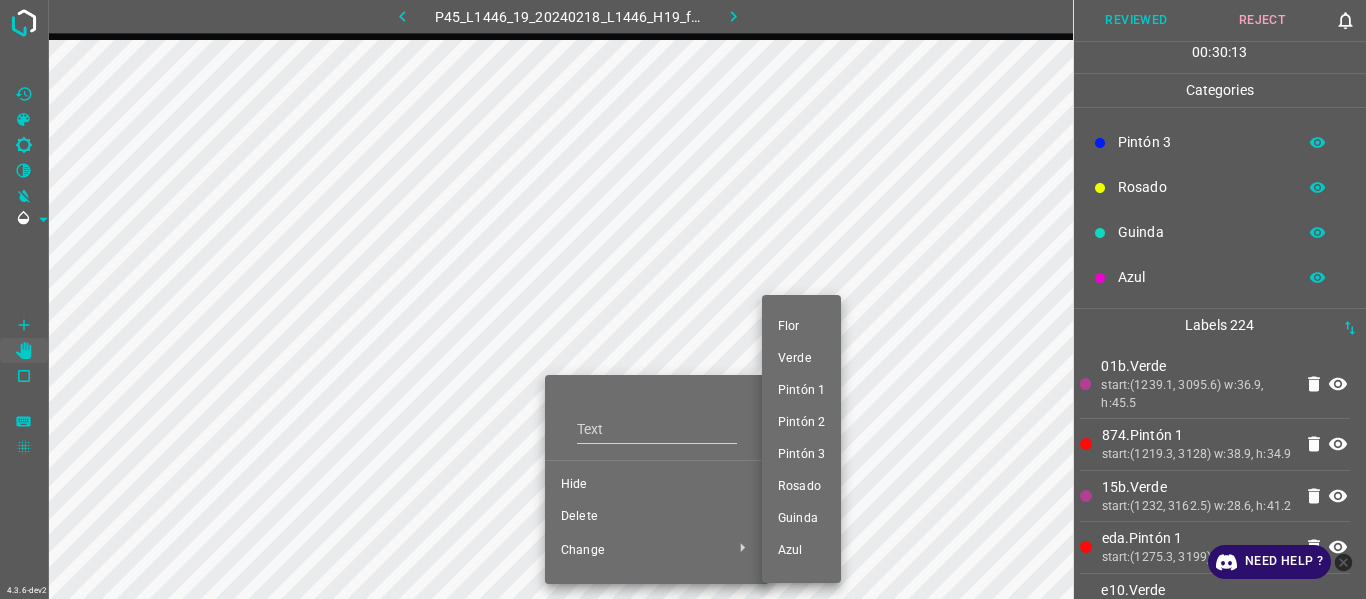 click on "Pintón 1" at bounding box center (801, 391) 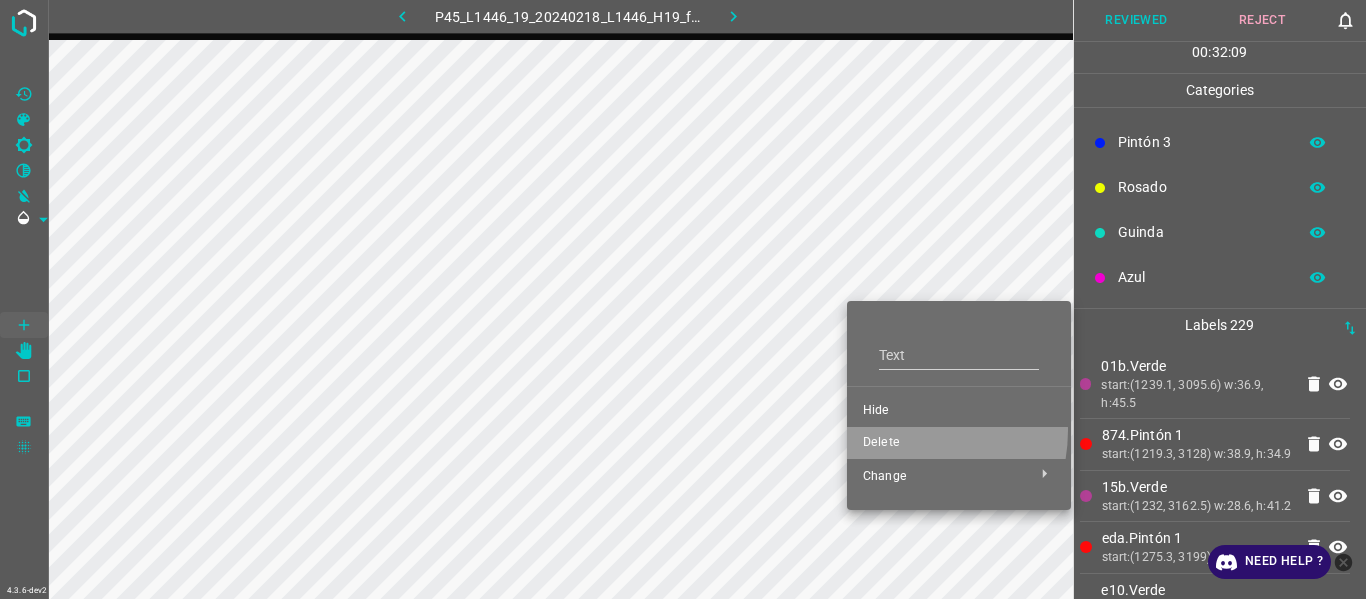 click on "Delete" at bounding box center [959, 443] 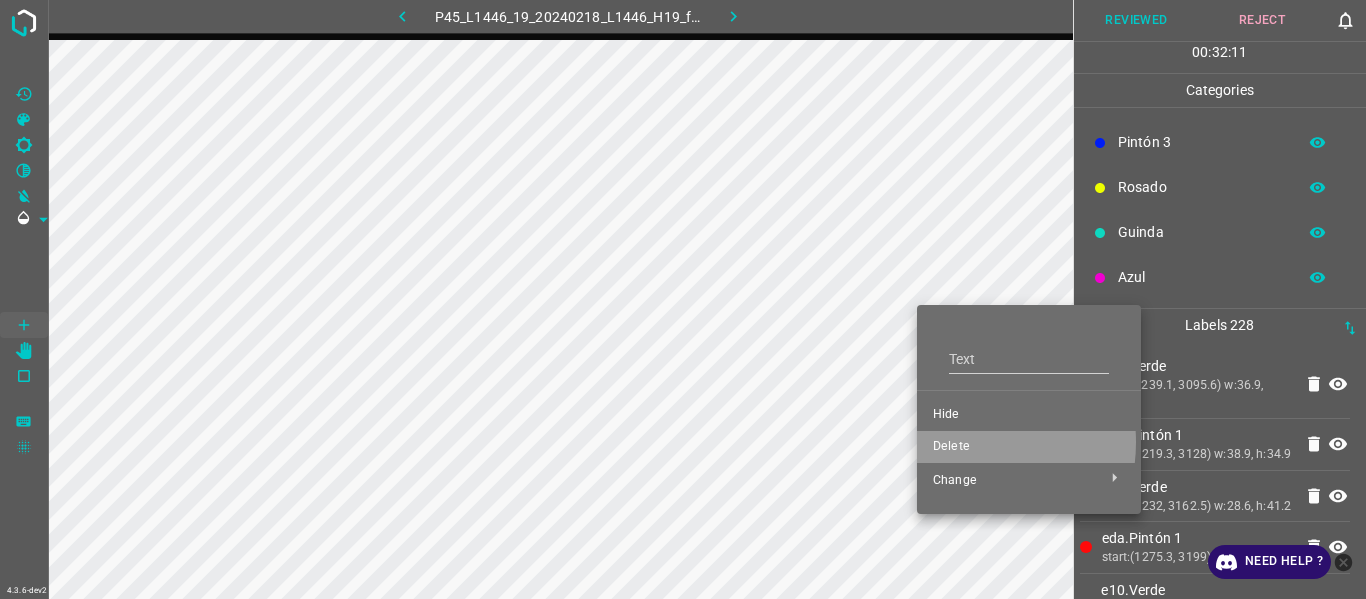 click on "Delete" at bounding box center (1029, 447) 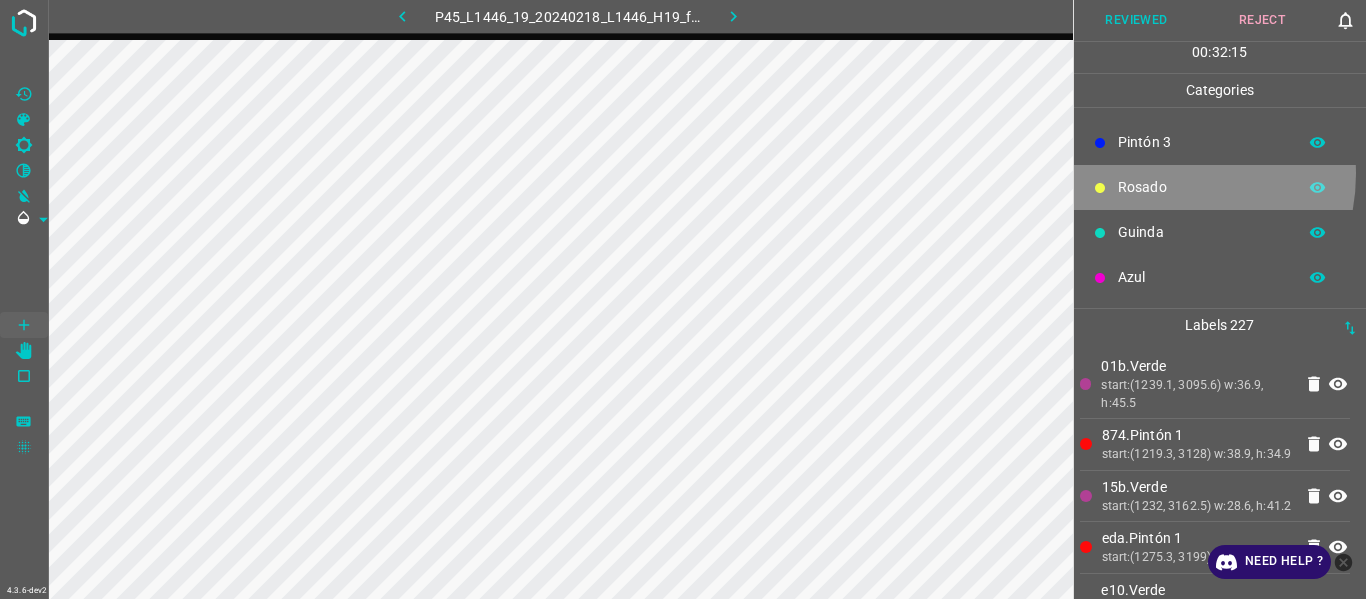 drag, startPoint x: 1153, startPoint y: 174, endPoint x: 1141, endPoint y: 178, distance: 12.649111 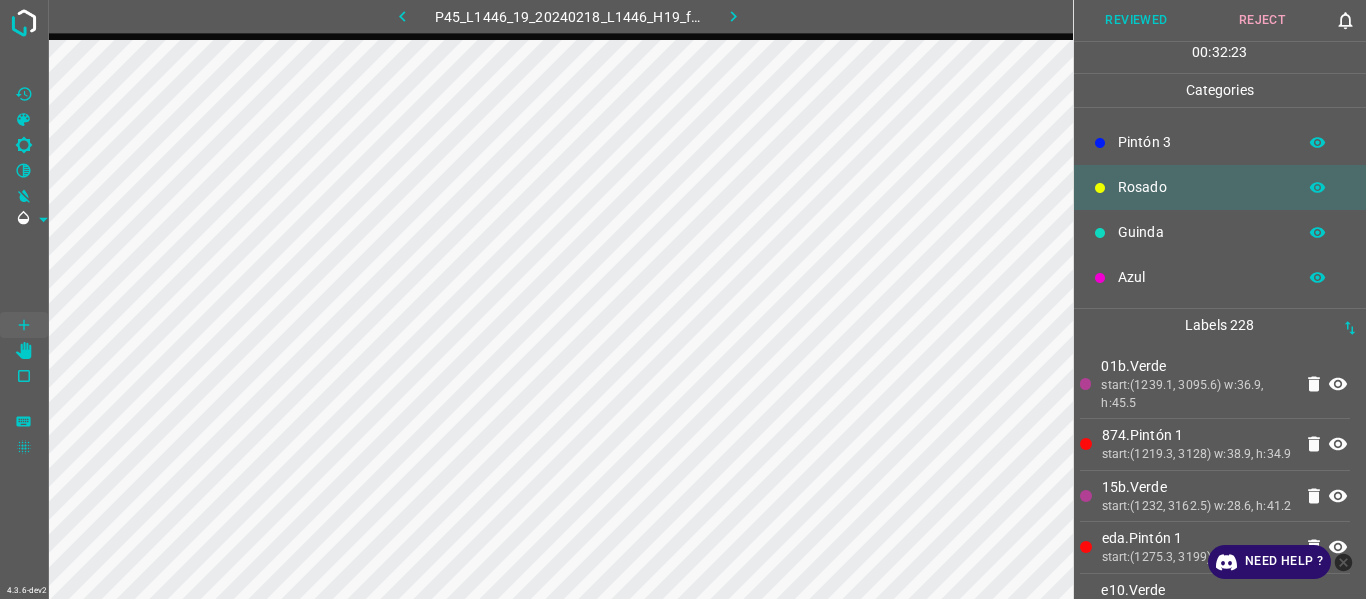 click on "874.Pintón 1" at bounding box center [1197, 435] 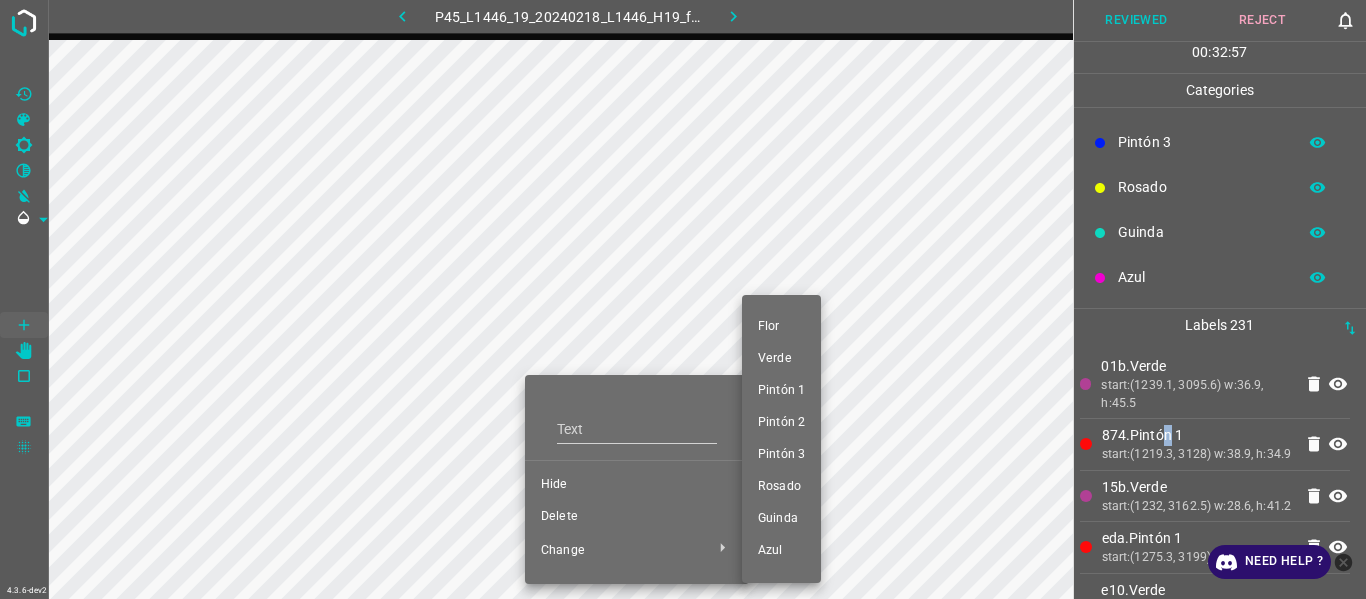 click on "Pintón 1" at bounding box center [781, 391] 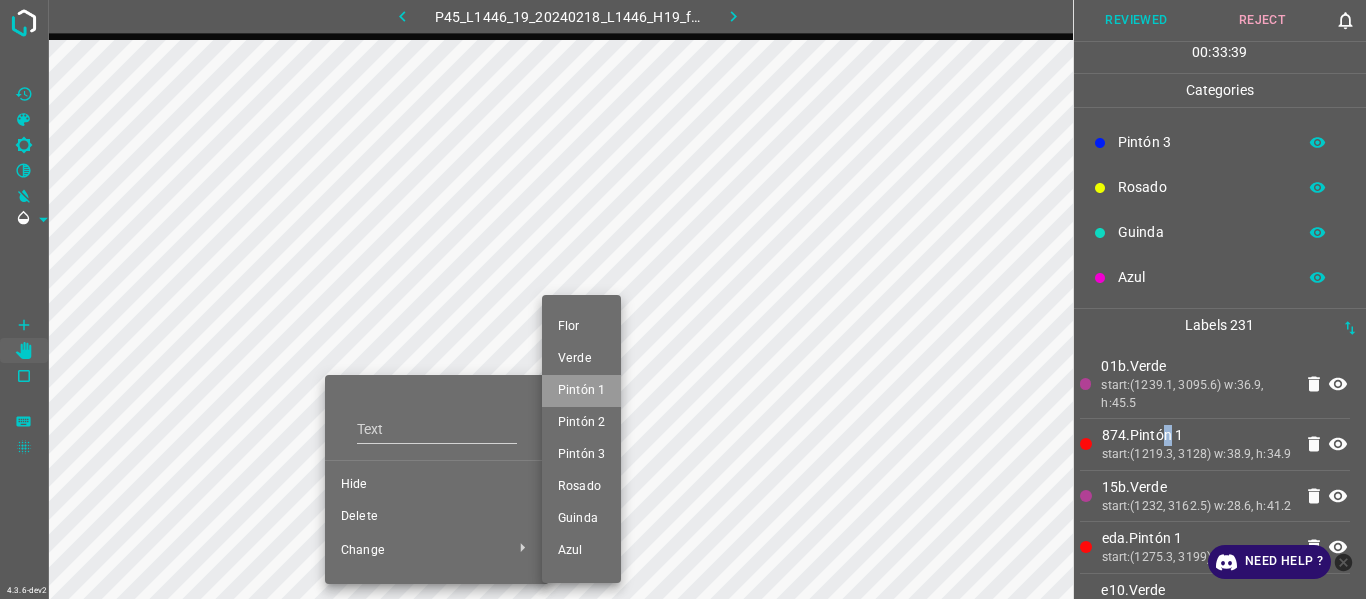 click on "Pintón 1" at bounding box center (581, 391) 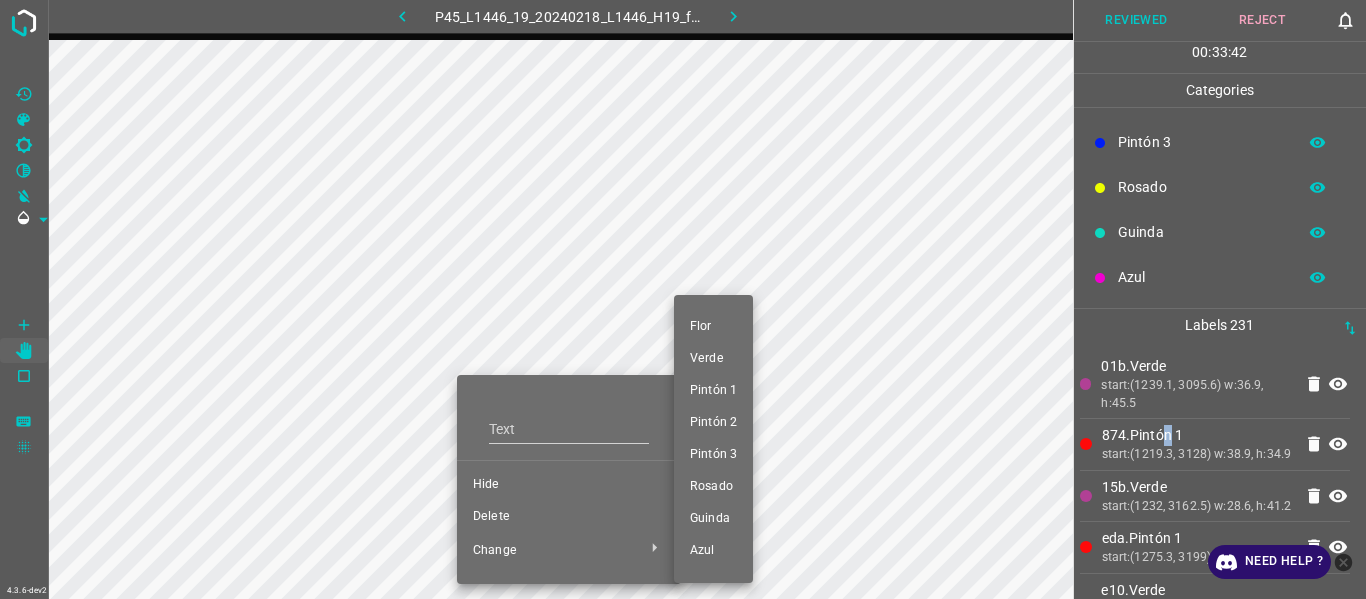 click on "Pintón 1" at bounding box center (713, 391) 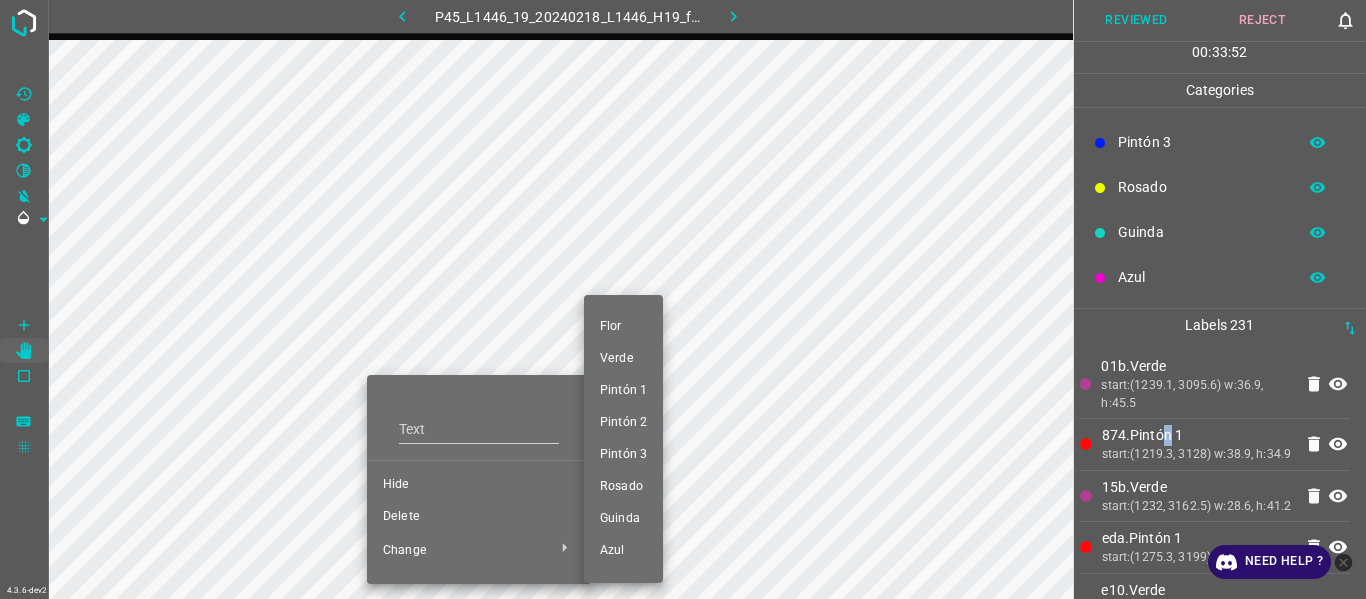 click on "Pintón 1" at bounding box center (623, 391) 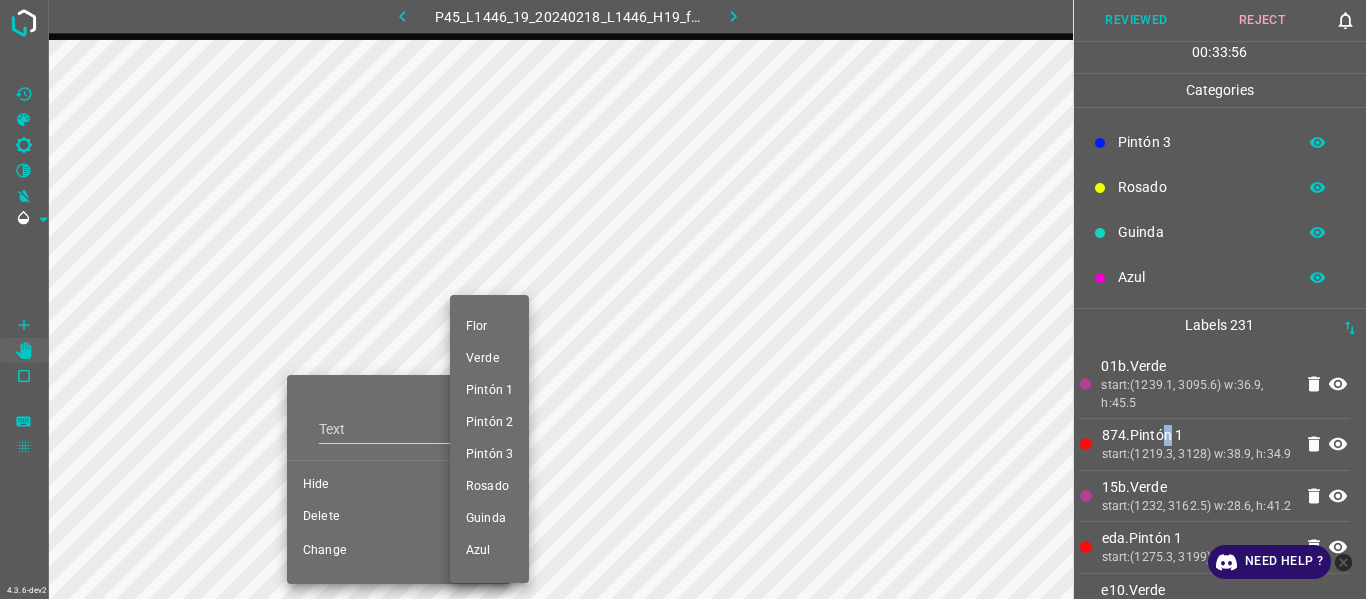 click on "Pintón 1" at bounding box center (489, 391) 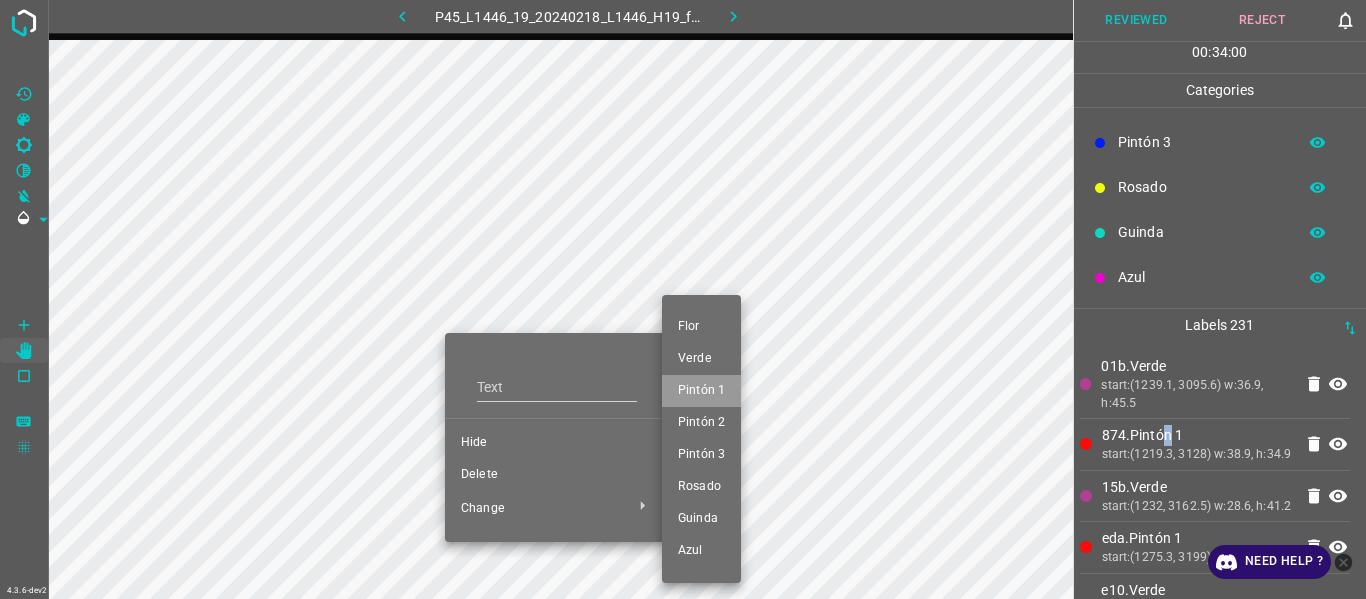 click on "Pintón 1" at bounding box center (701, 391) 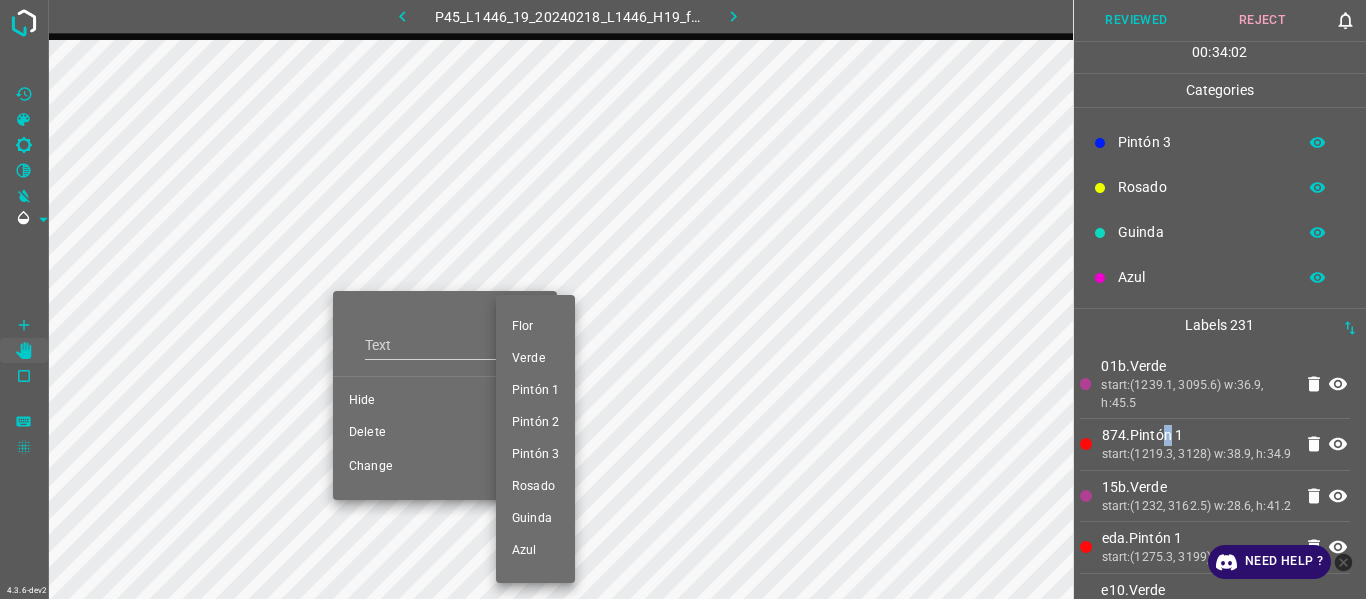 click on "Pintón 1" at bounding box center (535, 391) 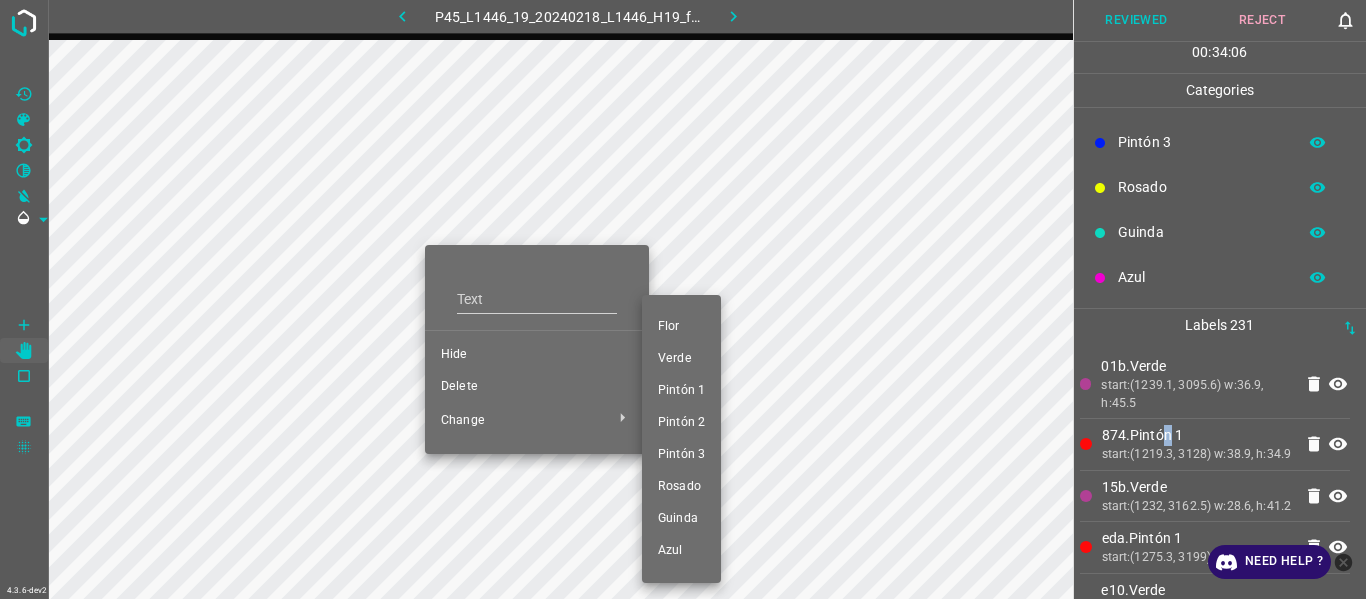 click on "Pintón 1" at bounding box center [681, 391] 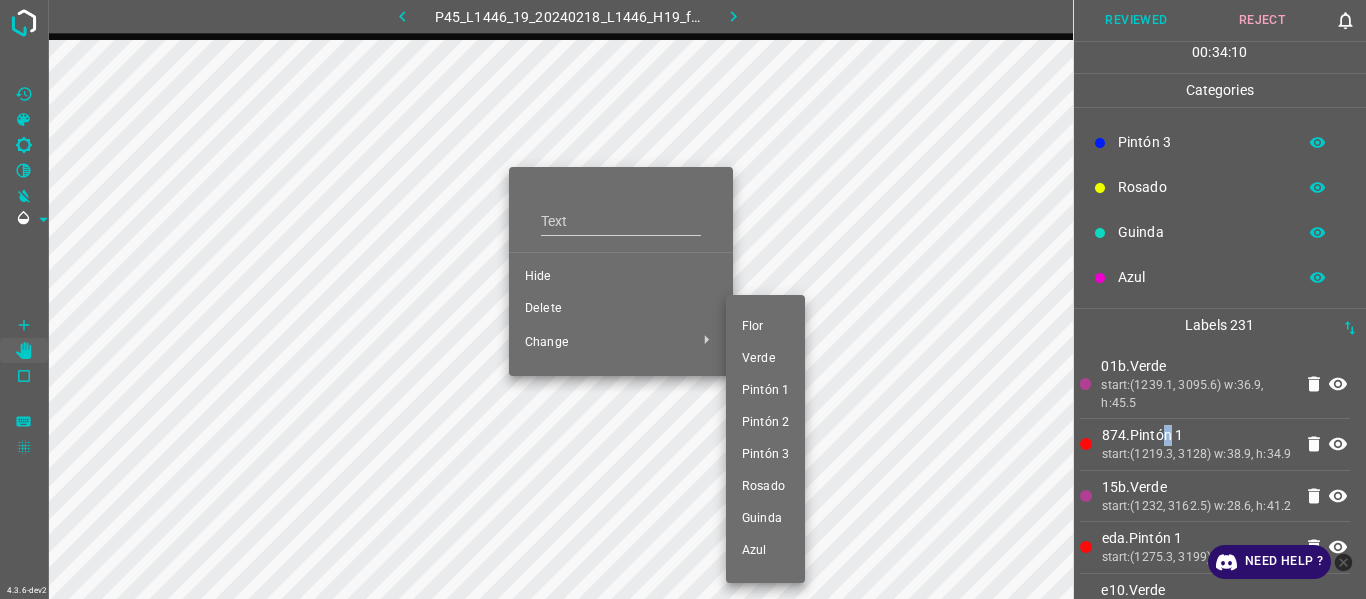 click on "Pintón 1" at bounding box center (765, 391) 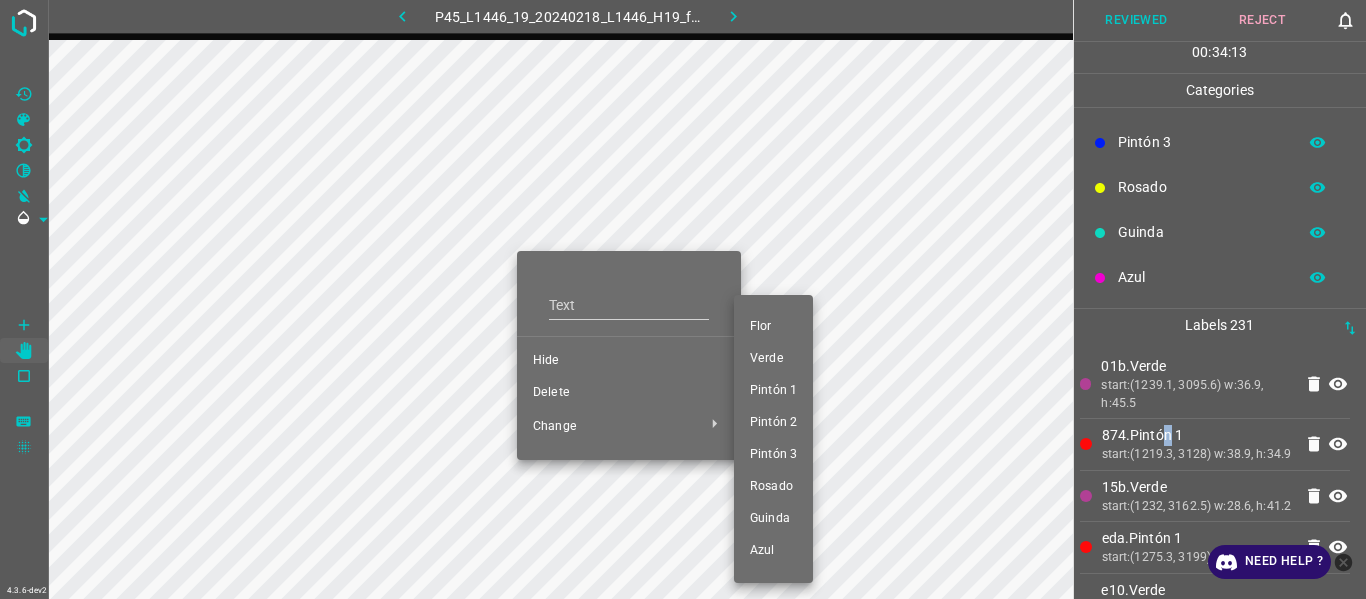 click on "Pintón 1" at bounding box center (773, 391) 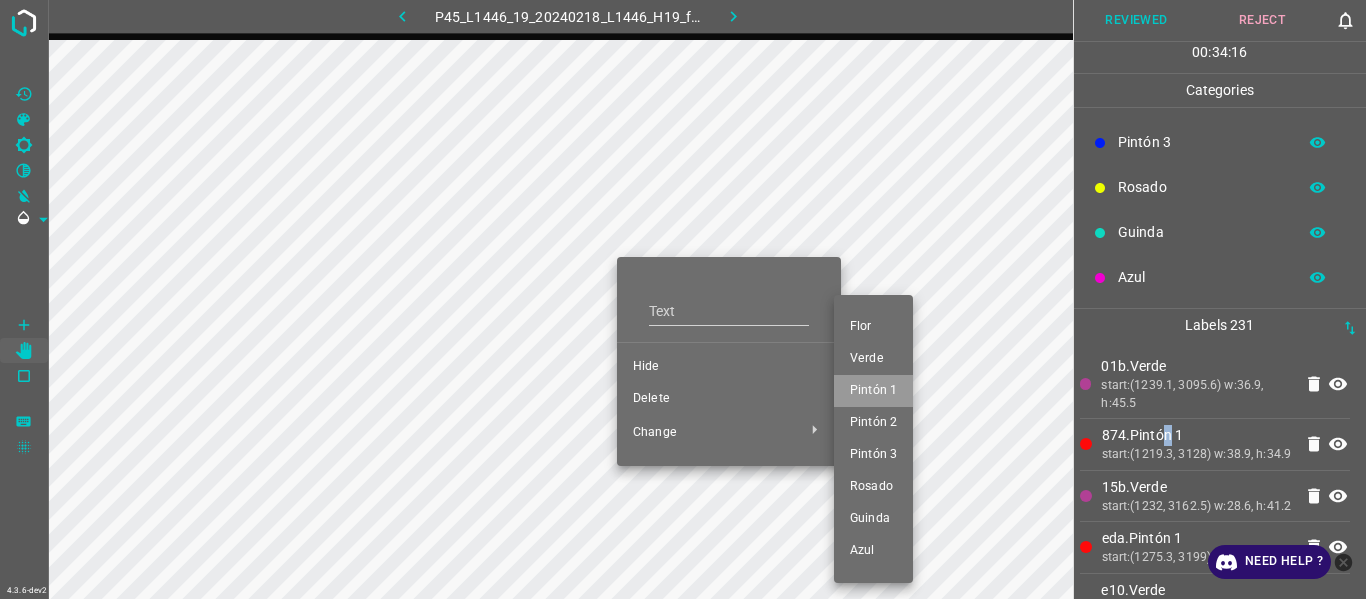 click on "Pintón 1" at bounding box center [873, 391] 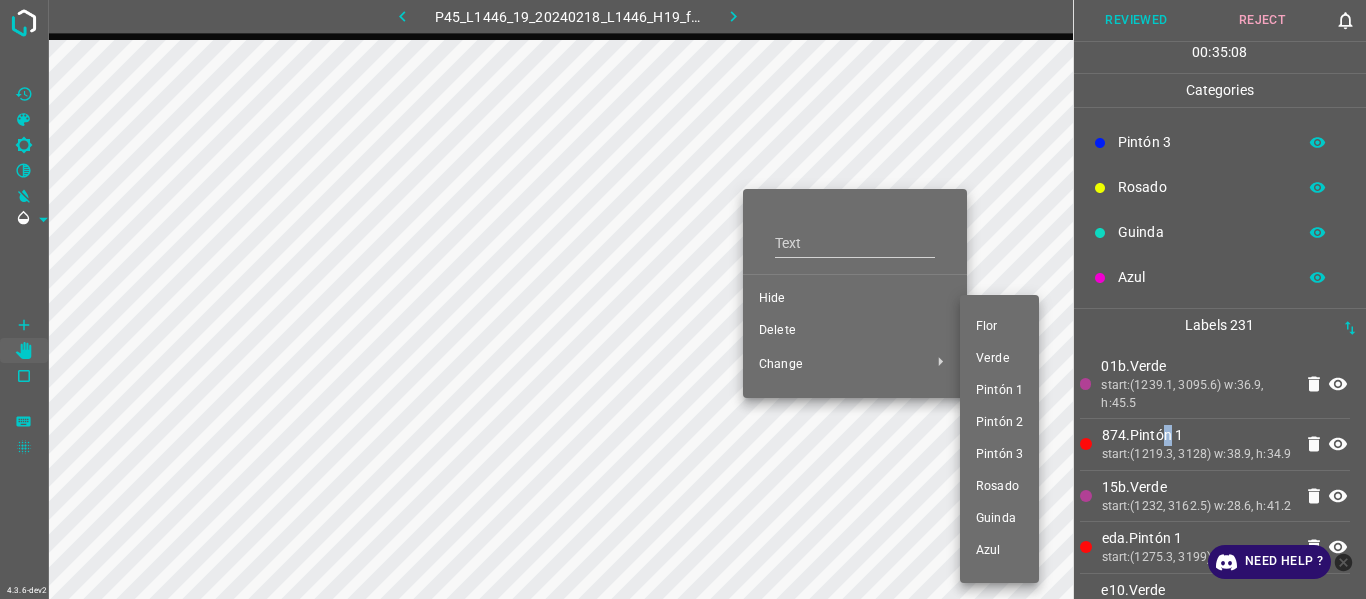 click on "Pintón 1" at bounding box center [999, 391] 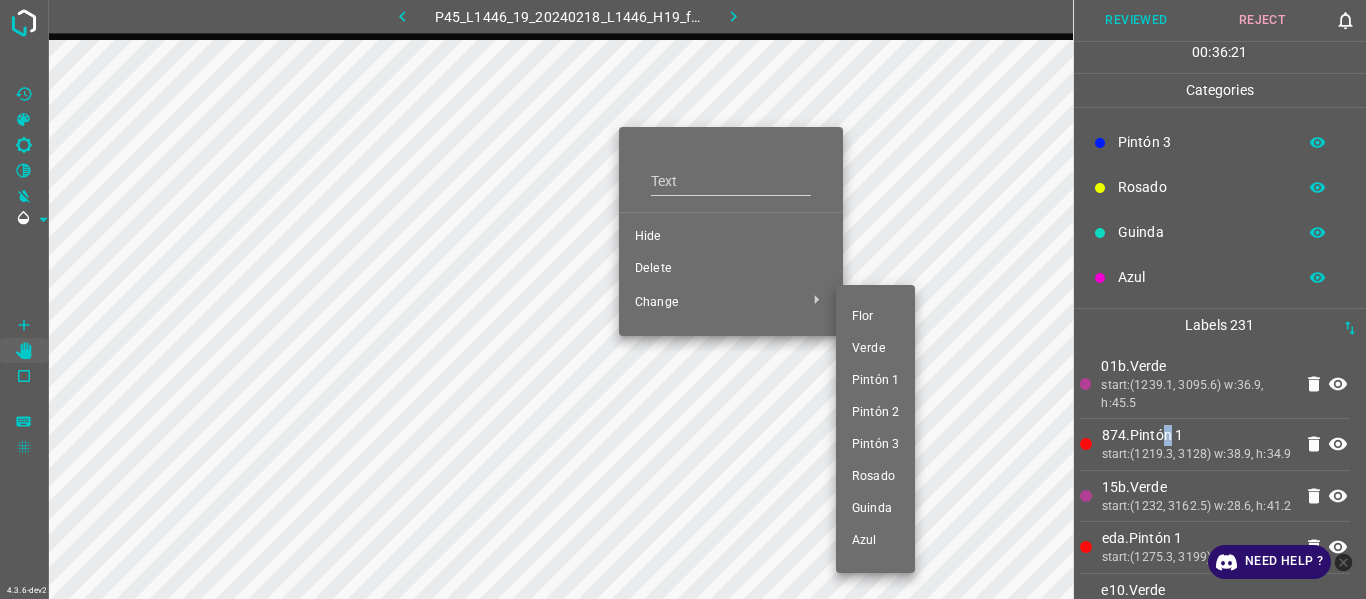 drag, startPoint x: 895, startPoint y: 368, endPoint x: 857, endPoint y: 394, distance: 46.043457 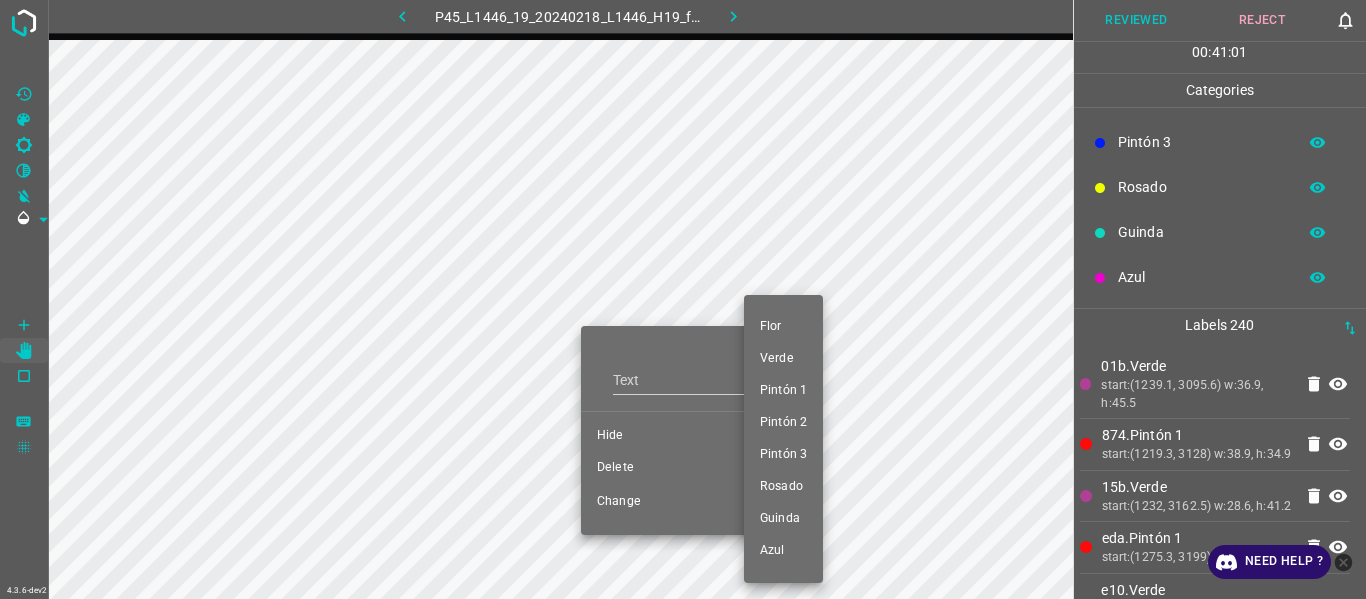 click at bounding box center (683, 299) 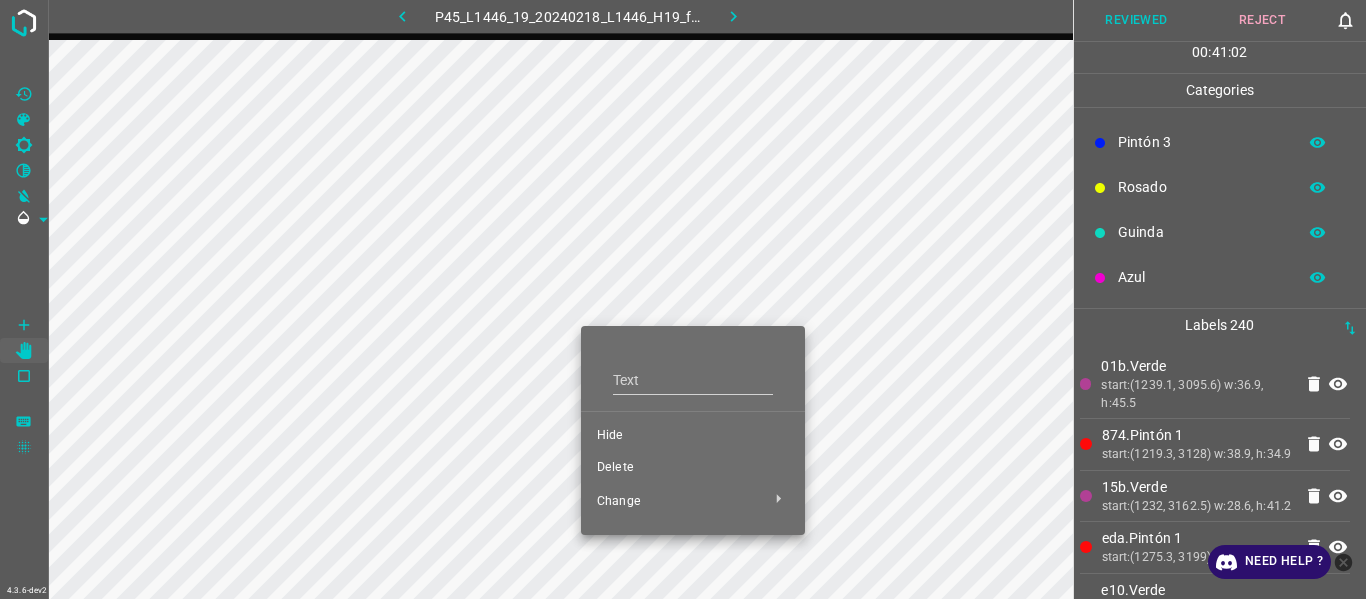 click at bounding box center (683, 299) 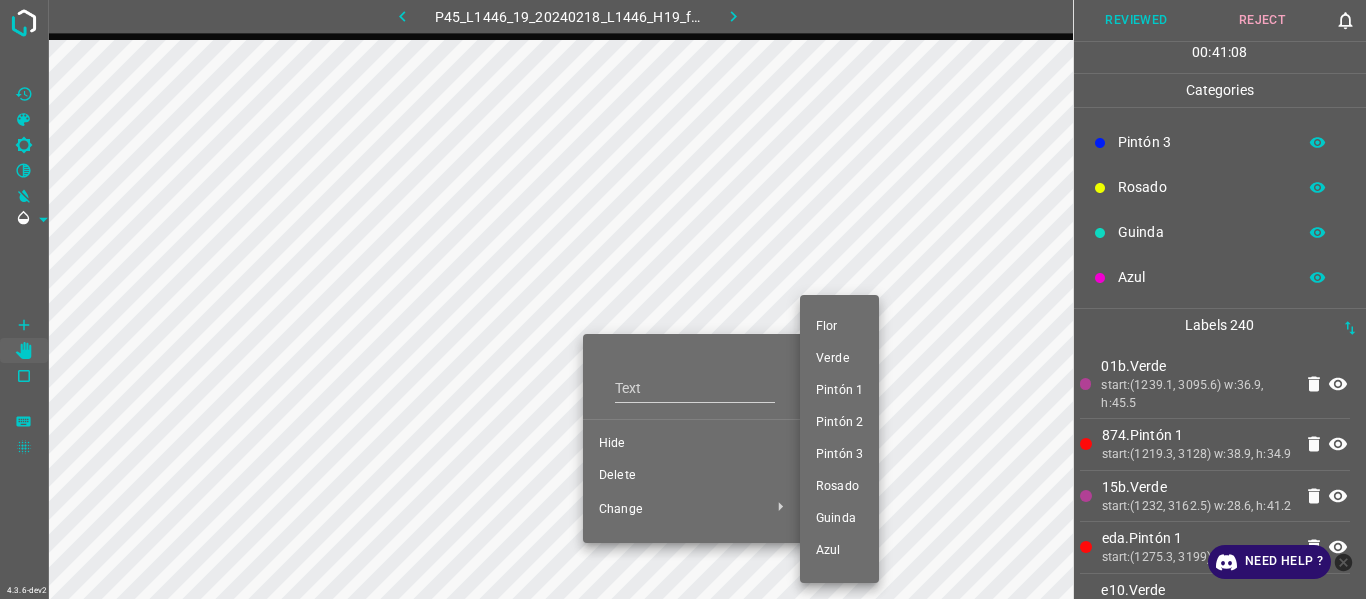 click on "Pintón 1" at bounding box center [839, 391] 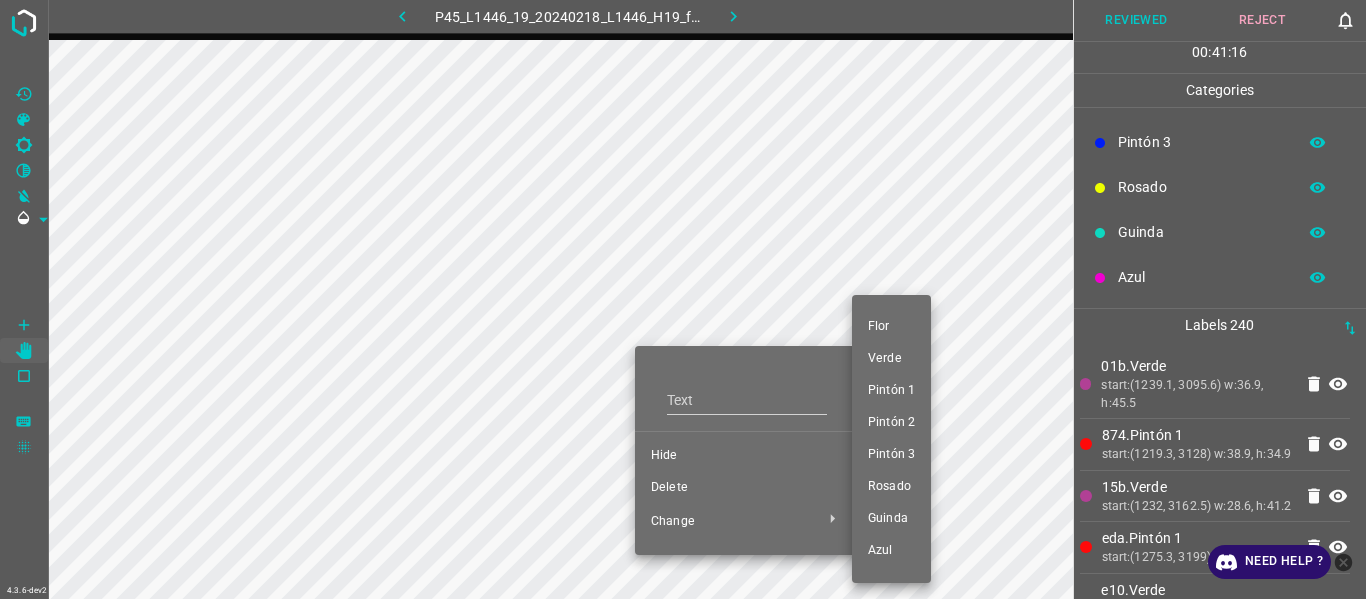 drag, startPoint x: 875, startPoint y: 387, endPoint x: 683, endPoint y: 391, distance: 192.04166 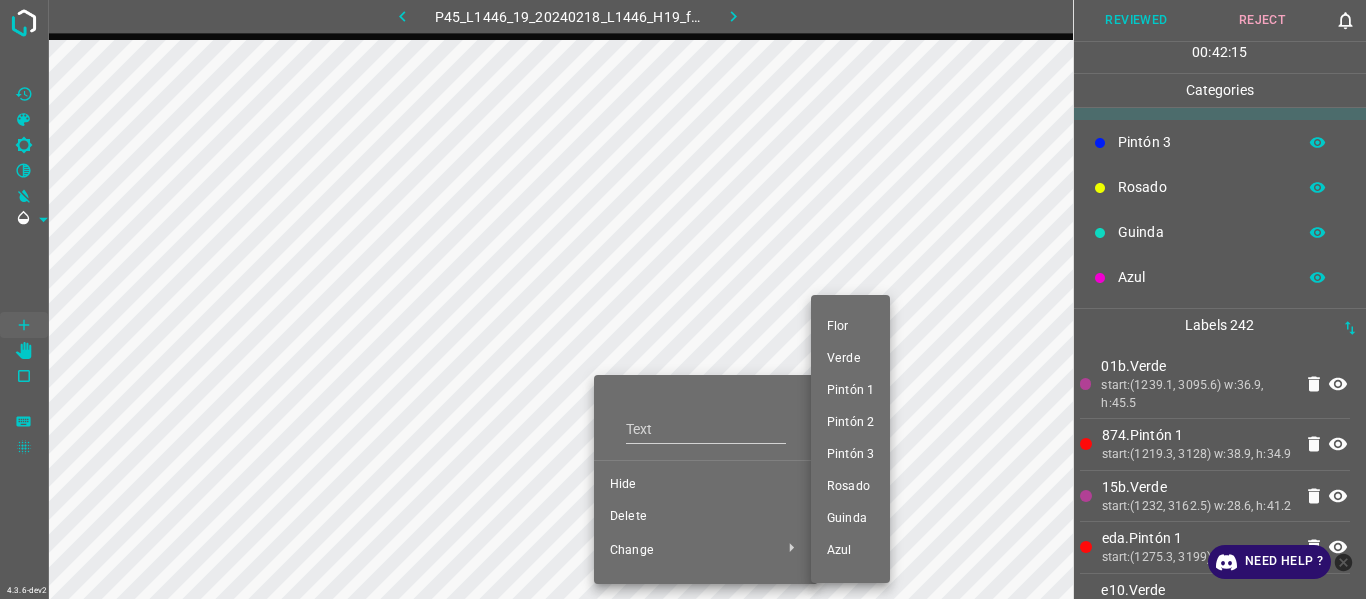 drag, startPoint x: 836, startPoint y: 448, endPoint x: 548, endPoint y: 444, distance: 288.02777 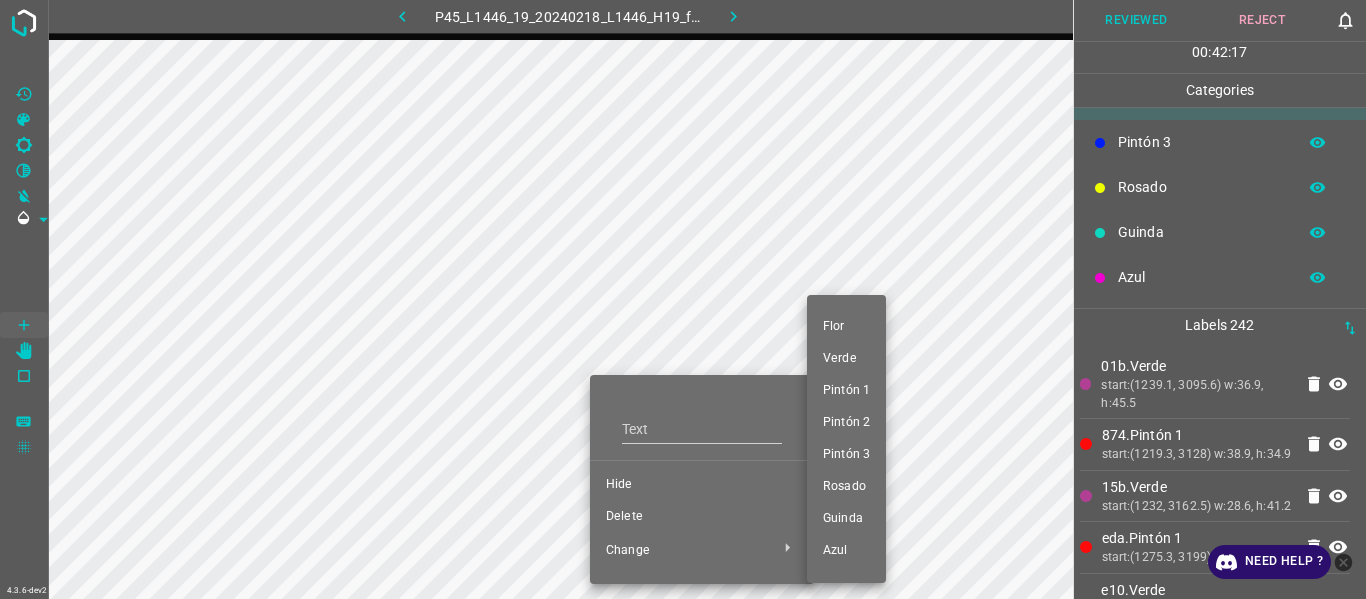 click on "Pintón 2" at bounding box center (846, 423) 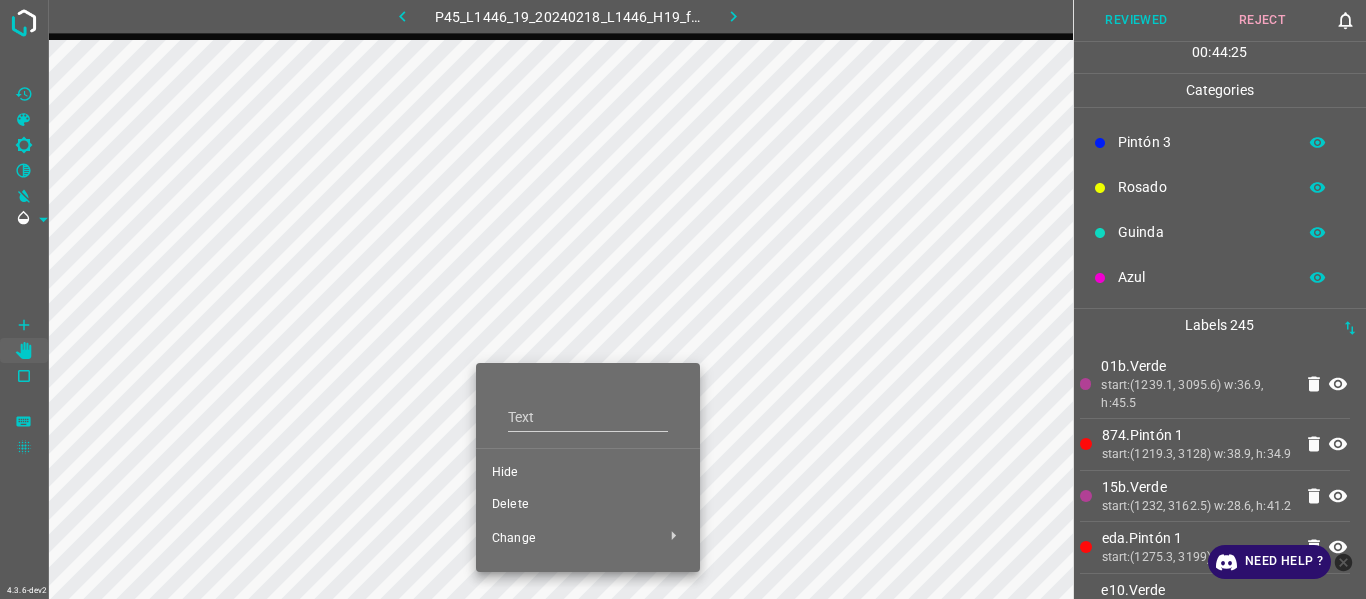 click on "Delete" at bounding box center [588, 505] 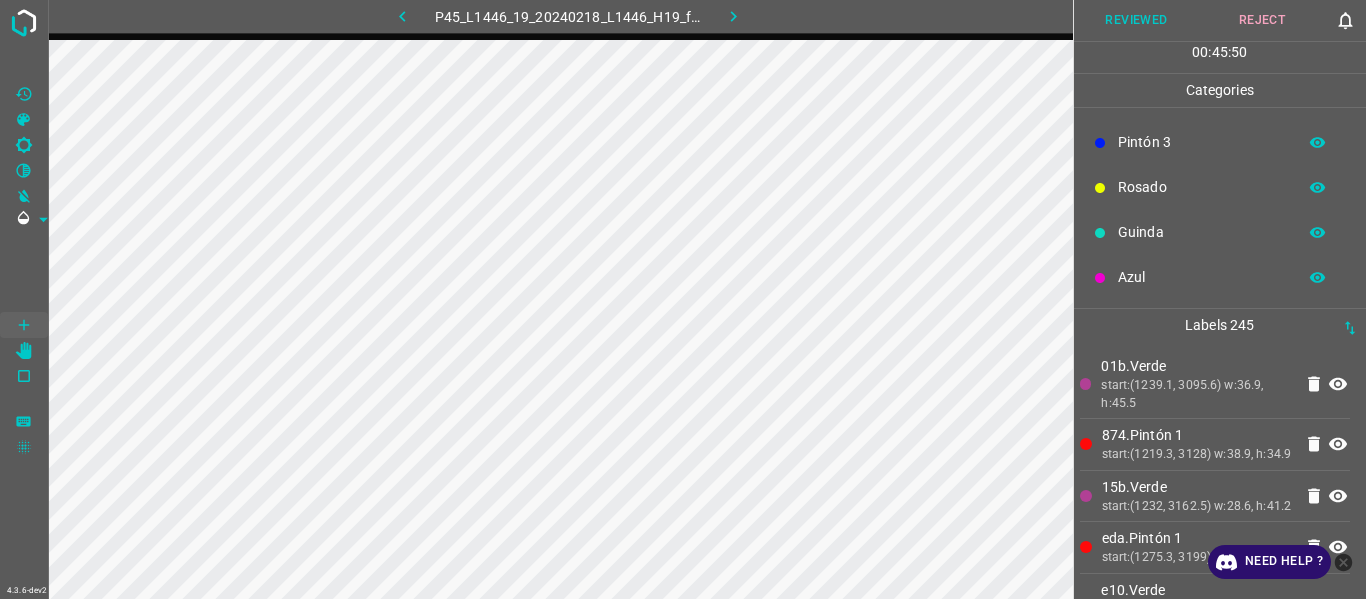 click on "Labels   245" at bounding box center [1220, 325] 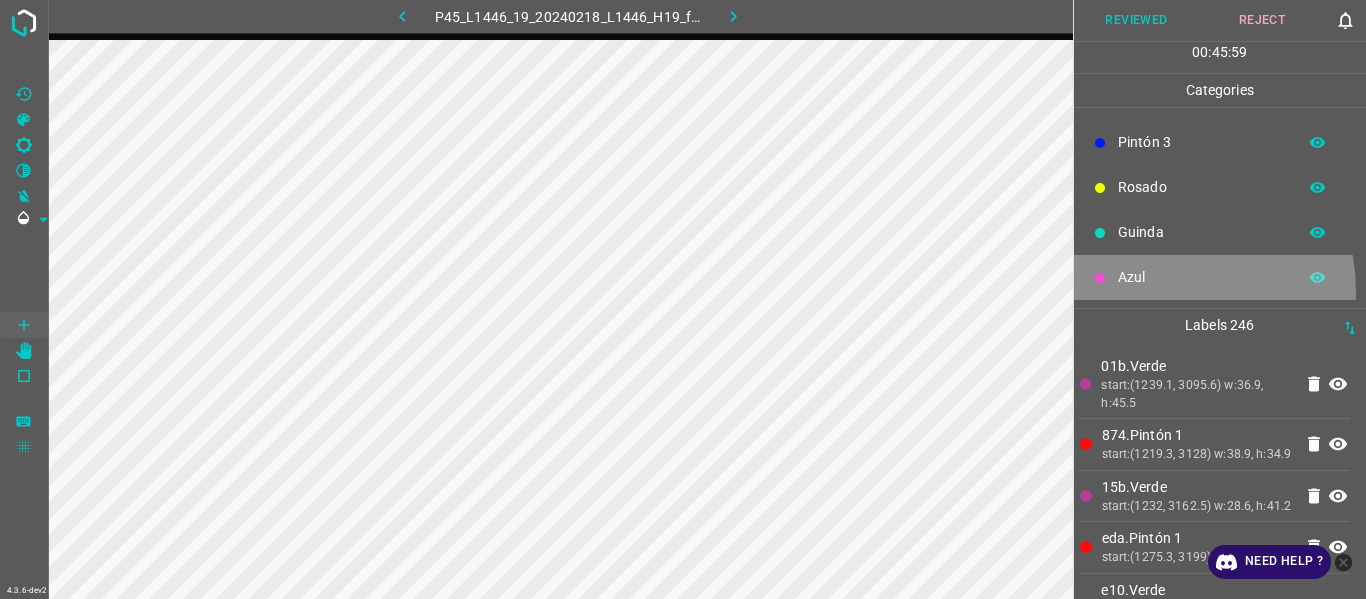 click on "Azul" at bounding box center (1220, 277) 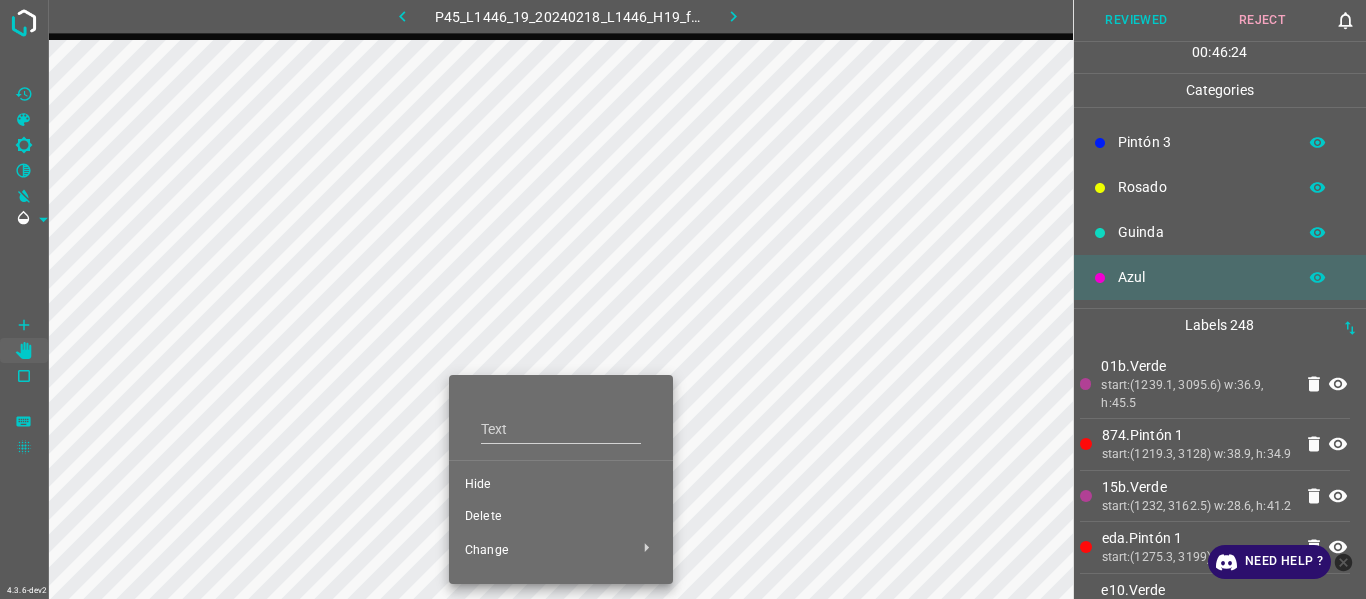 click on "Delete" at bounding box center [561, 517] 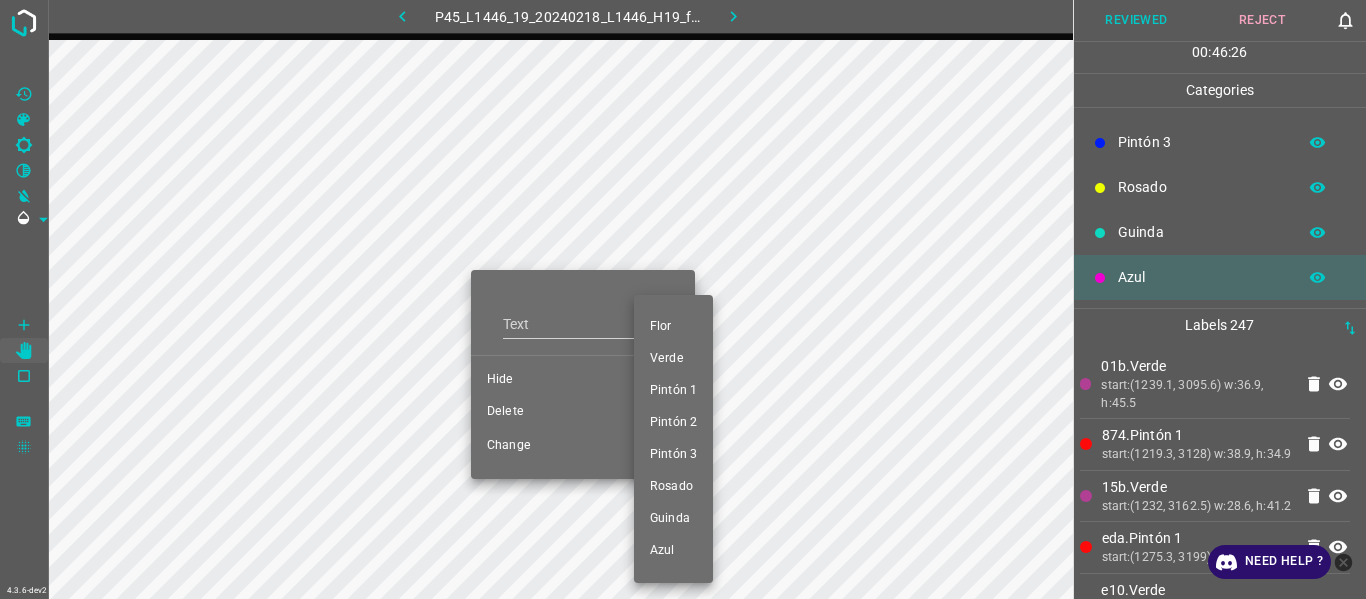 click at bounding box center [683, 299] 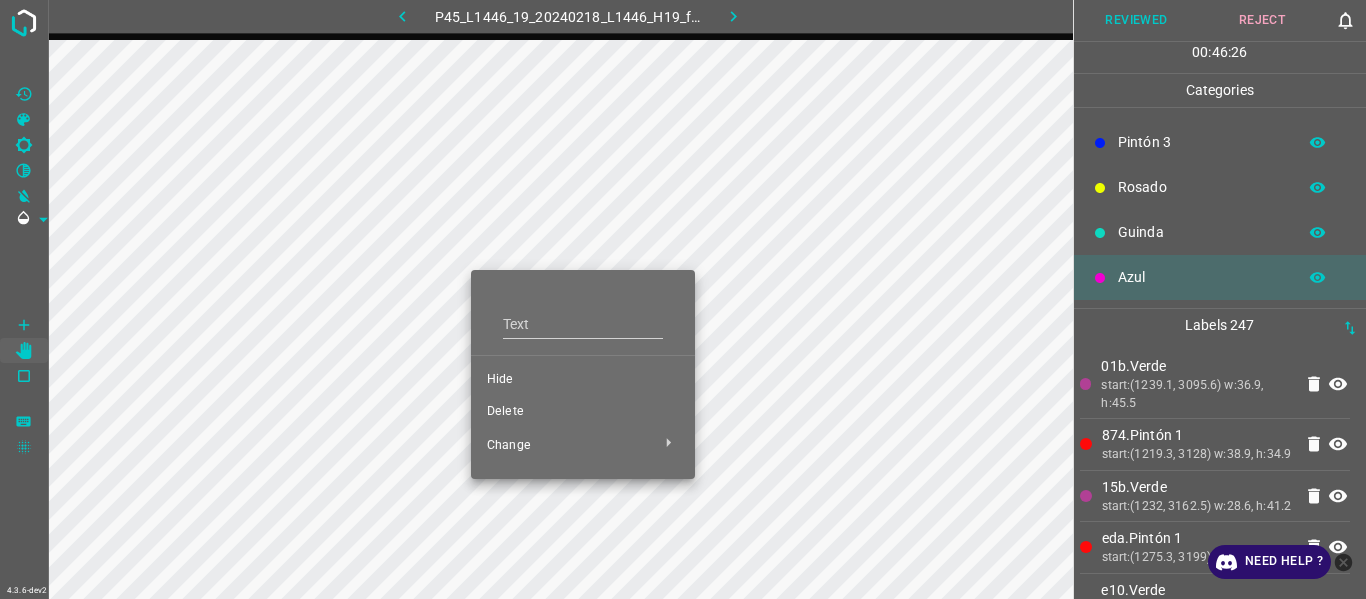 click on "Delete" at bounding box center [583, 412] 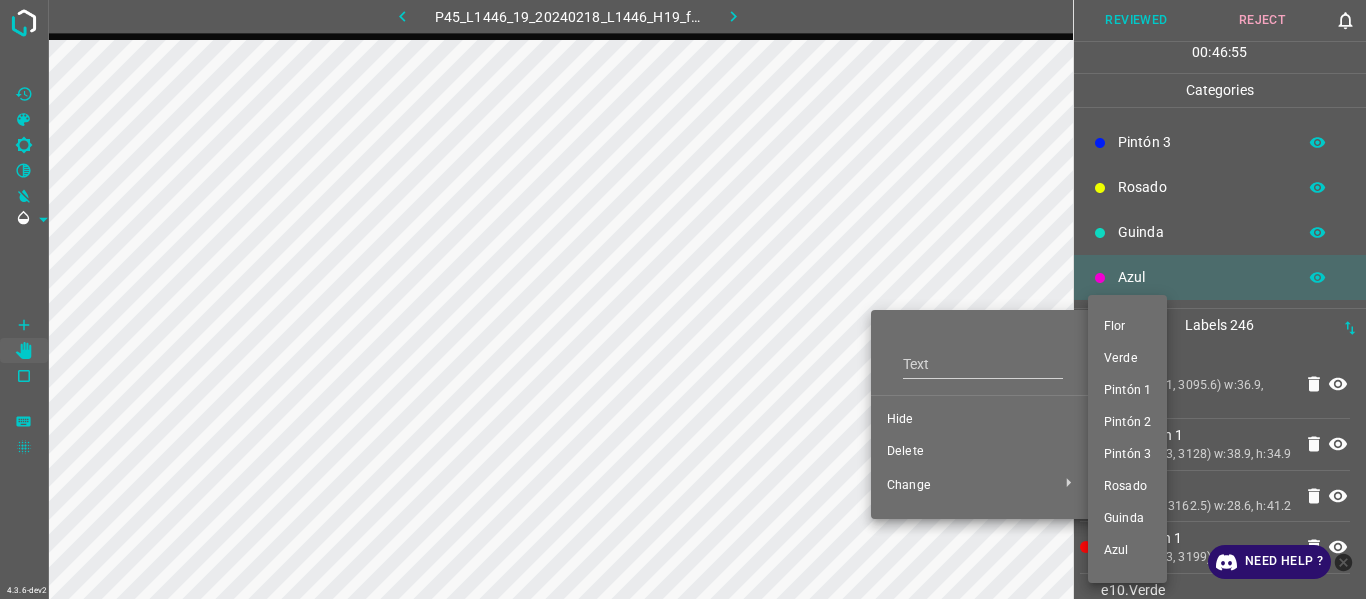 click on "Pintón 1" at bounding box center (1127, 391) 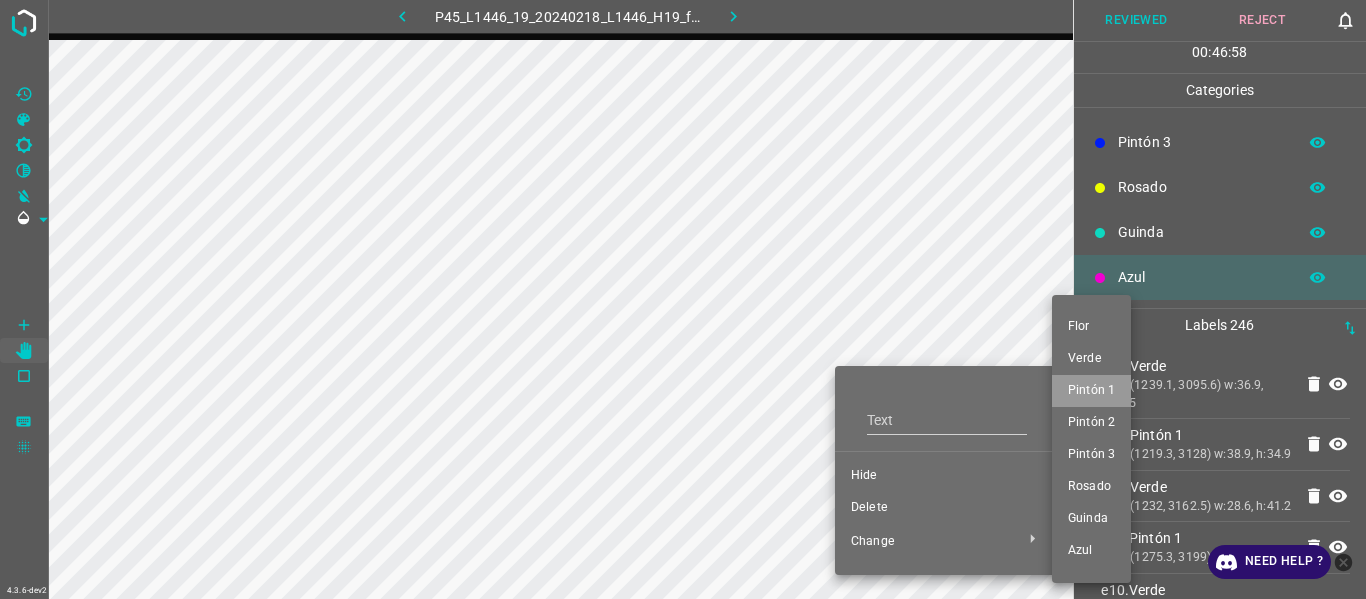 click on "Pintón 1" at bounding box center [1091, 391] 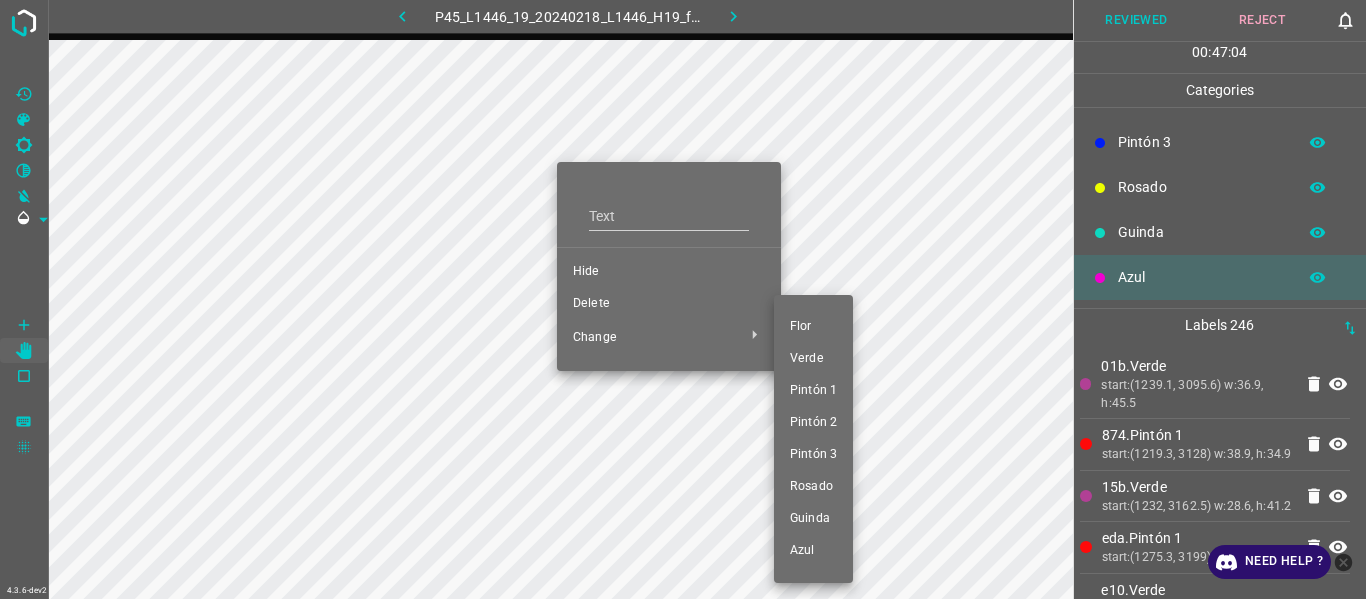 click at bounding box center (683, 299) 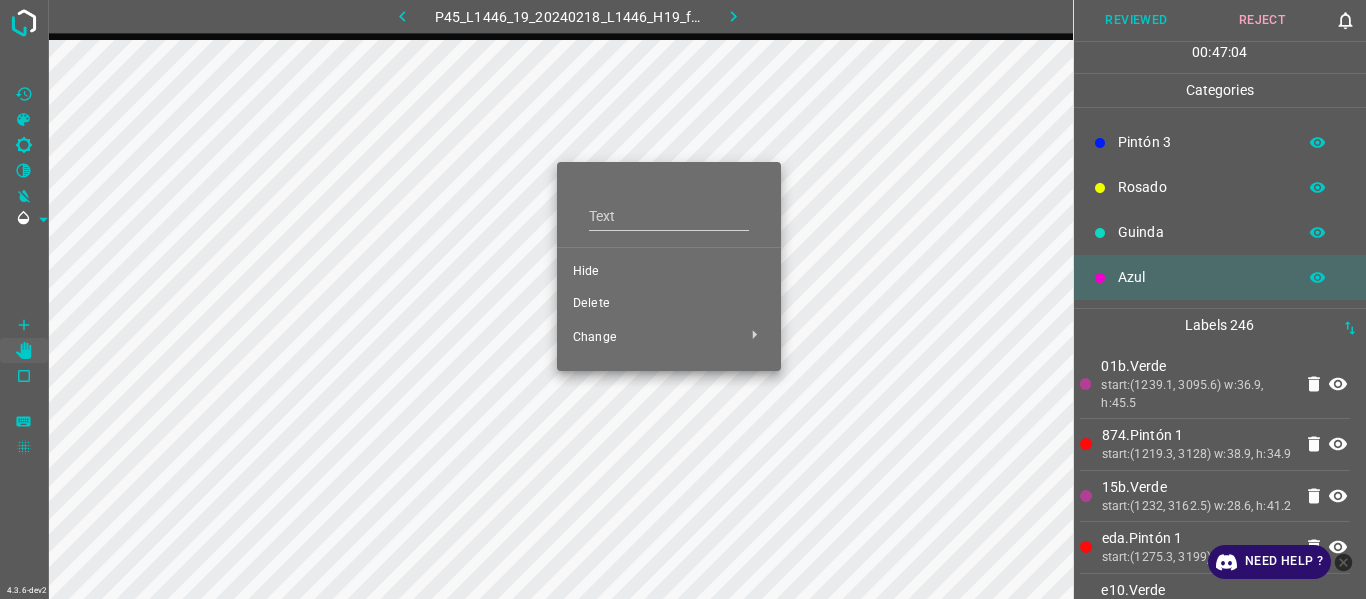 click at bounding box center (683, 299) 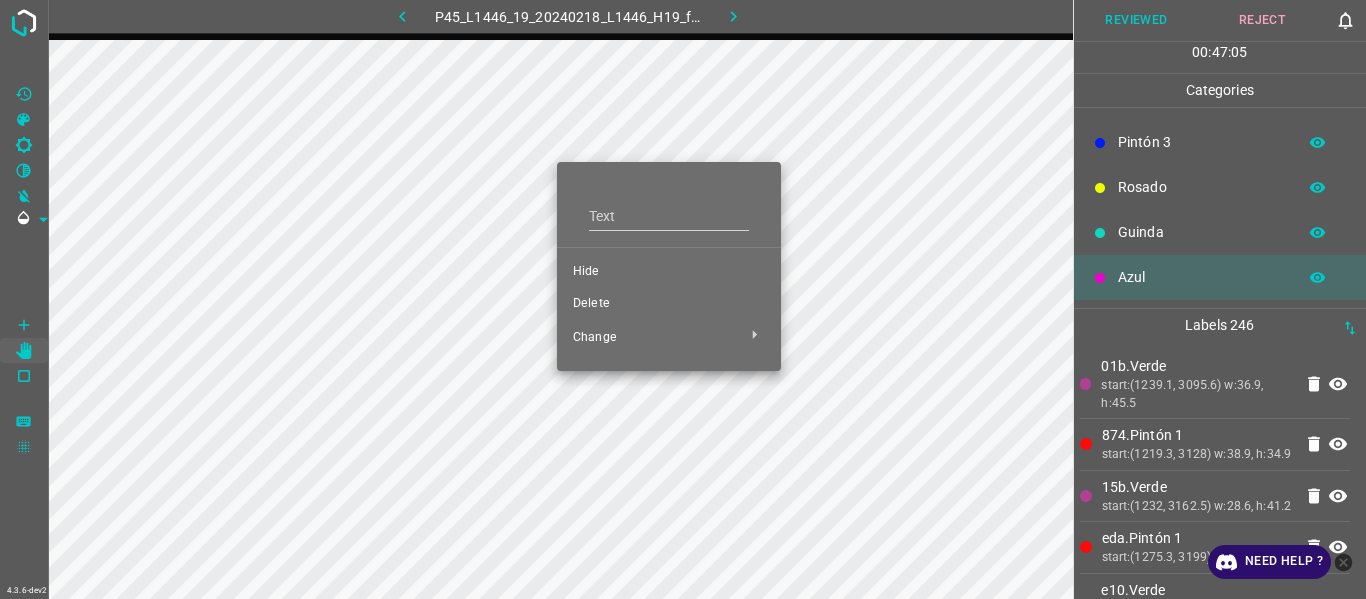 click on "Delete" at bounding box center [669, 304] 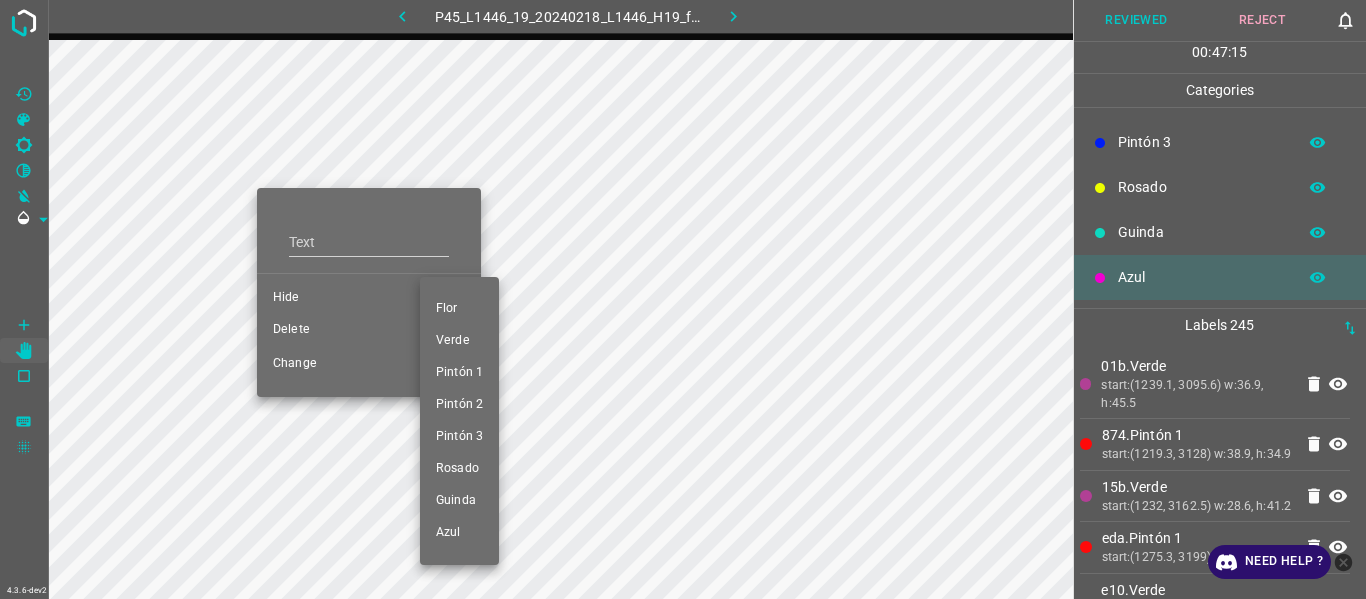 click on "Pintón 1" at bounding box center (459, 373) 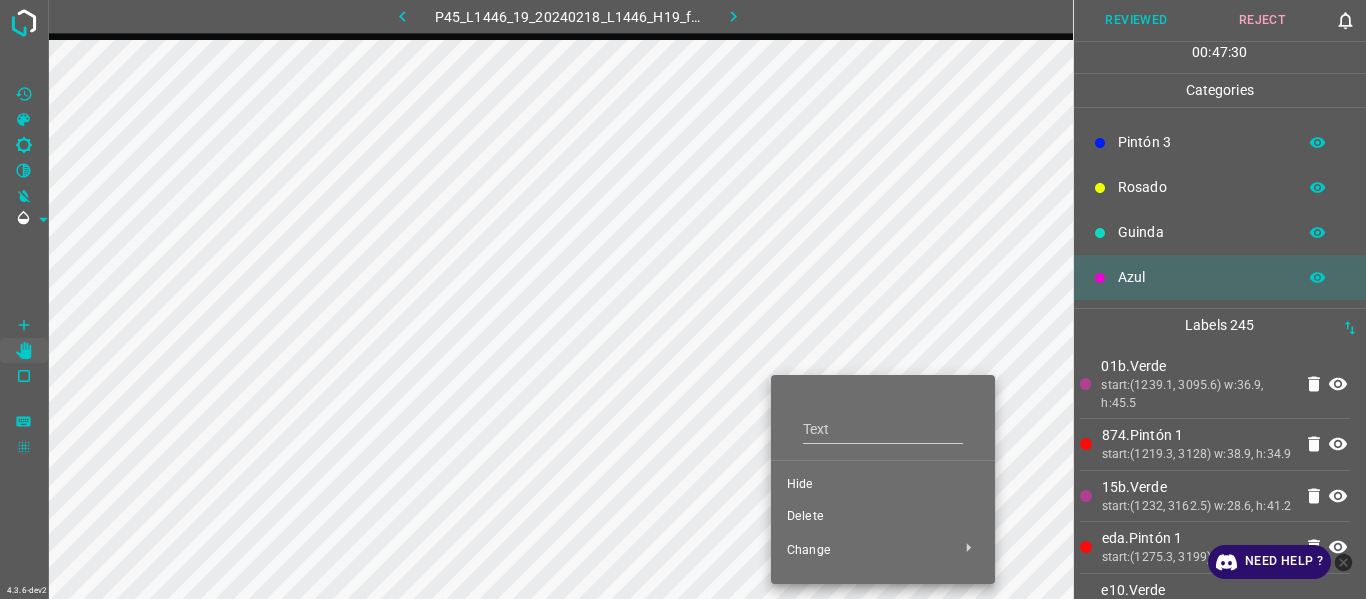 click on "Delete" at bounding box center (883, 517) 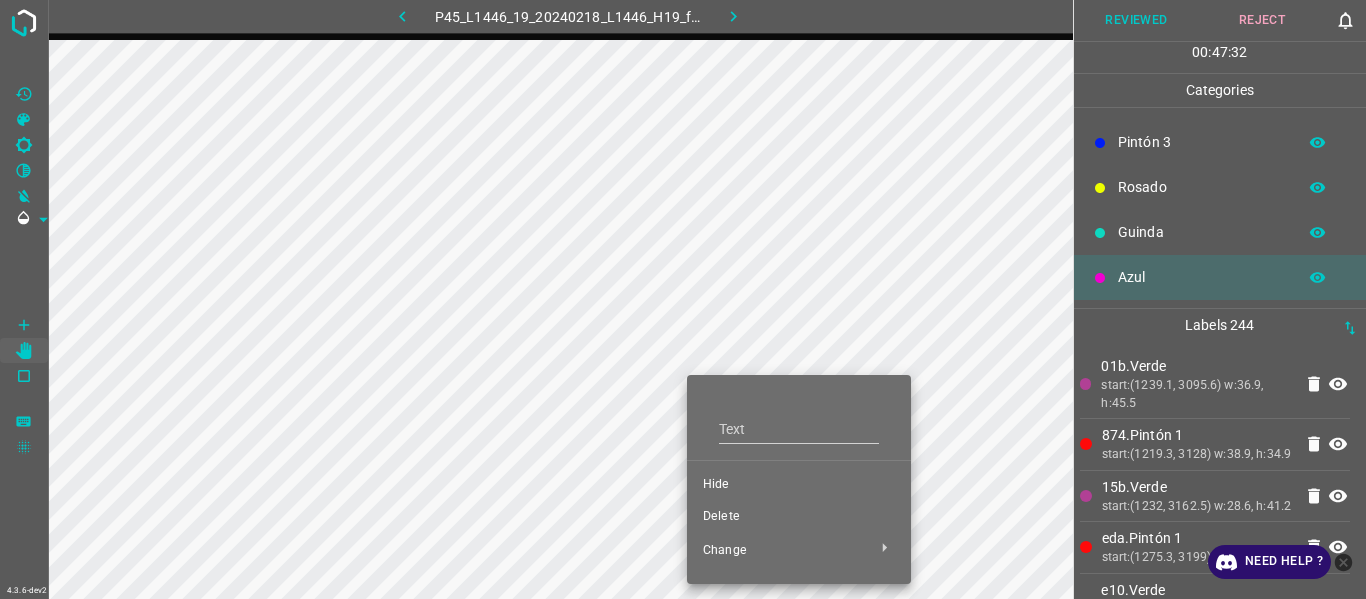 drag, startPoint x: 721, startPoint y: 517, endPoint x: 559, endPoint y: 355, distance: 229.1026 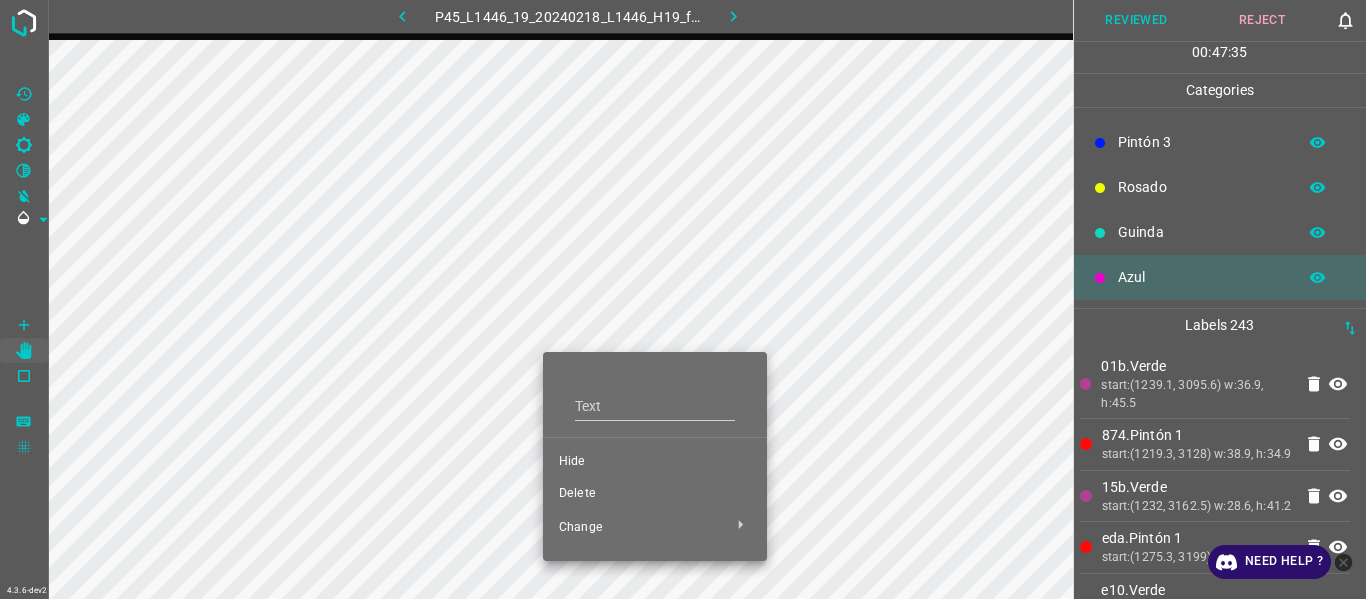 click on "Delete" at bounding box center [655, 494] 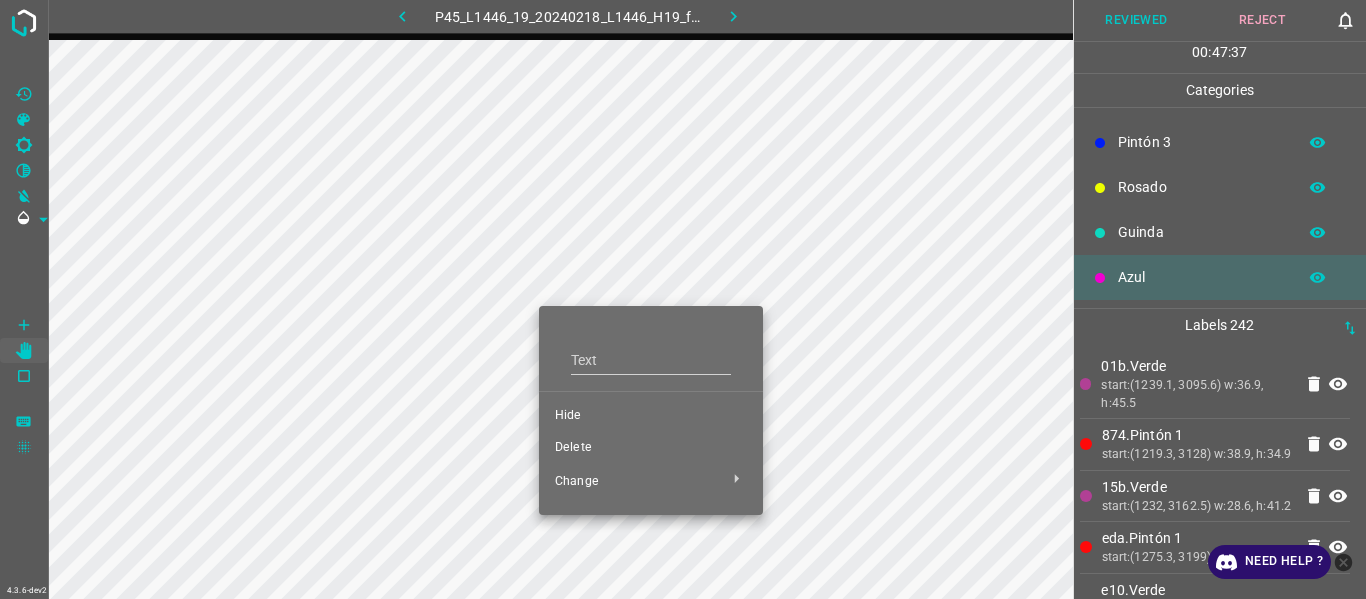 click on "Delete" at bounding box center (651, 448) 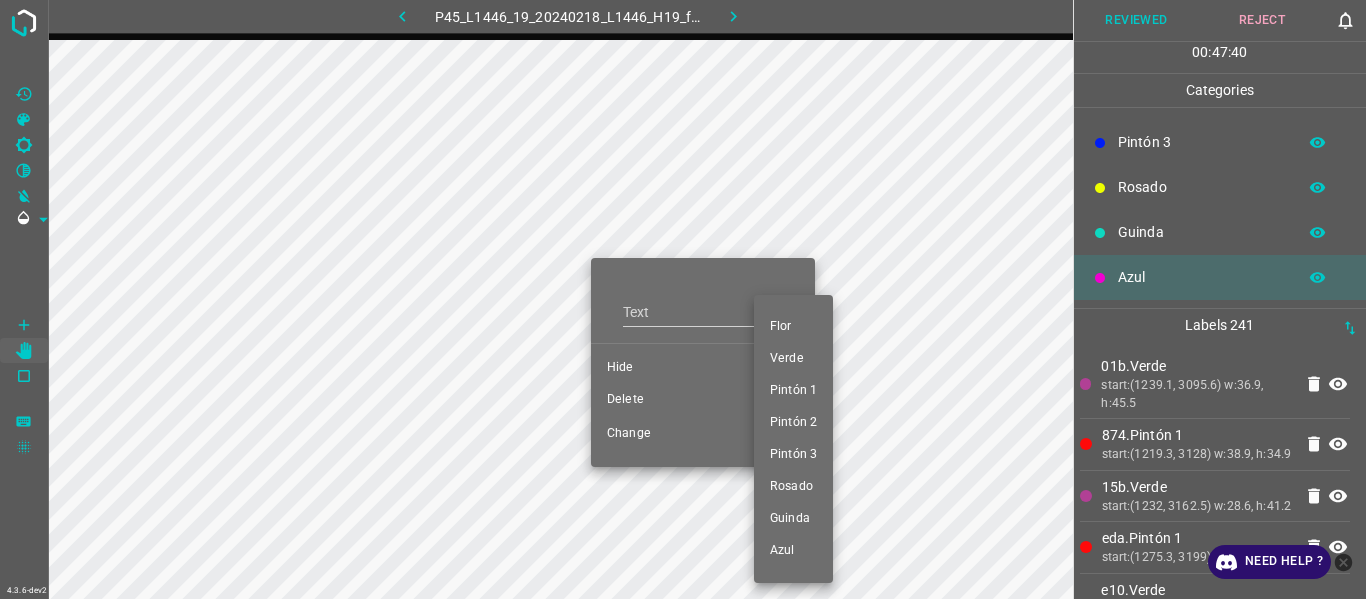 click at bounding box center (683, 299) 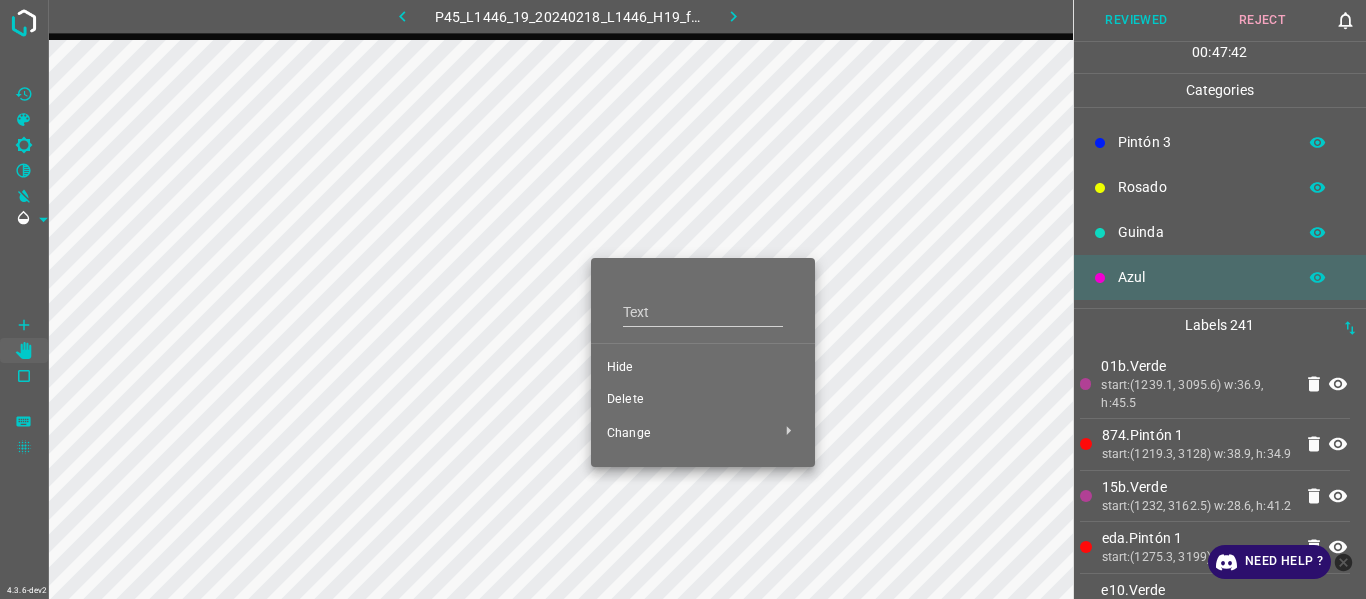 click on "Delete" at bounding box center [703, 400] 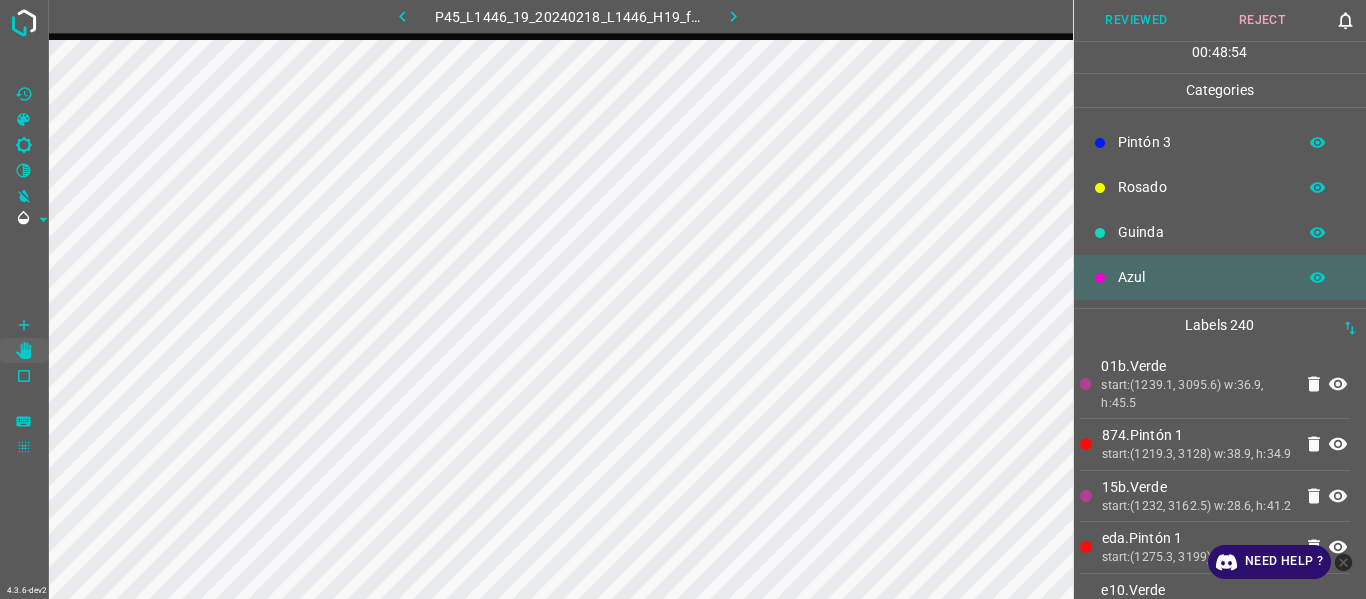 click on "01b.Verde" at bounding box center [1196, 366] 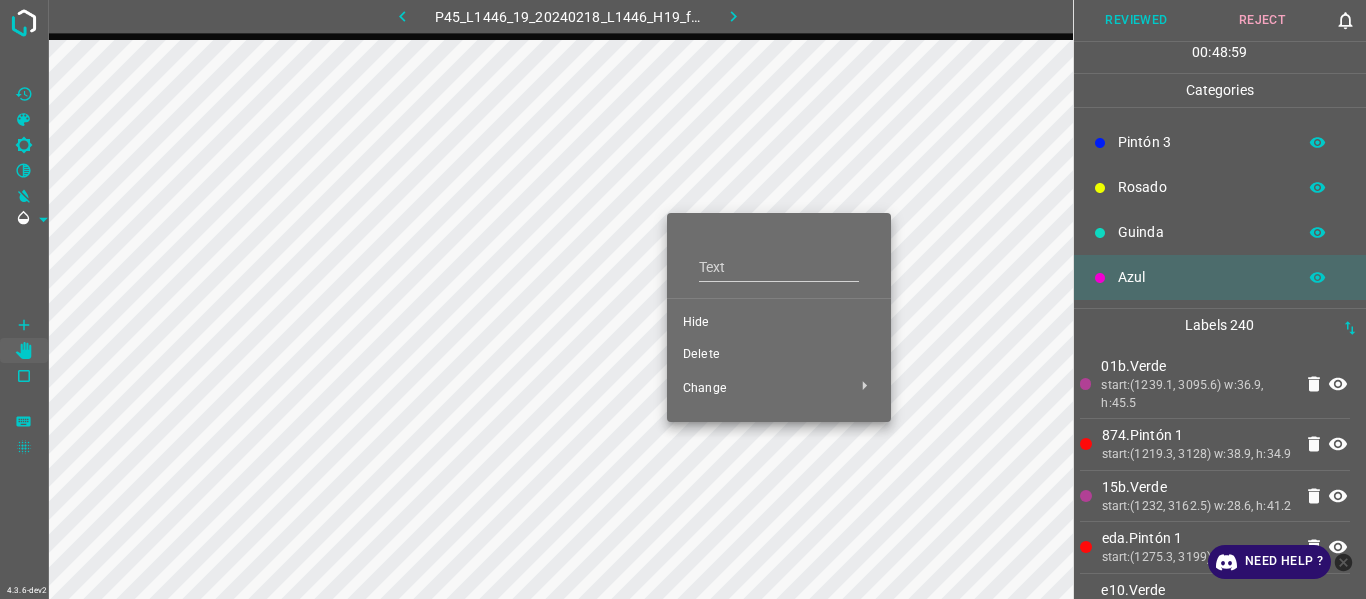click on "Delete" at bounding box center (779, 355) 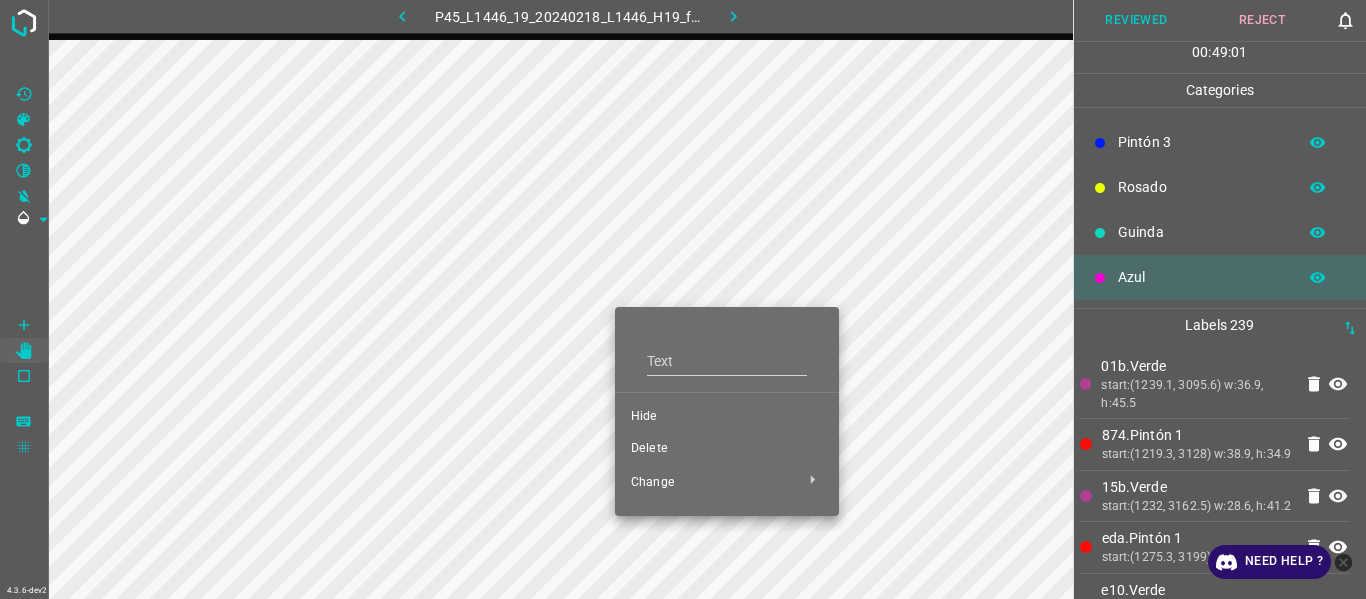 click on "Delete" at bounding box center [727, 449] 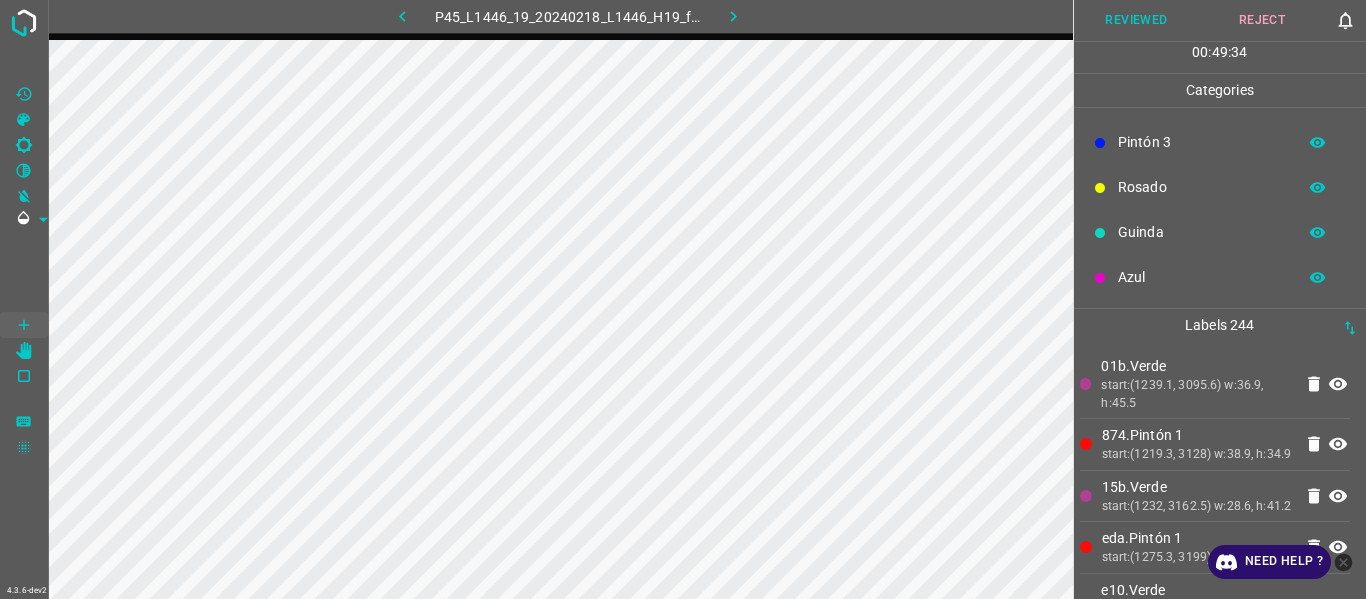 click on "start:(1239.1, 3095.6)
w:36.9, h:45.5" at bounding box center [1196, 394] 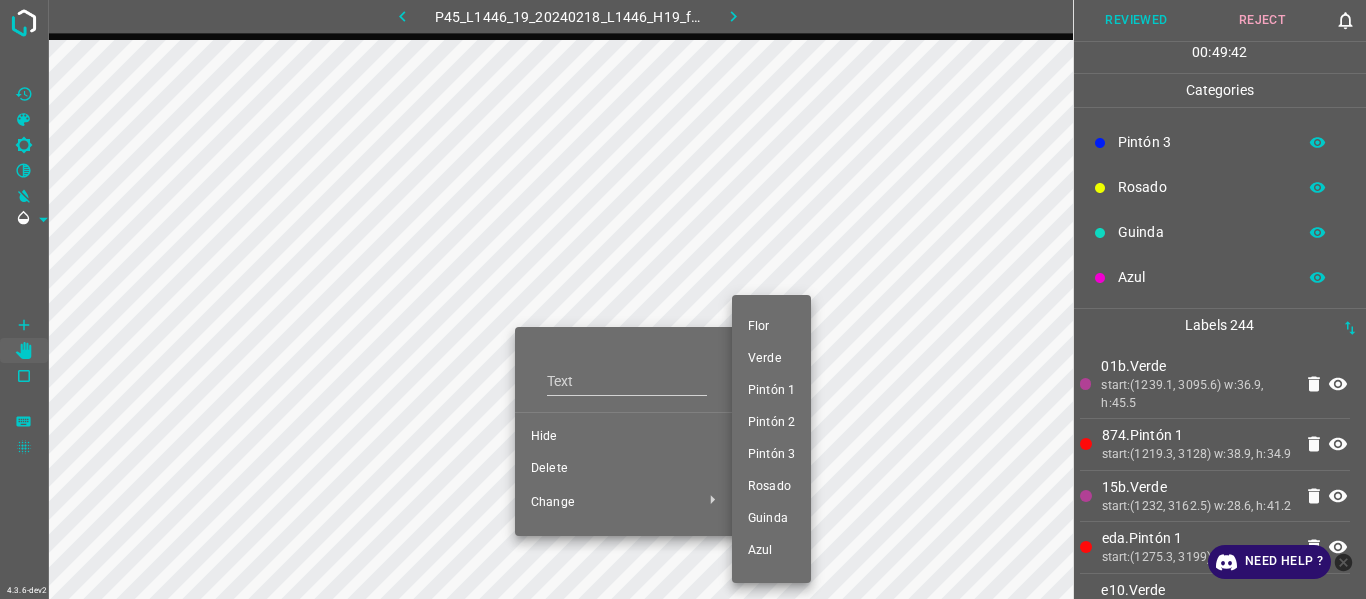 click on "Pintón 1" at bounding box center (771, 391) 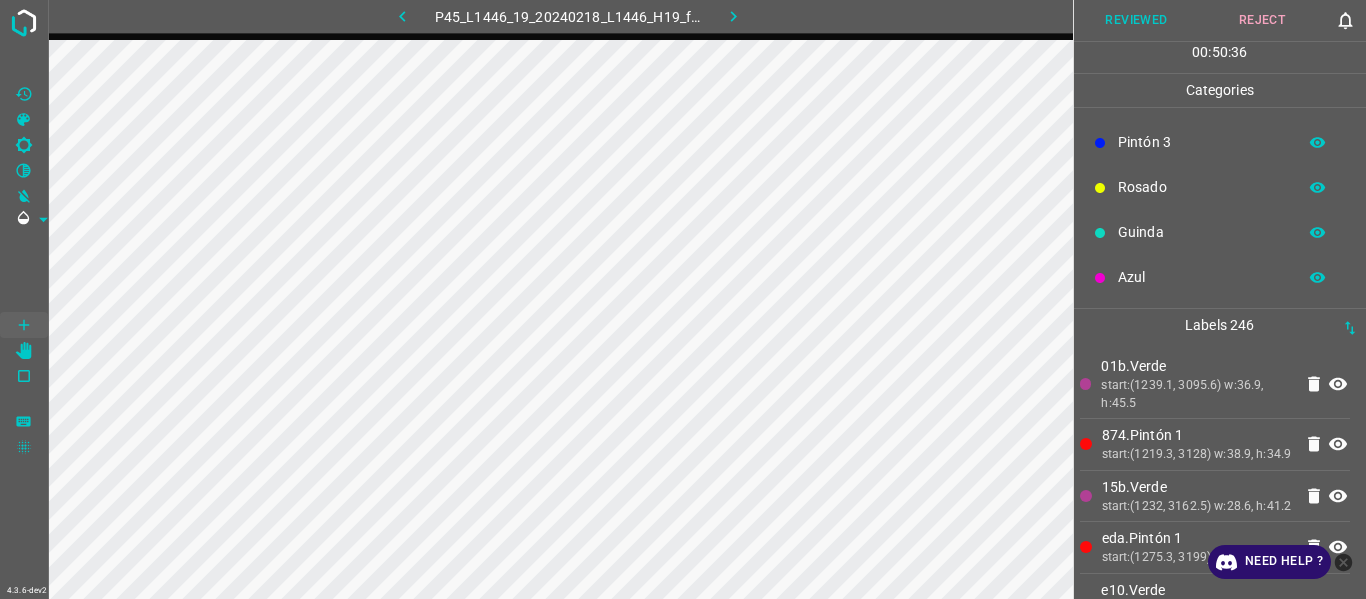 click on "874.Pintón 1" at bounding box center [1197, 435] 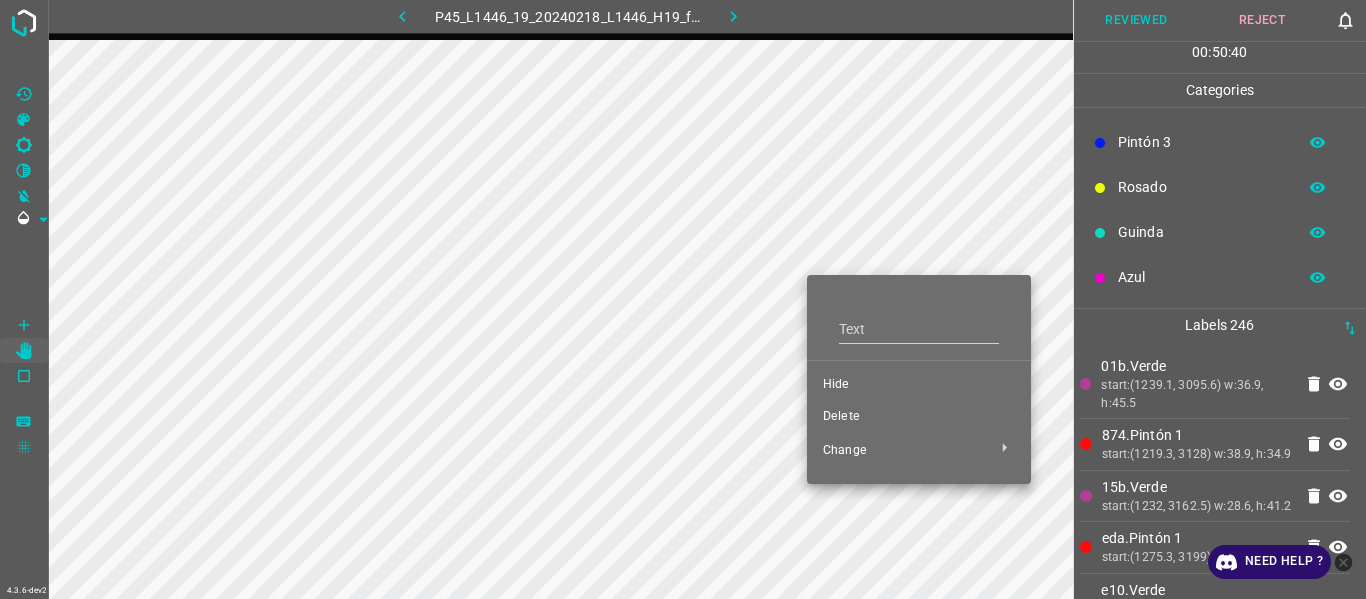 click at bounding box center [683, 299] 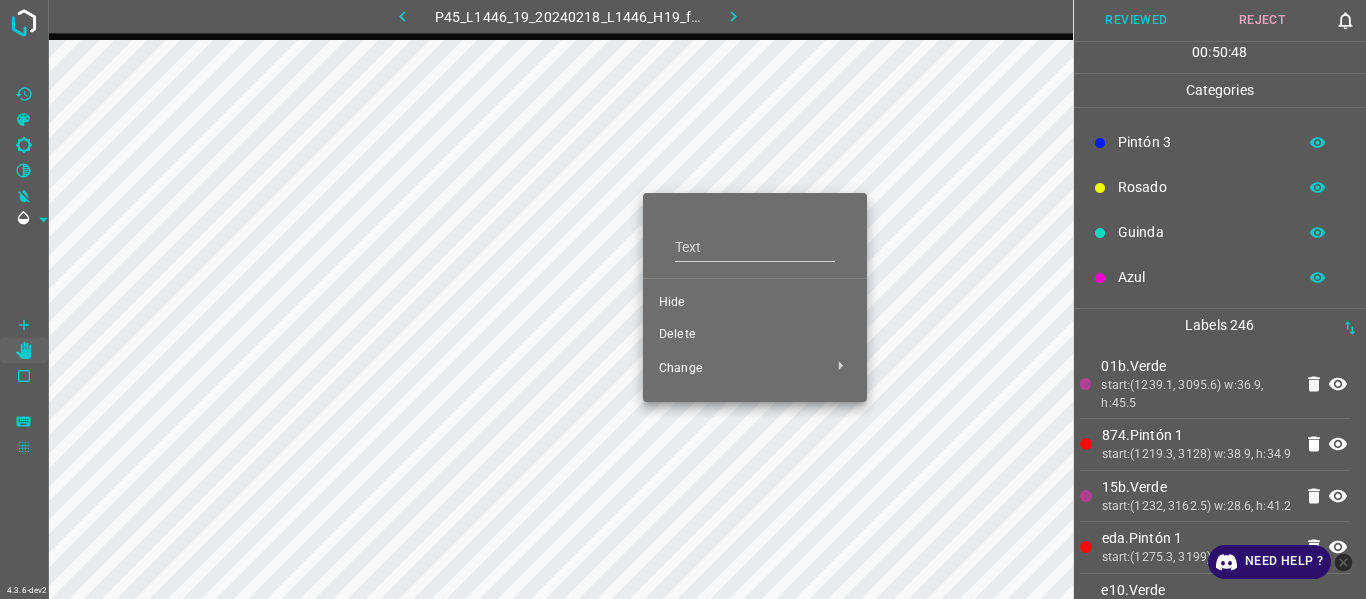 click at bounding box center [683, 299] 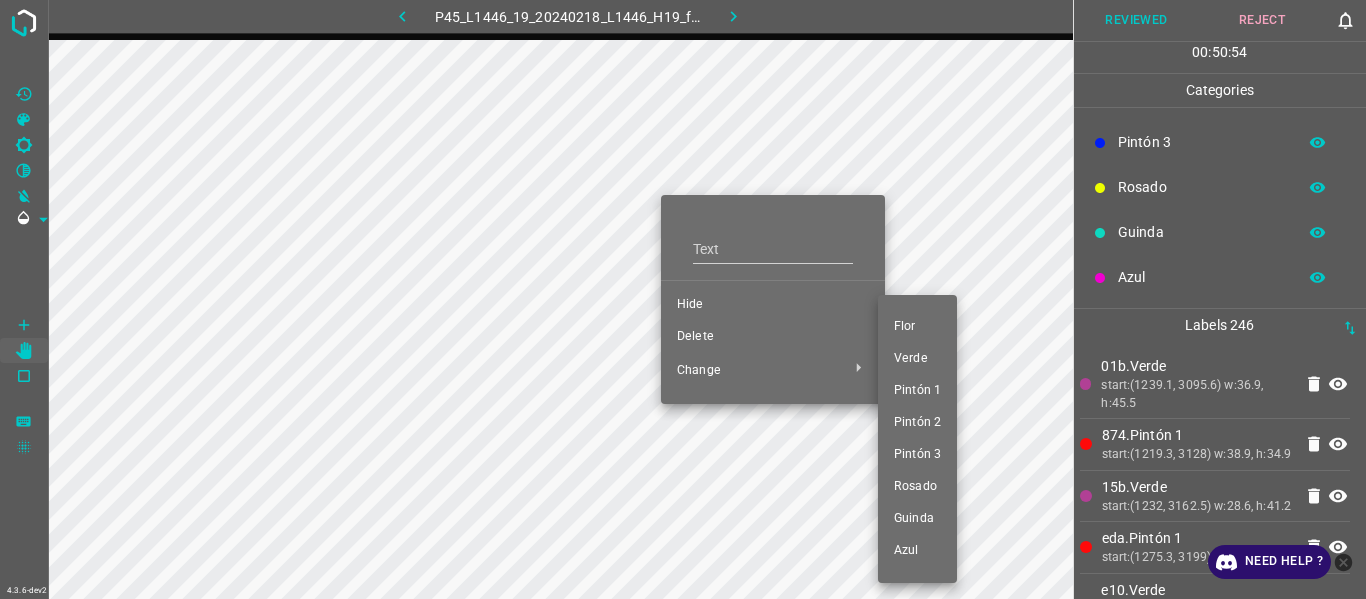 drag, startPoint x: 913, startPoint y: 394, endPoint x: 789, endPoint y: 354, distance: 130.29198 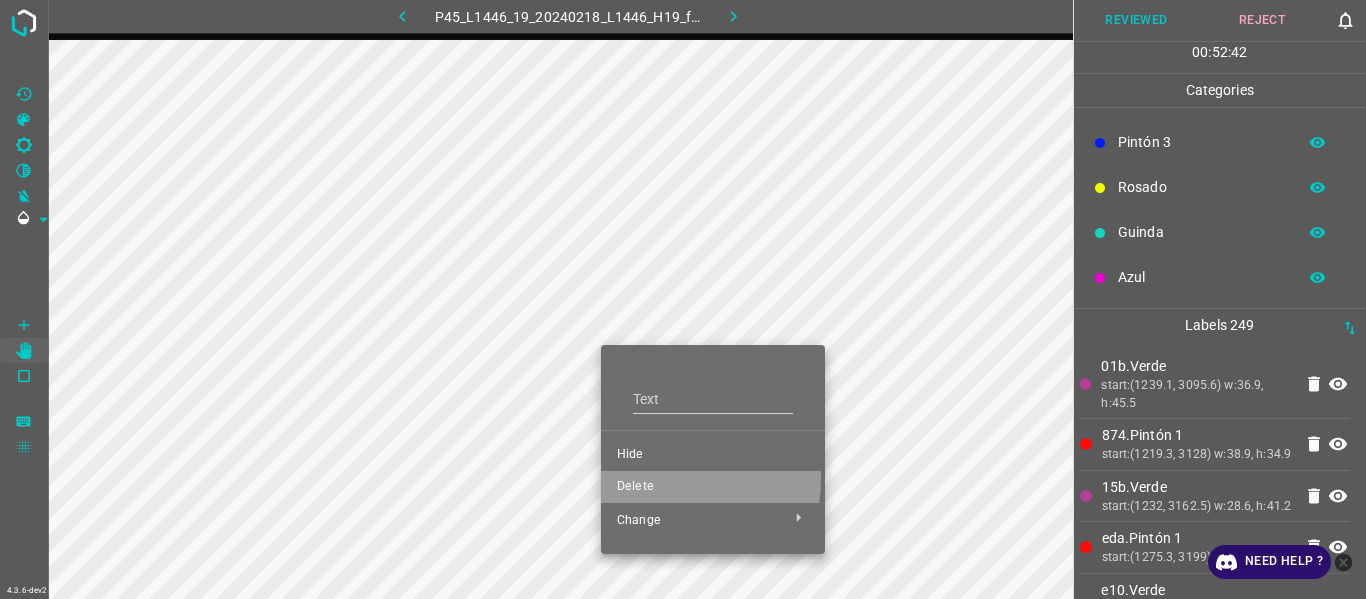 click on "Delete" at bounding box center (713, 487) 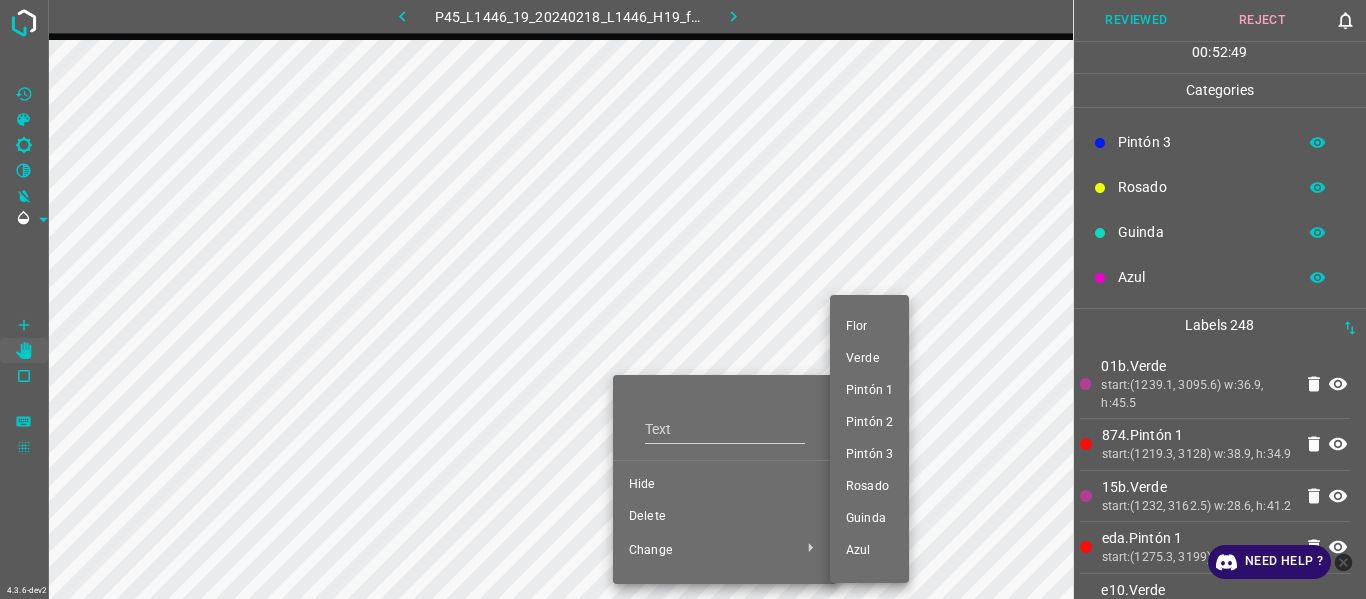 click on "Pintón 1" at bounding box center [869, 391] 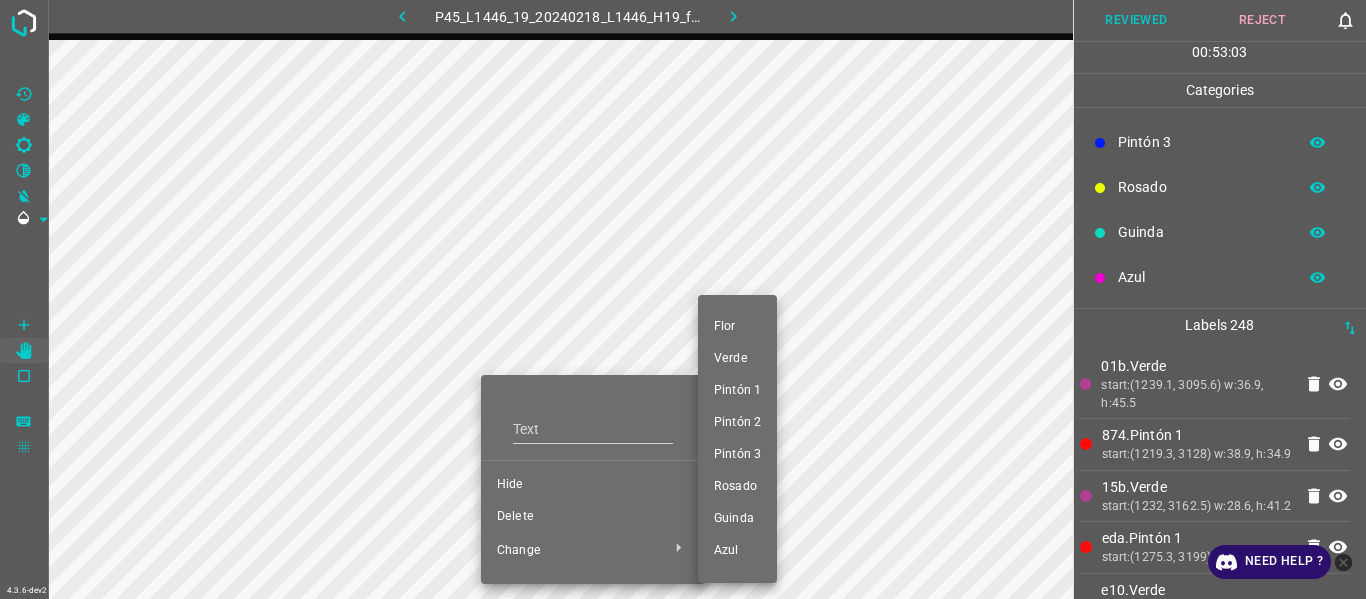 drag, startPoint x: 733, startPoint y: 388, endPoint x: 679, endPoint y: 426, distance: 66.0303 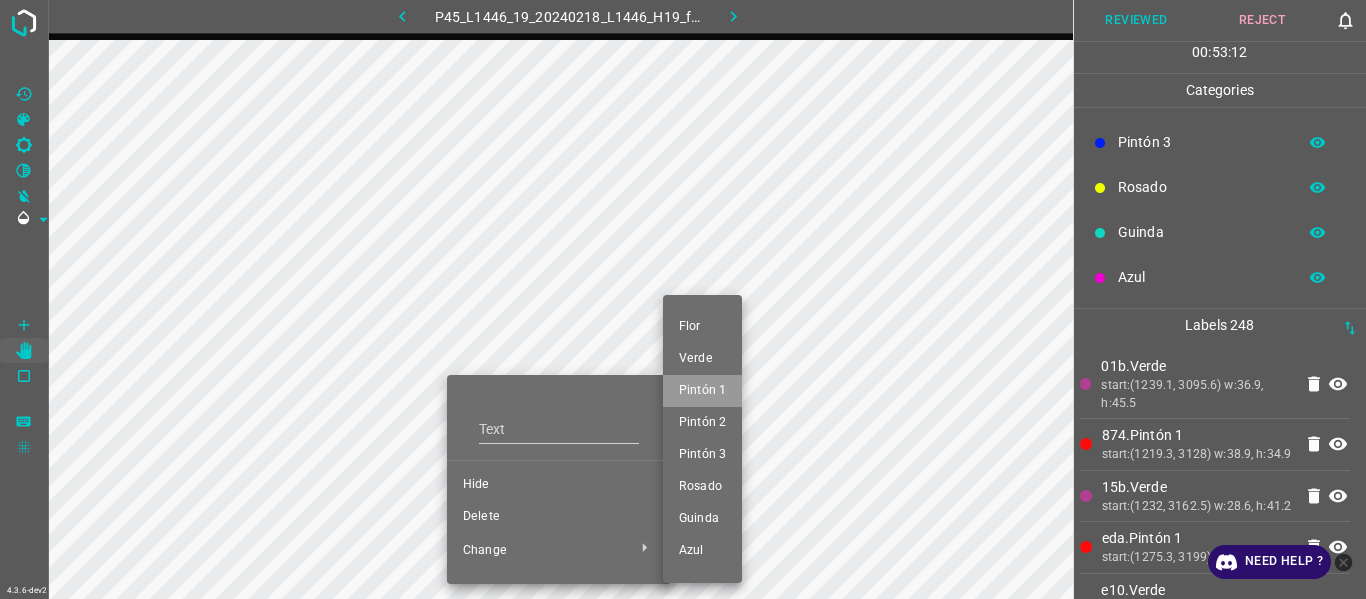 click on "Pintón 1" at bounding box center [702, 391] 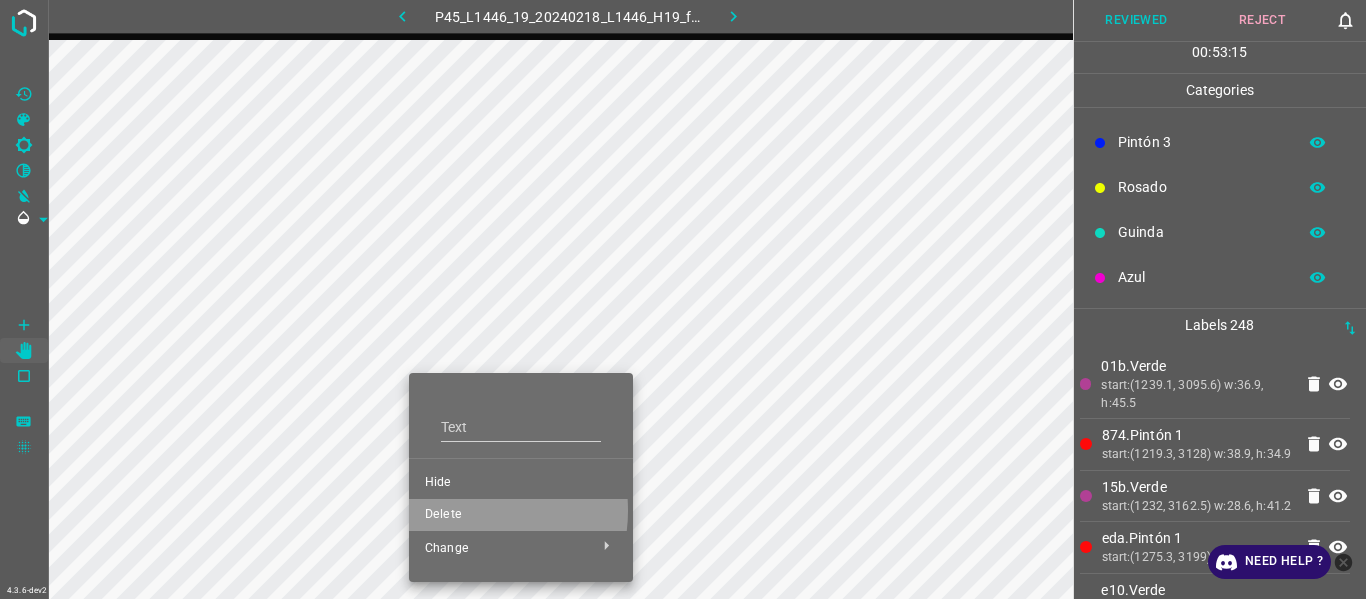 click on "Delete" at bounding box center (521, 515) 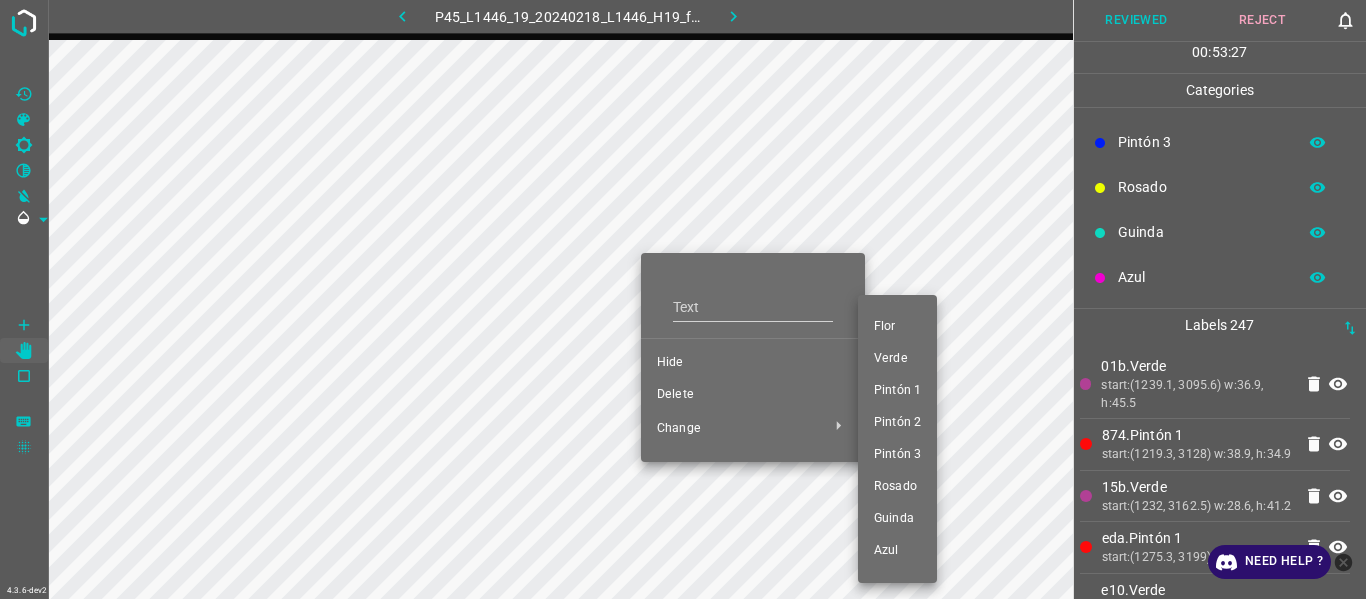 click on "Pintón 1" at bounding box center (897, 391) 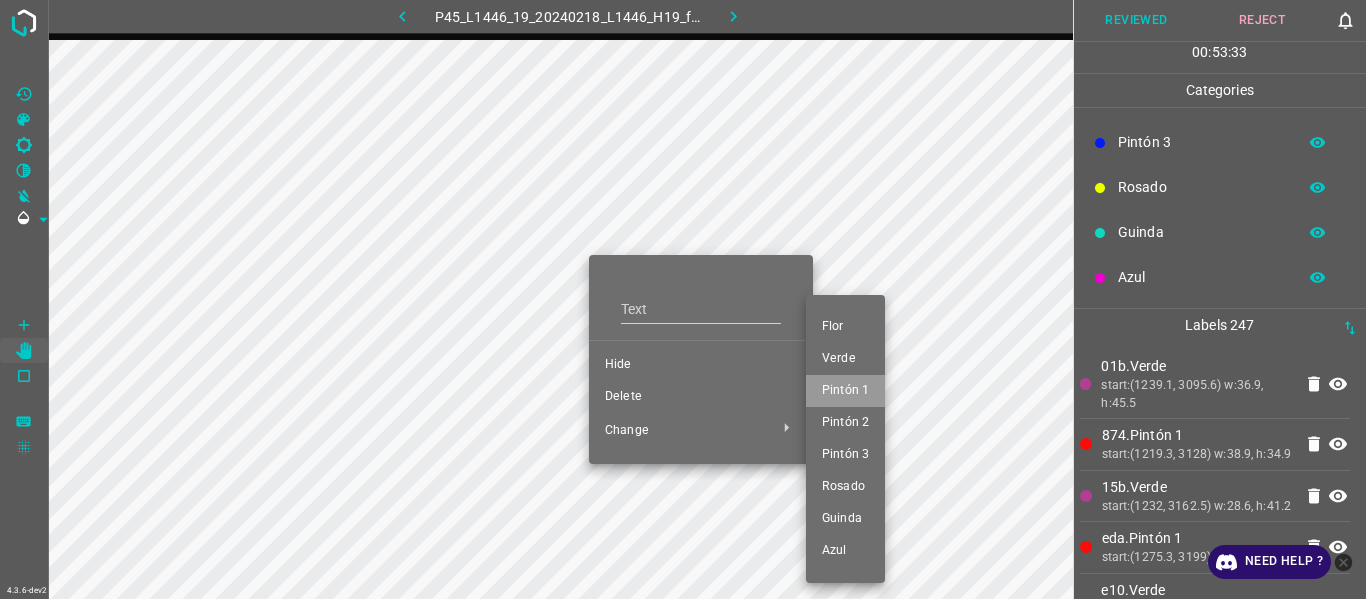 drag, startPoint x: 839, startPoint y: 400, endPoint x: 803, endPoint y: 380, distance: 41.18252 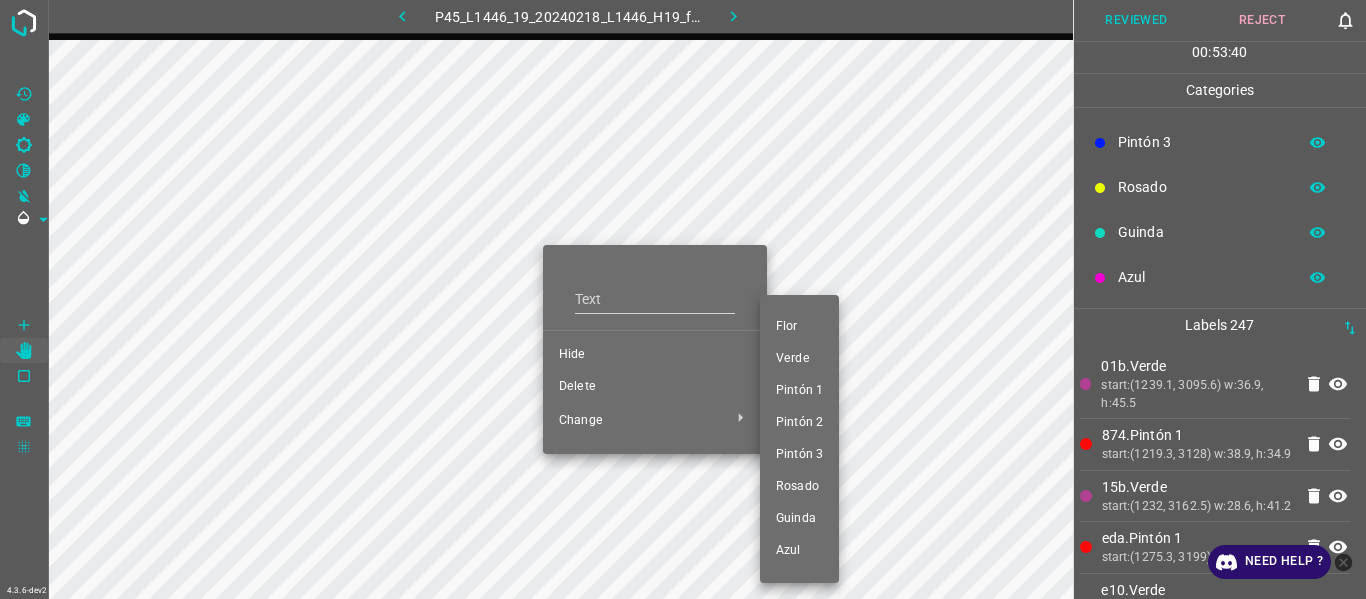 click on "Pintón 1" at bounding box center (799, 391) 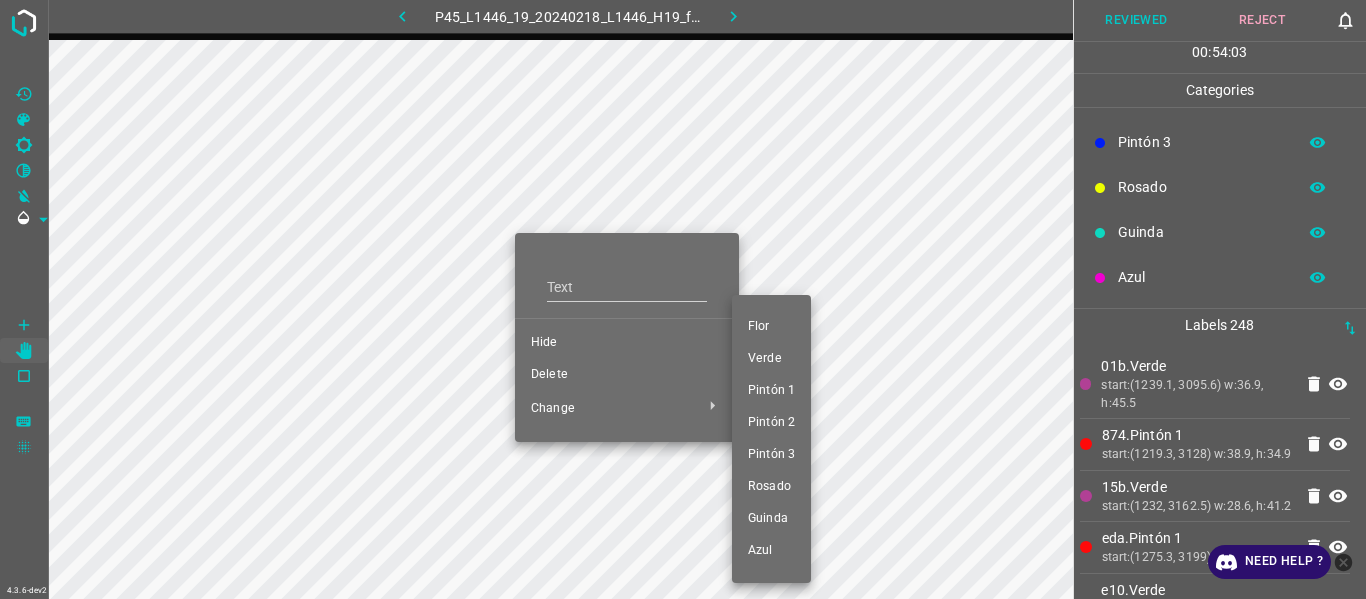 click on "Pintón 3" at bounding box center (771, 455) 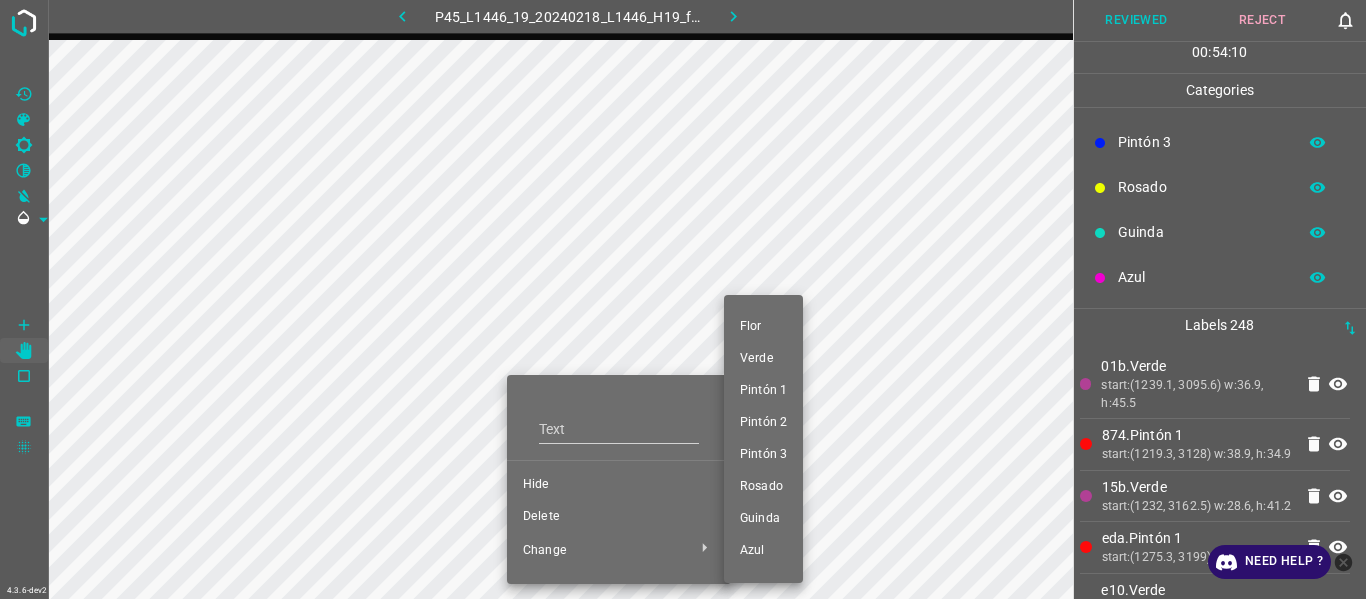click on "Pintón 1" at bounding box center (763, 391) 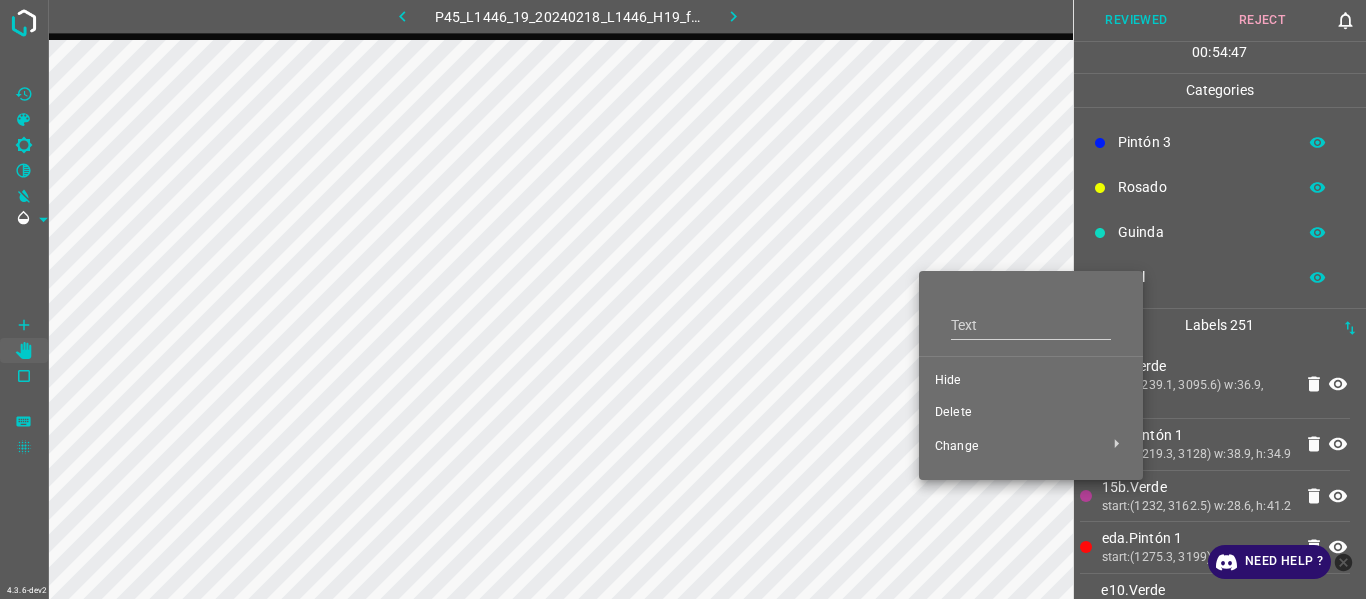 click on "Delete" at bounding box center [1031, 413] 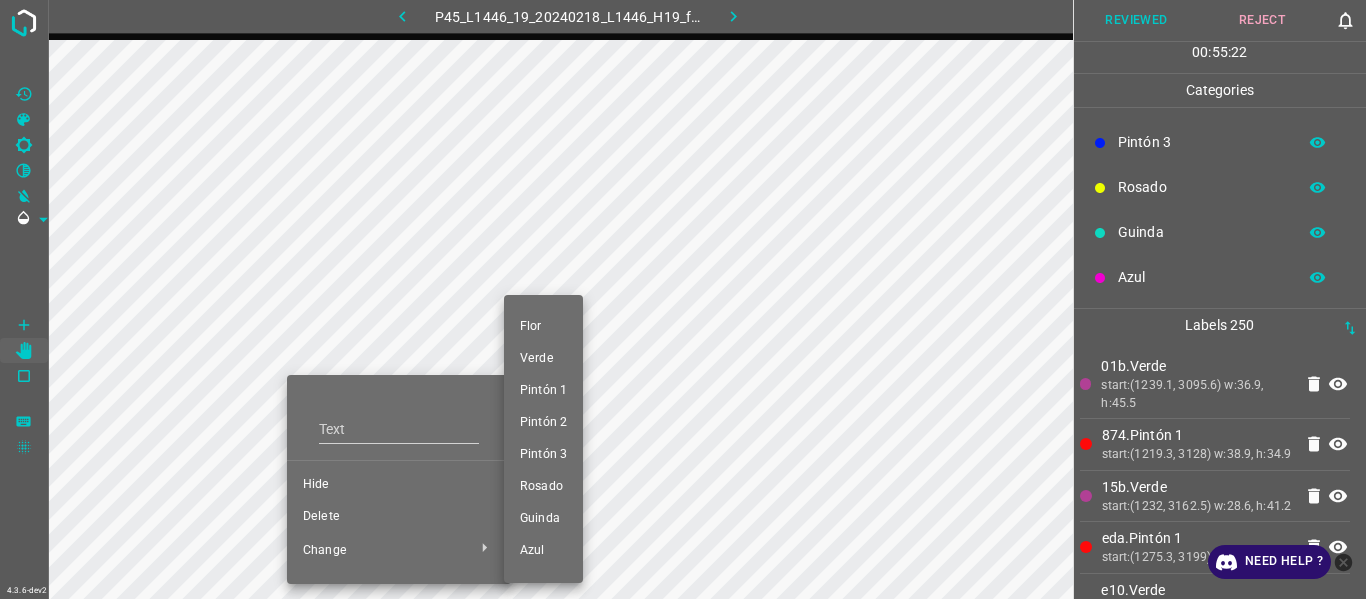click on "Flor" at bounding box center [543, 327] 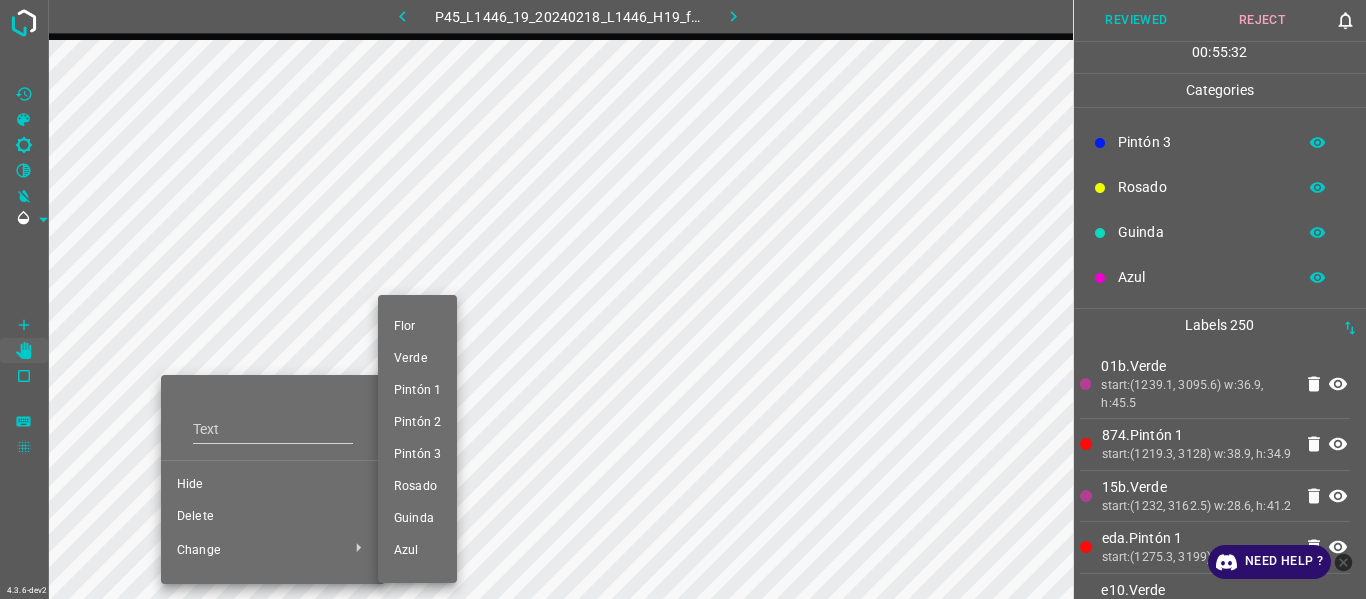 click on "Pintón 1" at bounding box center (417, 391) 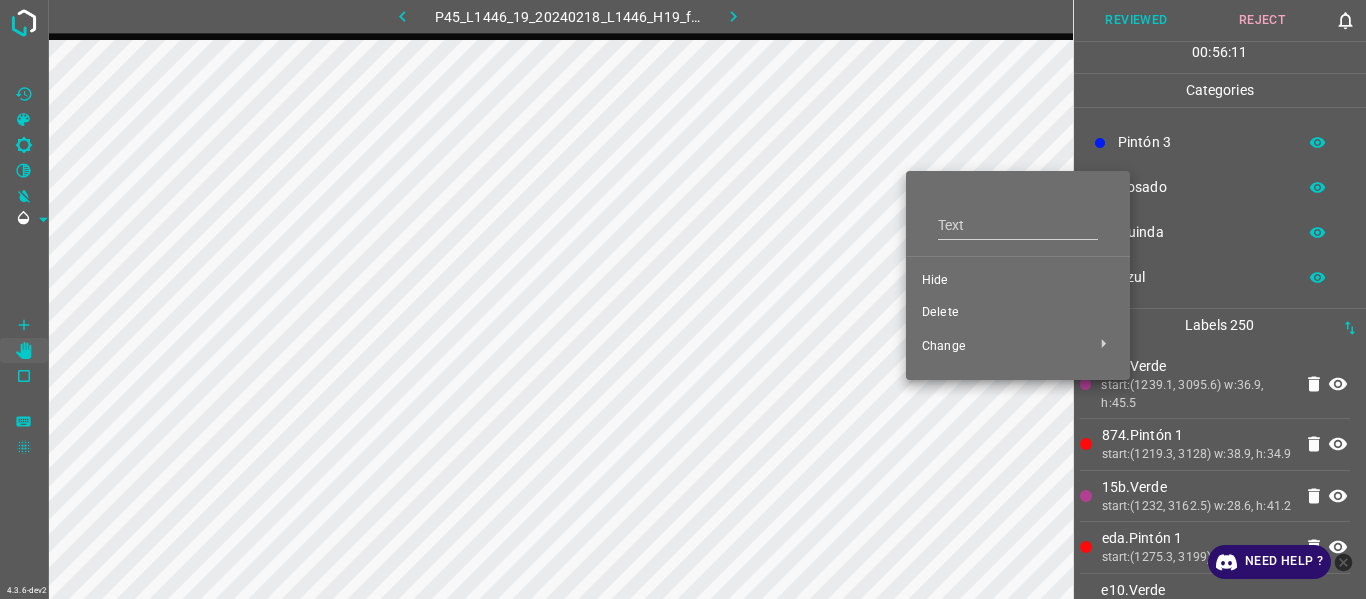 drag, startPoint x: 940, startPoint y: 312, endPoint x: 878, endPoint y: 256, distance: 83.546394 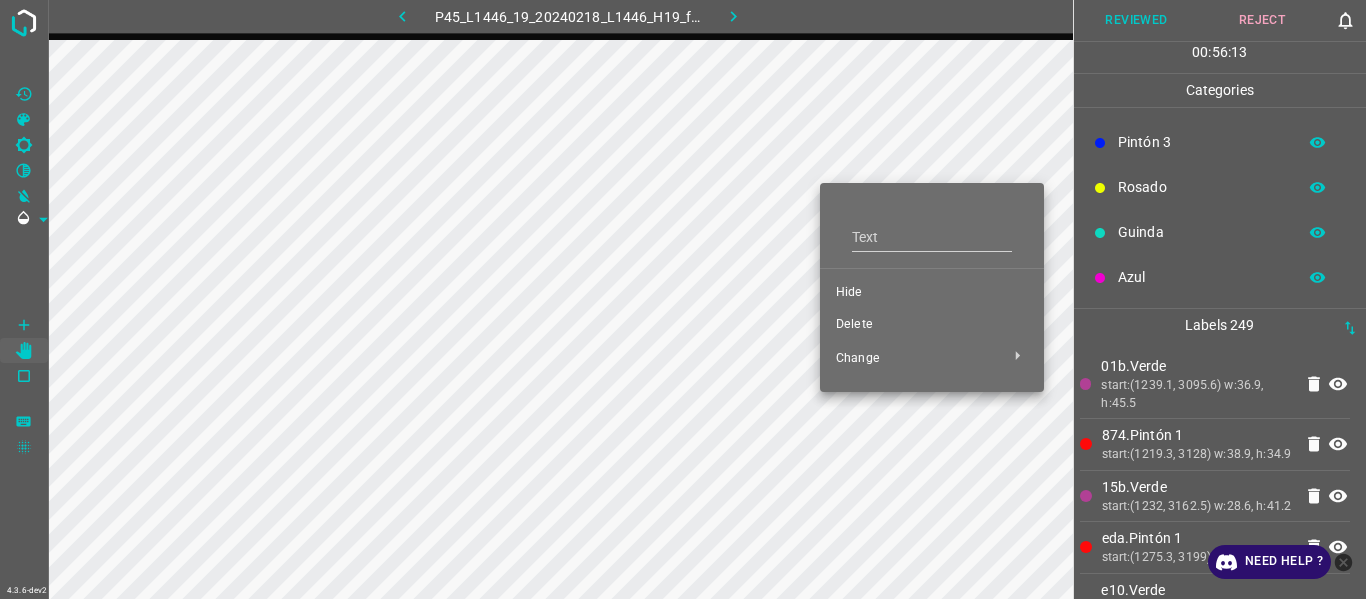 click on "Delete" at bounding box center (932, 325) 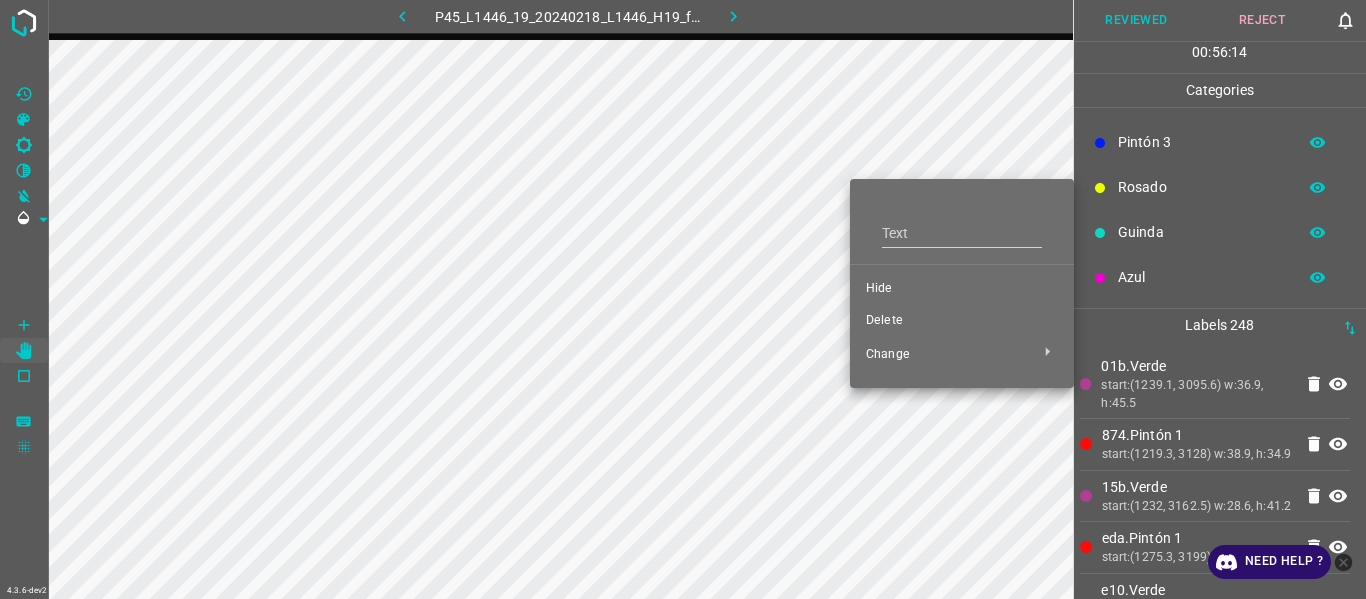 drag, startPoint x: 878, startPoint y: 318, endPoint x: 862, endPoint y: 266, distance: 54.405884 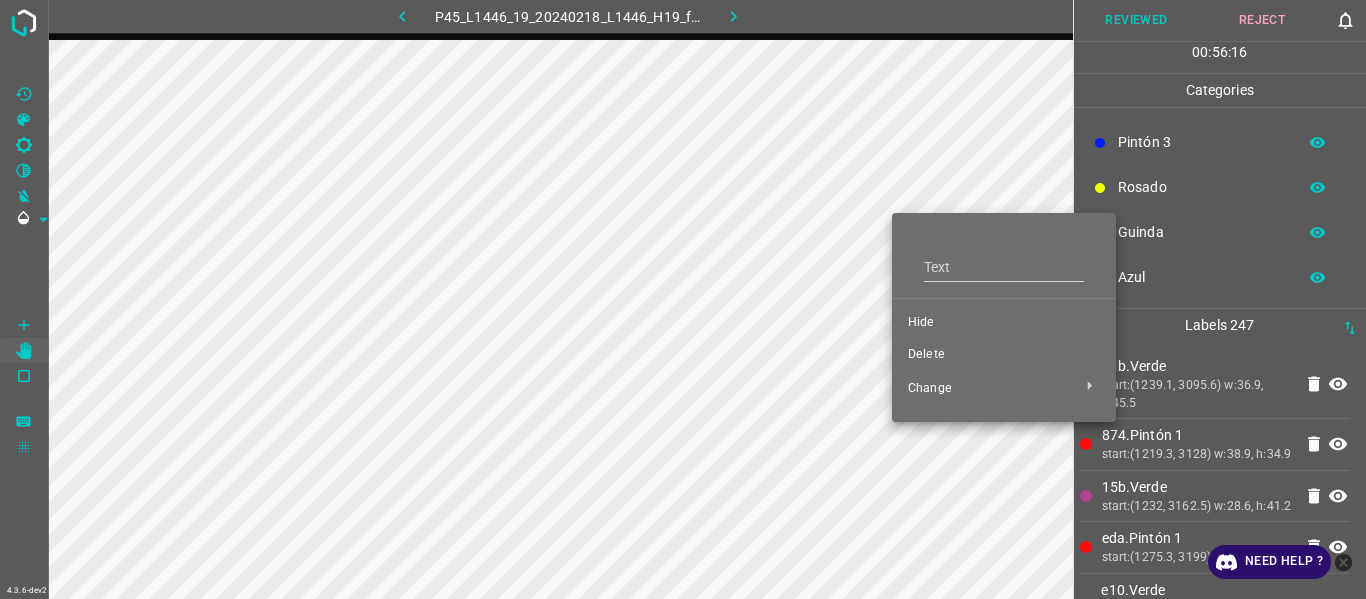 drag, startPoint x: 930, startPoint y: 356, endPoint x: 842, endPoint y: 288, distance: 111.21151 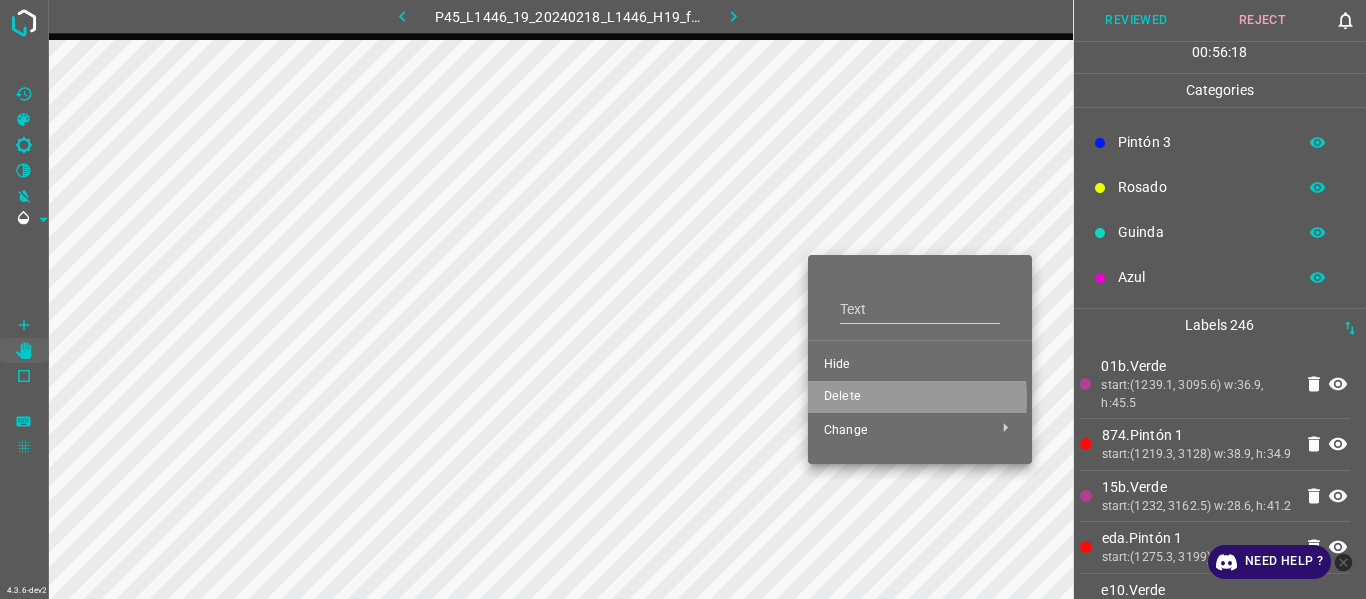 click on "Delete" at bounding box center [920, 397] 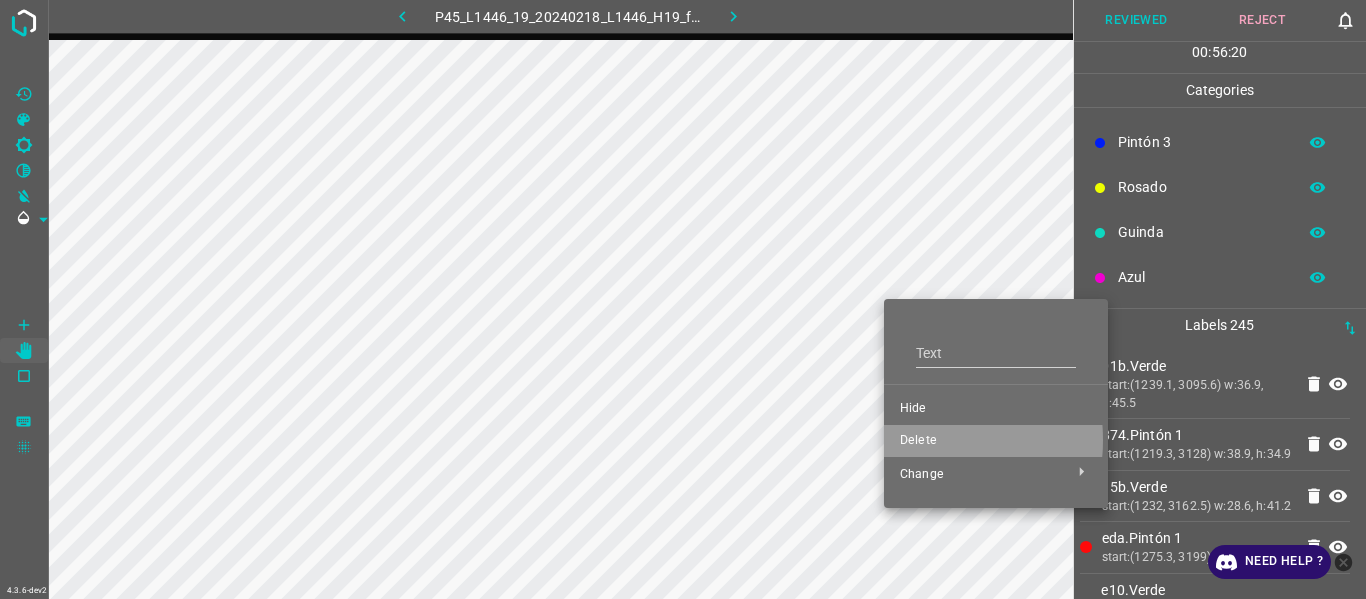 click on "Delete" at bounding box center (996, 441) 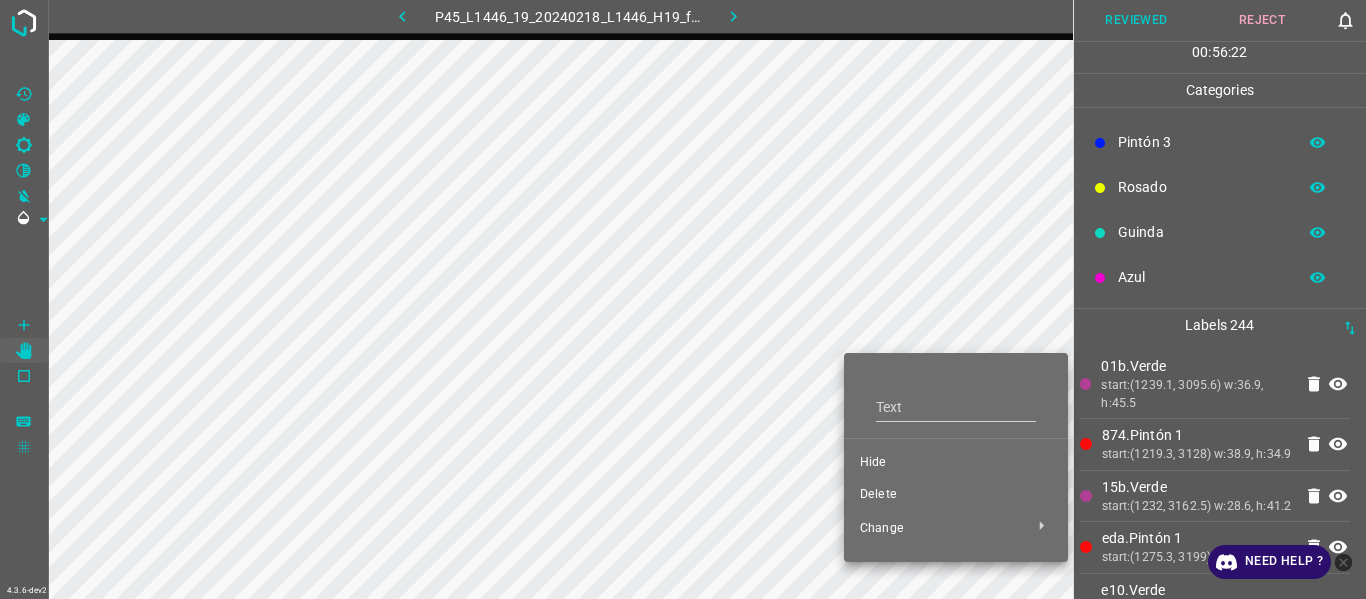 drag, startPoint x: 896, startPoint y: 488, endPoint x: 882, endPoint y: 472, distance: 21.260292 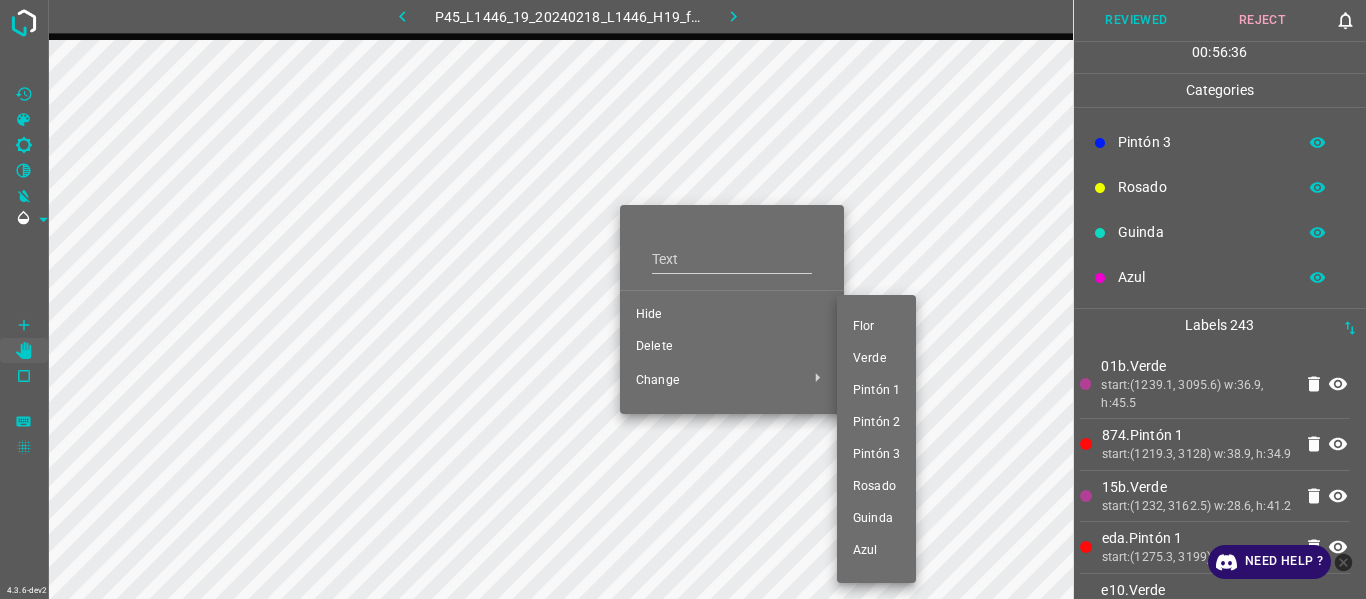 drag, startPoint x: 864, startPoint y: 388, endPoint x: 828, endPoint y: 378, distance: 37.363083 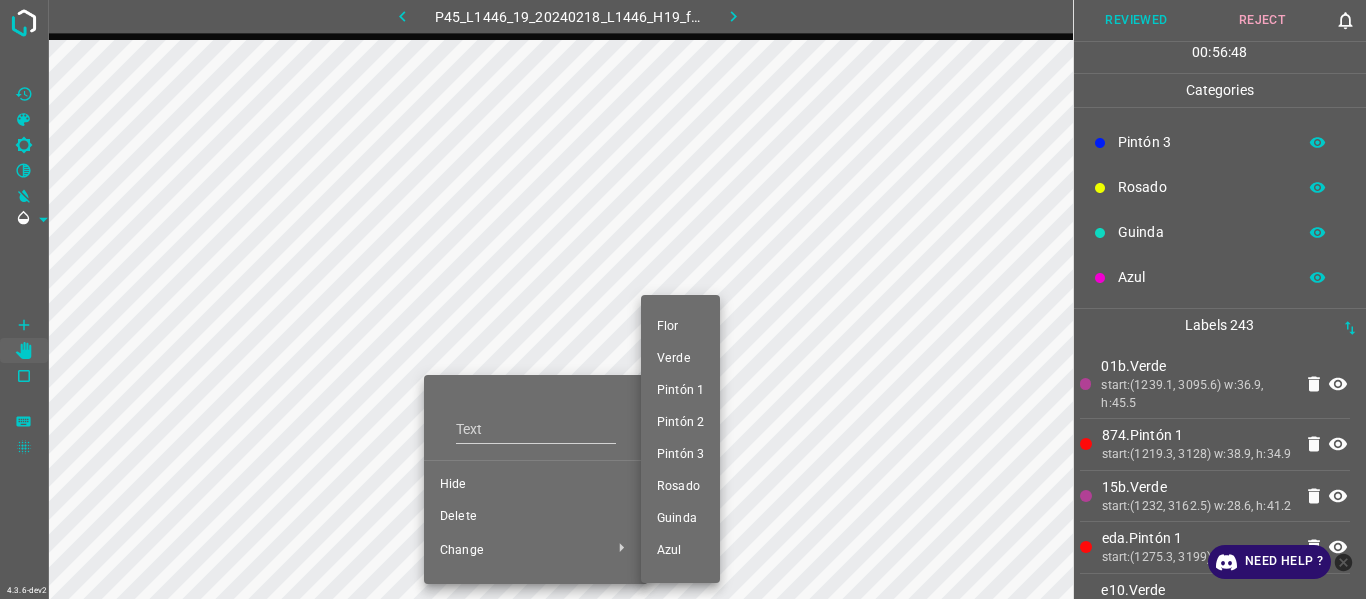 click on "Pintón 1" at bounding box center (680, 391) 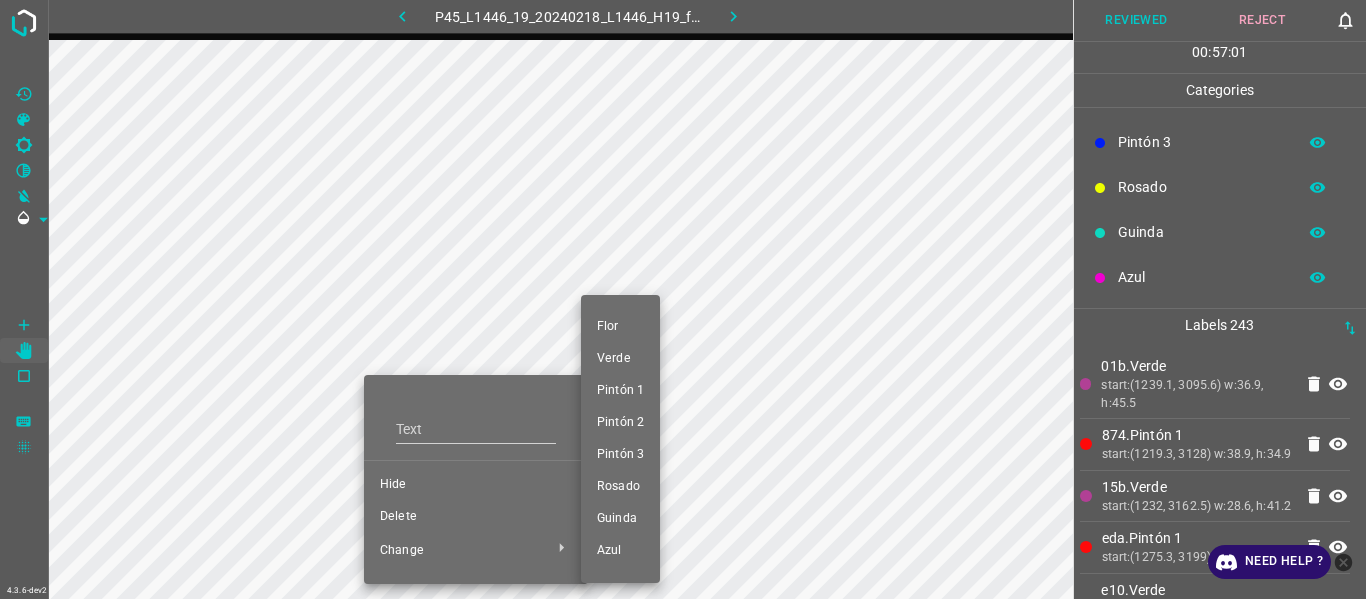 click on "Pintón 1" at bounding box center (620, 391) 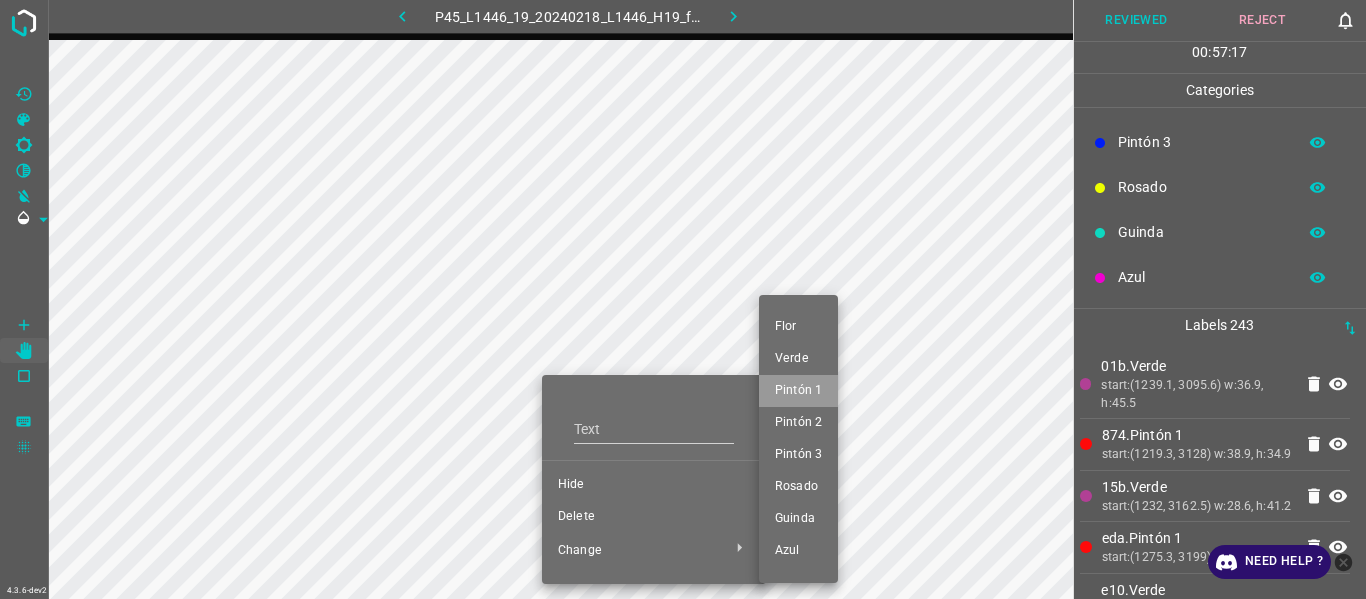 click on "Pintón 1" at bounding box center (798, 391) 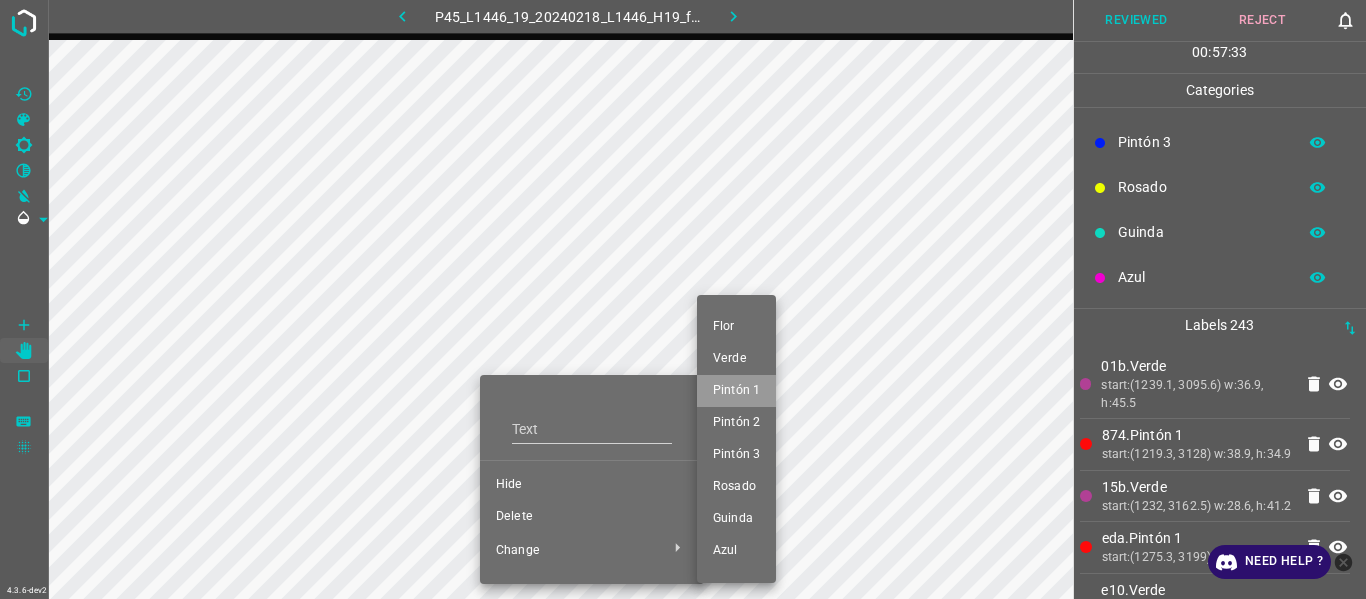click on "Pintón 1" at bounding box center (736, 391) 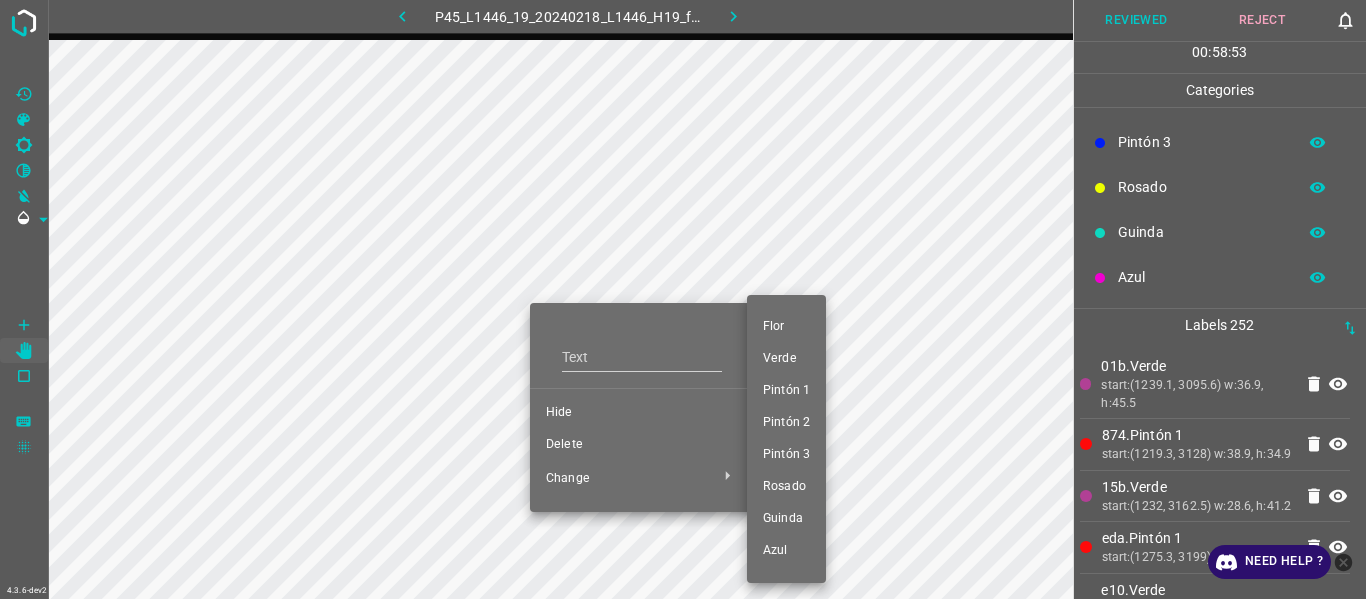 click on "Pintón 1" at bounding box center (786, 391) 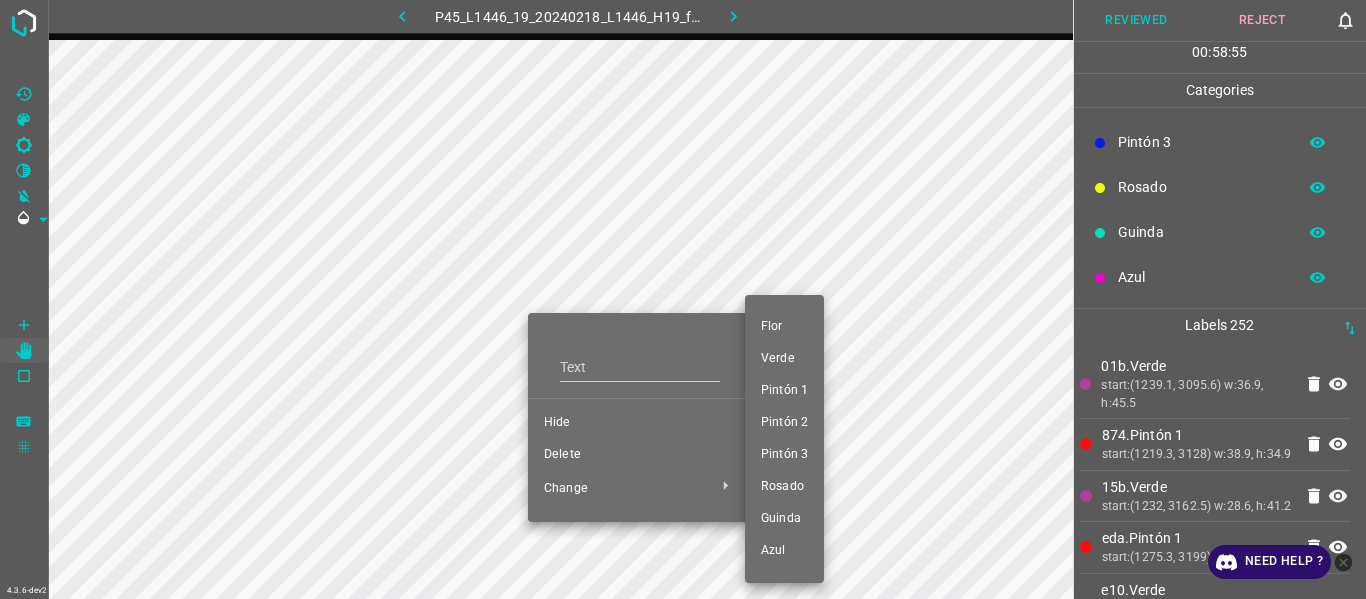 click on "Pintón 3" at bounding box center [784, 455] 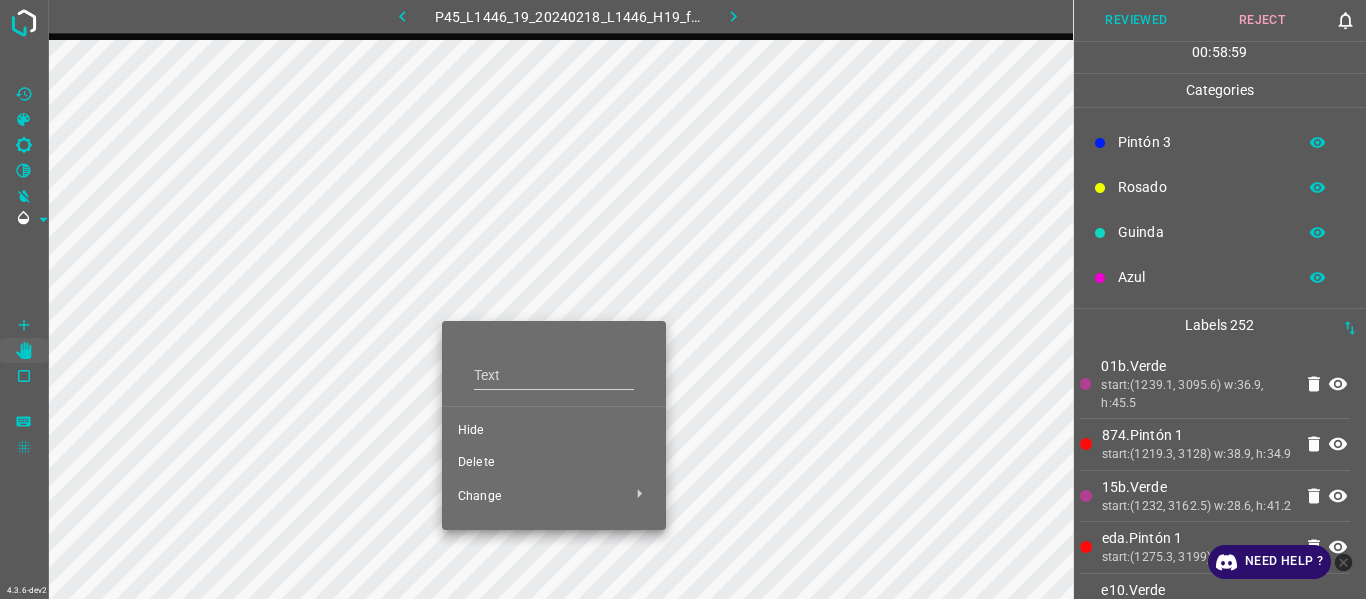 click on "Delete" at bounding box center [554, 463] 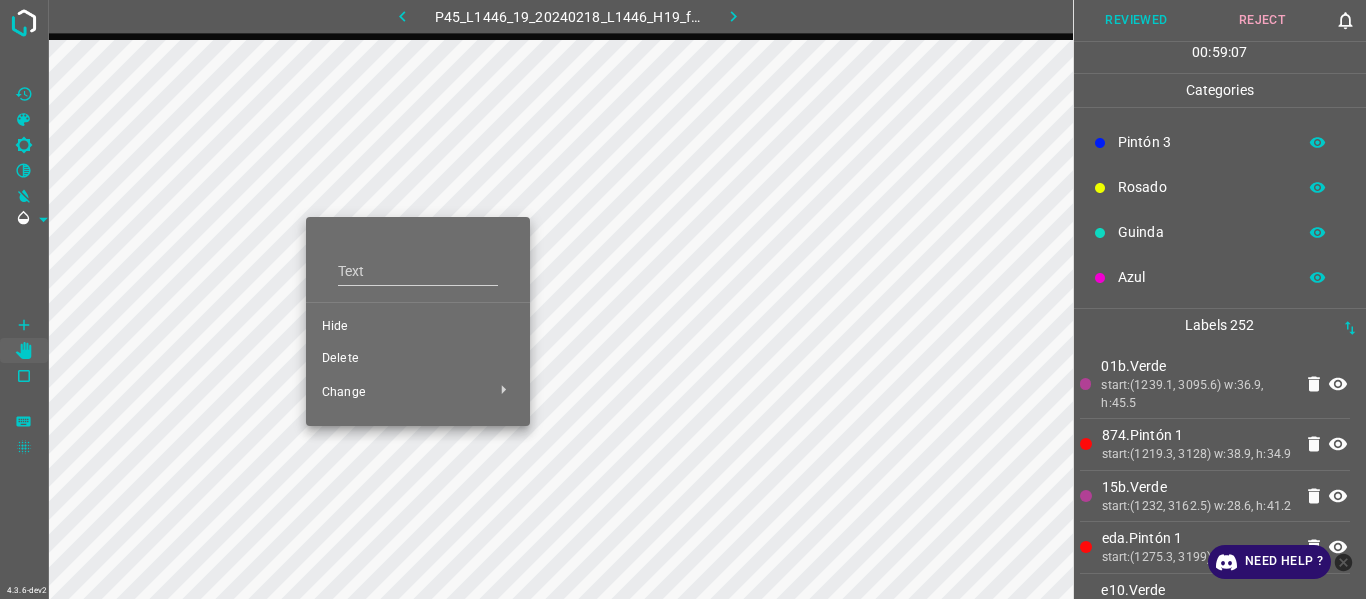 click on "Delete" at bounding box center [418, 359] 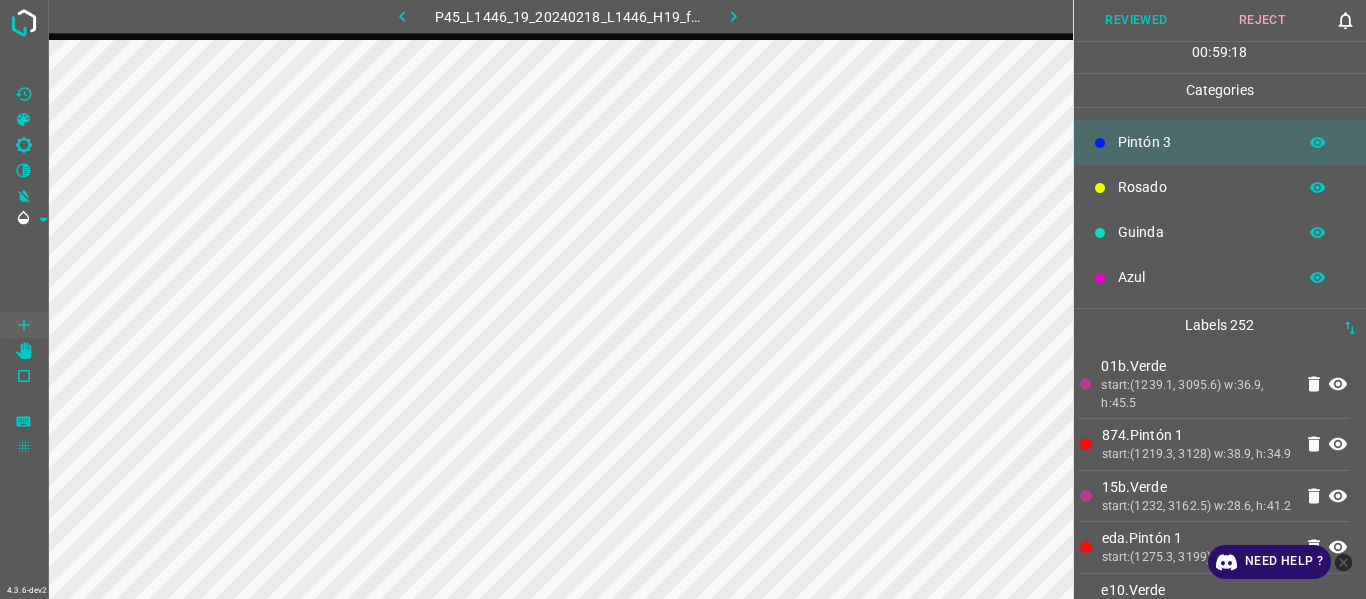 click on "start:(1219.3, 3128)
w:38.9, h:34.9" at bounding box center [1197, 455] 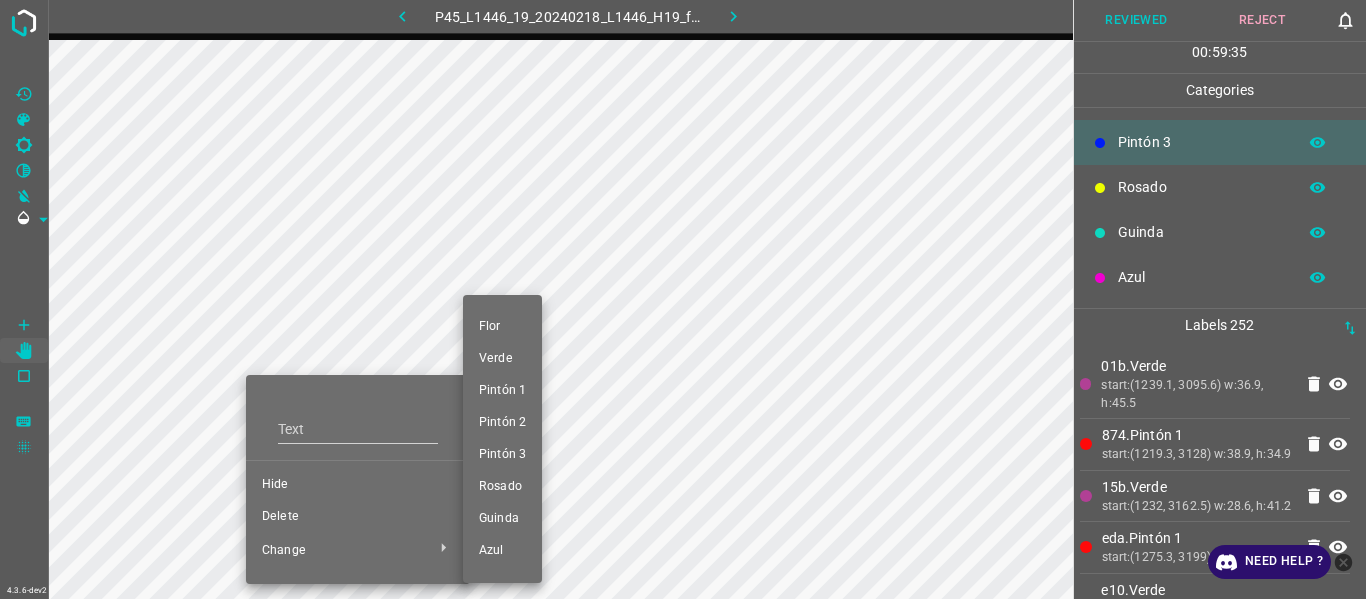 click on "Pintón 3" at bounding box center [502, 455] 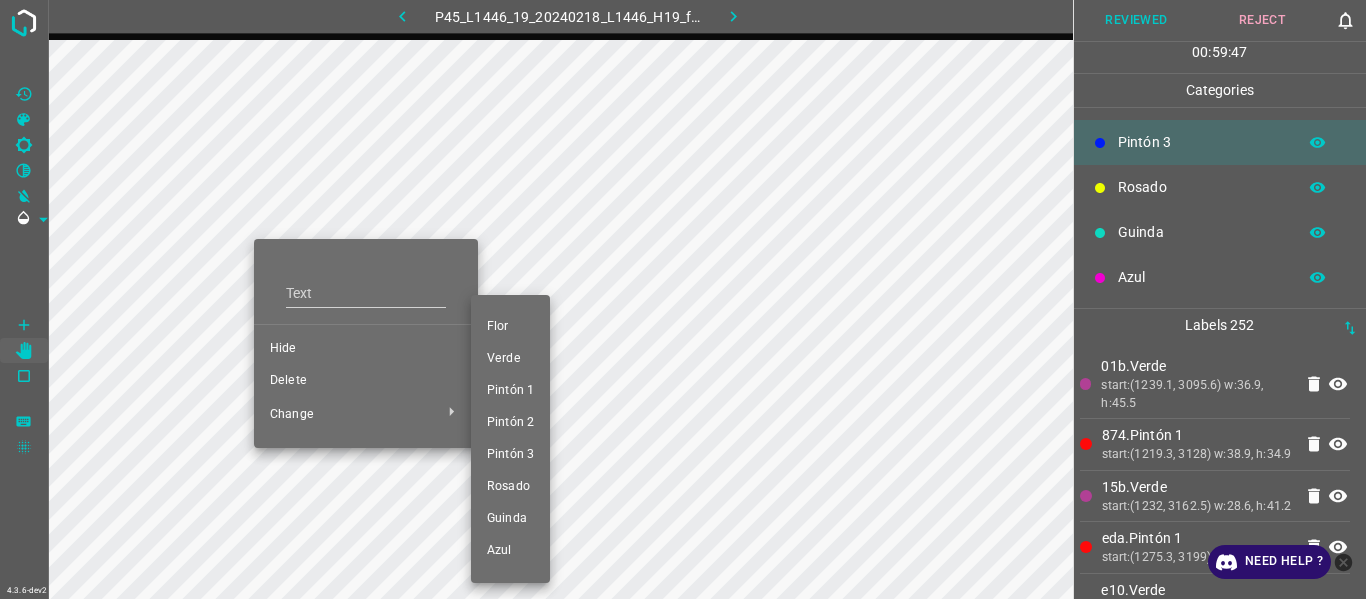 click on "Pintón 1" at bounding box center (510, 391) 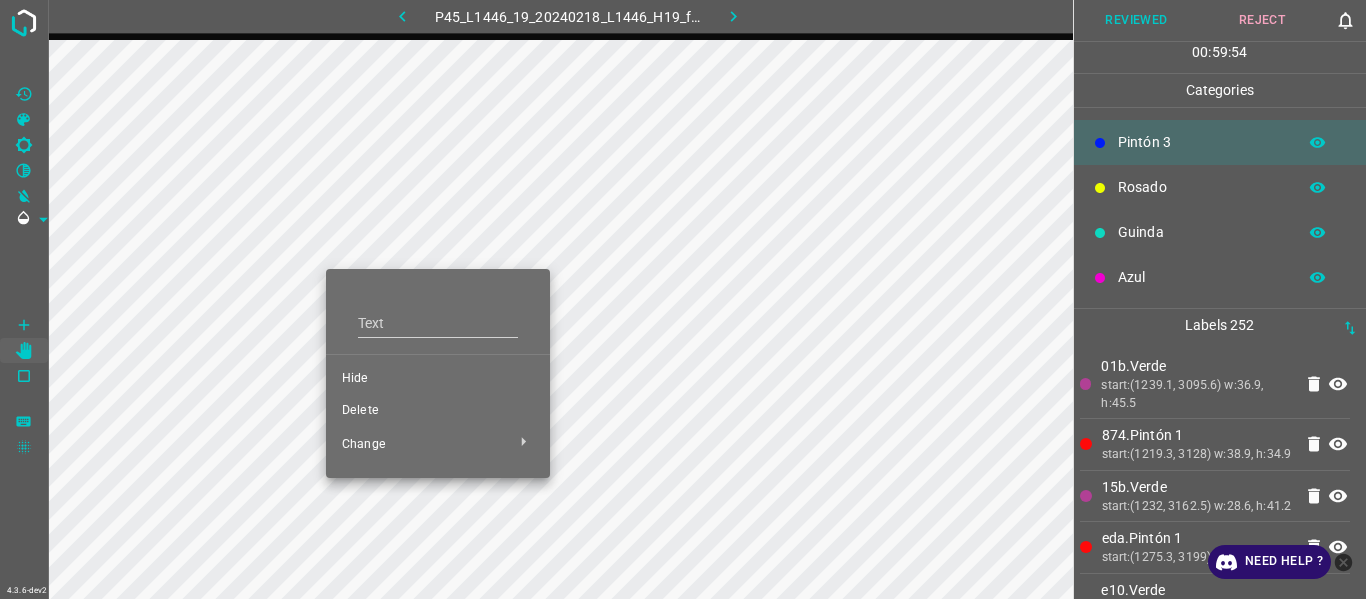 click at bounding box center (683, 299) 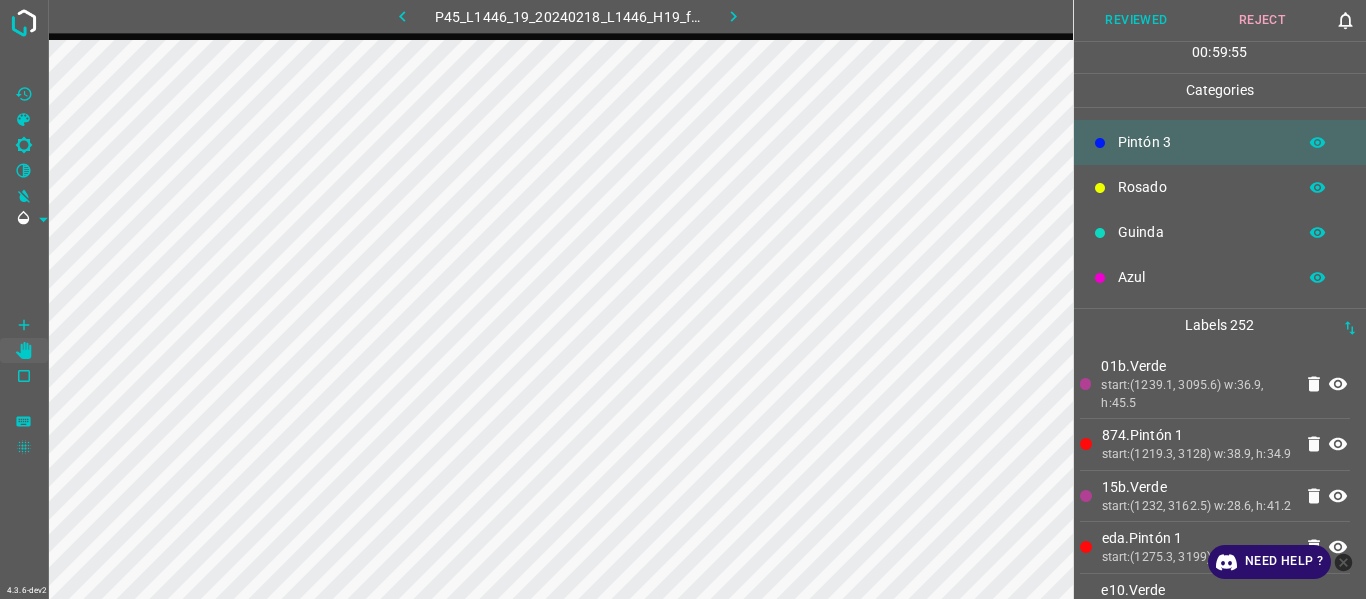 click on "Text Hide Delete Change" at bounding box center [683, 299] 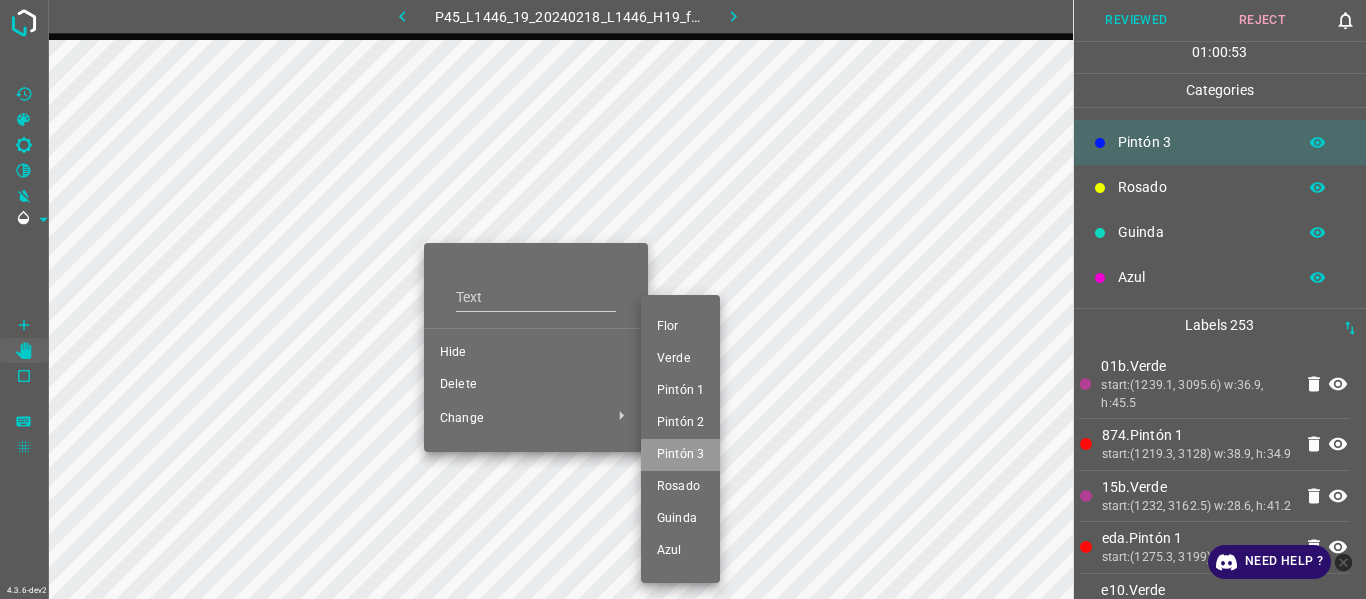 drag, startPoint x: 686, startPoint y: 456, endPoint x: 676, endPoint y: 314, distance: 142.35168 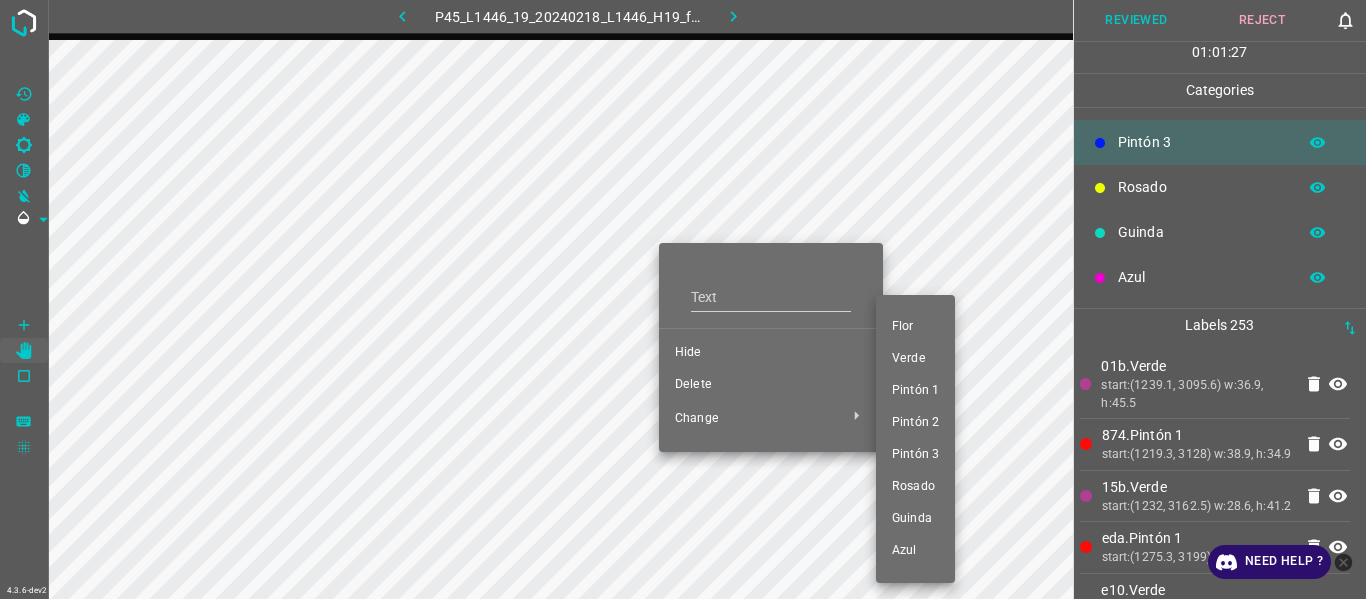 drag, startPoint x: 917, startPoint y: 450, endPoint x: 819, endPoint y: 418, distance: 103.09219 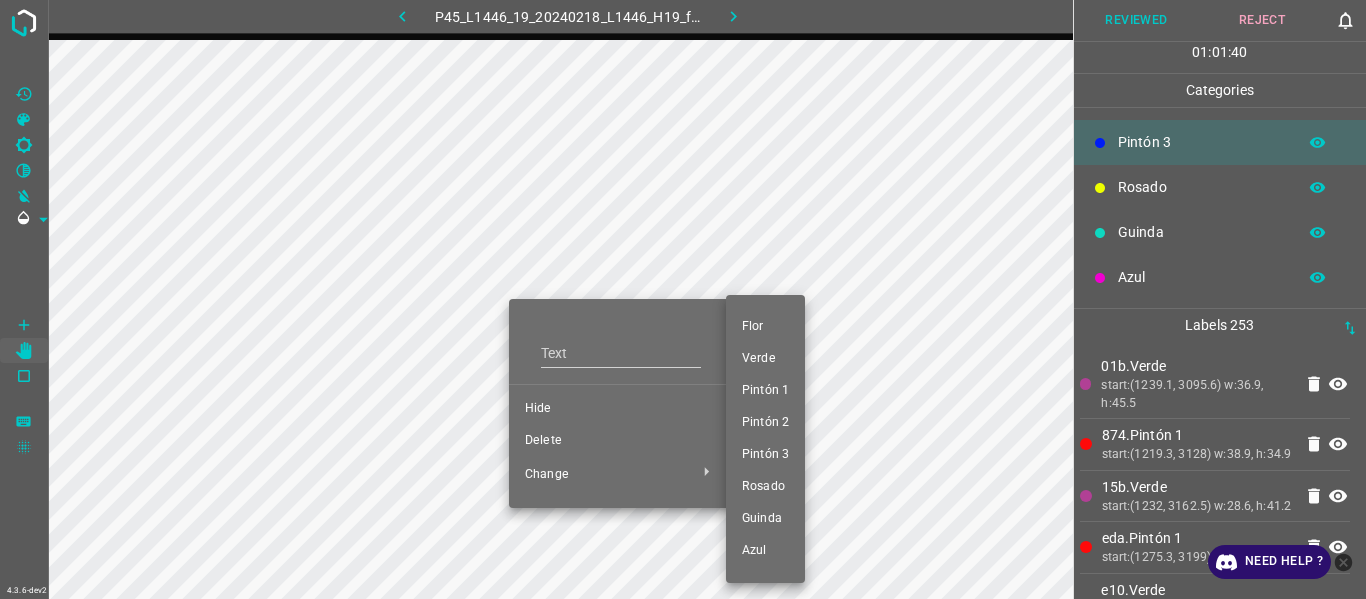 click at bounding box center (683, 299) 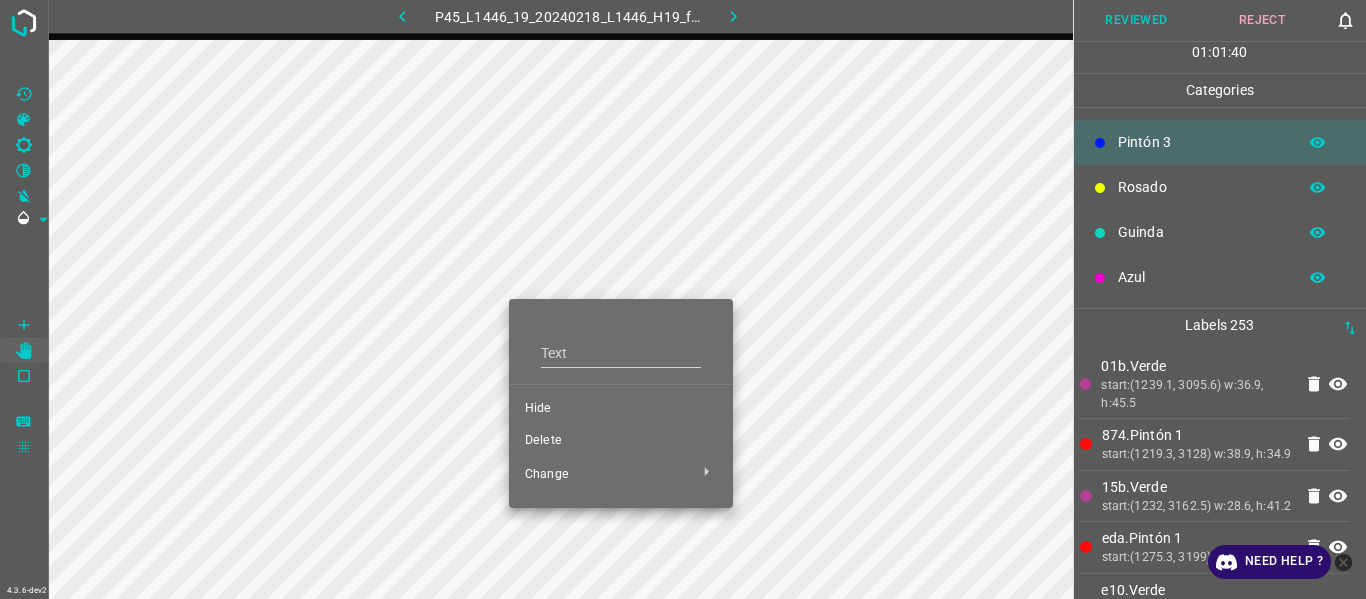 click at bounding box center [683, 299] 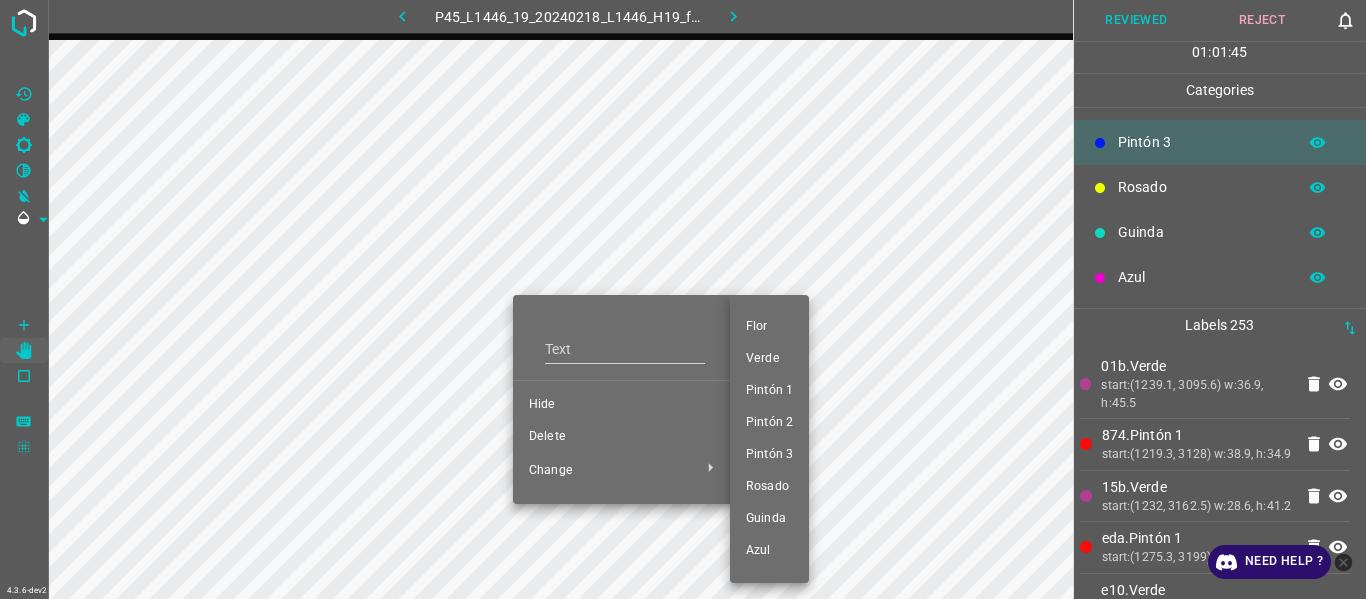 click on "Pintón 2" at bounding box center [769, 423] 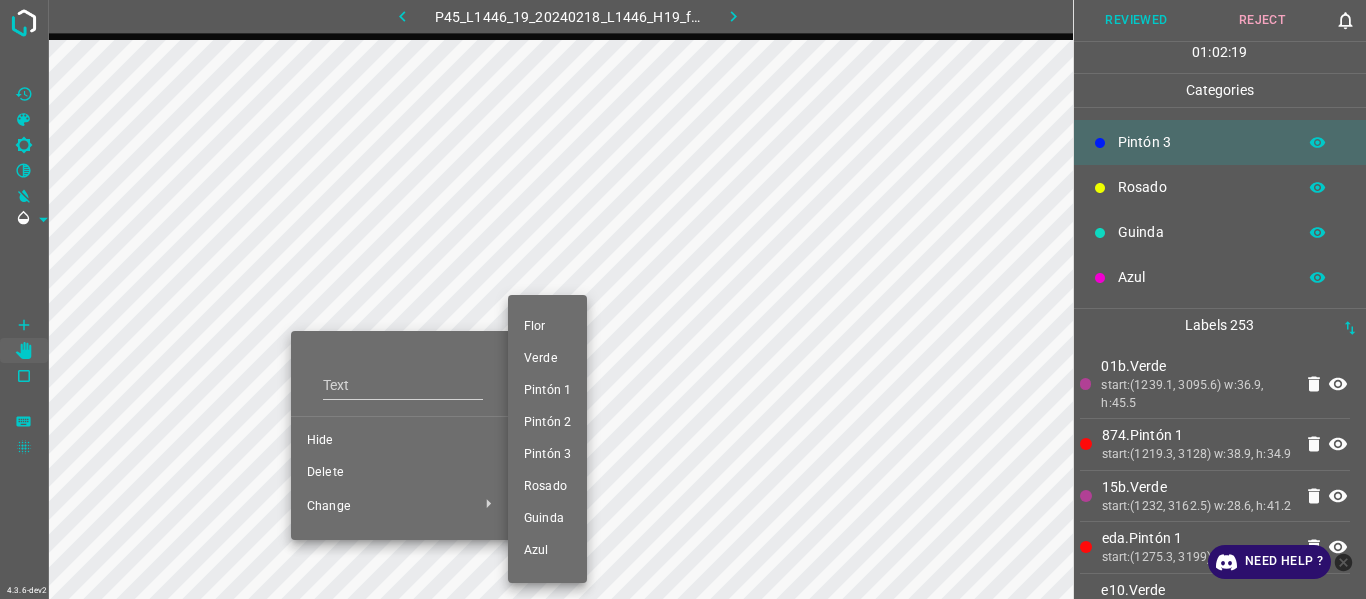 click on "Pintón 1" at bounding box center [547, 391] 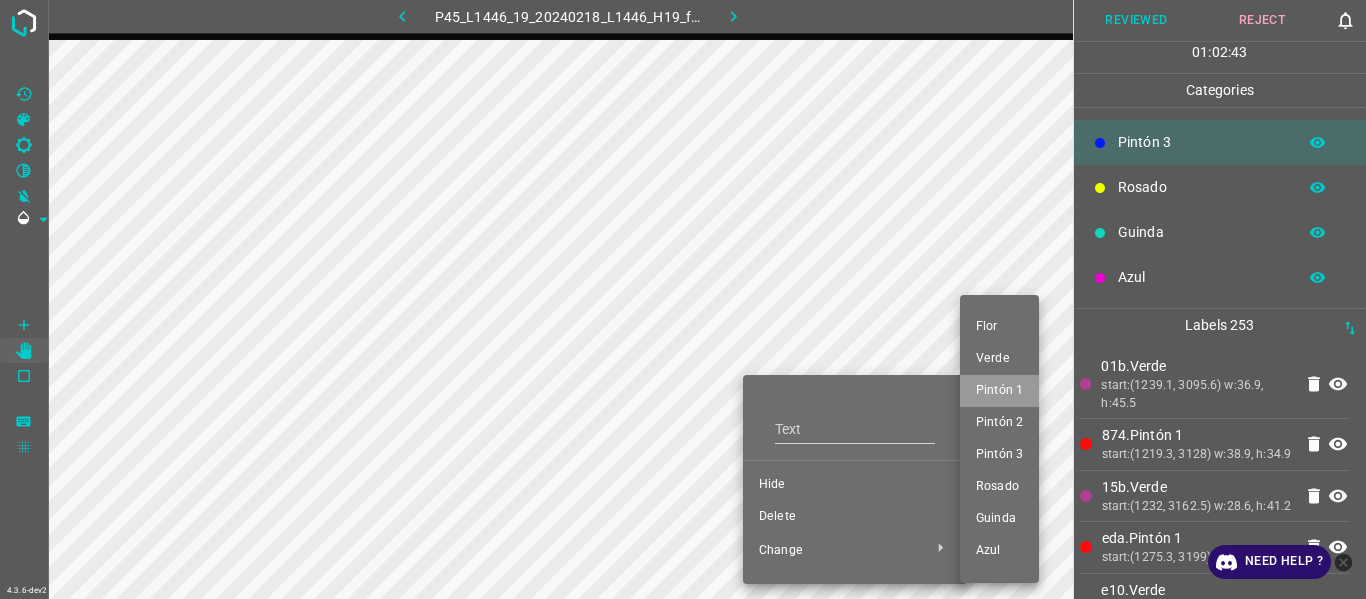 click on "Pintón 1" at bounding box center [999, 391] 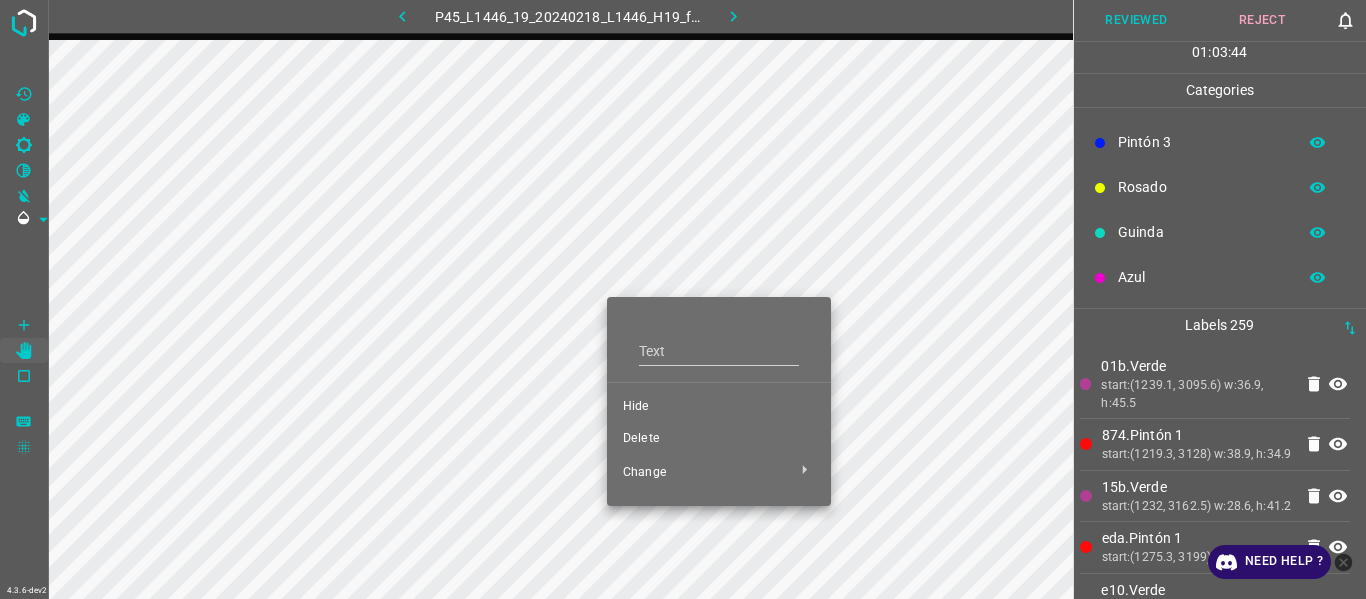 click on "Delete" at bounding box center [719, 439] 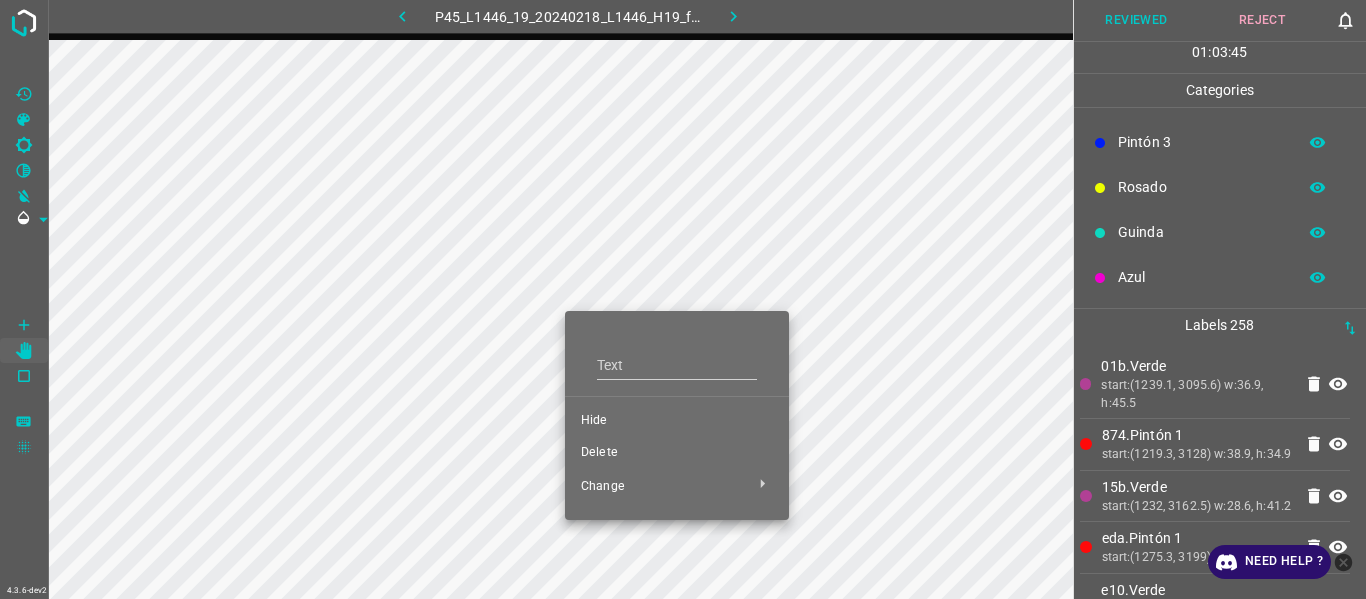 click on "Delete" at bounding box center (677, 453) 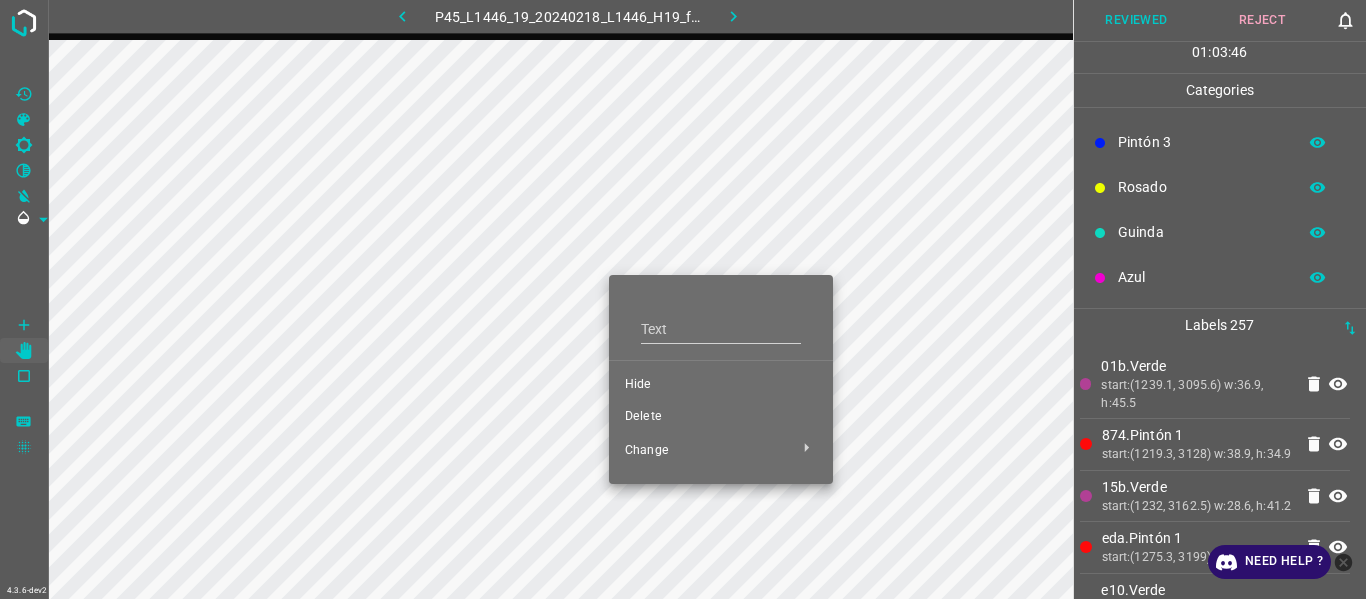 click on "Delete" at bounding box center [721, 417] 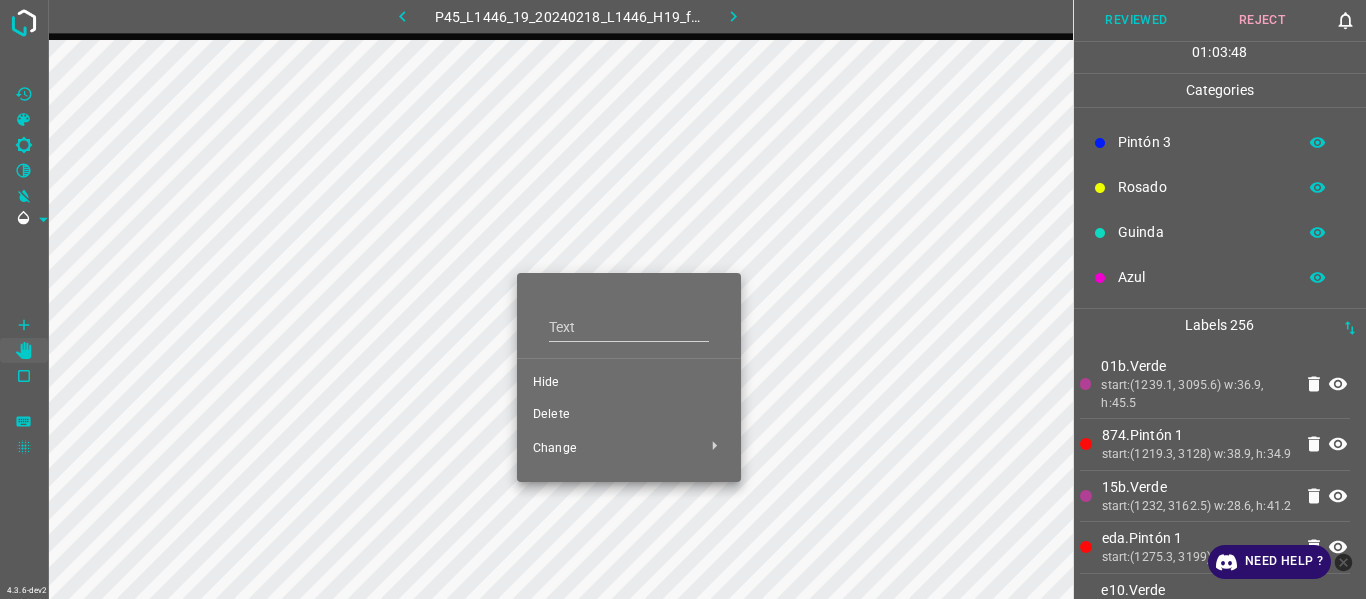 drag, startPoint x: 571, startPoint y: 410, endPoint x: 537, endPoint y: 340, distance: 77.820305 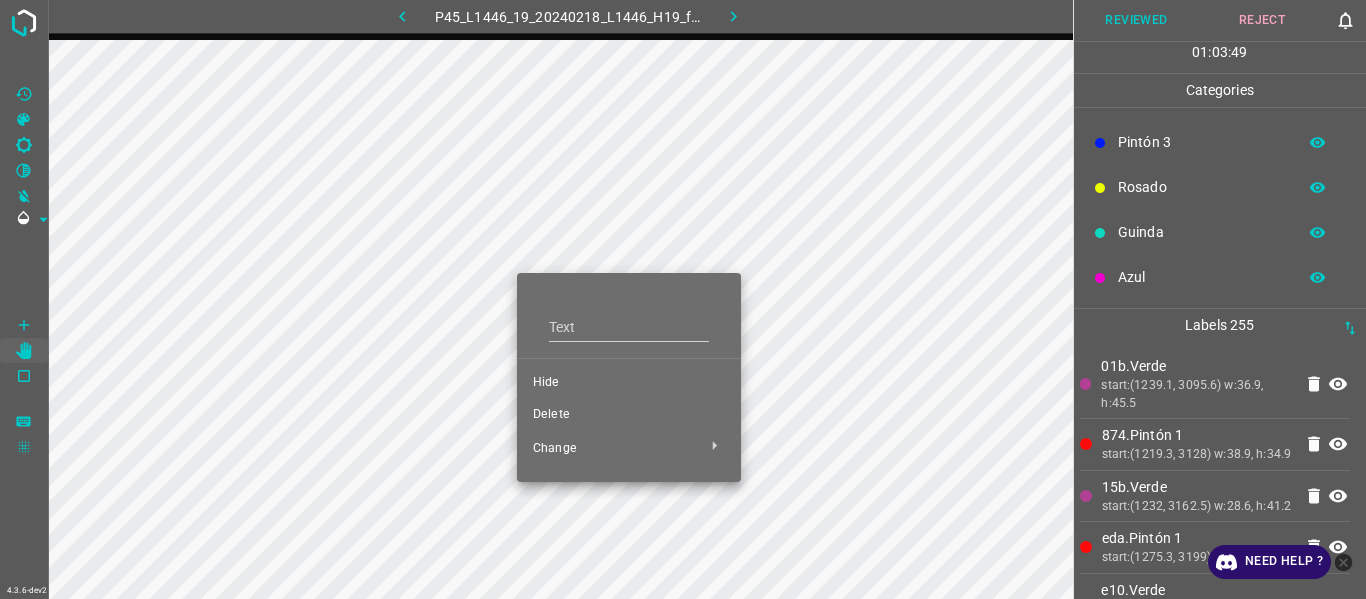 click on "Delete" at bounding box center [629, 415] 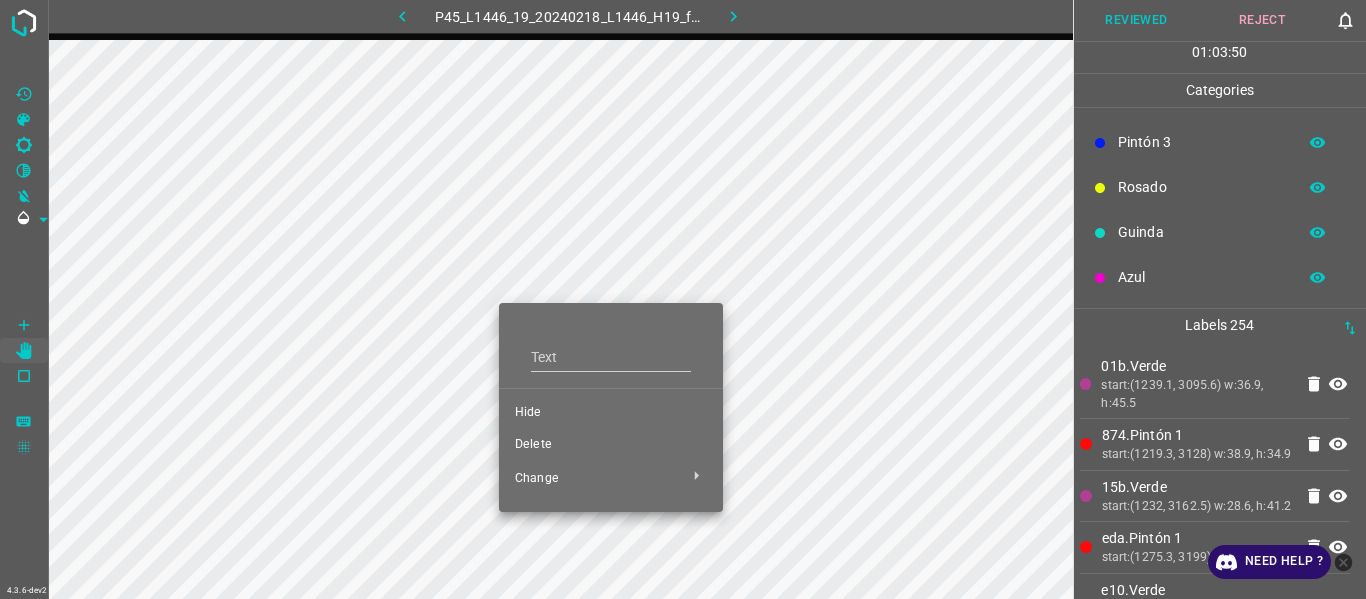 drag, startPoint x: 537, startPoint y: 444, endPoint x: 519, endPoint y: 354, distance: 91.78235 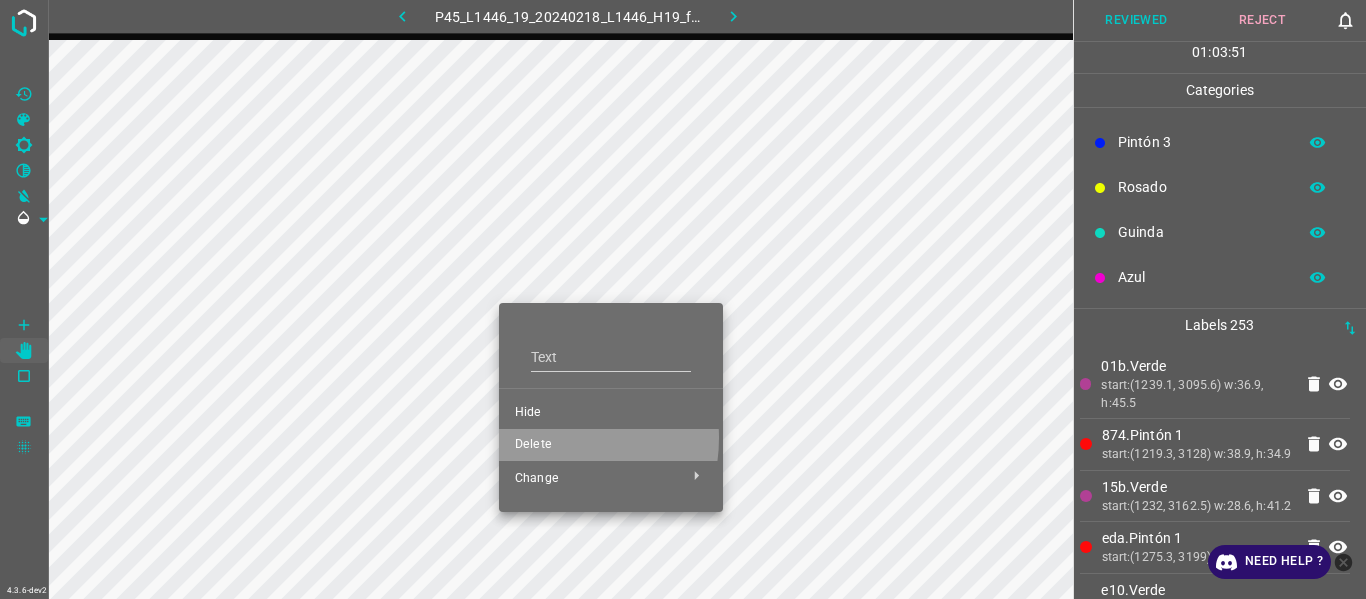click on "Delete" at bounding box center (611, 445) 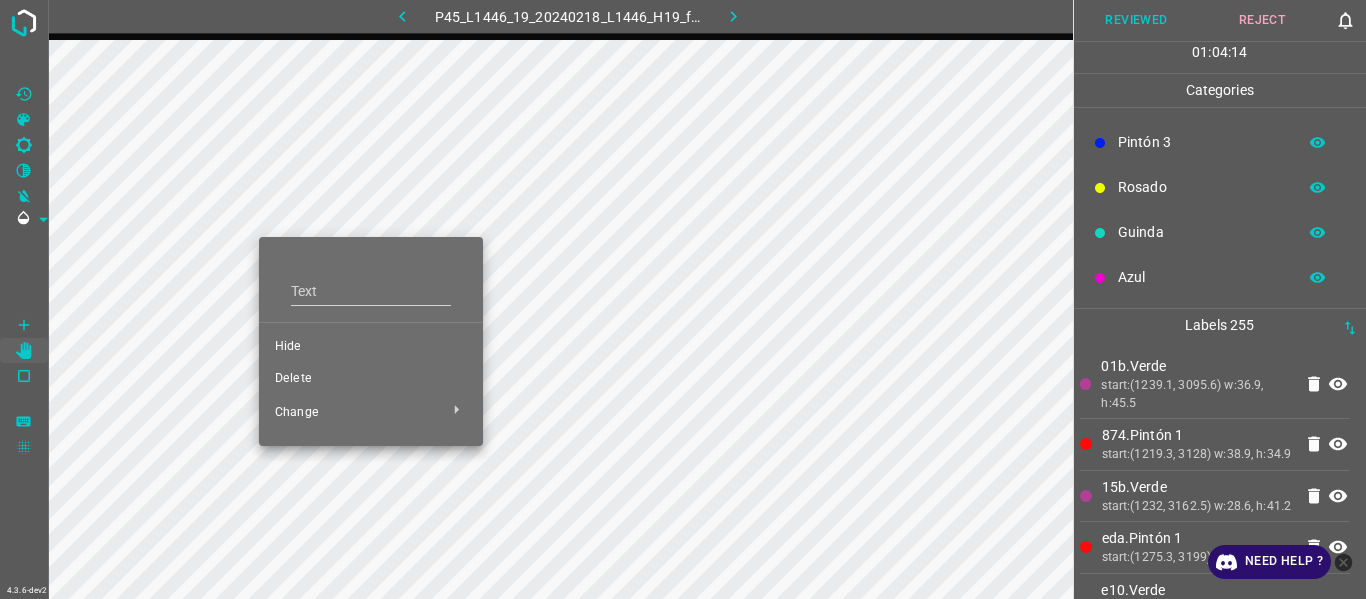 click on "Delete" at bounding box center (371, 379) 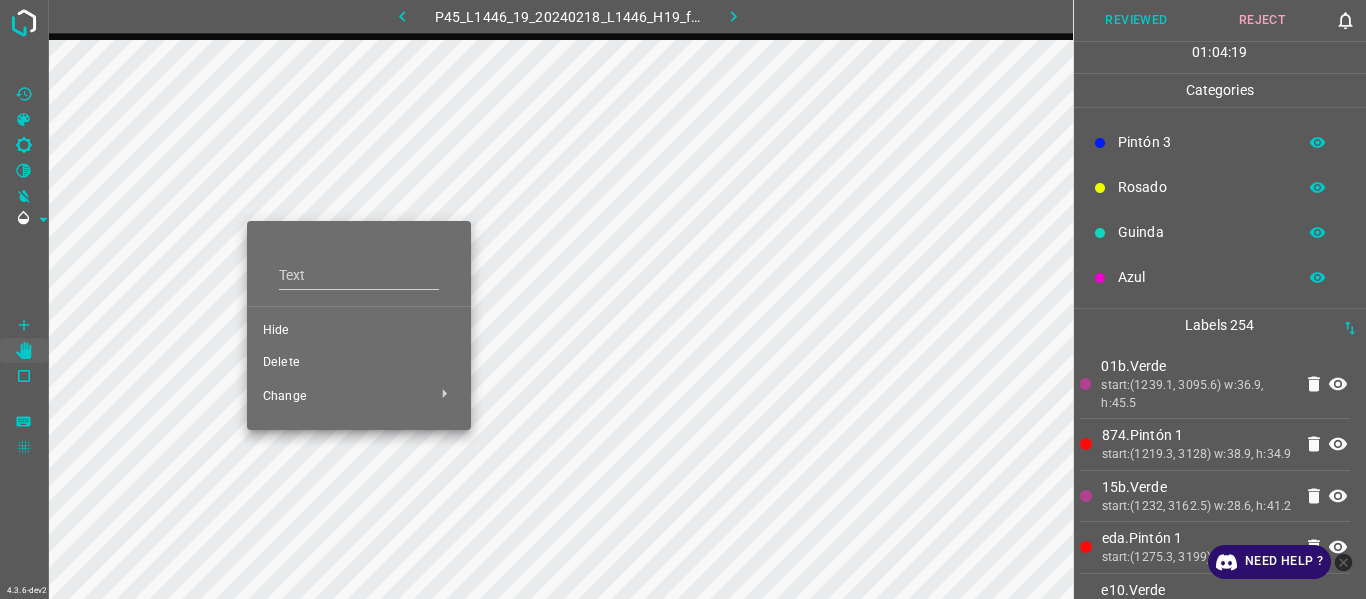 click on "Delete" at bounding box center [359, 363] 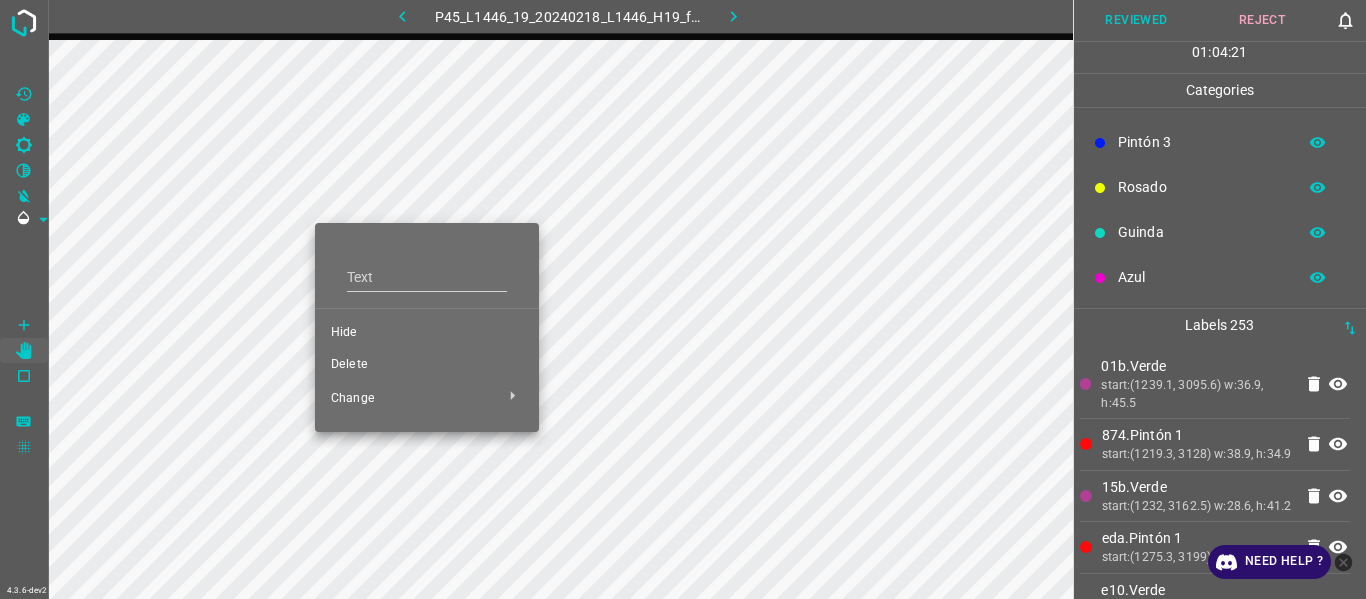 click on "Delete" at bounding box center (427, 365) 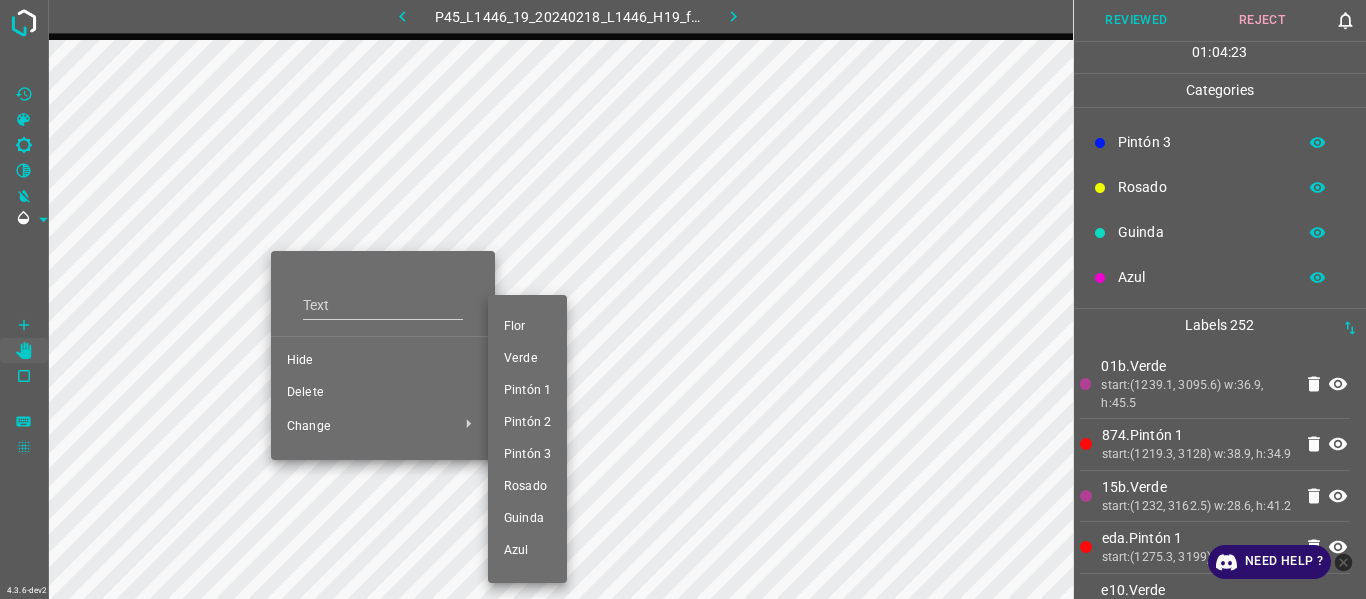 click at bounding box center (683, 299) 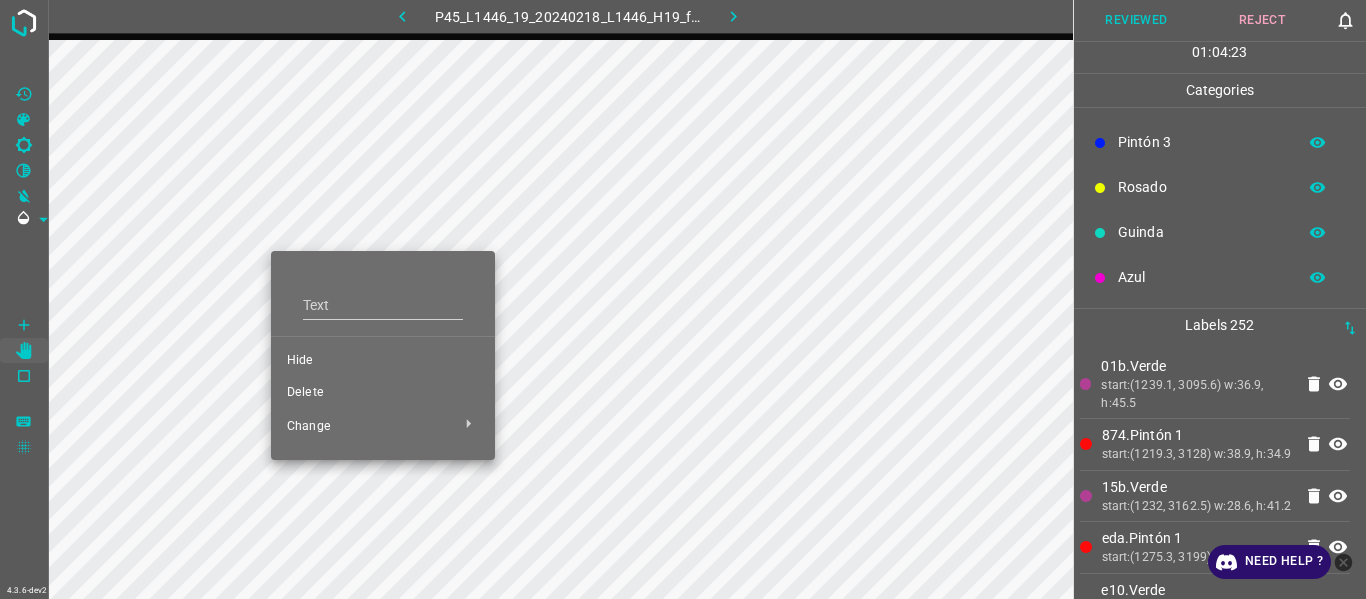 click on "Flor Verde Pintón 1 Pintón 2 Pintón 3 Rosado Guinda Azul" at bounding box center [683, 299] 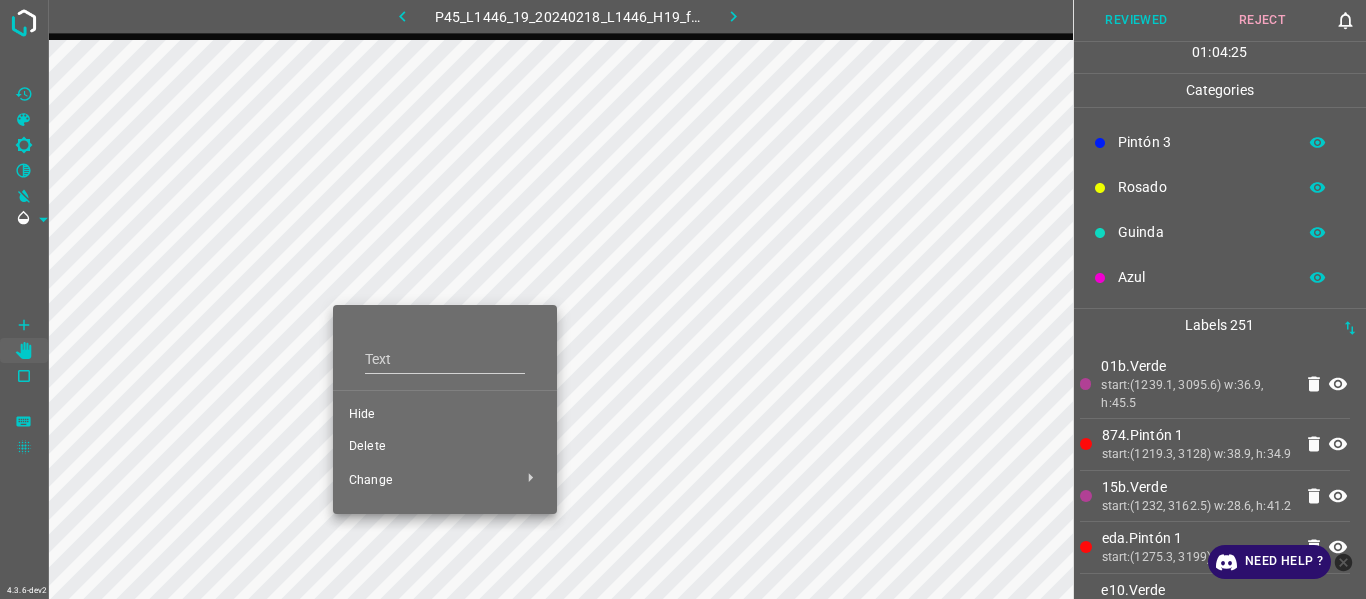 click on "Delete" at bounding box center (445, 447) 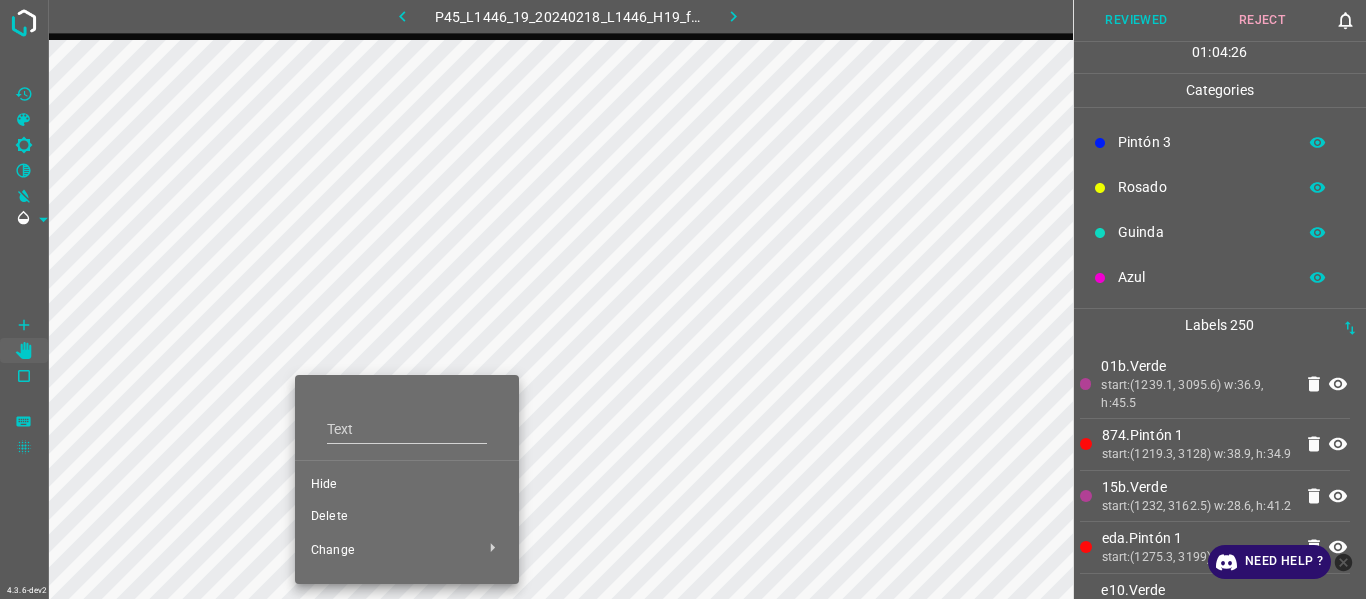 click on "Delete" at bounding box center [407, 517] 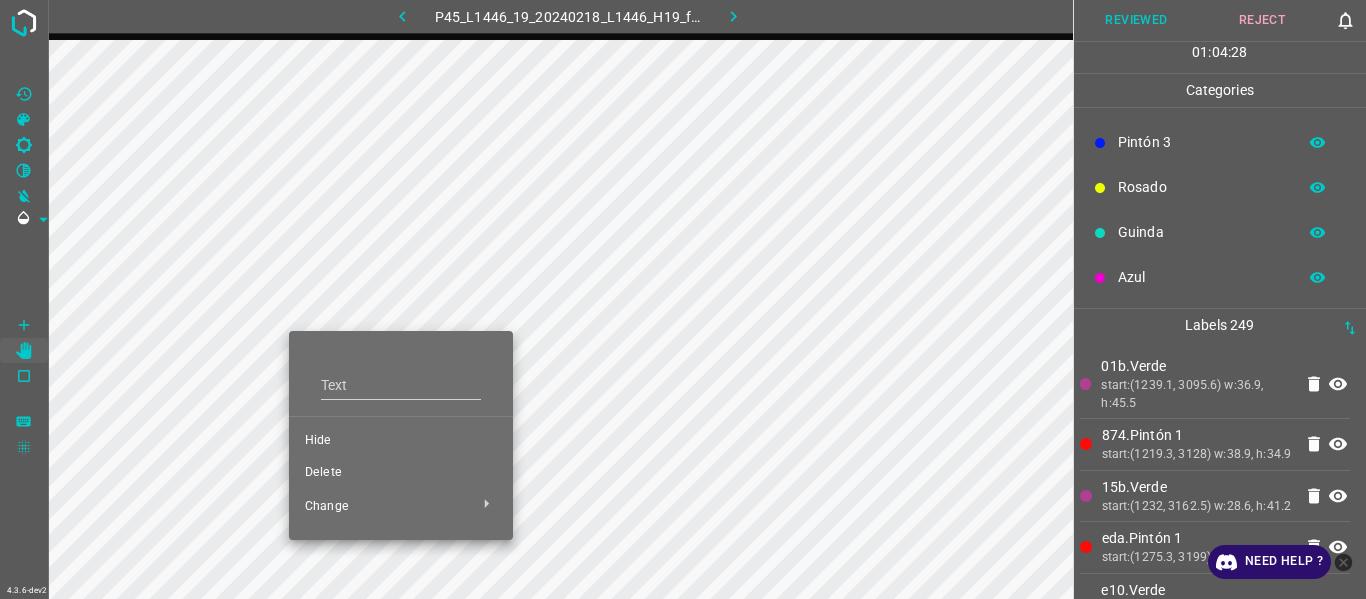 click on "Delete" at bounding box center (401, 473) 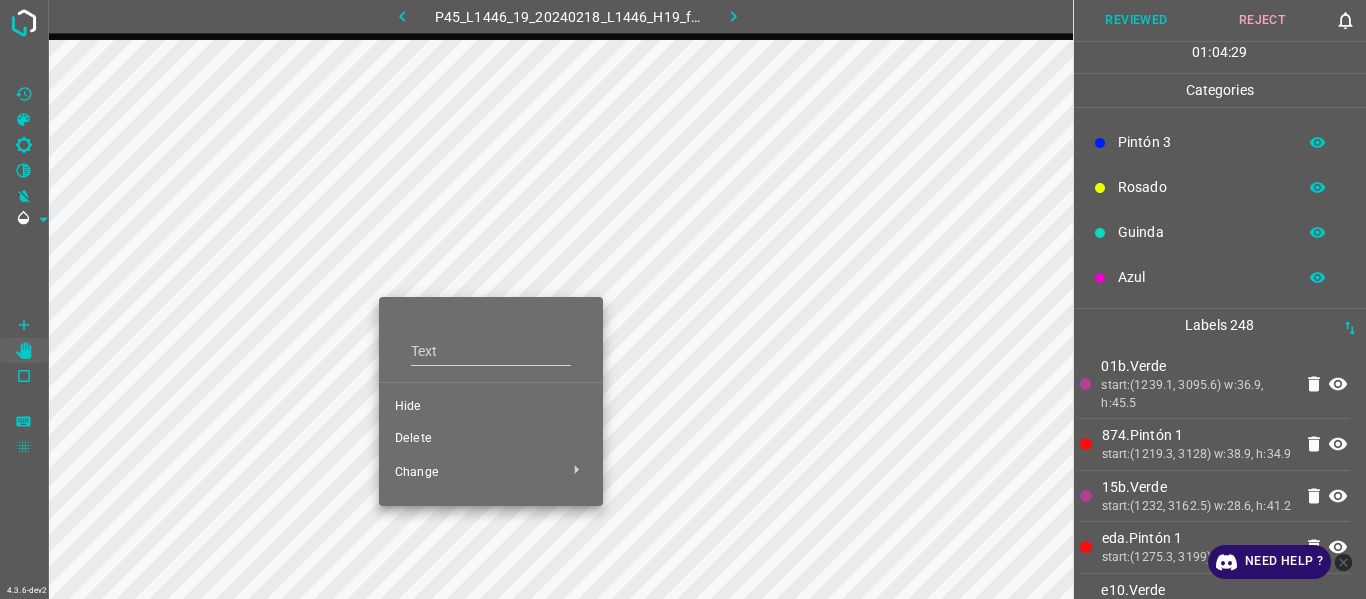 click on "Delete" at bounding box center (491, 439) 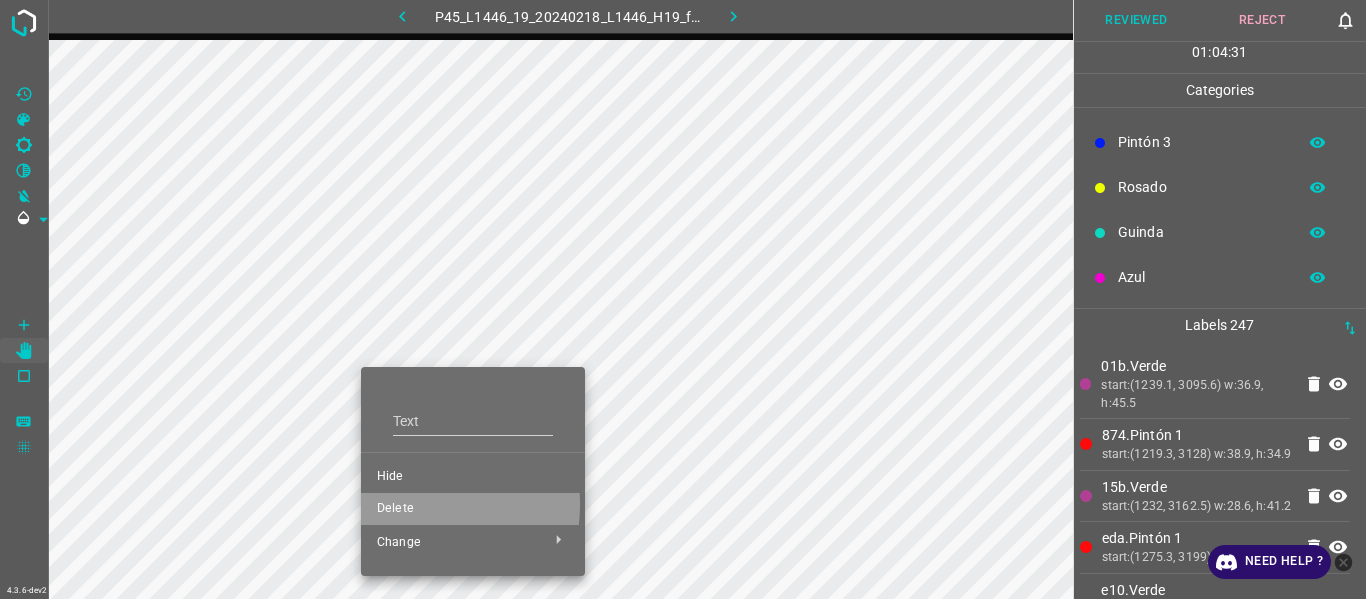 click on "Delete" at bounding box center [473, 509] 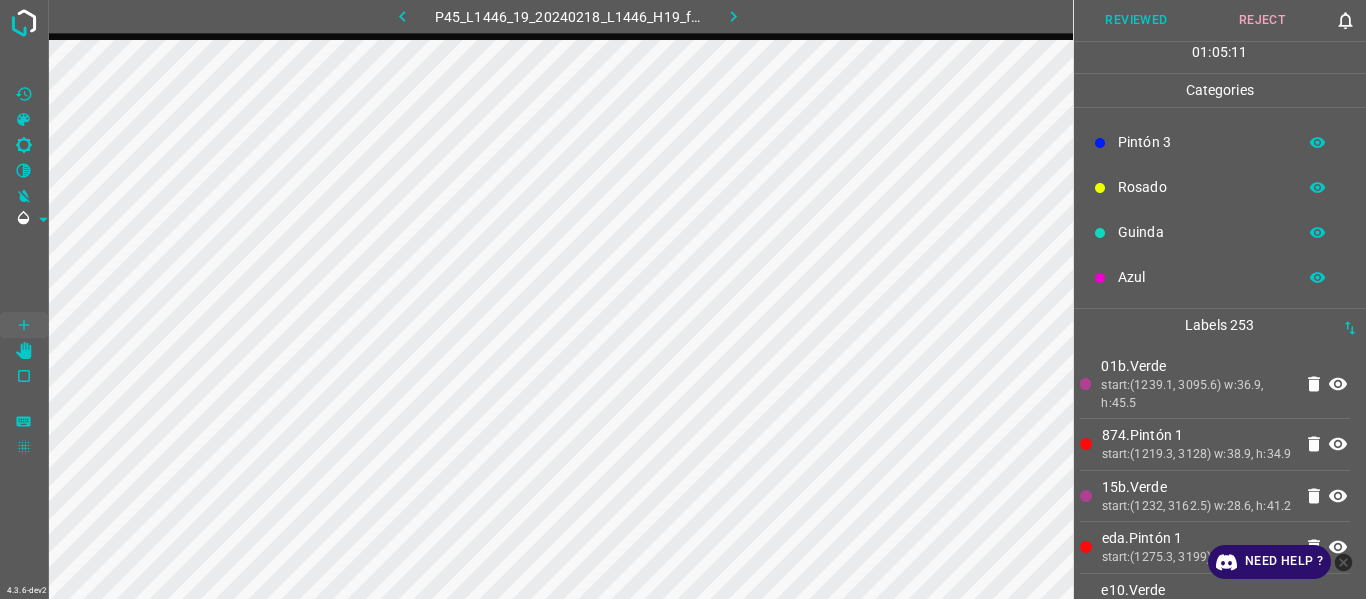 click on "874.Pintón 1
start:(1219.3, 3128)
w:38.9, h:34.9" at bounding box center (1215, 444) 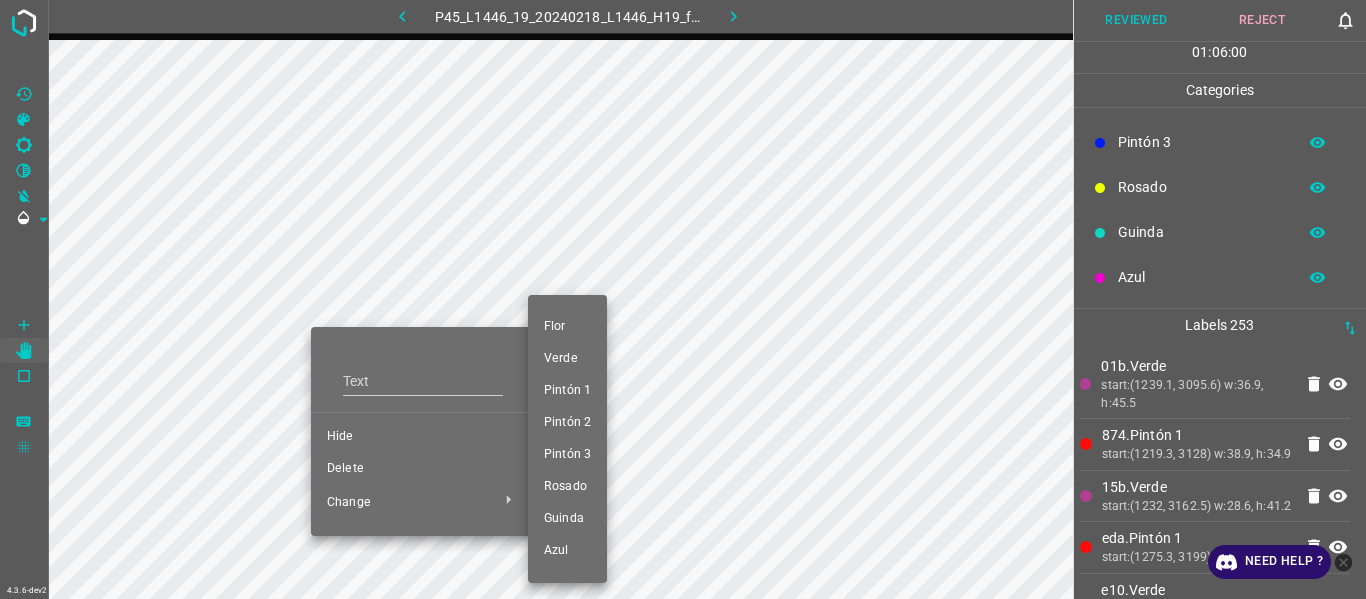 click on "Pintón 1" at bounding box center [567, 391] 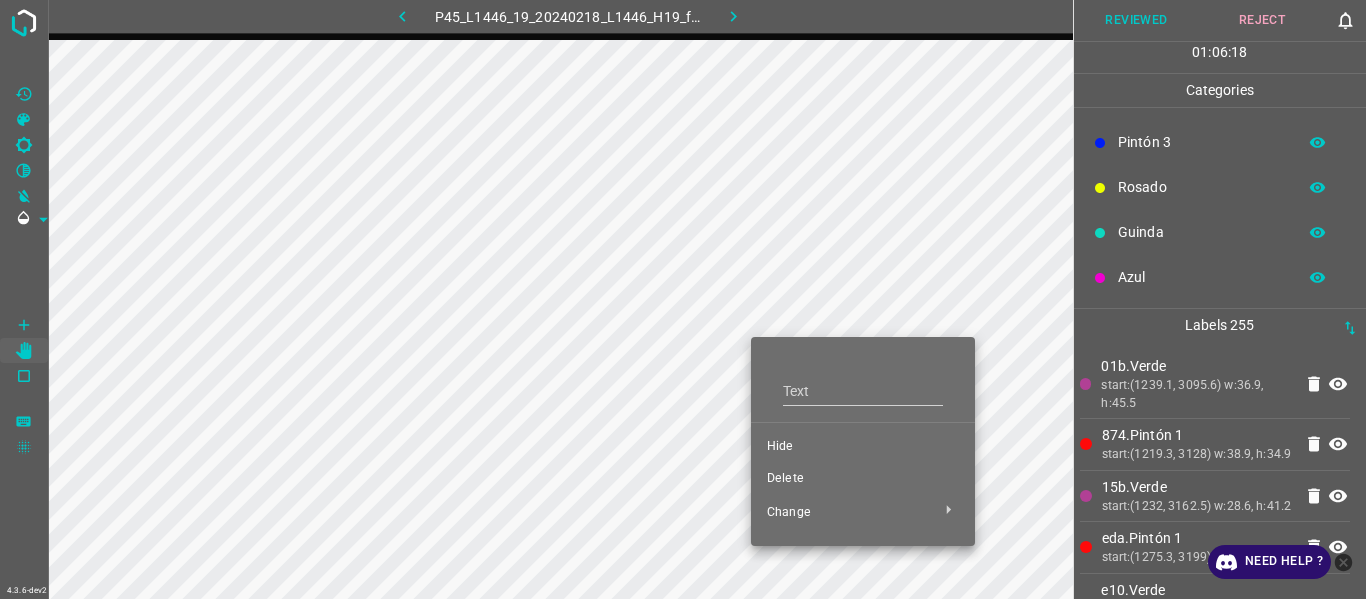 click on "Delete" at bounding box center (863, 479) 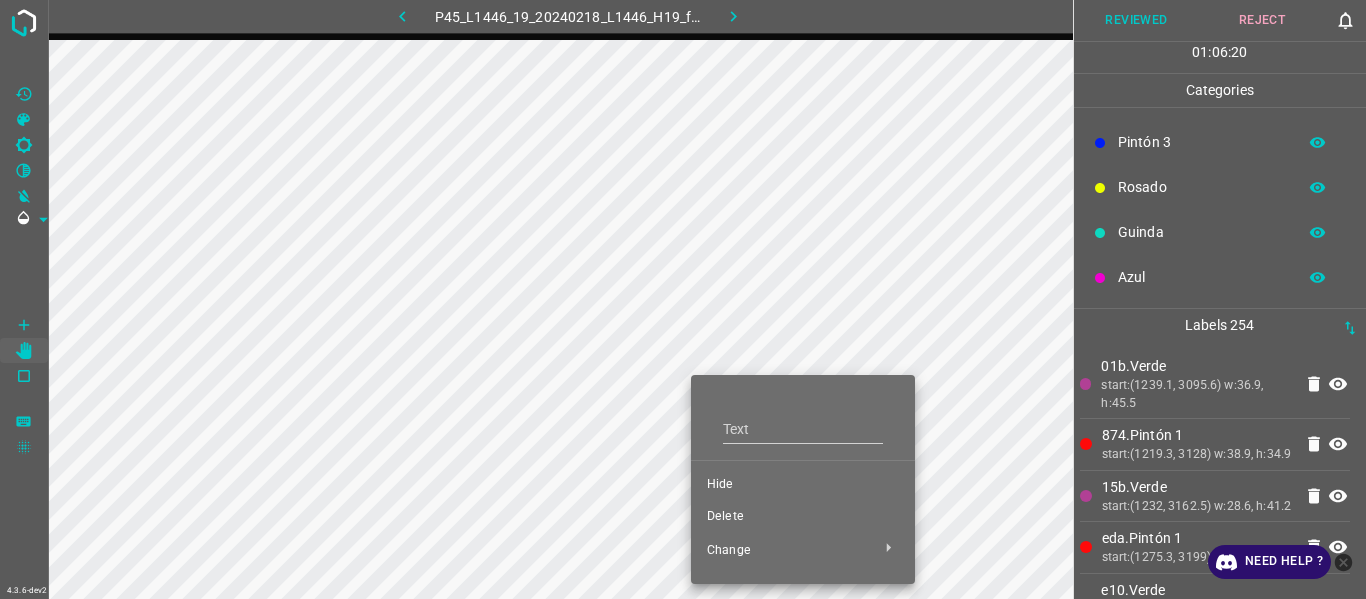 click on "Delete" at bounding box center [803, 517] 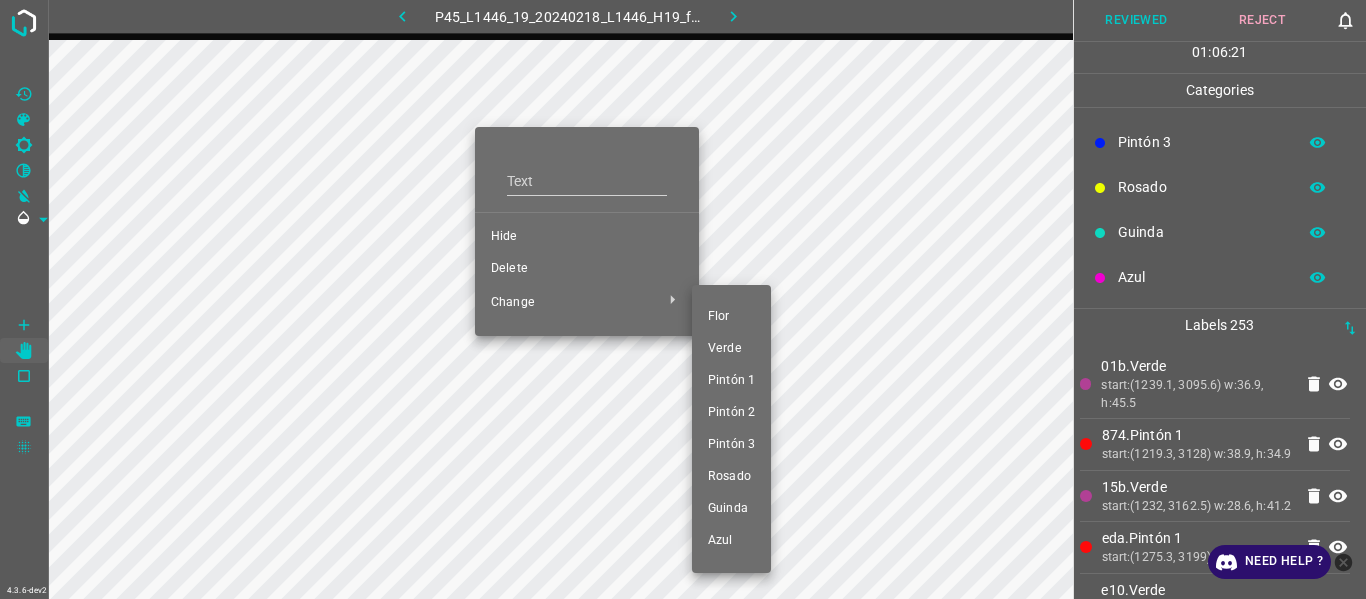 click at bounding box center [683, 299] 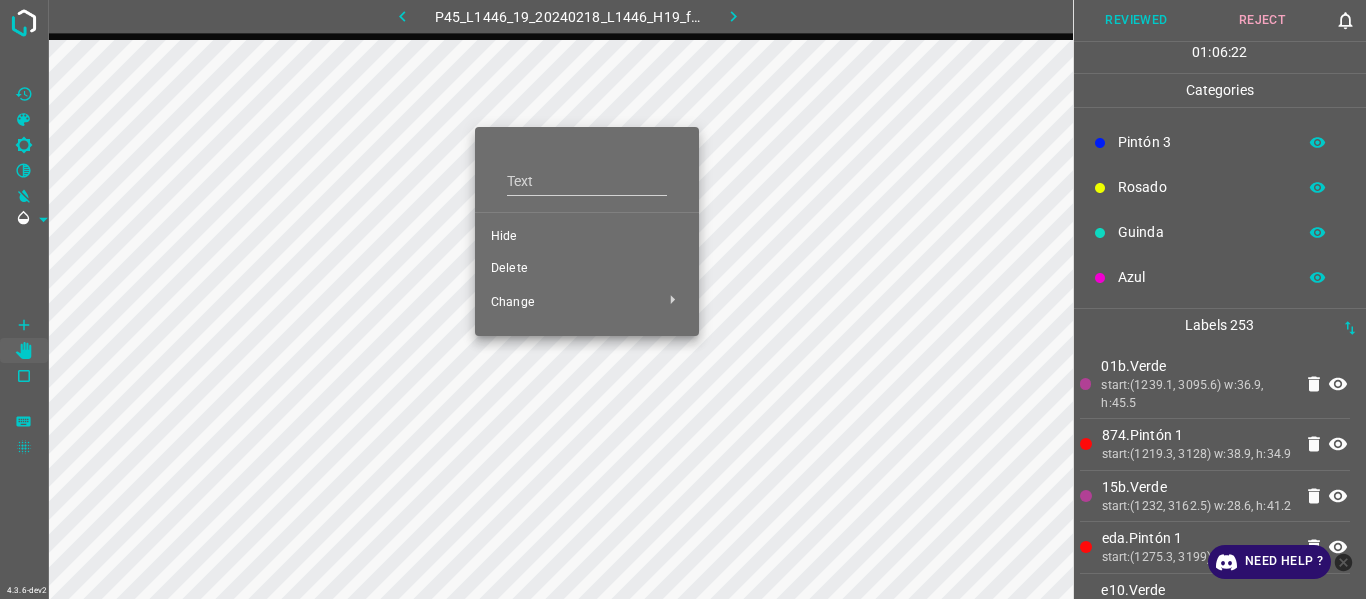 click on "Flor Verde Pintón 1 Pintón 2 Pintón 3 Rosado Guinda Azul" at bounding box center (683, 299) 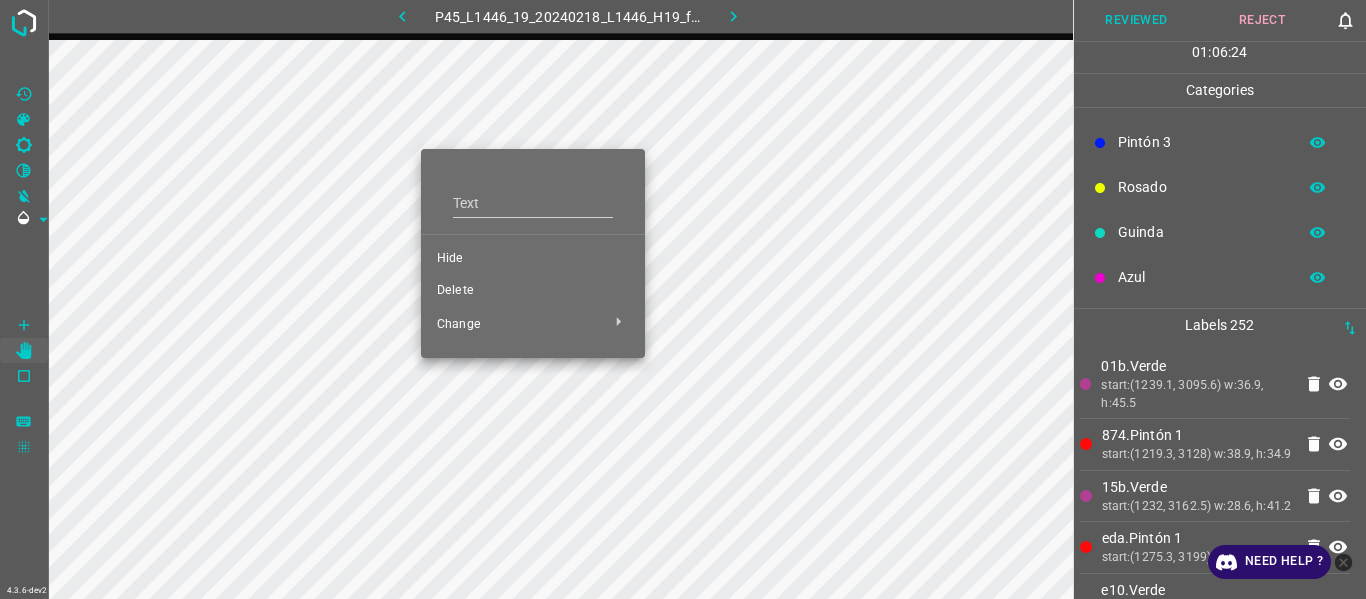 click on "Delete" at bounding box center [533, 291] 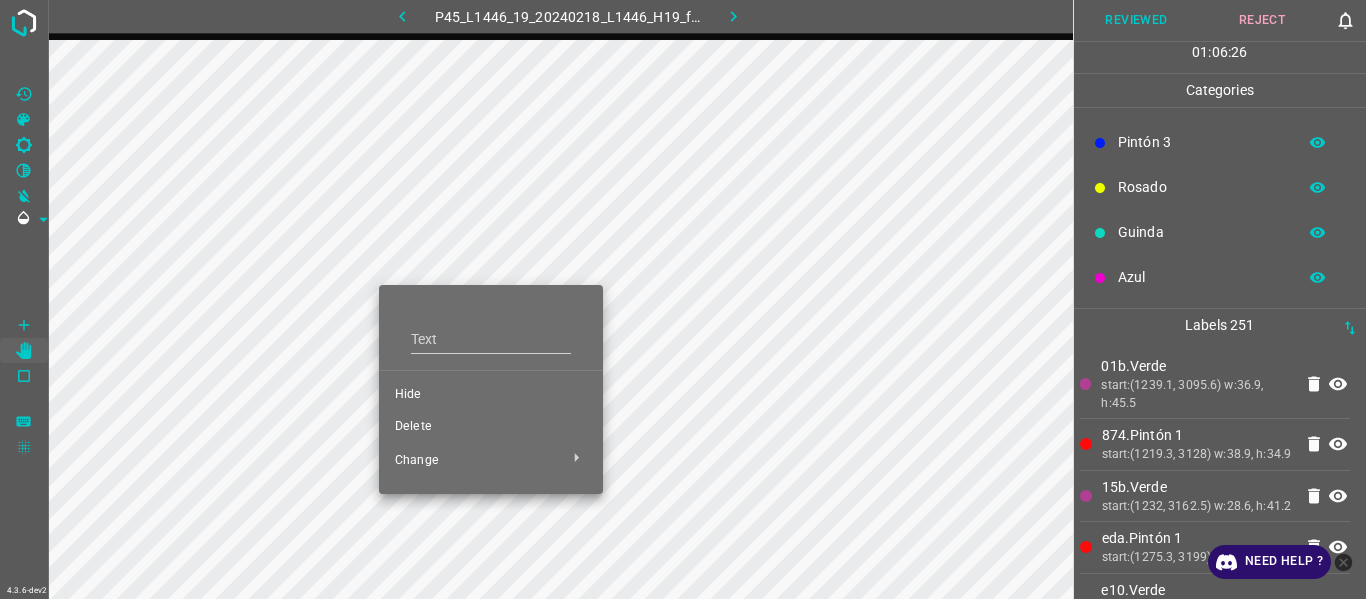 drag, startPoint x: 397, startPoint y: 414, endPoint x: 375, endPoint y: 404, distance: 24.166092 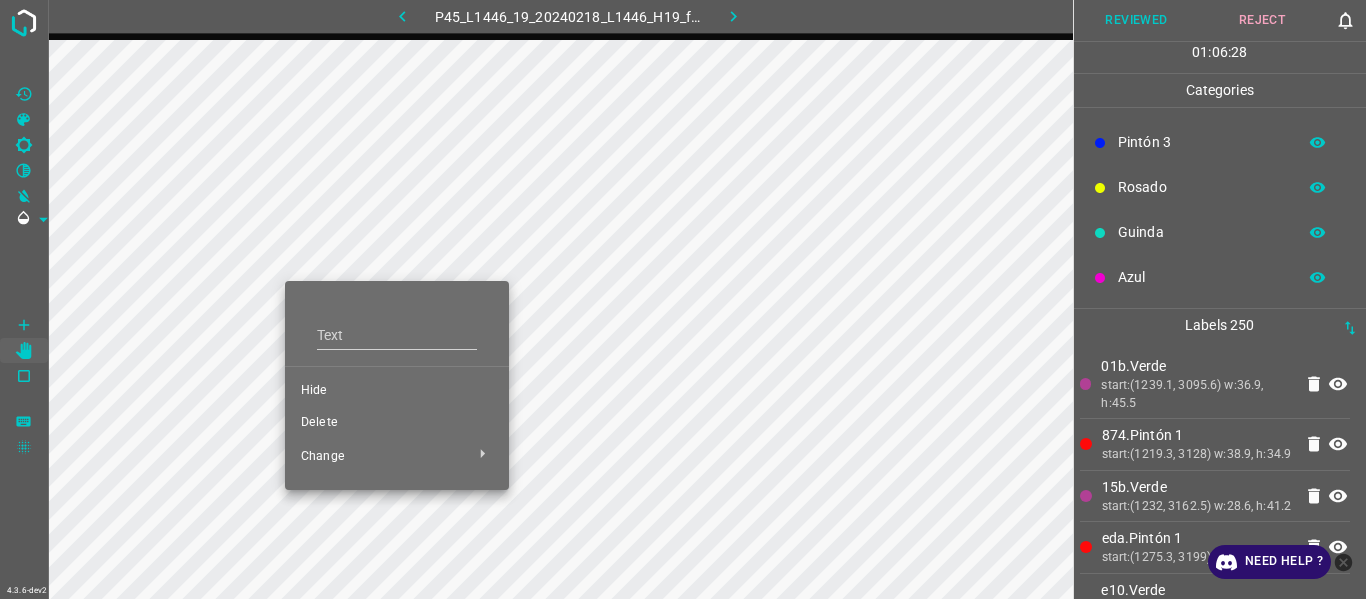 click on "Delete" at bounding box center (397, 423) 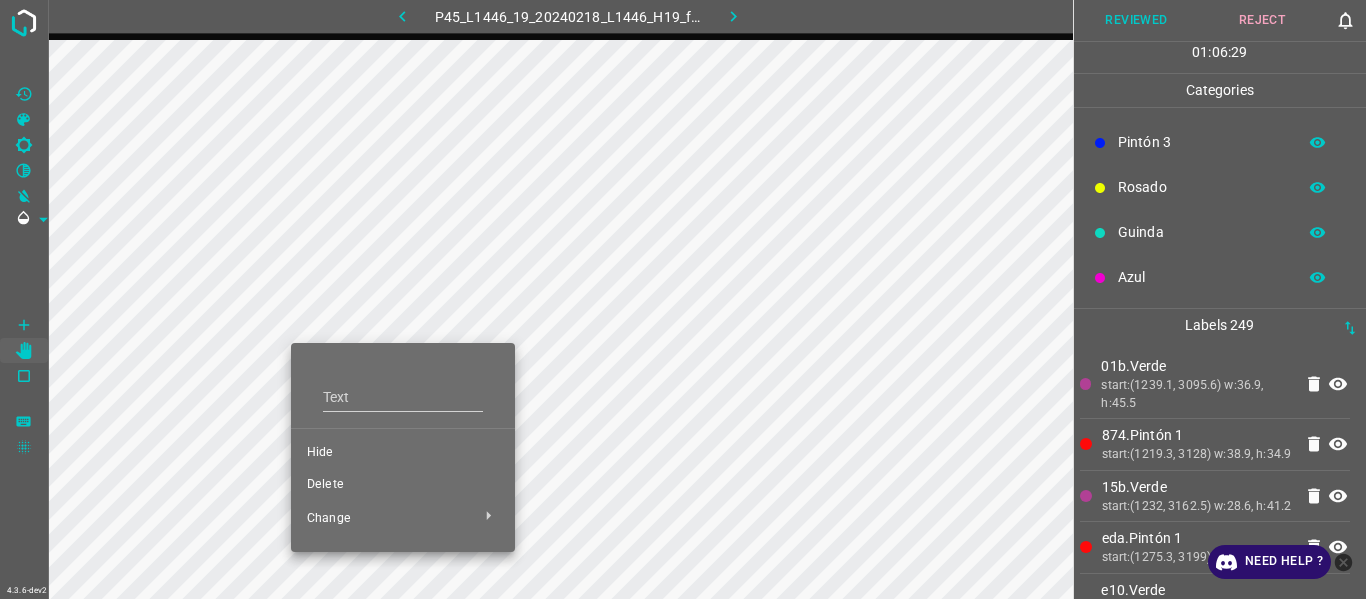 click on "Delete" at bounding box center (403, 485) 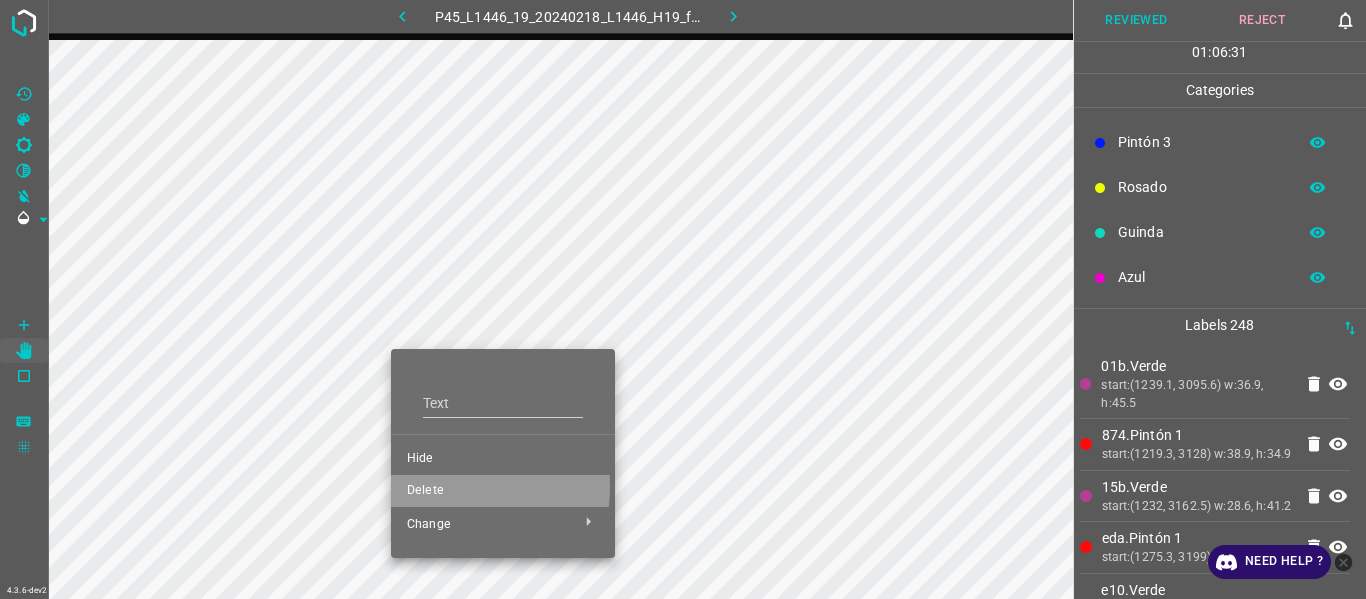 click on "Delete" at bounding box center [503, 491] 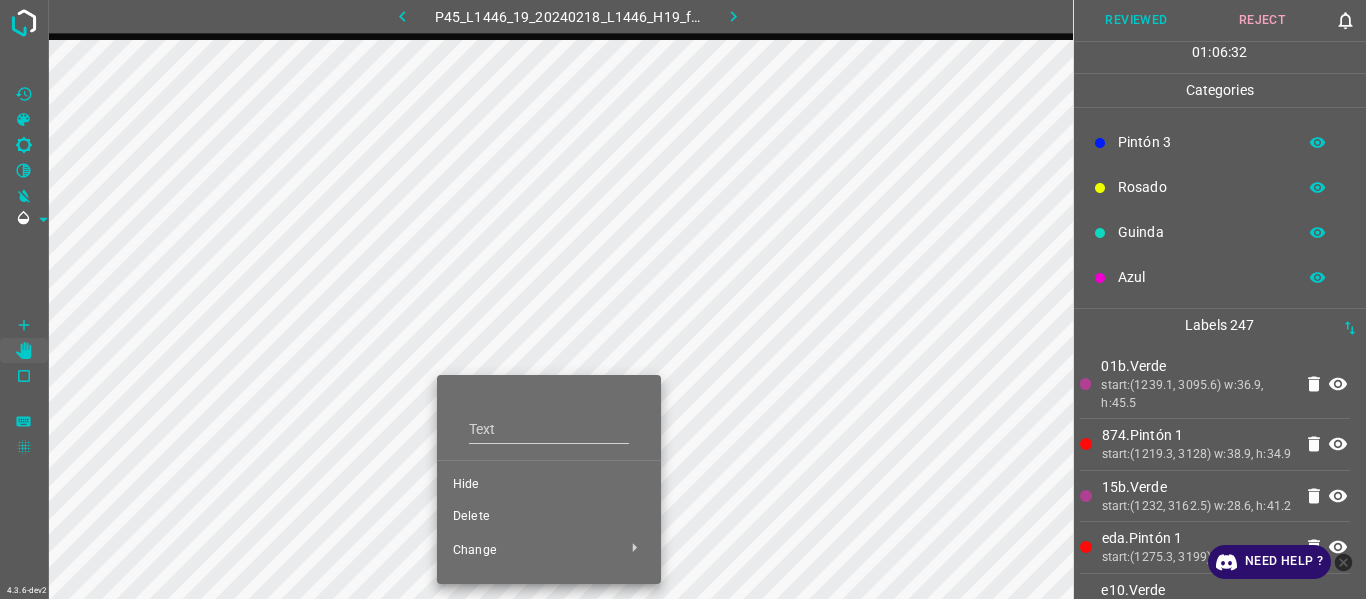 click on "Delete" at bounding box center [549, 517] 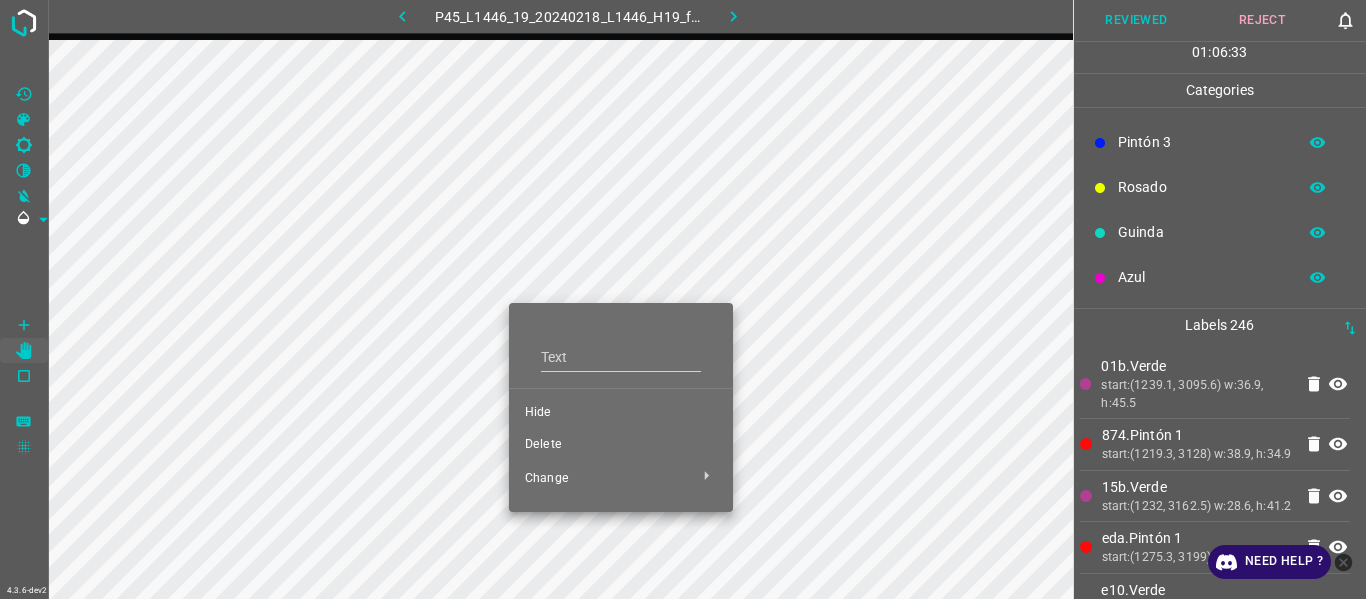 click on "Delete" at bounding box center [621, 445] 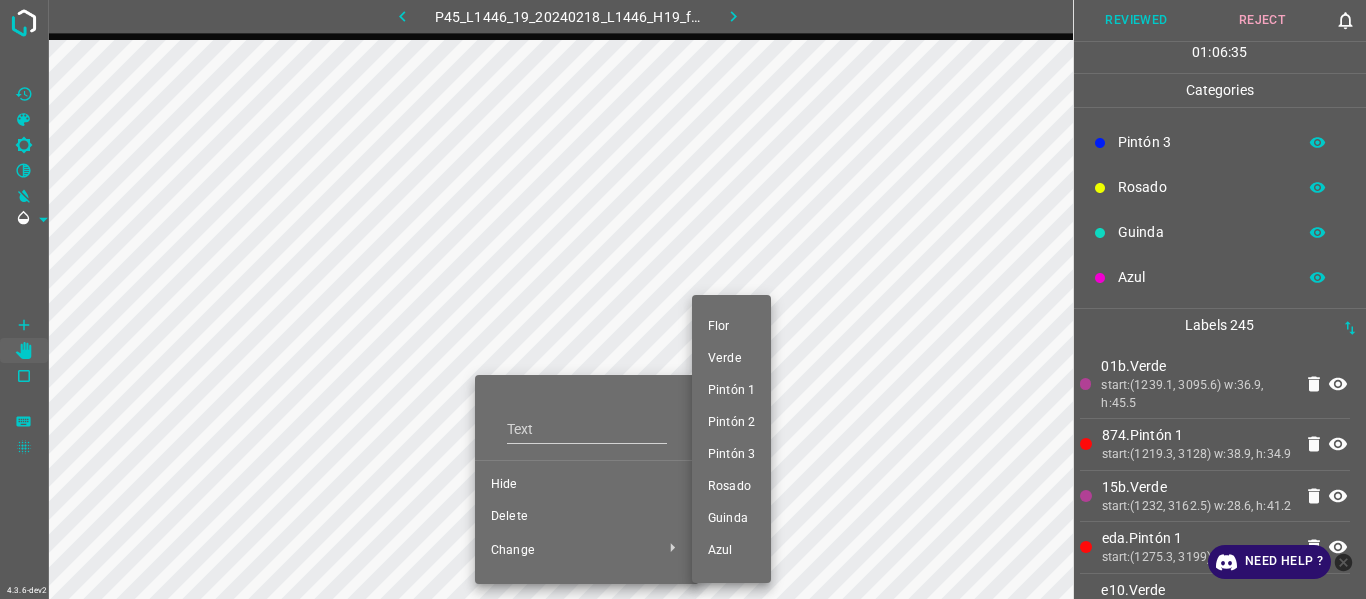 click at bounding box center [683, 299] 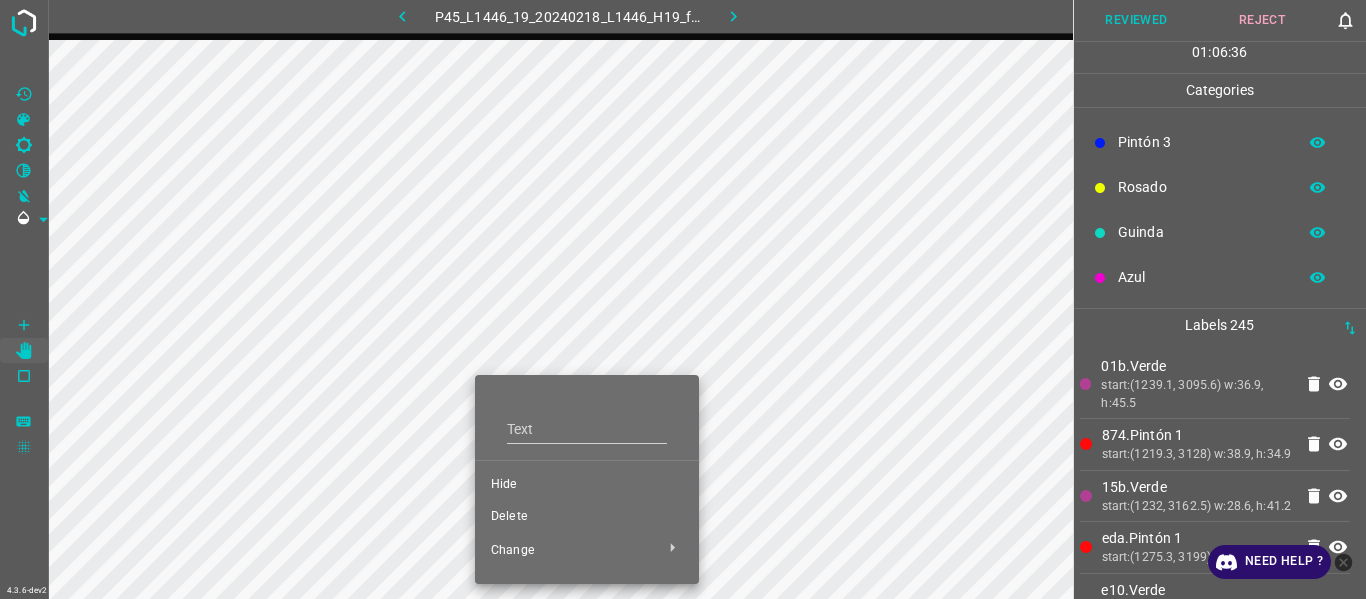 click at bounding box center [683, 299] 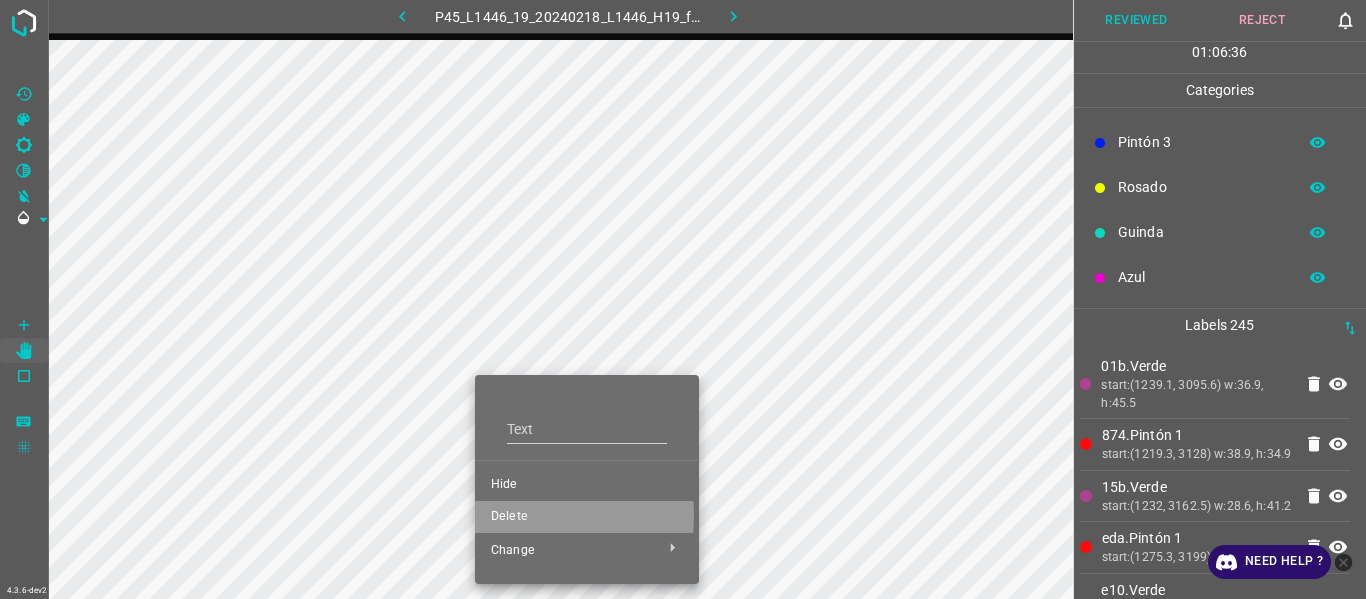 click on "Delete" at bounding box center (587, 517) 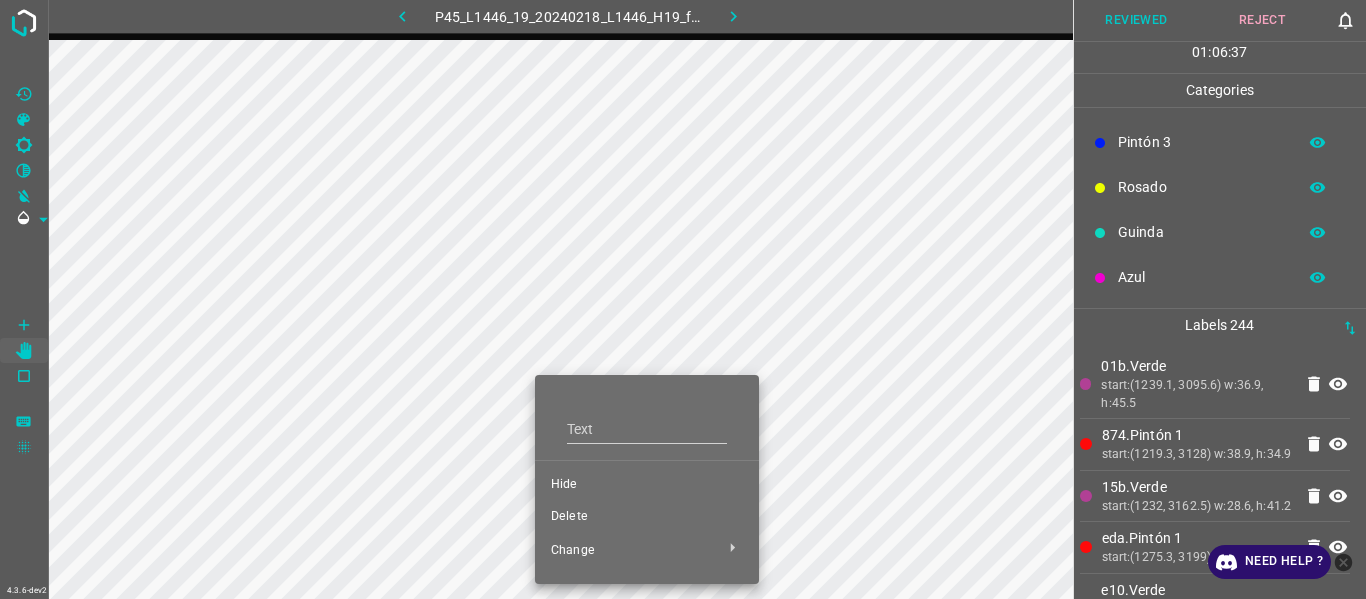 click on "Delete" at bounding box center (647, 517) 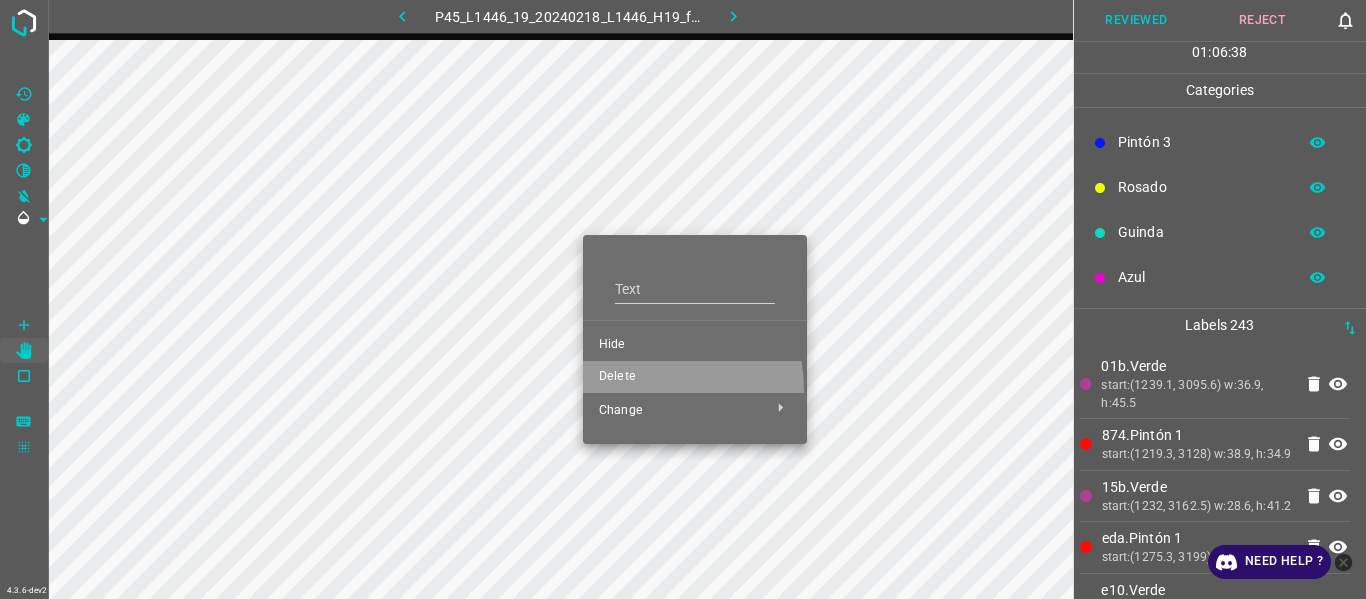 click on "Delete" at bounding box center [695, 377] 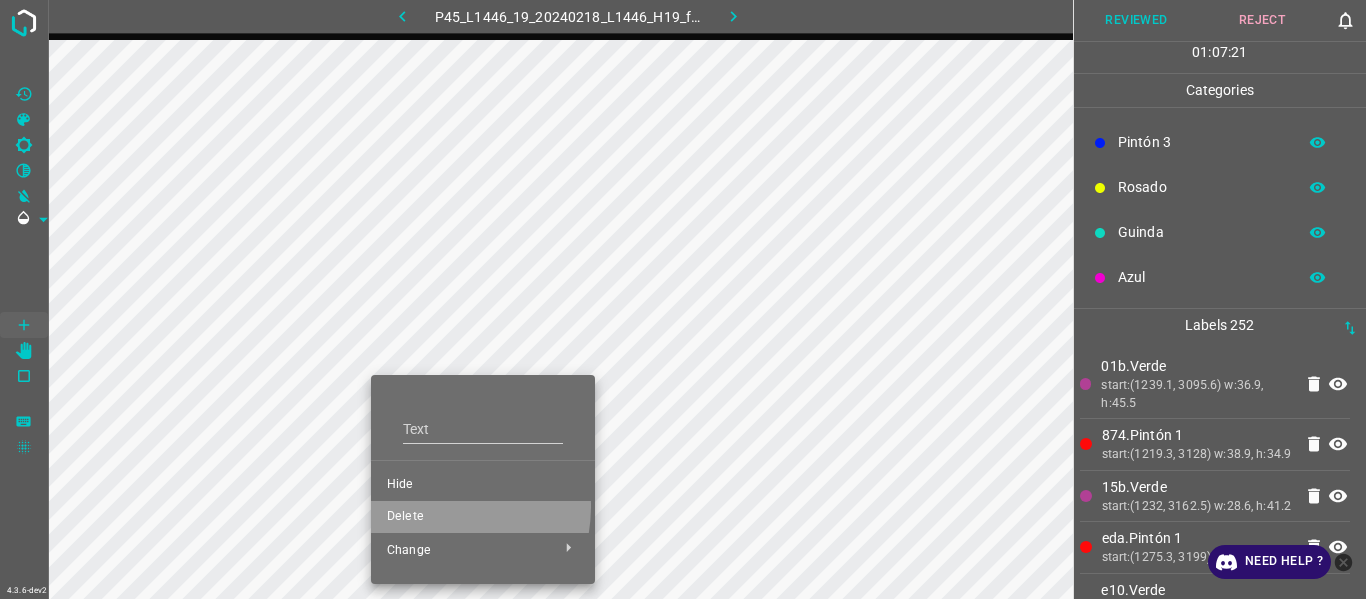 click on "Delete" at bounding box center [483, 517] 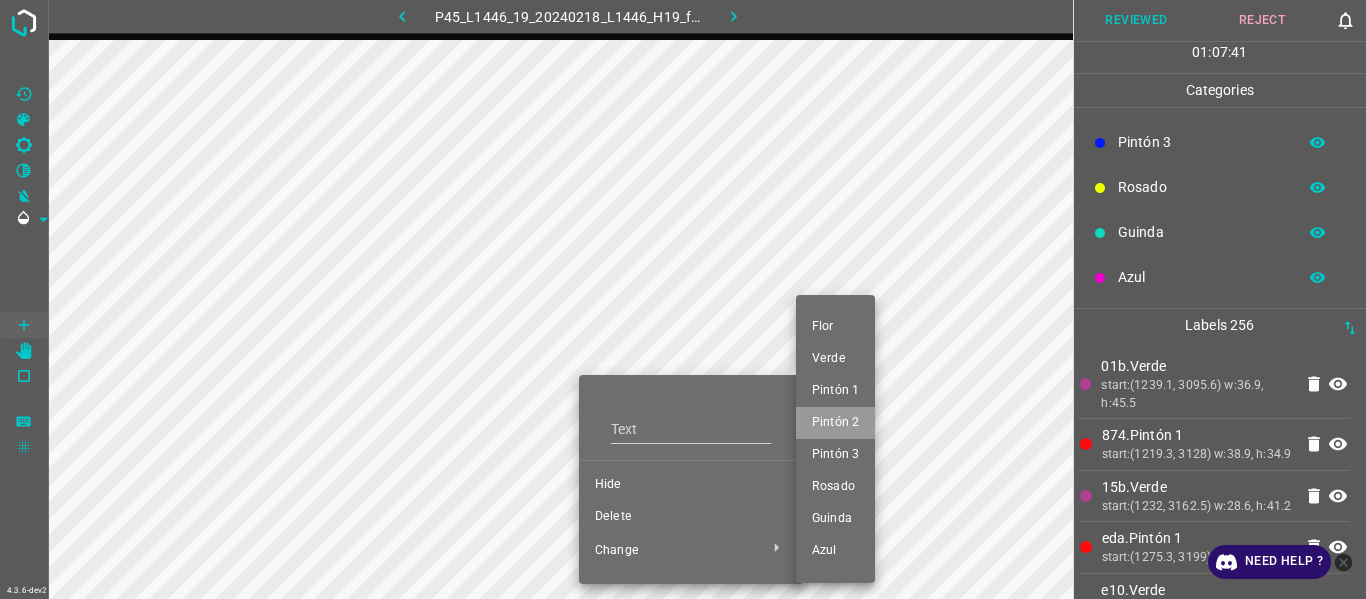 click on "Pintón 2" at bounding box center (835, 423) 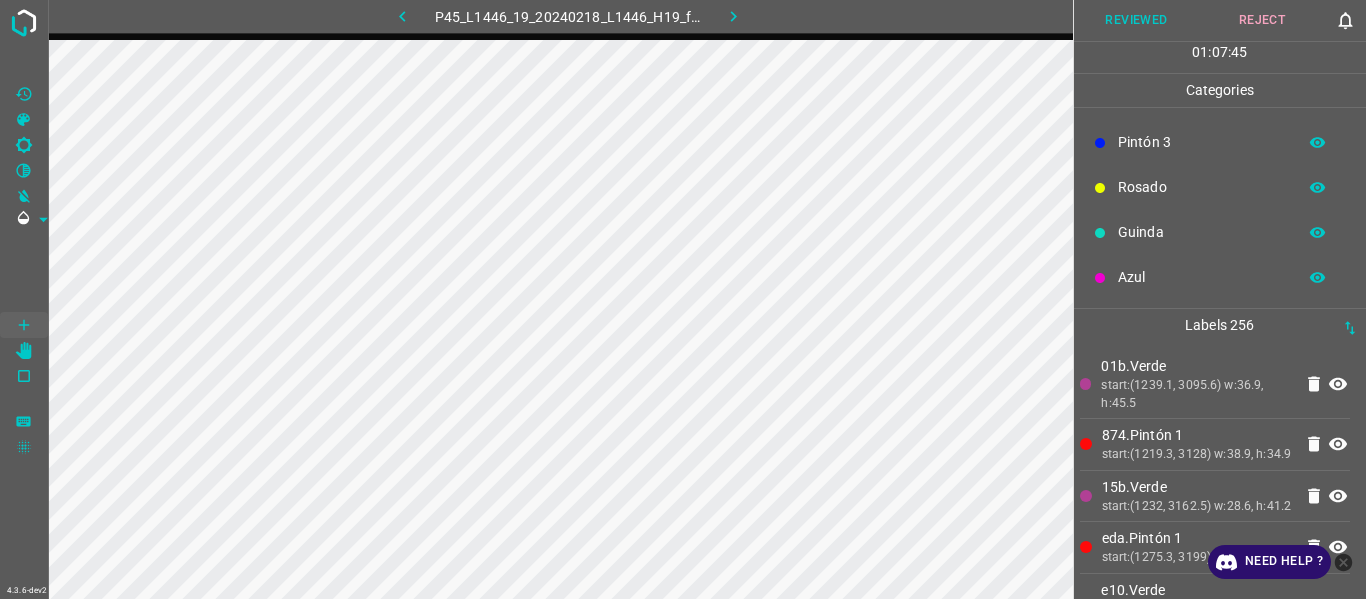 click on "874.Pintón 1" at bounding box center (1197, 435) 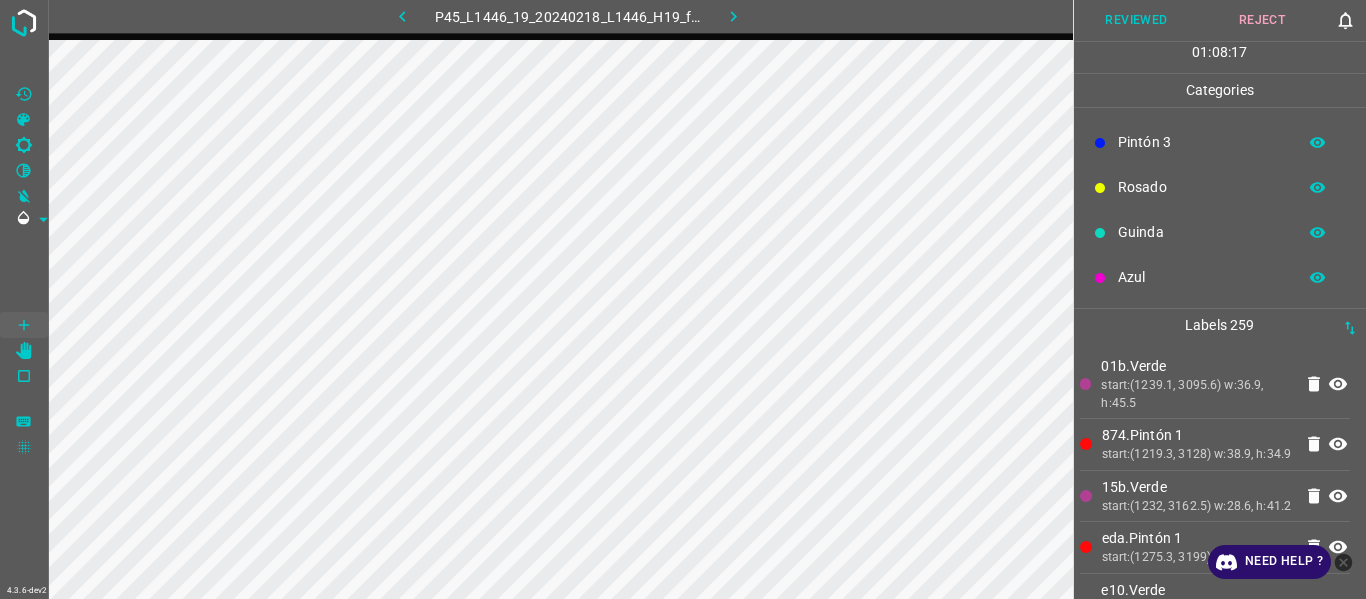 drag, startPoint x: 1167, startPoint y: 282, endPoint x: 1073, endPoint y: 334, distance: 107.42439 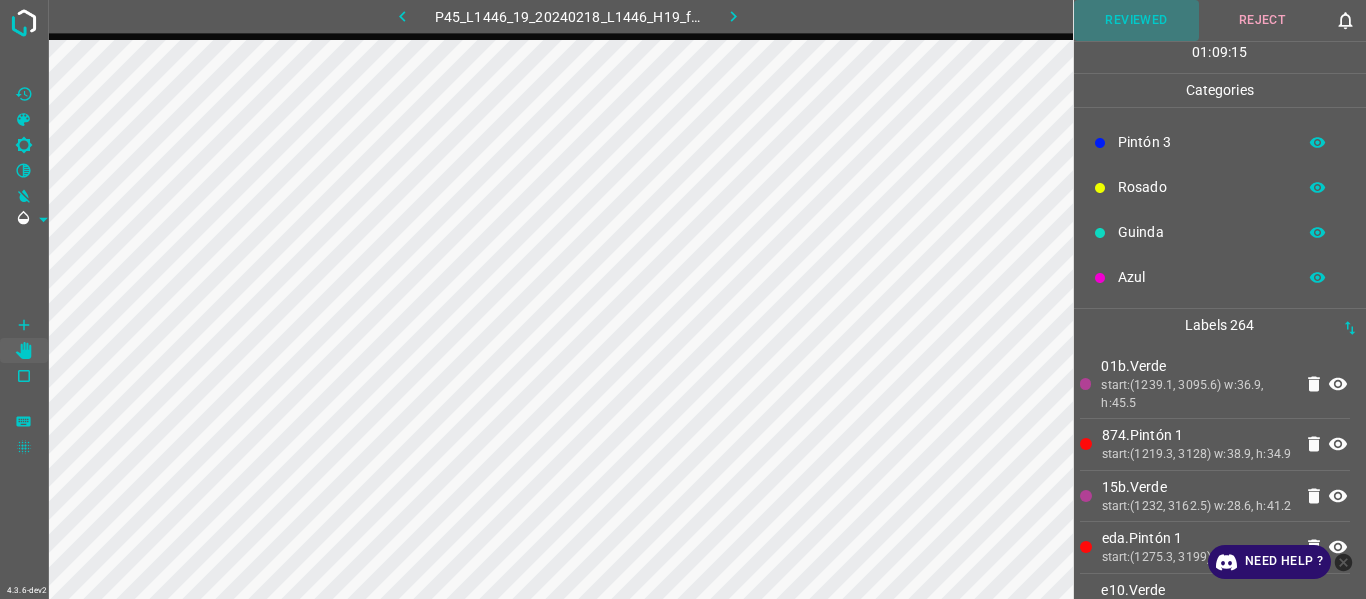 drag, startPoint x: 1161, startPoint y: 22, endPoint x: 1089, endPoint y: 74, distance: 88.814415 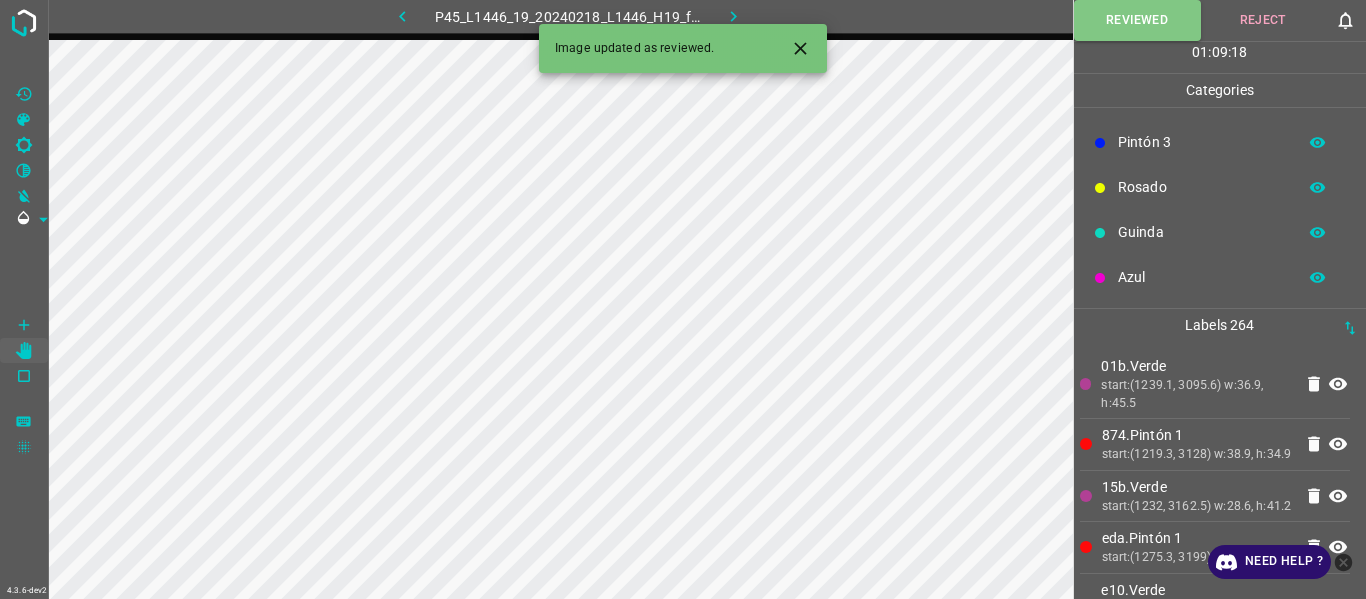 click 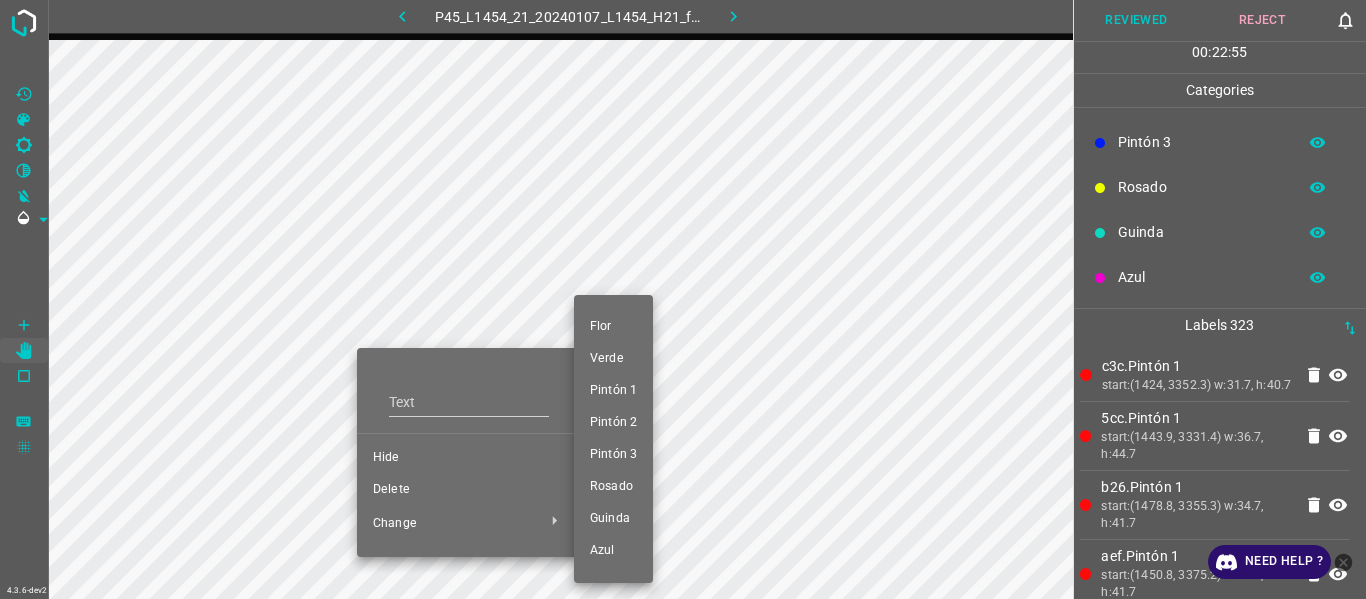click on "Pintón 3" at bounding box center [613, 455] 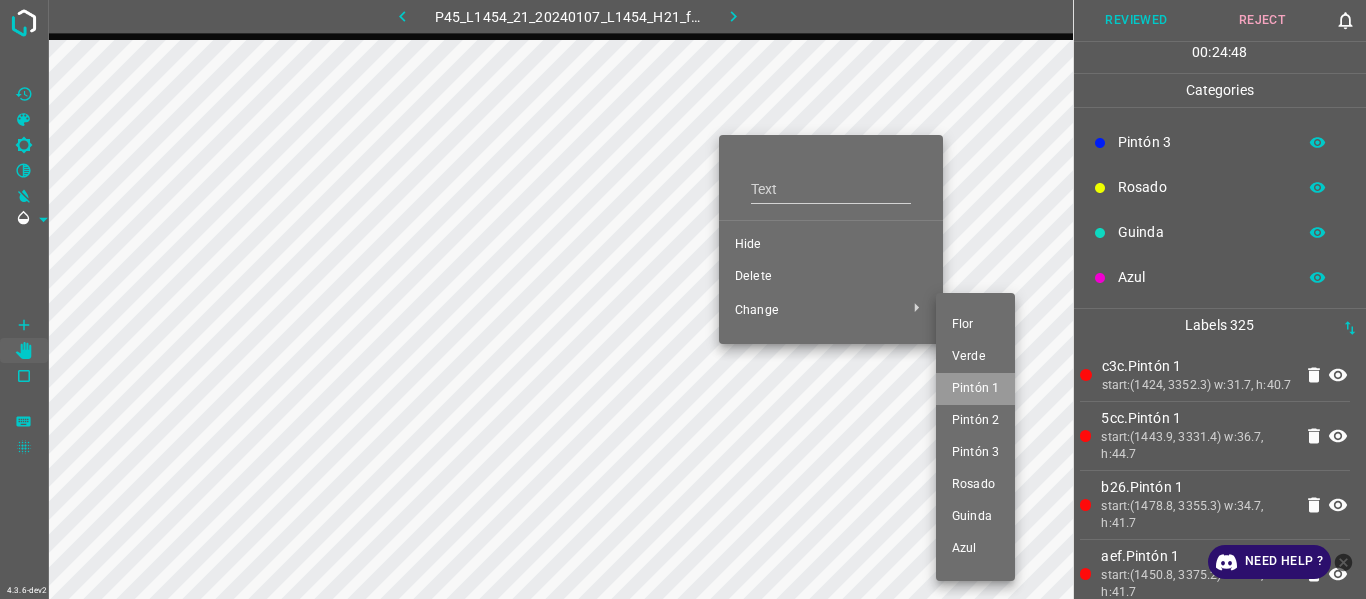 click on "Pintón 1" at bounding box center [975, 389] 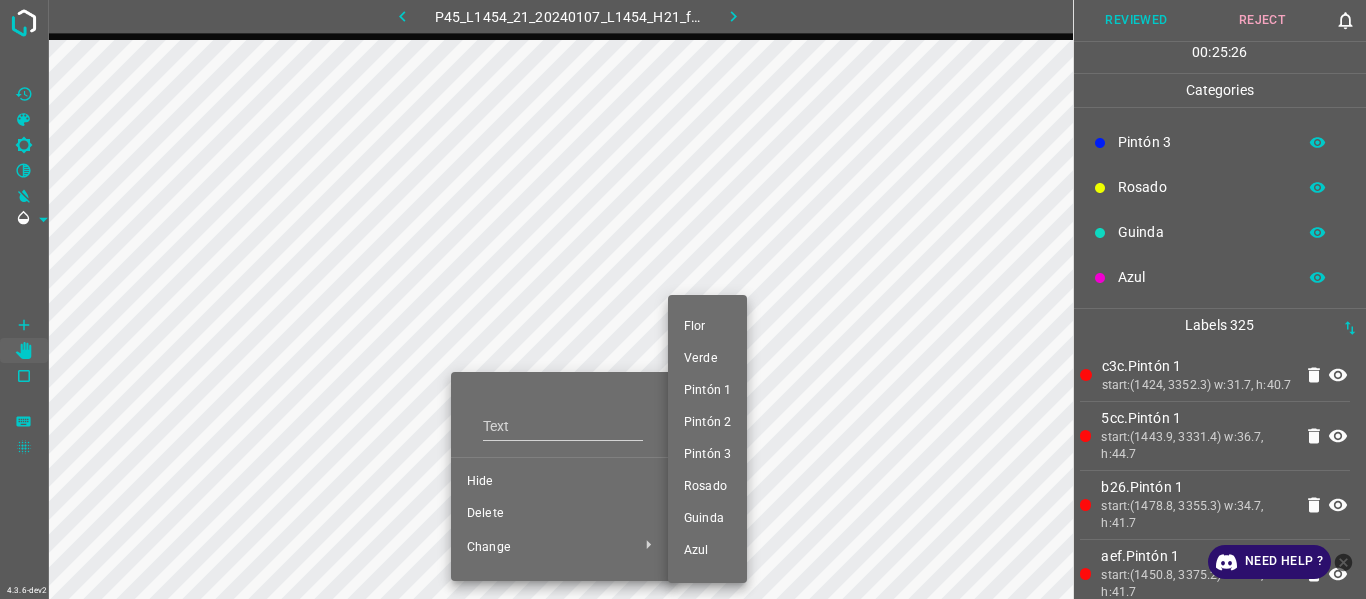 click on "Pintón 3" at bounding box center (707, 455) 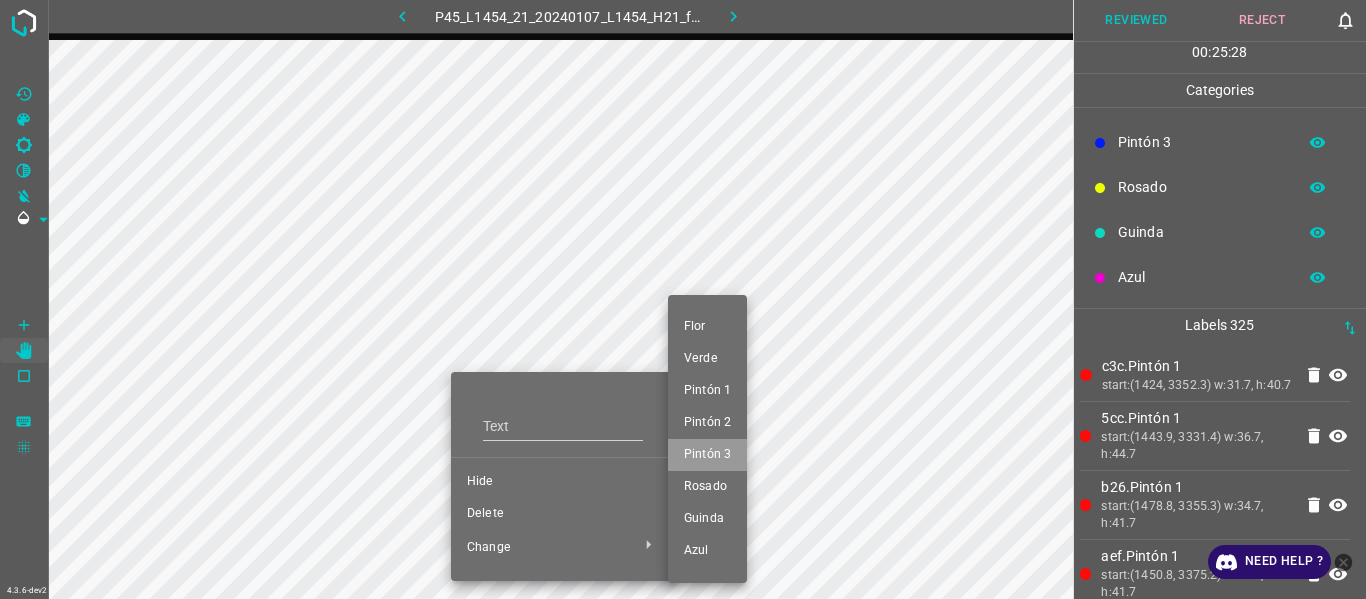 click on "Pintón 3" at bounding box center [707, 455] 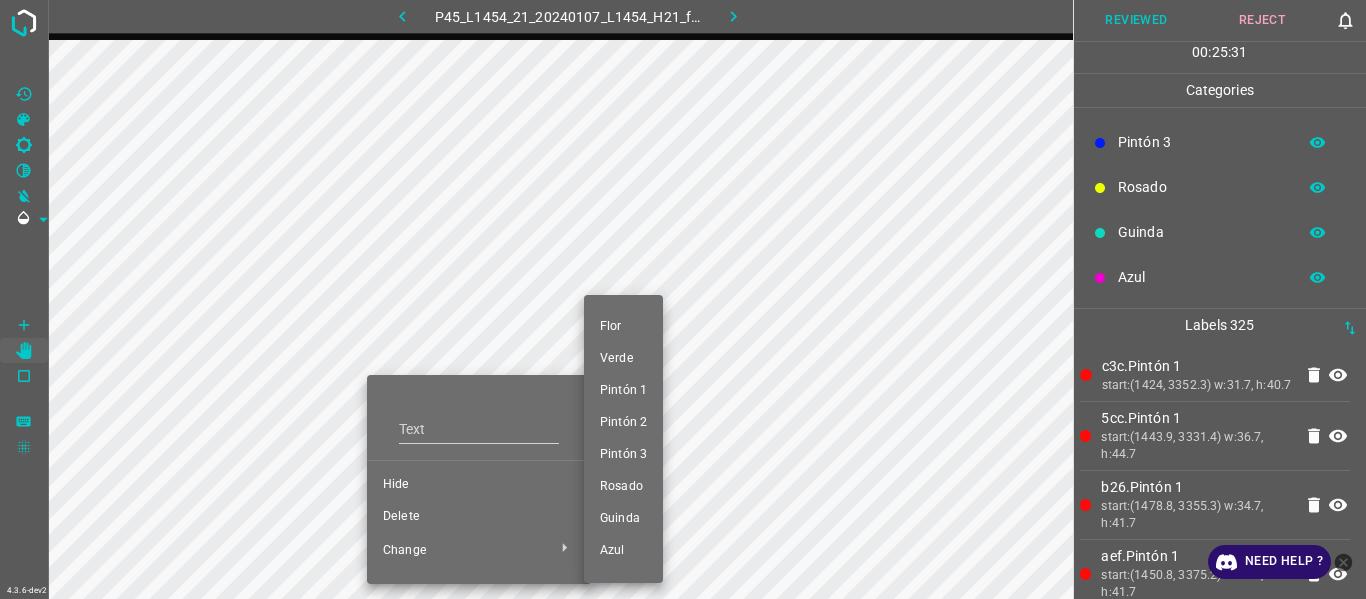 drag, startPoint x: 637, startPoint y: 453, endPoint x: 635, endPoint y: 393, distance: 60.033325 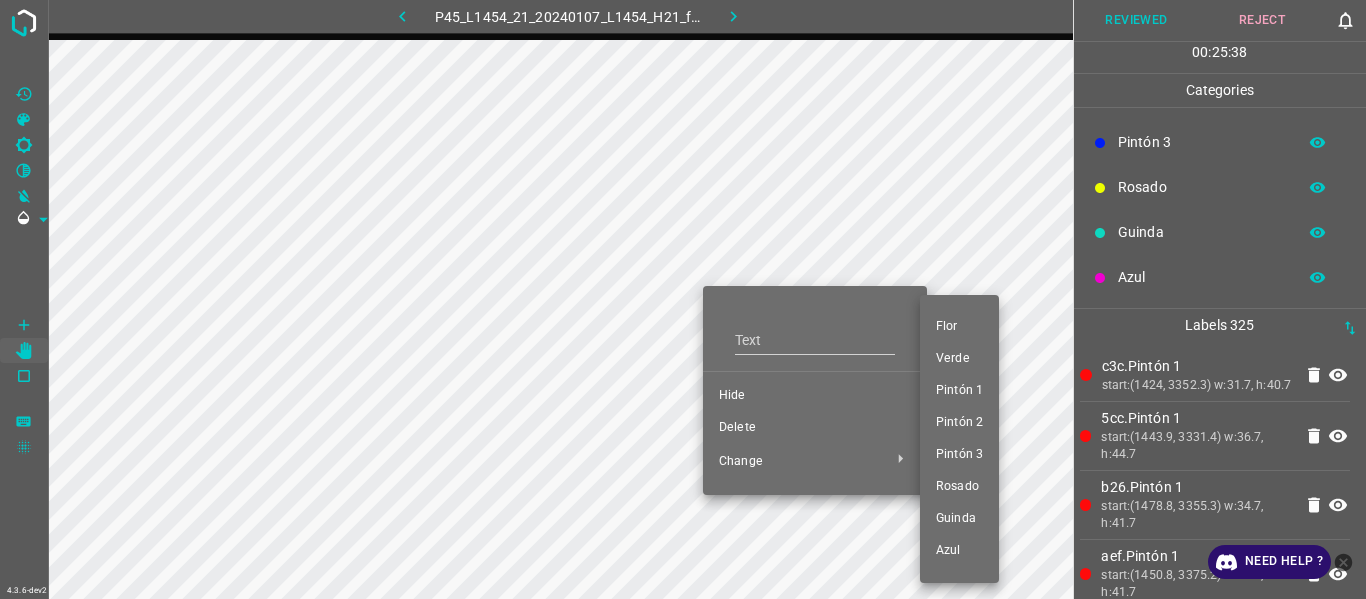 click on "Pintón 2" at bounding box center [959, 423] 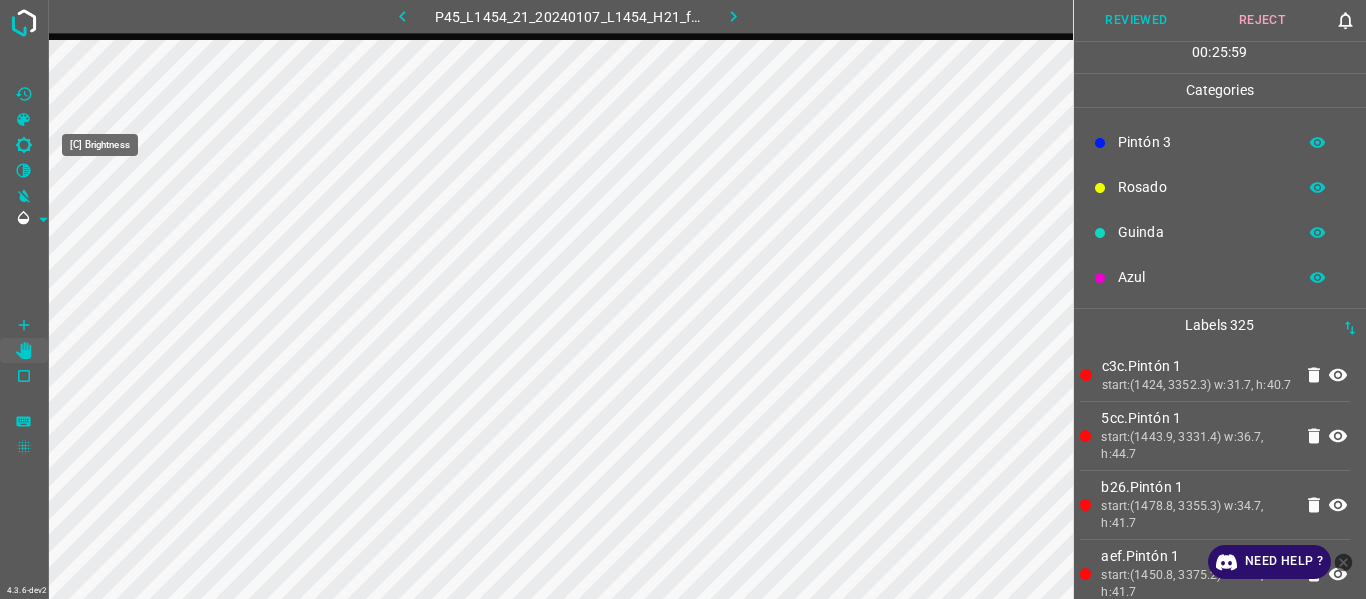click 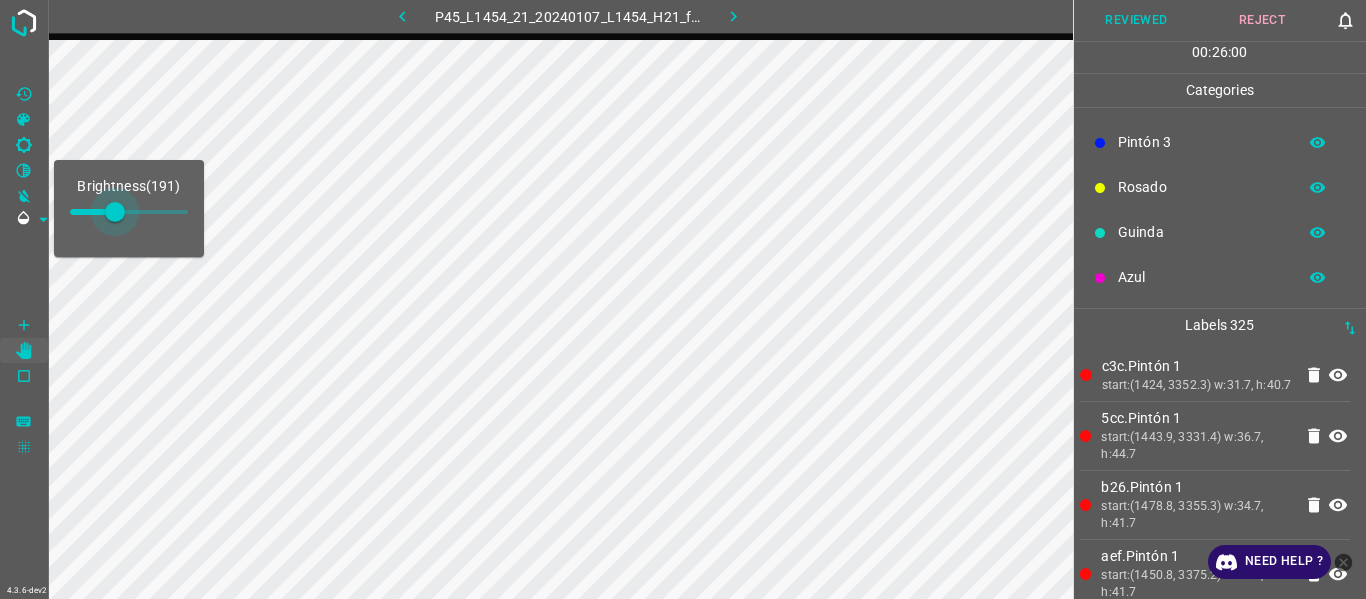type on "191" 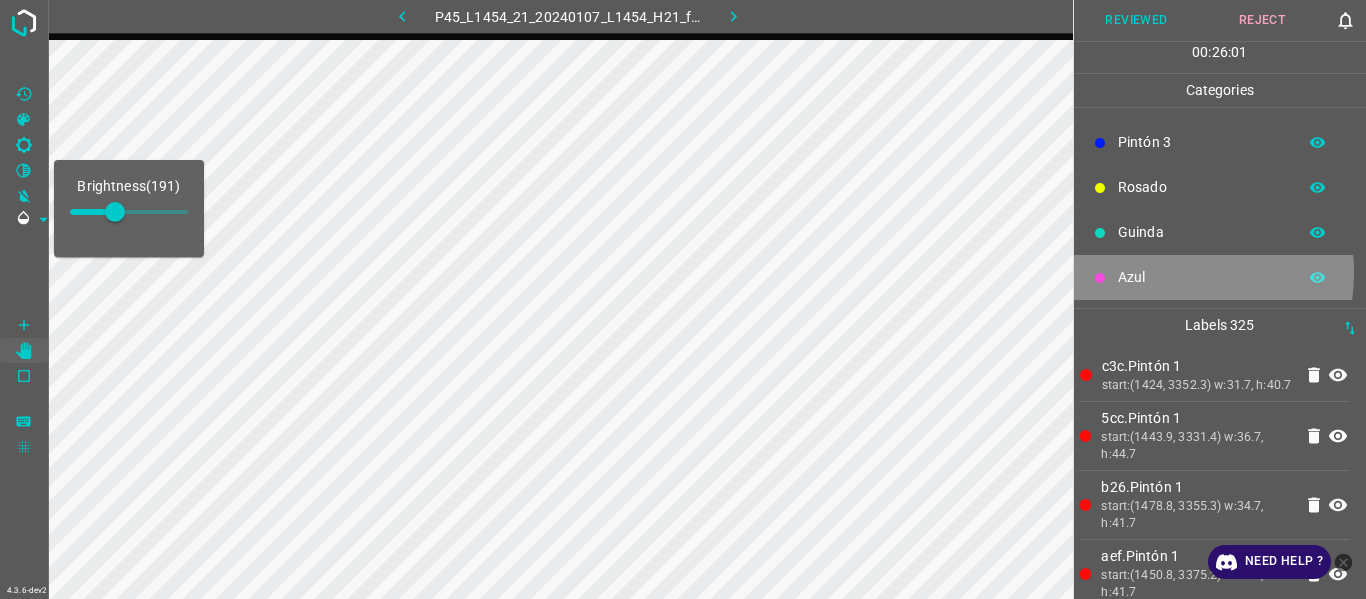 drag, startPoint x: 1153, startPoint y: 273, endPoint x: 1137, endPoint y: 275, distance: 16.124516 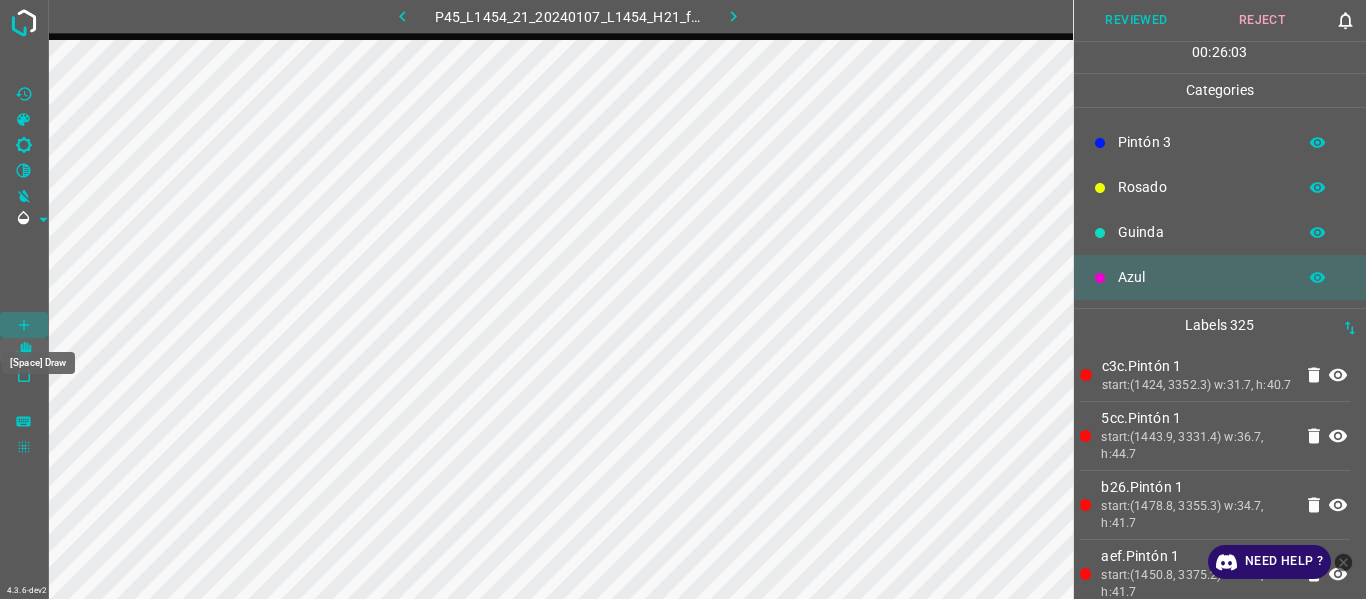 click at bounding box center (24, 325) 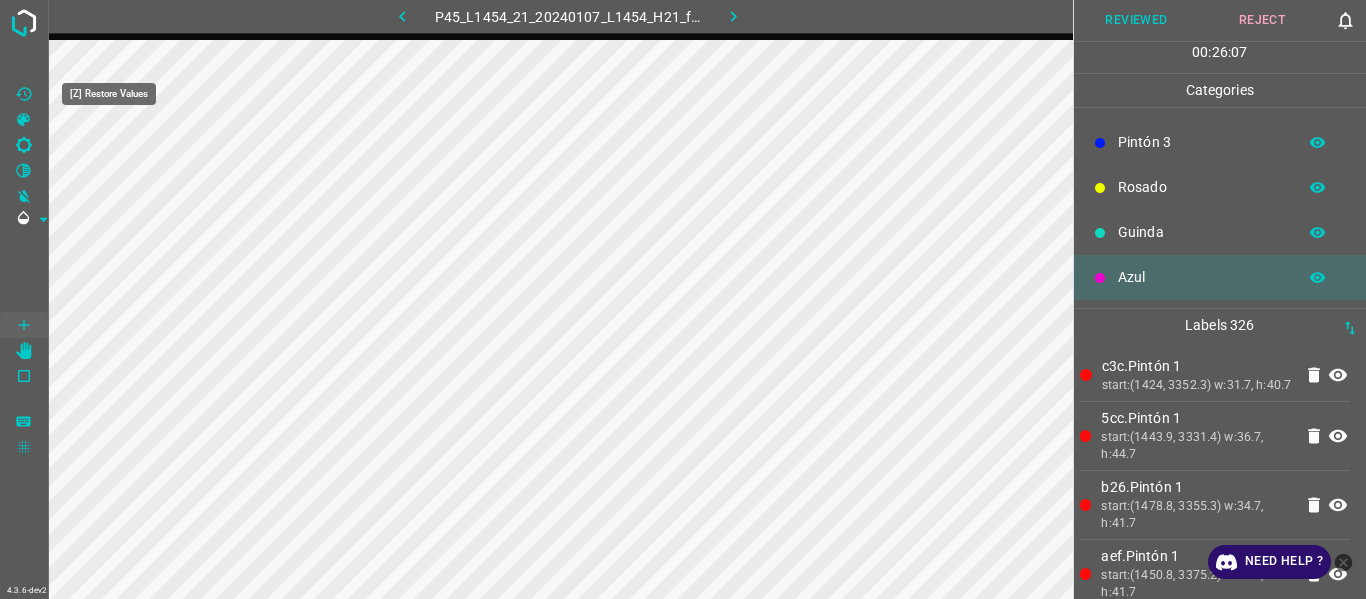 click 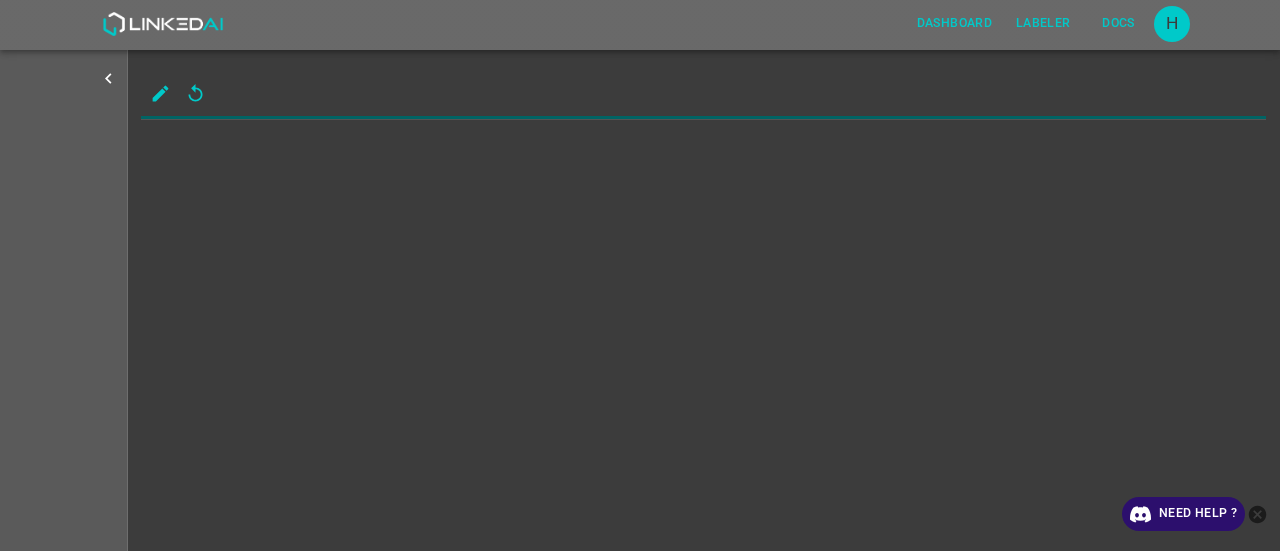 scroll, scrollTop: 0, scrollLeft: 0, axis: both 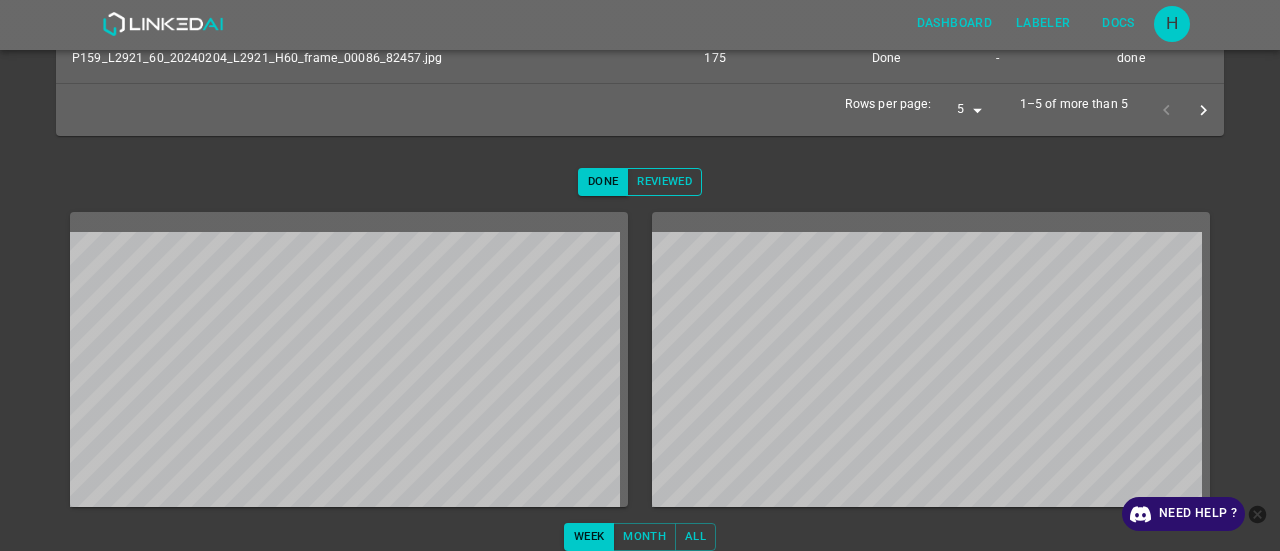 click on "Reviewed" at bounding box center [664, 182] 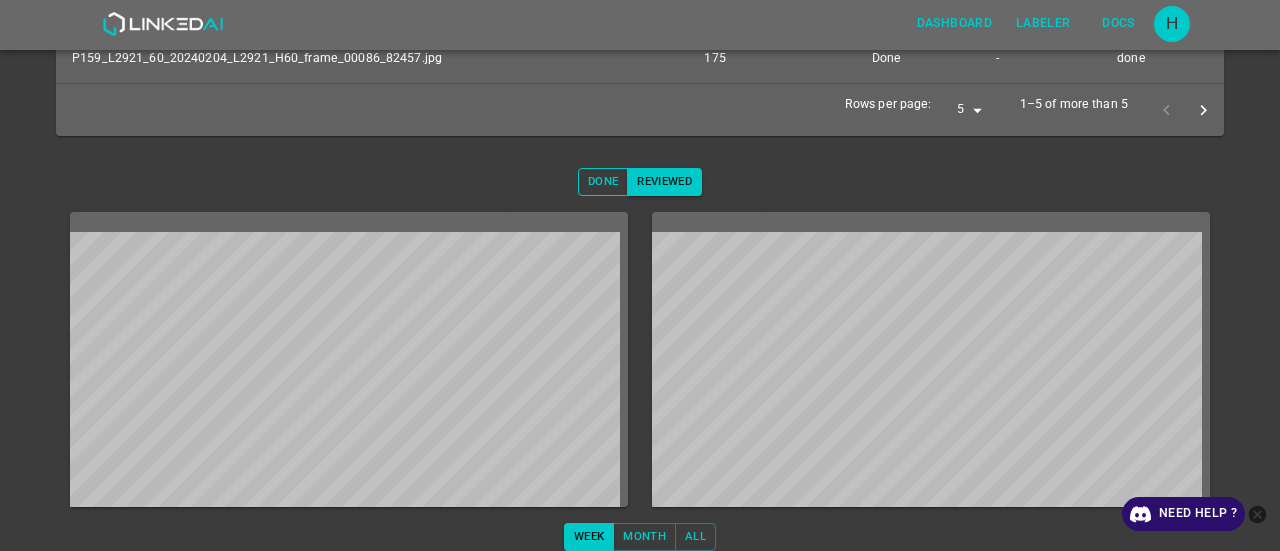 scroll, scrollTop: 100, scrollLeft: 0, axis: vertical 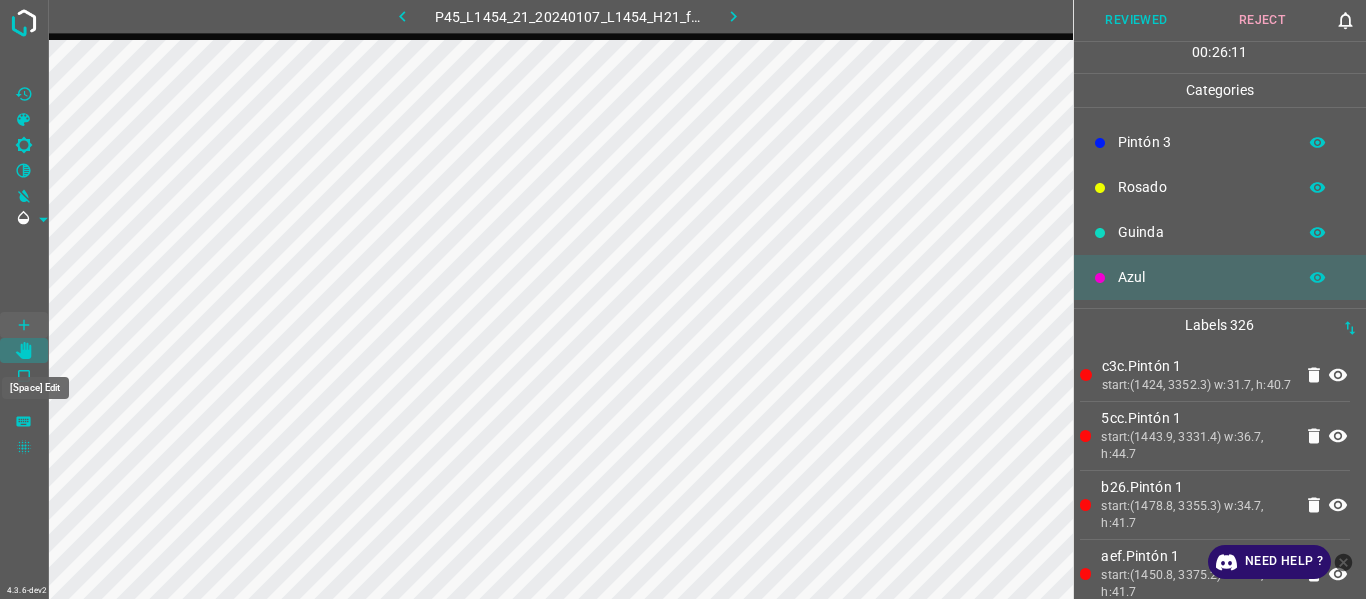 click 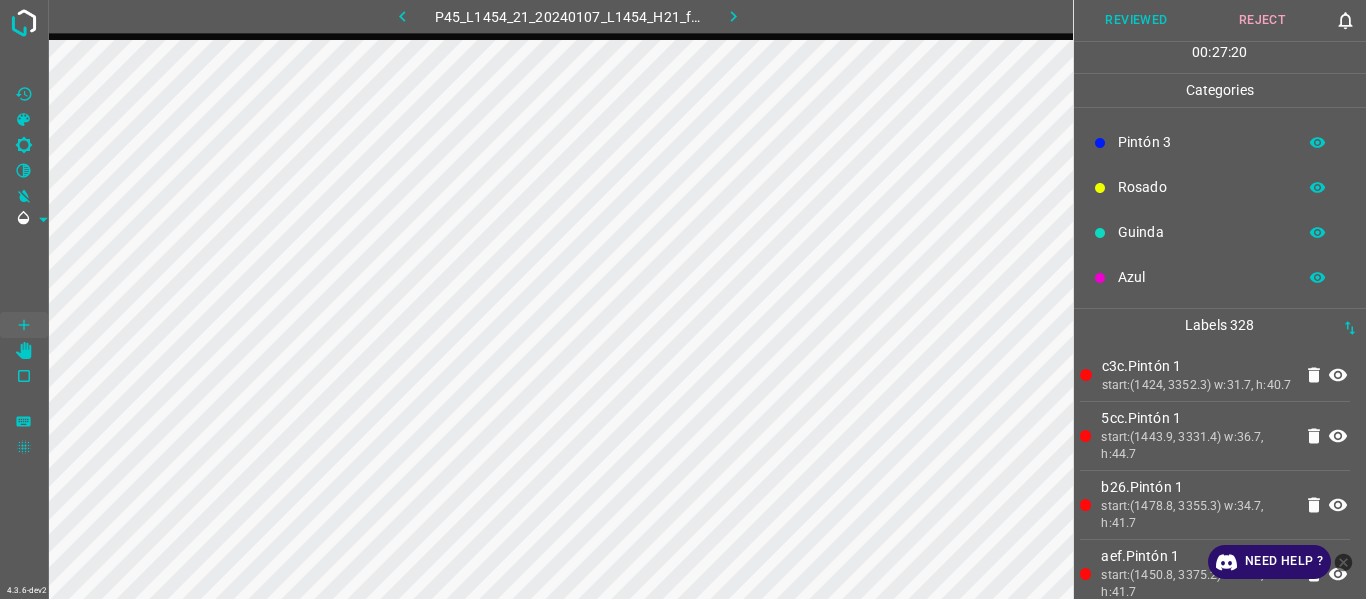 click on "start:(1424, 3352.3)
w:31.7, h:40.7" at bounding box center [1197, 386] 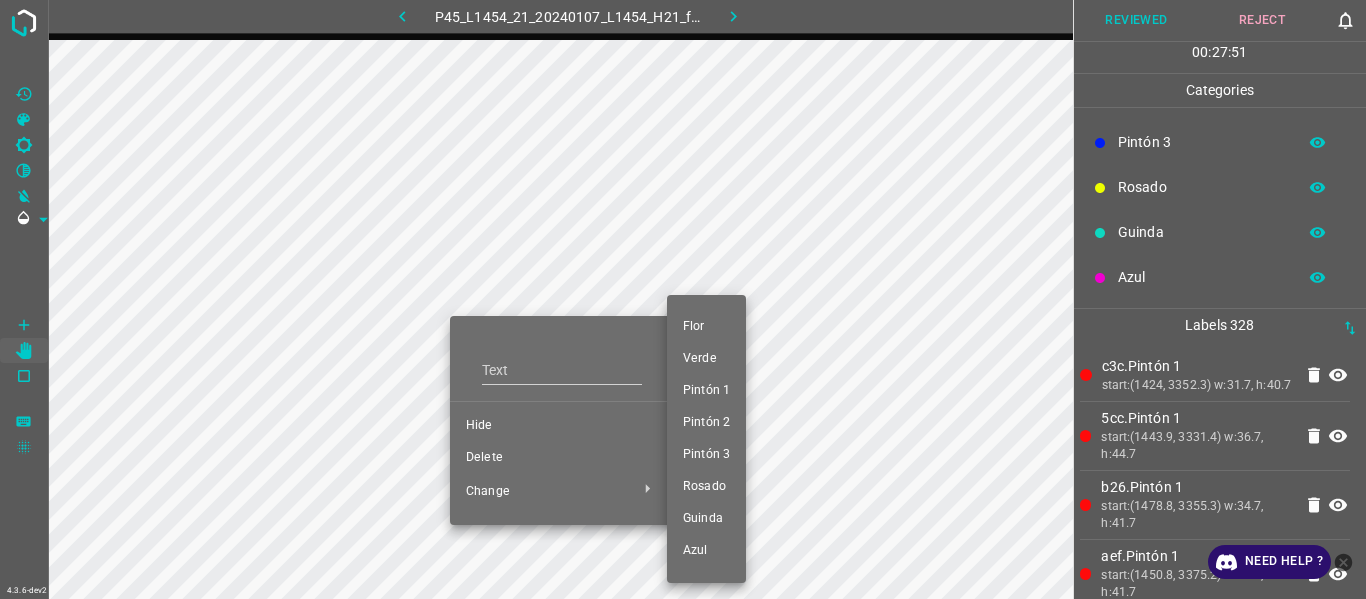click on "Pintón 3" at bounding box center [706, 455] 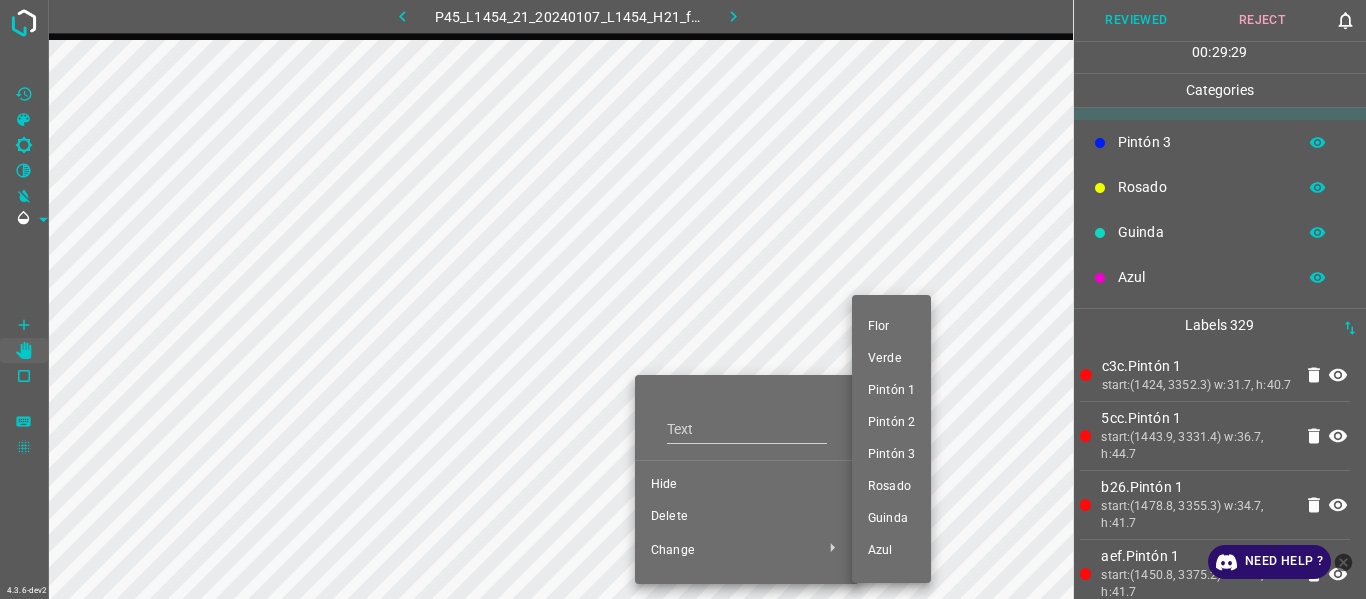 click on "Pintón 1" at bounding box center (891, 391) 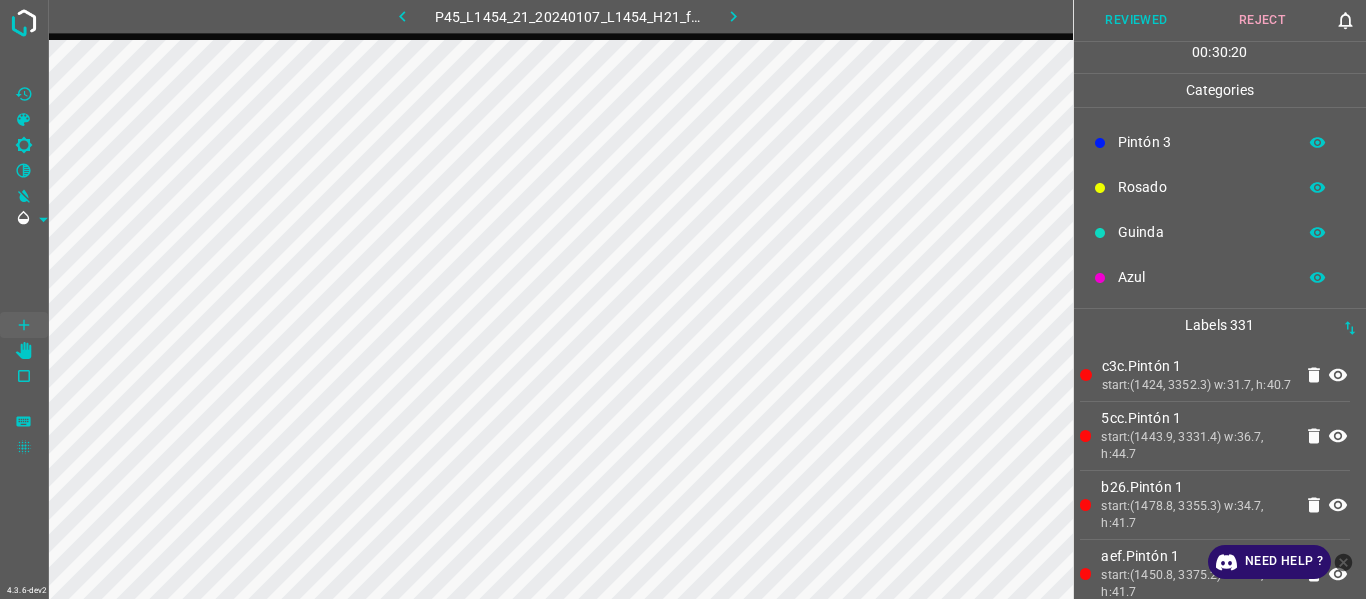 click on "c3c.Pintón 1" at bounding box center (1197, 366) 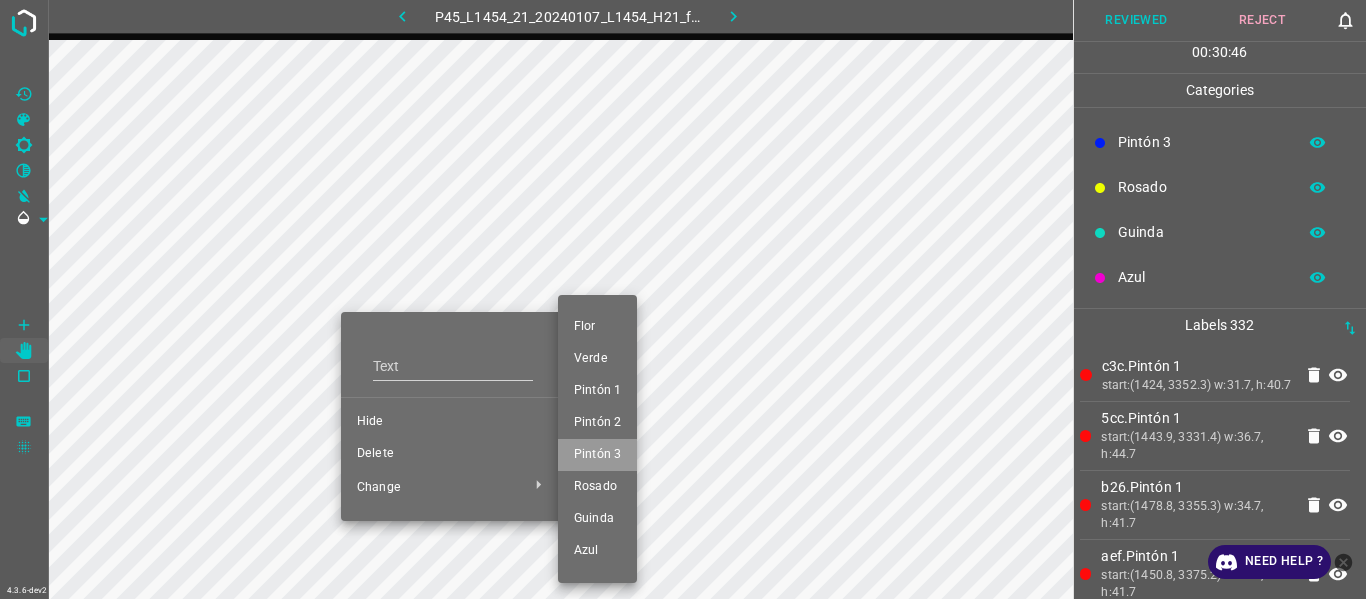 click on "Pintón 3" at bounding box center (597, 455) 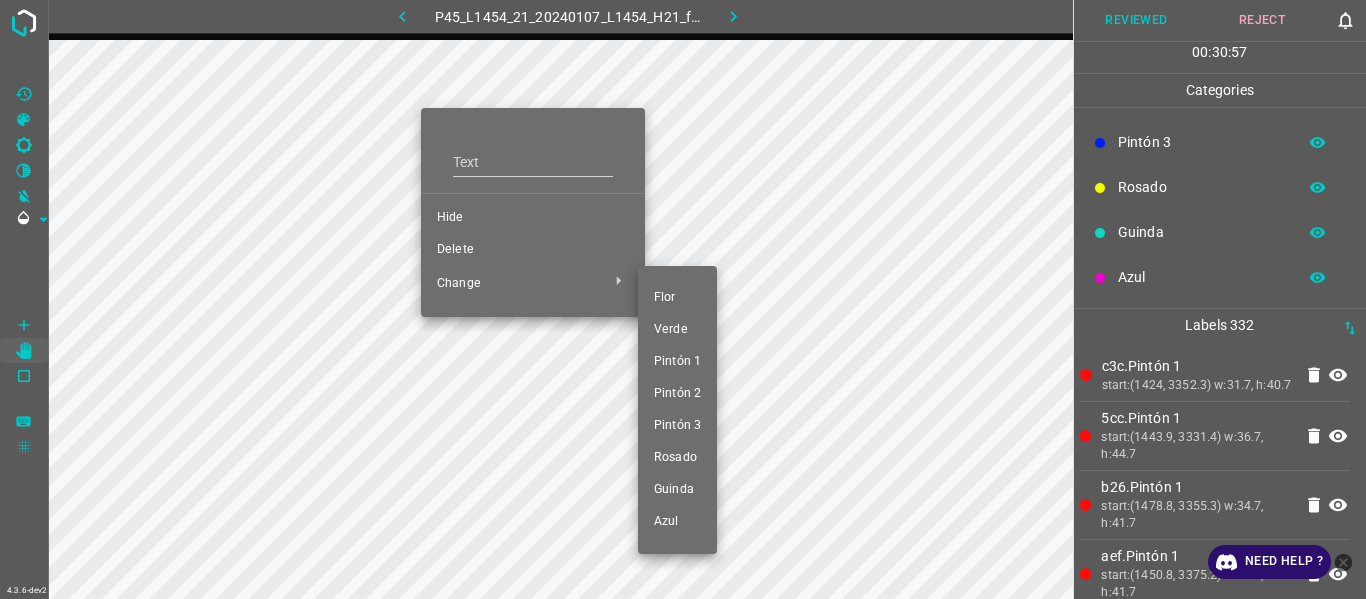 click on "Pintón 3" at bounding box center (677, 426) 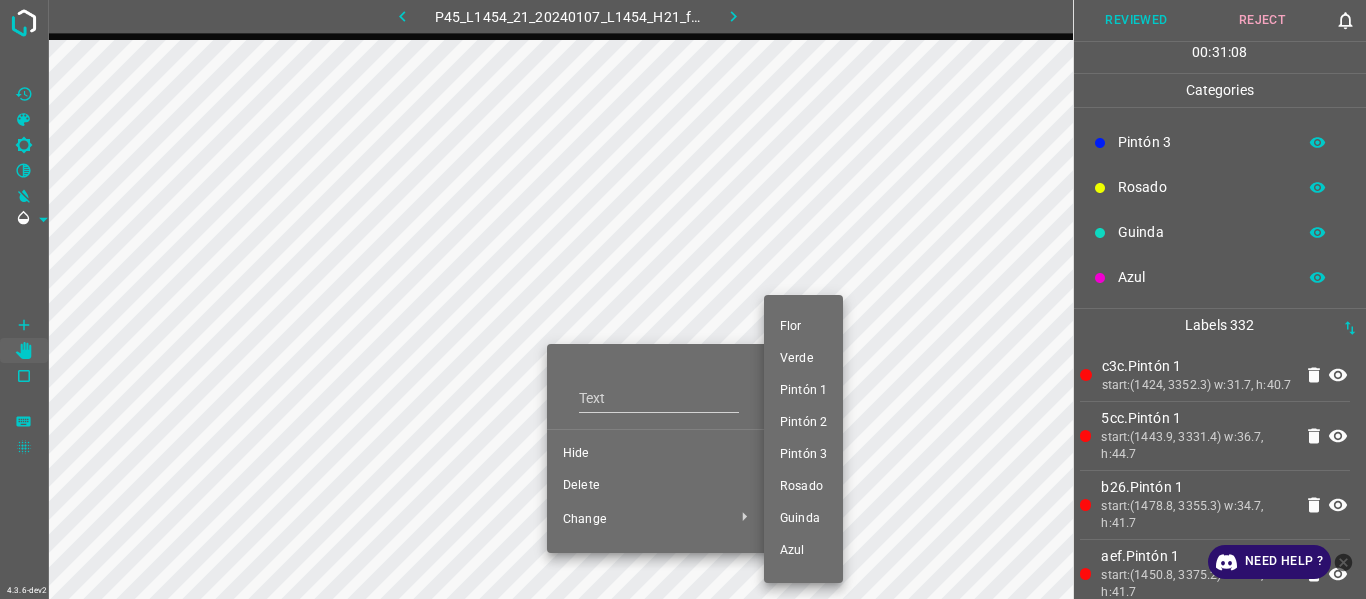 drag, startPoint x: 791, startPoint y: 451, endPoint x: 615, endPoint y: 377, distance: 190.92407 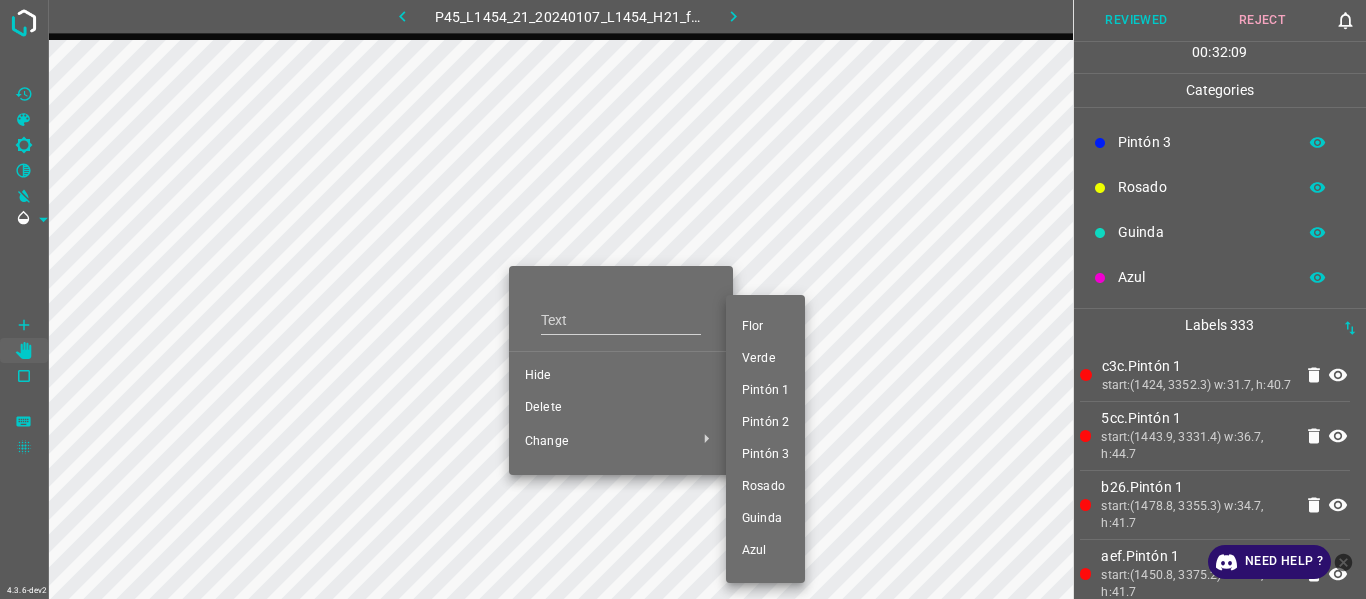 click on "Pintón 3" at bounding box center (765, 455) 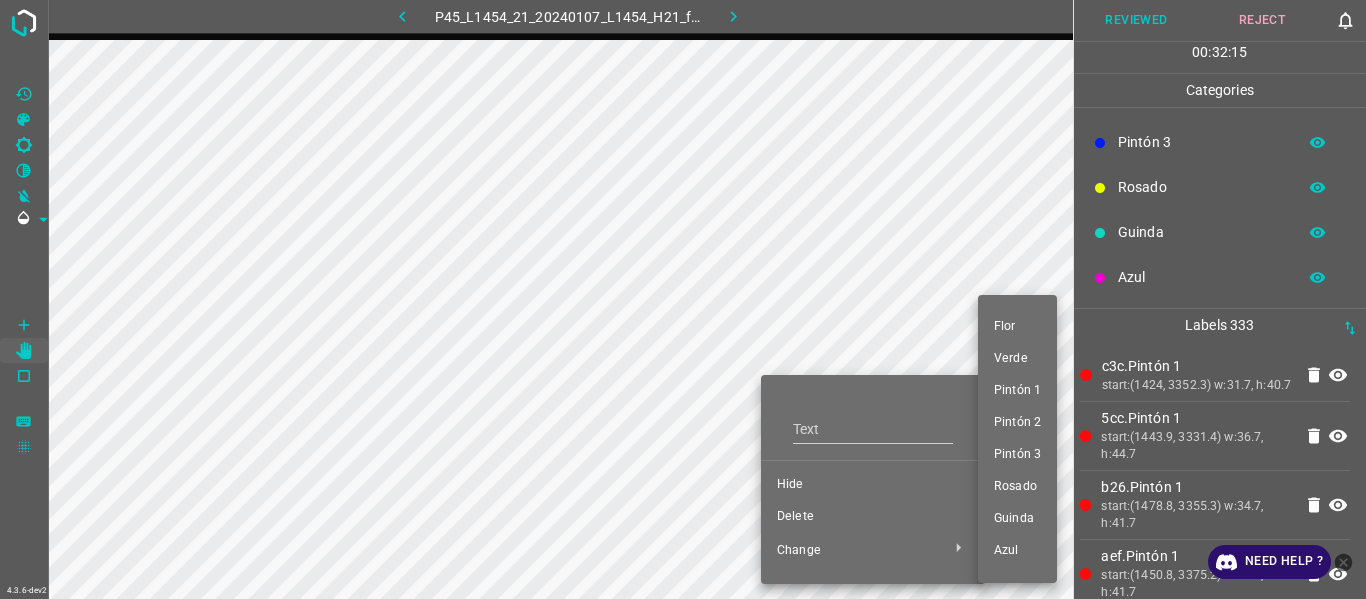 drag, startPoint x: 1019, startPoint y: 451, endPoint x: 837, endPoint y: 447, distance: 182.04395 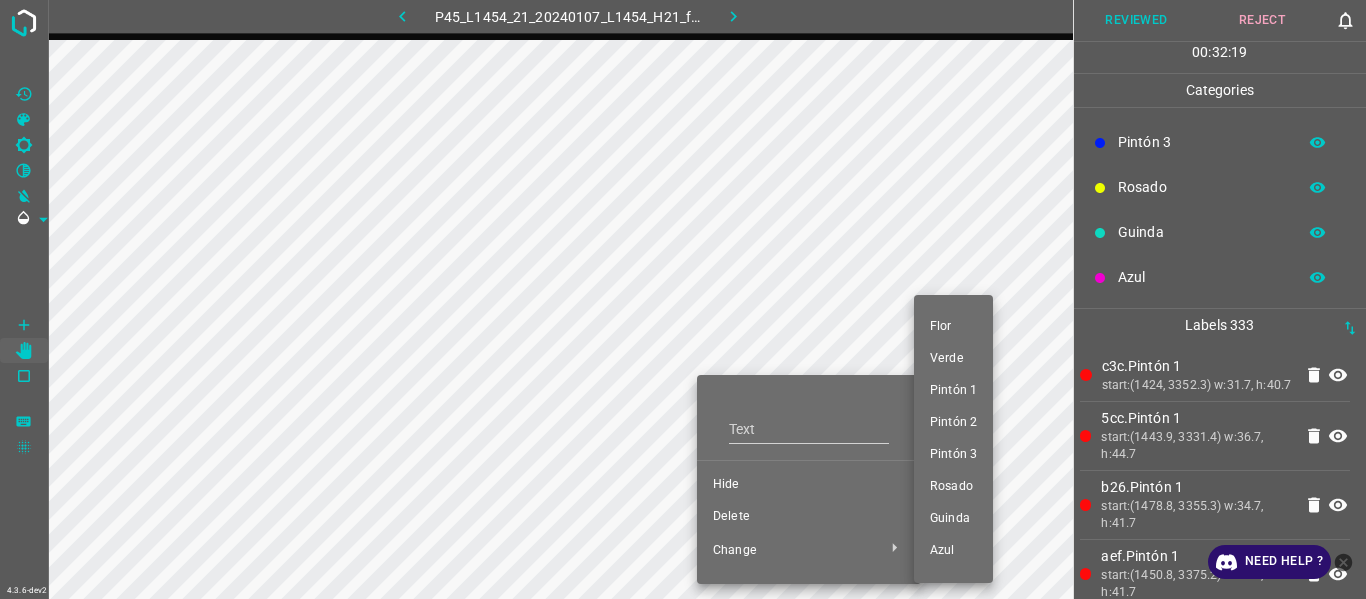 drag, startPoint x: 951, startPoint y: 449, endPoint x: 709, endPoint y: 471, distance: 242.99794 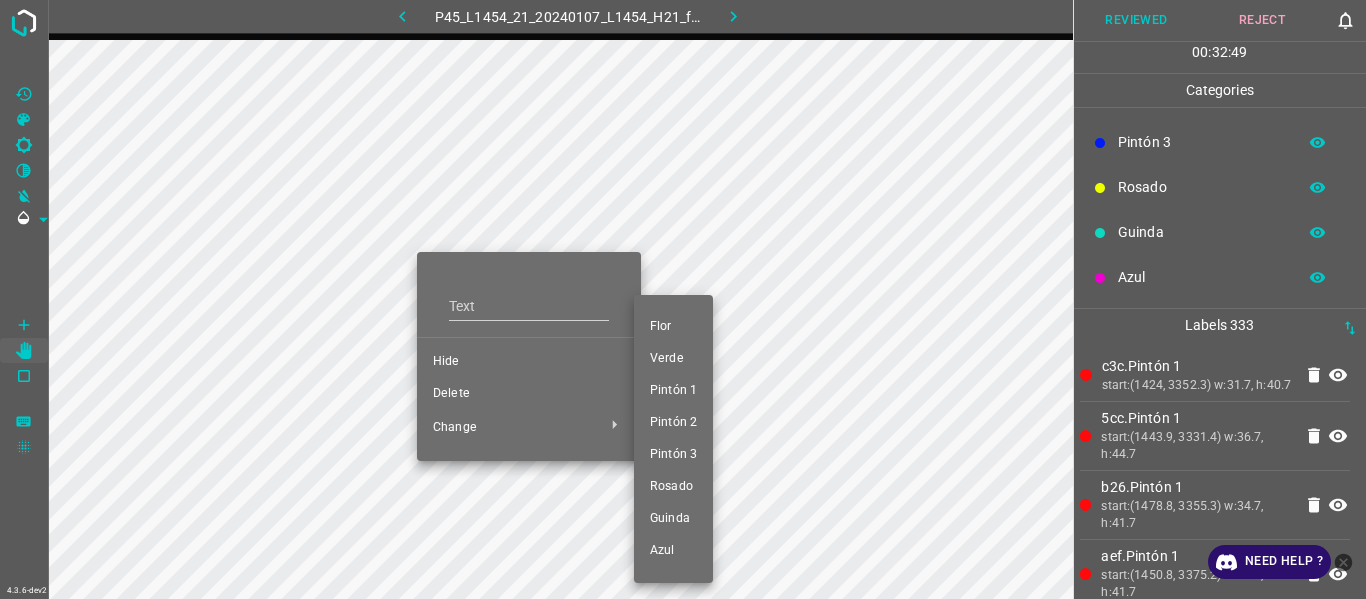 click on "Pintón 3" at bounding box center [673, 455] 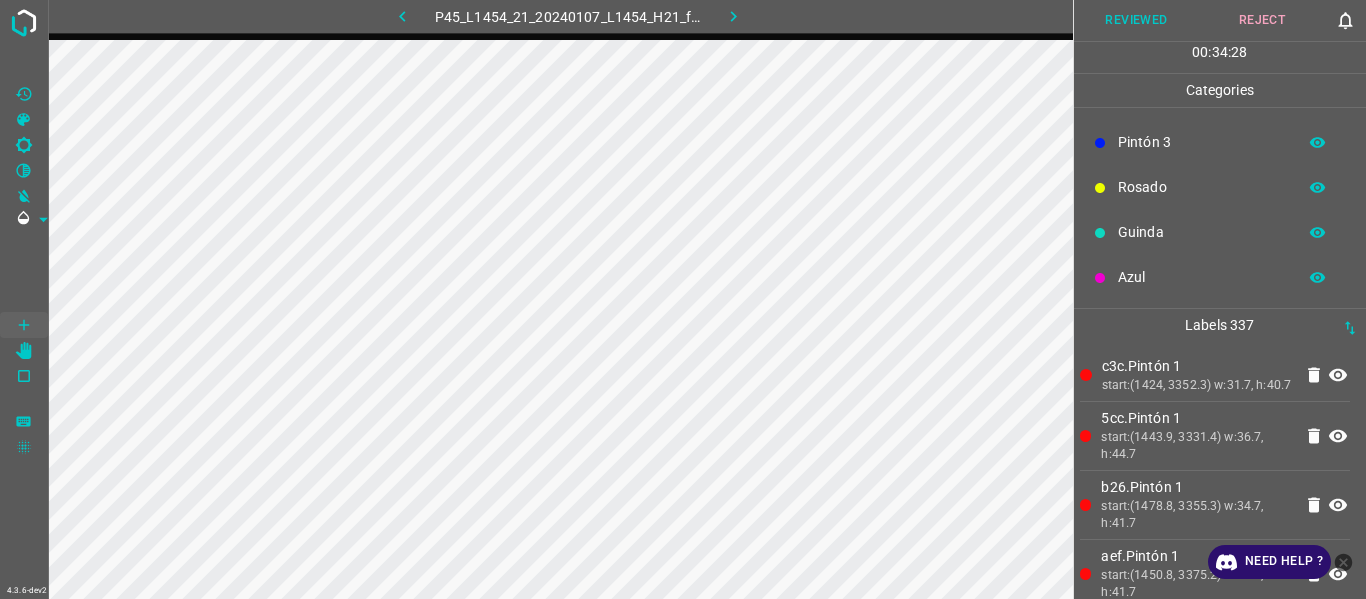 drag, startPoint x: 1163, startPoint y: 403, endPoint x: 1109, endPoint y: 399, distance: 54.147945 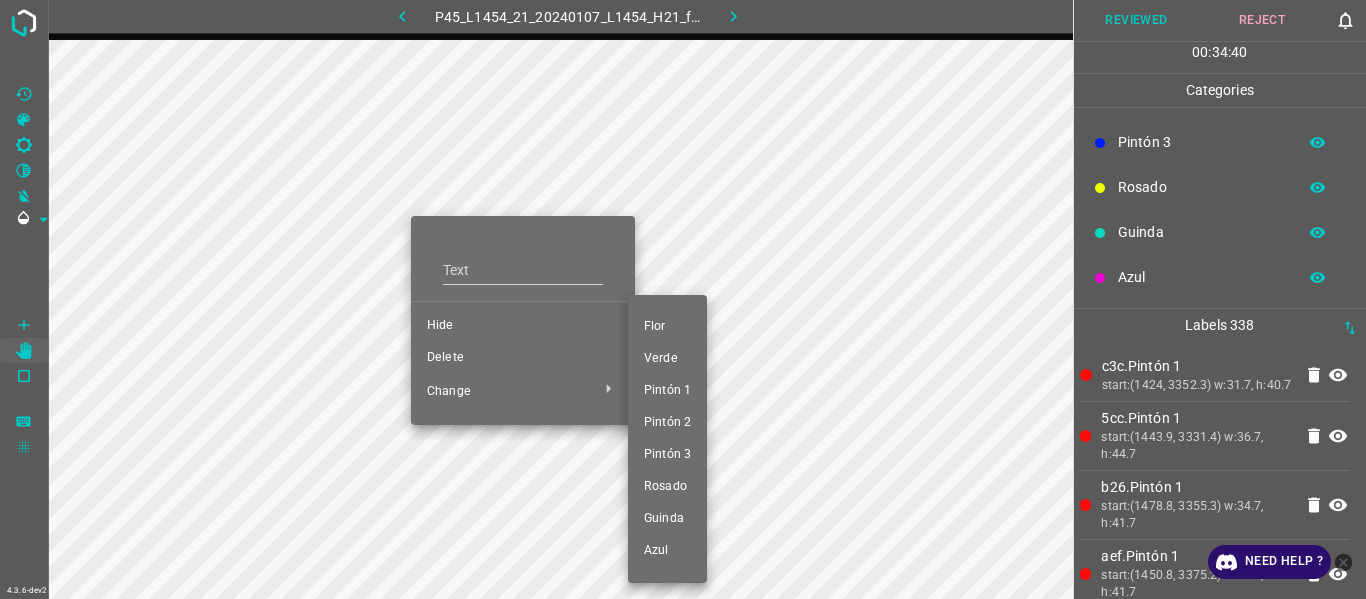 click on "Pintón 3" at bounding box center (667, 455) 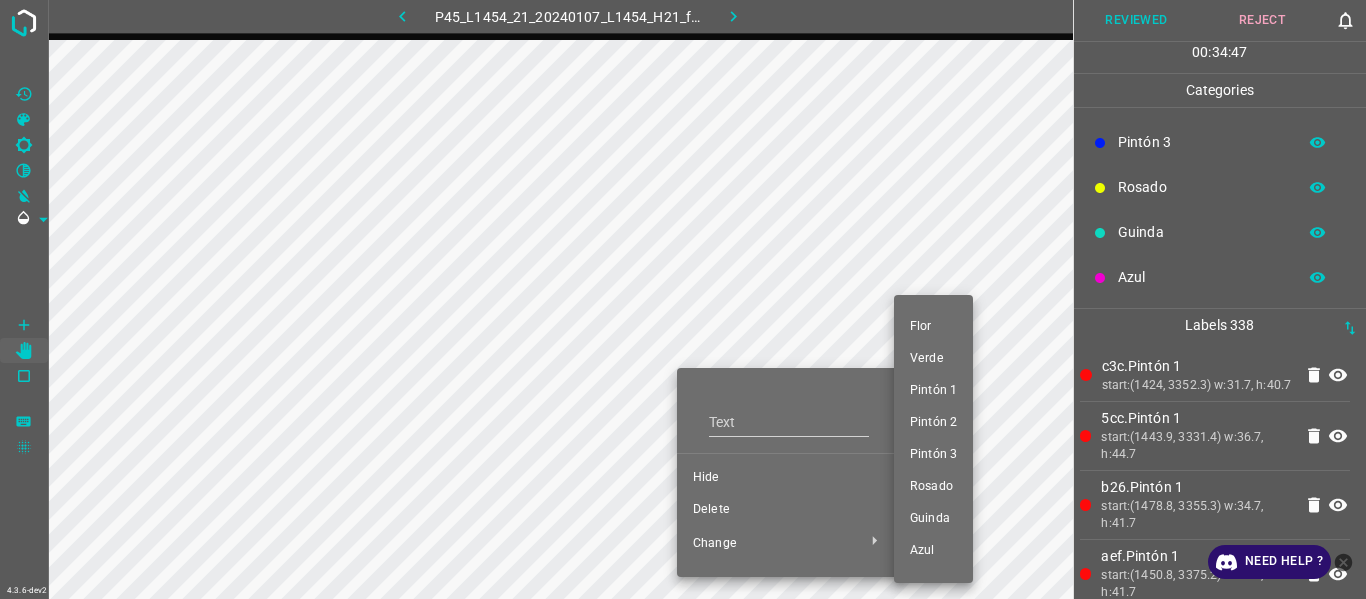 drag, startPoint x: 915, startPoint y: 451, endPoint x: 771, endPoint y: 371, distance: 164.73009 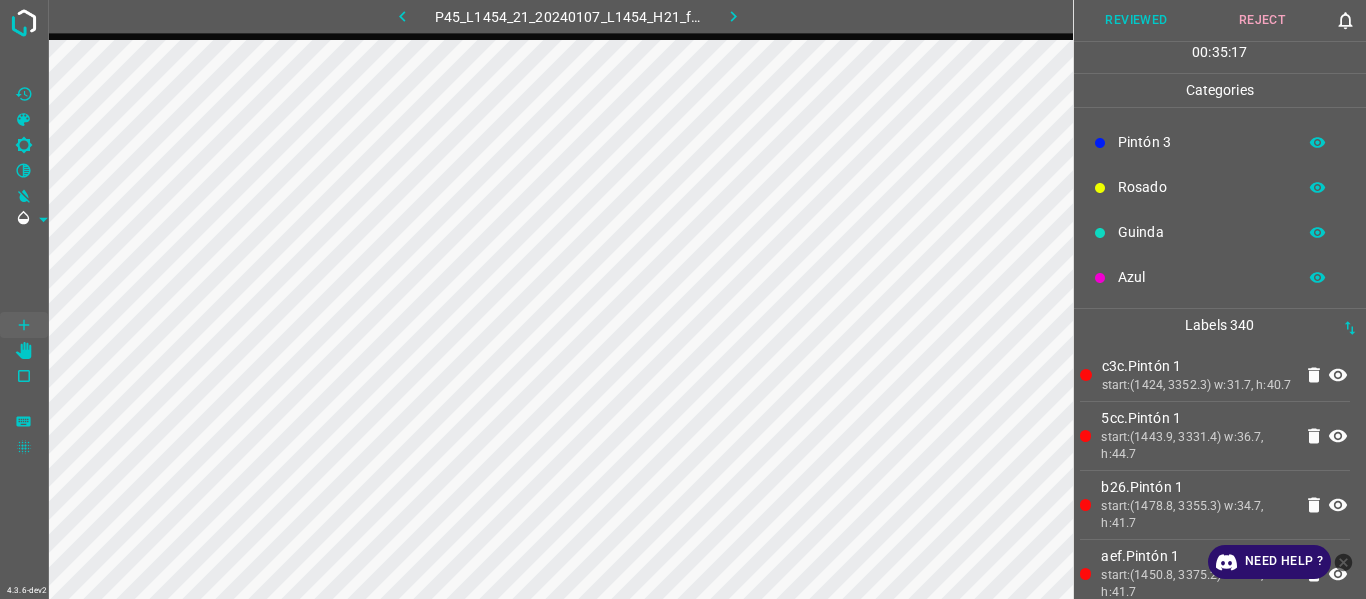 click on "c3c.Pintón 1
start:(1424, 3352.3)
w:31.7, h:40.7
5cc.Pintón 1
start:(1443.9, 3331.4)
w:36.7, h:44.7
b26.Pintón 1
start:(1478.8, 3355.3)
w:34.7, h:41.7
aef.Pintón 1
start:(1450.8, 3375.2)
w:35.7, h:41.7
0de.Pintón 1
start:(1518.4, 3362.2)
w:30.7, h:30.7
cc3.Pintón 1
start:(1545.2, 3338.4)
w:32.7, h:34.7
08b.Pintón 1
start:(1552.1, 3374.2)
w:26.8, h:32.7
4ea.Pintón 1
start:(1527.3, 3391)
w:29.8, h:32.7
ebc.Pintón 1
start:(1557.4, 3400)
w:29.8, h:33.7
b16.Pintón 1
start:(1541.5, 3419.7)
w:28.8, h:25.8
9ef.Pintón 1
start:(1259.7, 3095.9)
w:34.6, h:35.8
44f.Pintón 1
start:(1250.7, 3124)
w:25.9, h:30.9
8fc.Pintón 1
start:(1217.3, 3129)
w:34.6, h:39.5
dd0.Pintón 1 19a.Pintón 1 24b.Pintón 1" at bounding box center (1215, 10693) 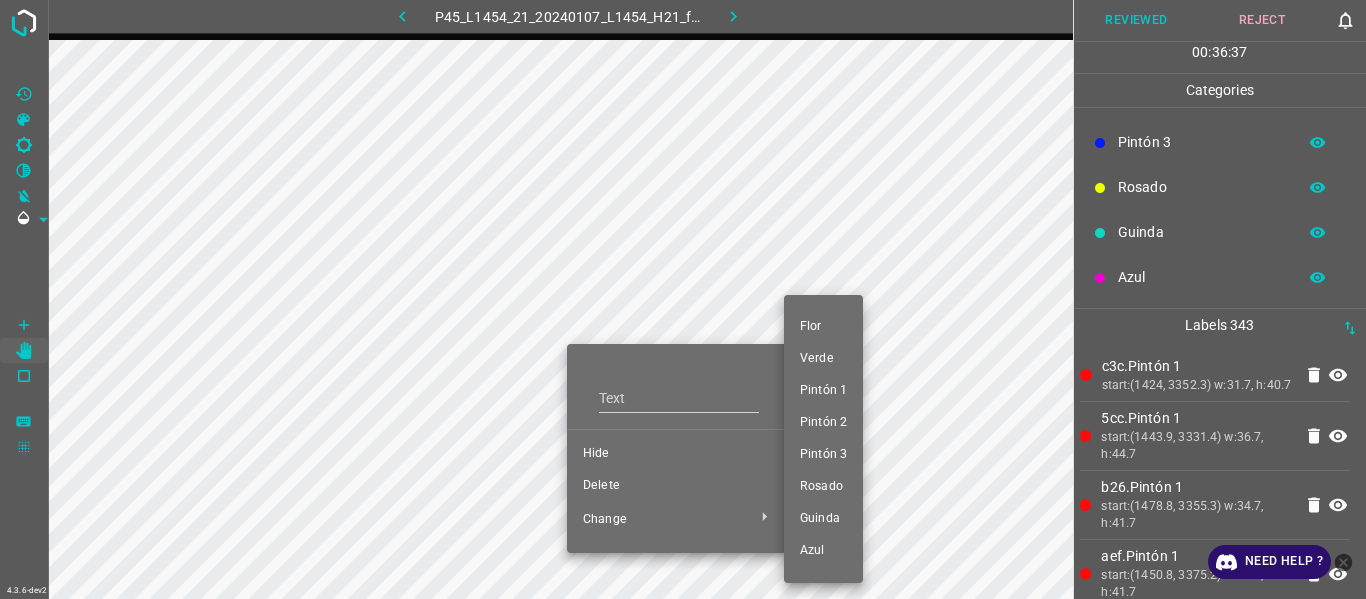 click on "Pintón 3" at bounding box center (823, 455) 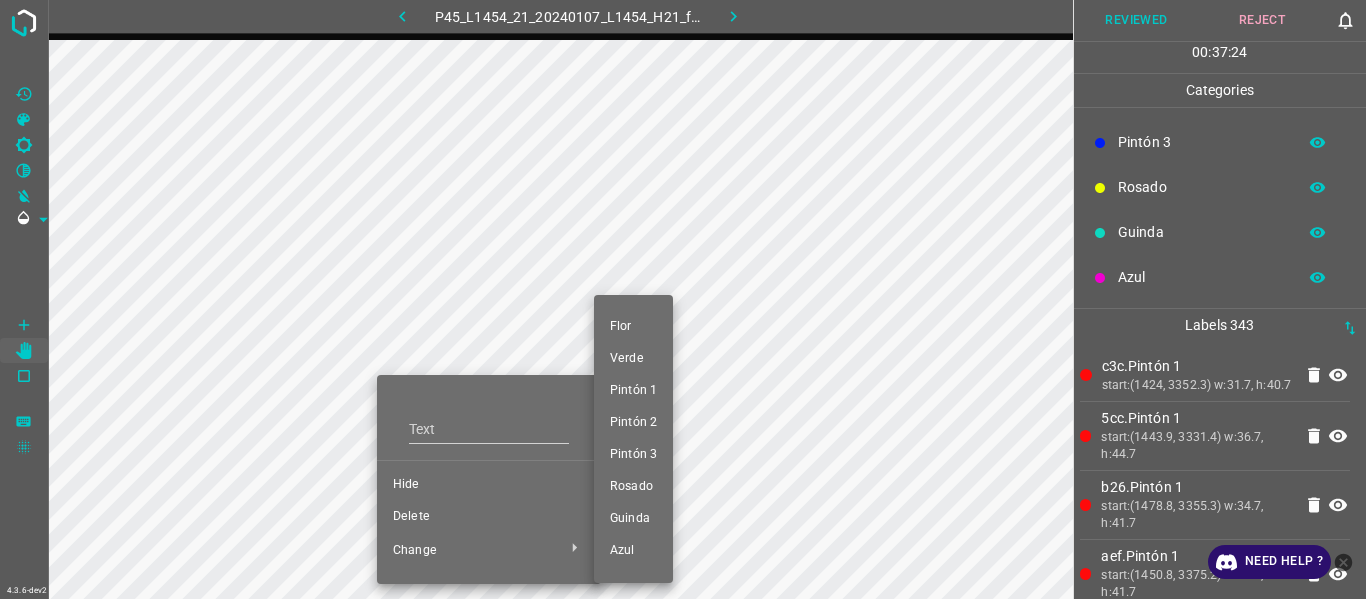 click on "Pintón 3" at bounding box center (633, 455) 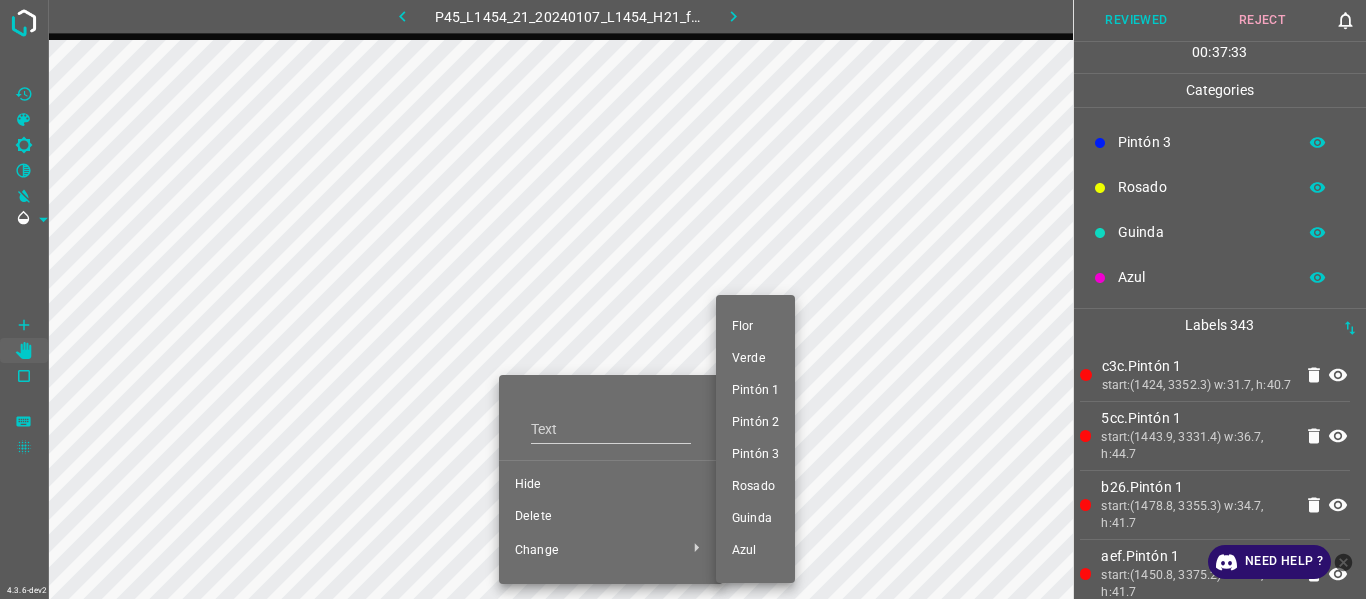 click on "Pintón 3" at bounding box center [755, 455] 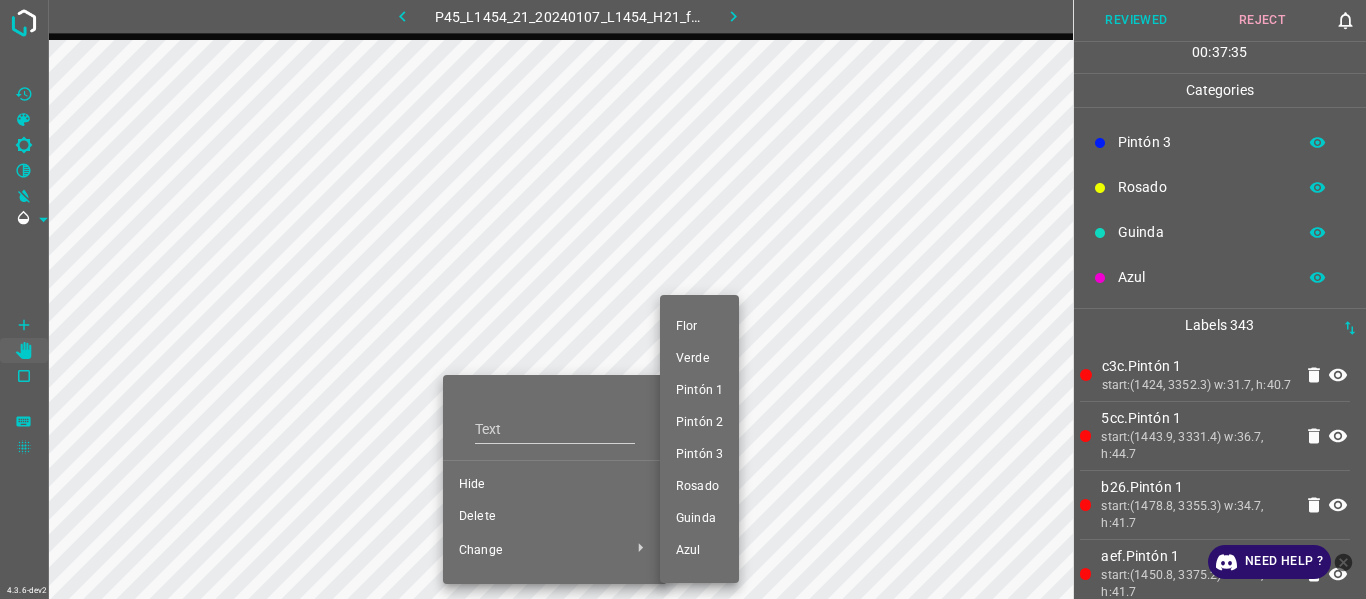 click on "Pintón 3" at bounding box center (699, 455) 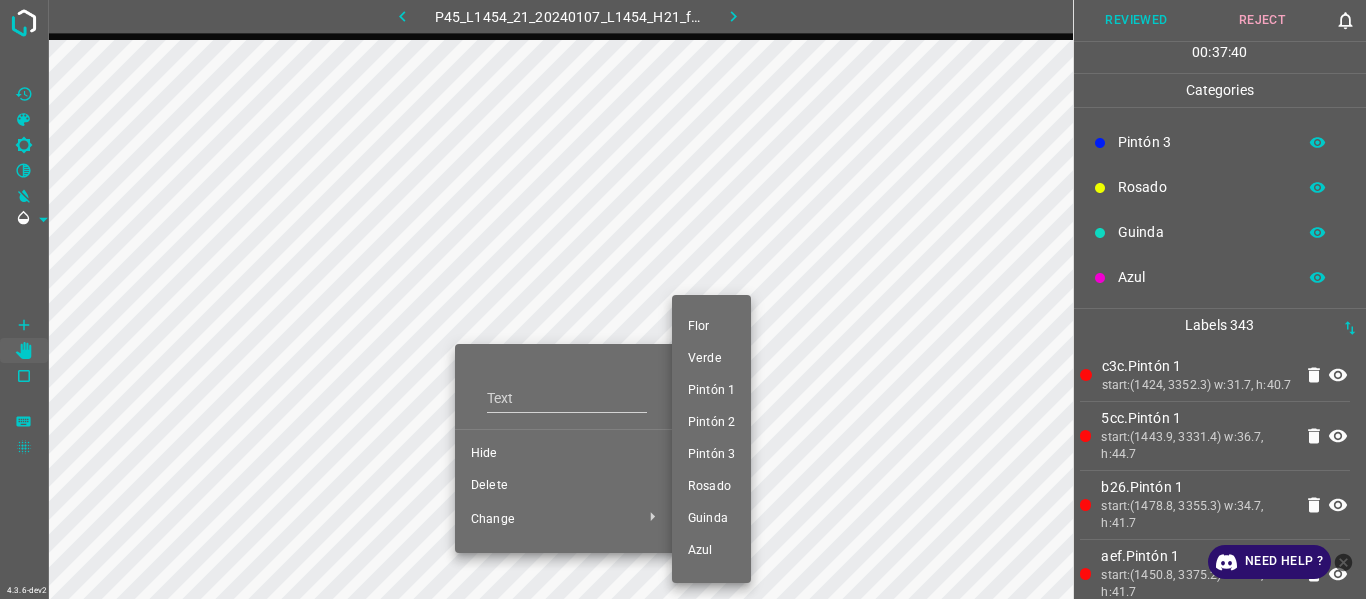 click on "Pintón 3" at bounding box center (711, 455) 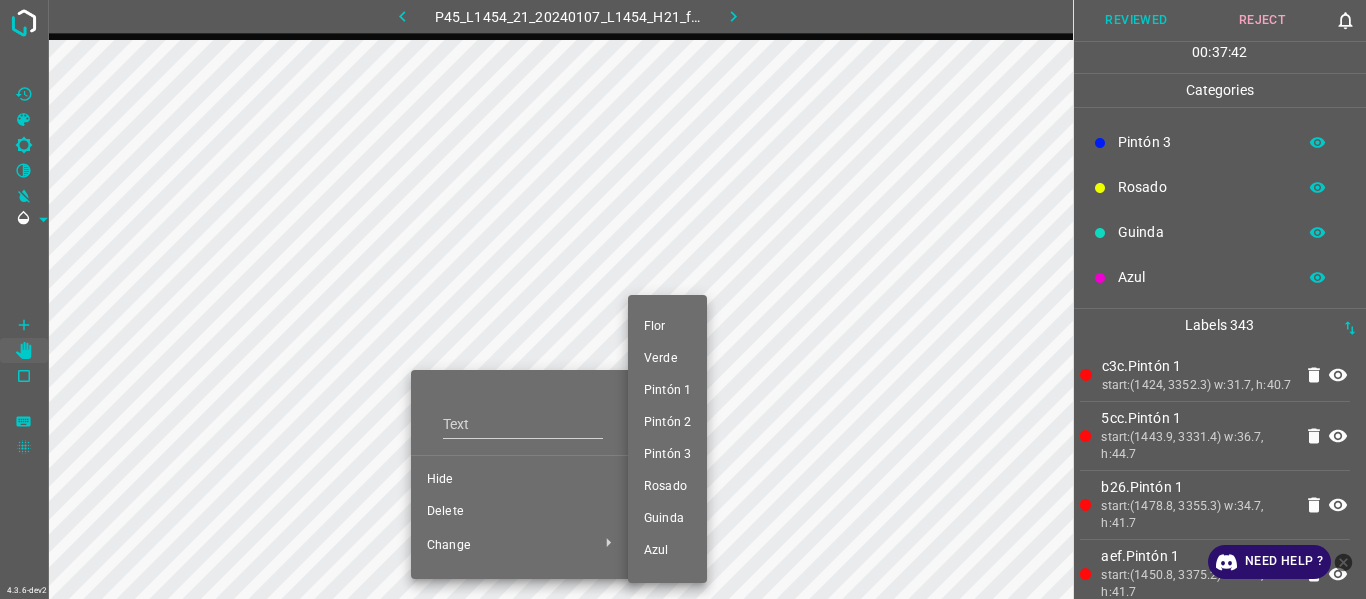 click on "Pintón 3" at bounding box center (667, 455) 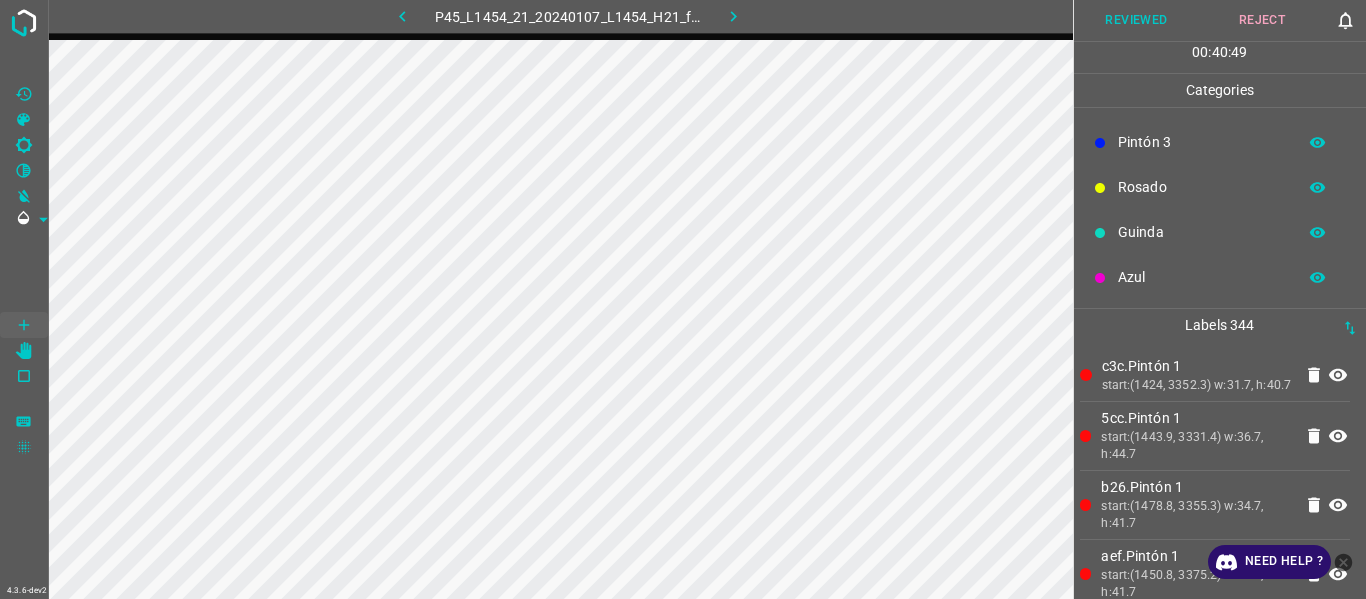 click on "Reviewed" at bounding box center [1137, 20] 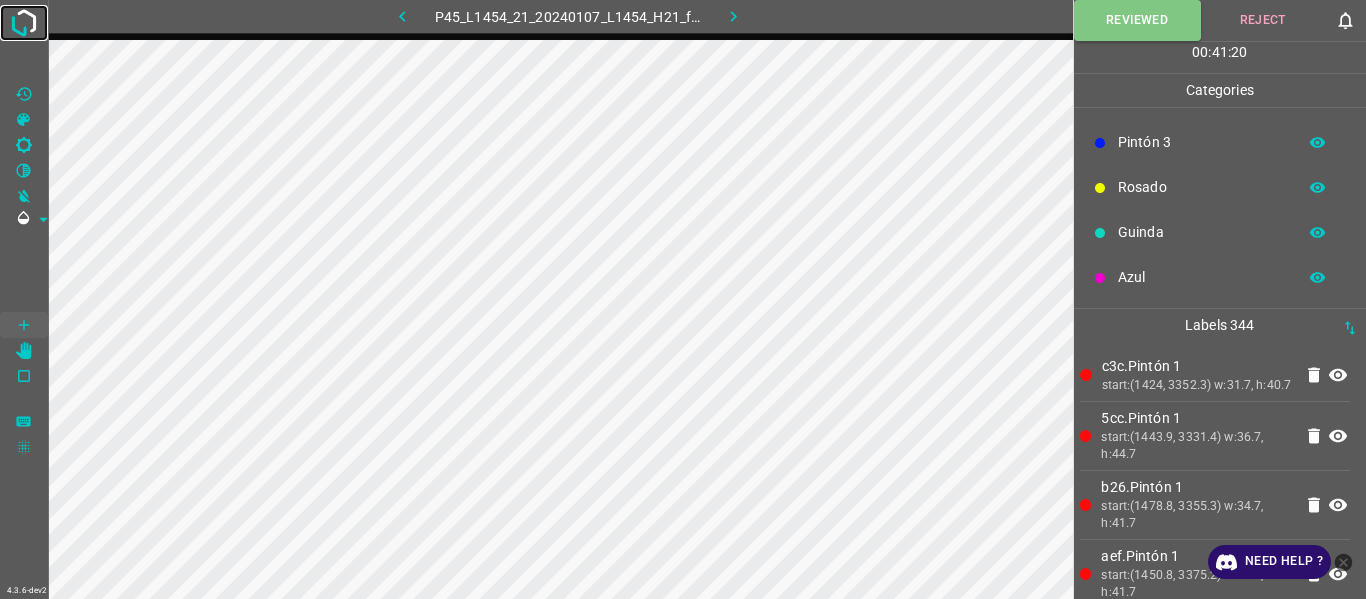 click at bounding box center [24, 23] 